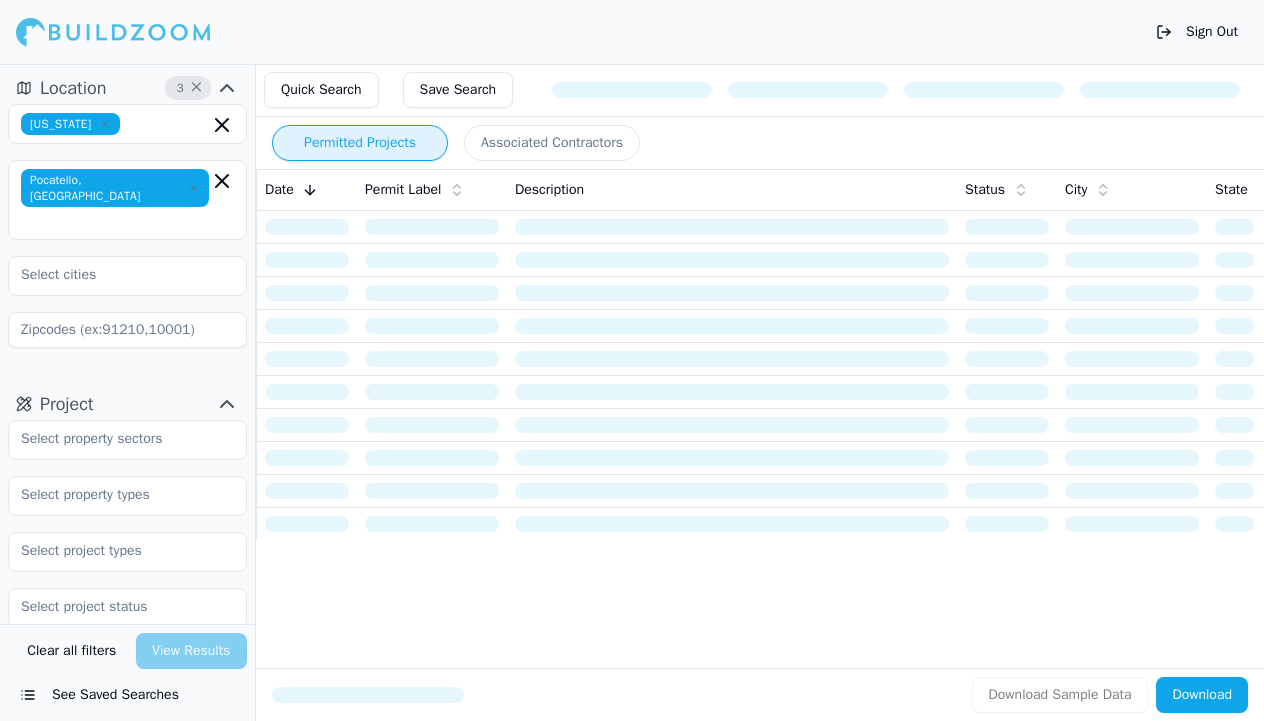 scroll, scrollTop: 0, scrollLeft: 0, axis: both 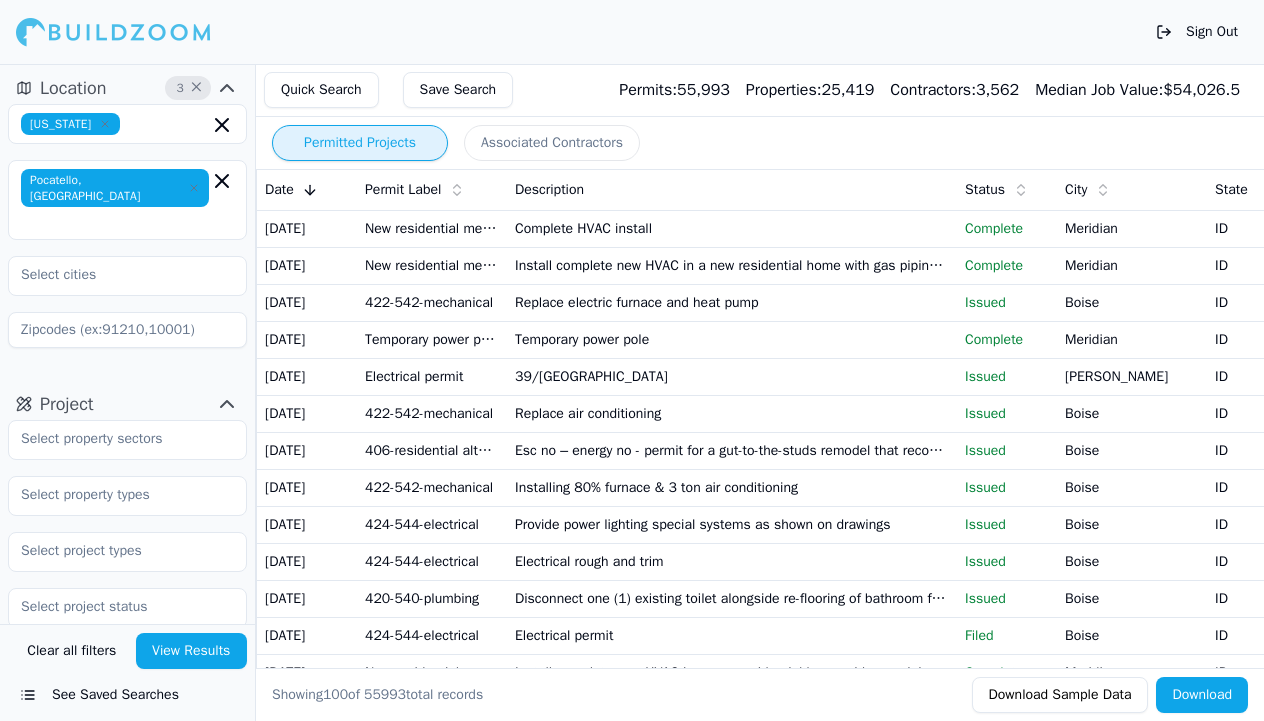 click on "Clear all filters" at bounding box center [72, 651] 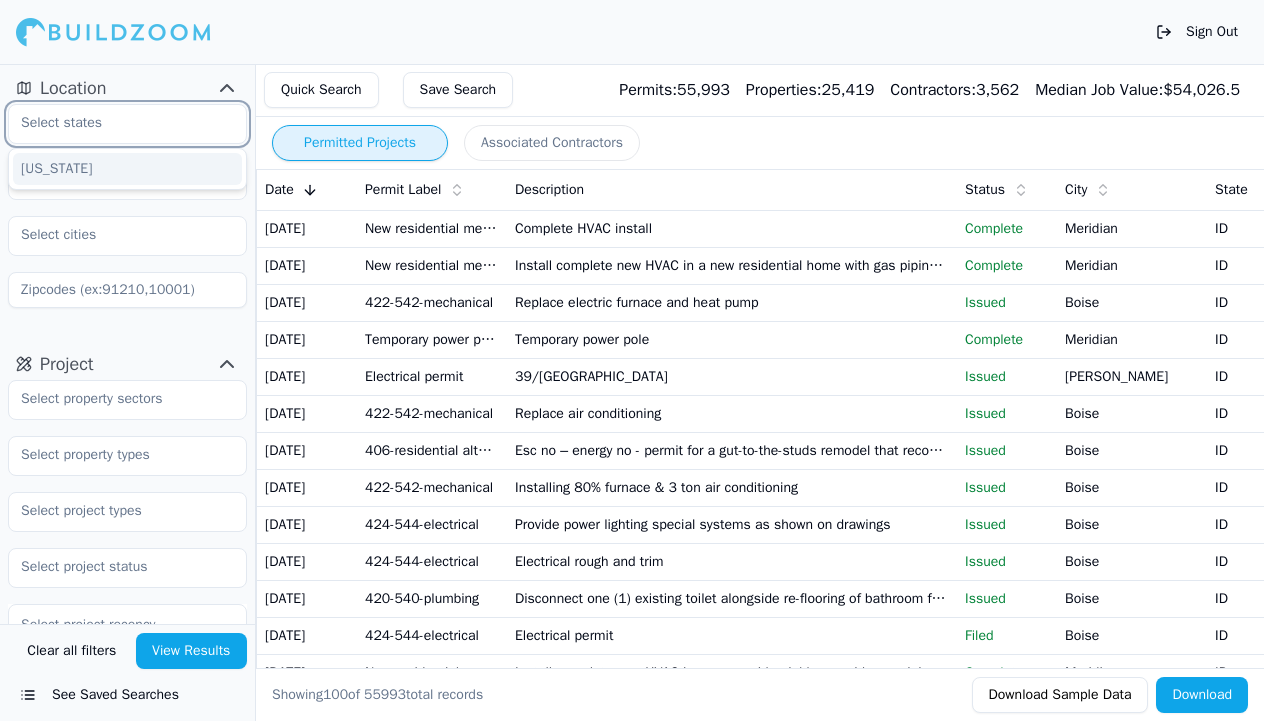 click at bounding box center [115, 123] 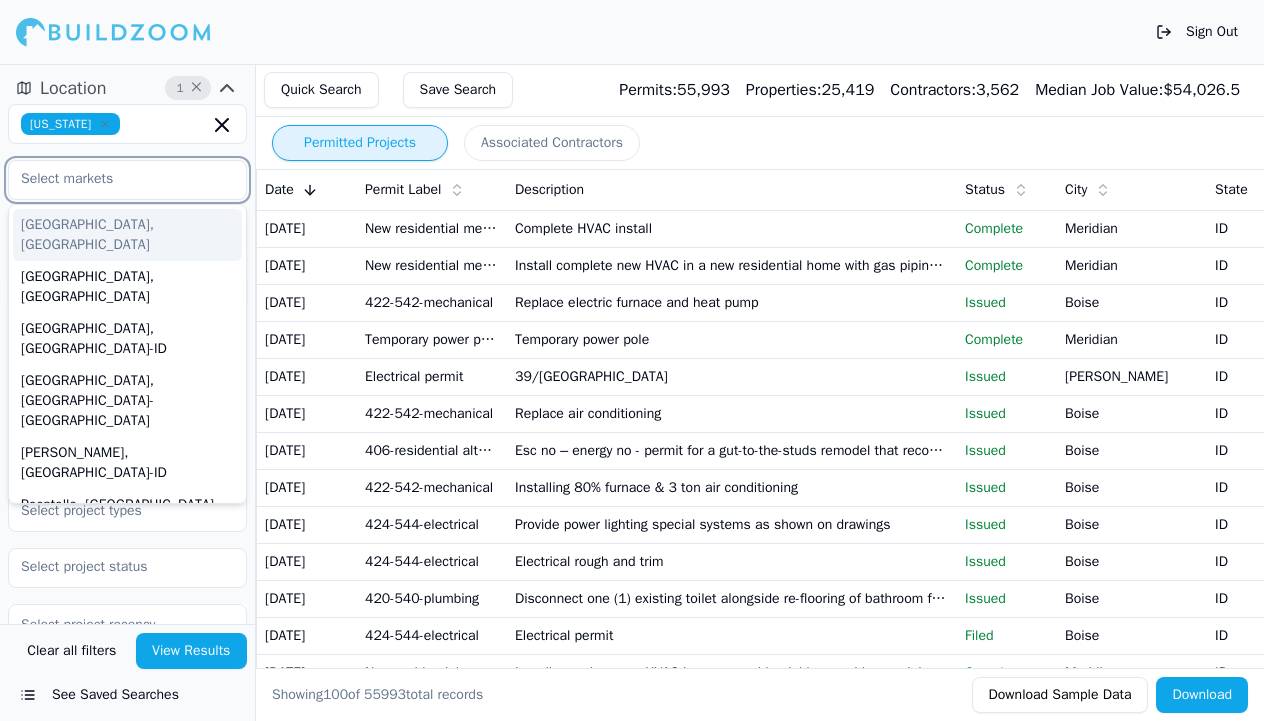 click at bounding box center (115, 179) 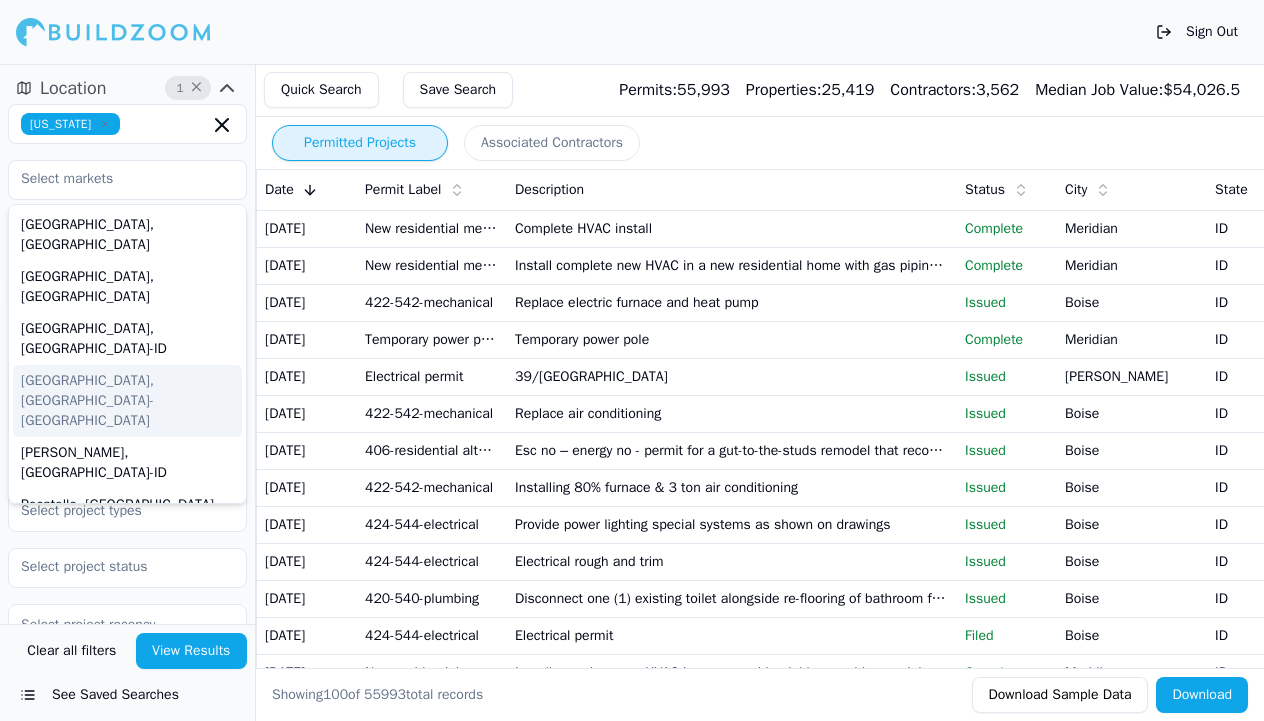 click on "Idaho Moscow, ID Rexburg, ID Ontario, OR-ID Lewiston, ID-WA Logan, UT-ID Pocatello, ID Mountain Home, ID Sandpoint, ID Twin Falls, ID Boise City, ID Burley, ID Coeur d'Alene, ID Blackfoot, ID Jackson, WY-ID Idaho Falls, ID Hailey, ID" at bounding box center [127, 206] 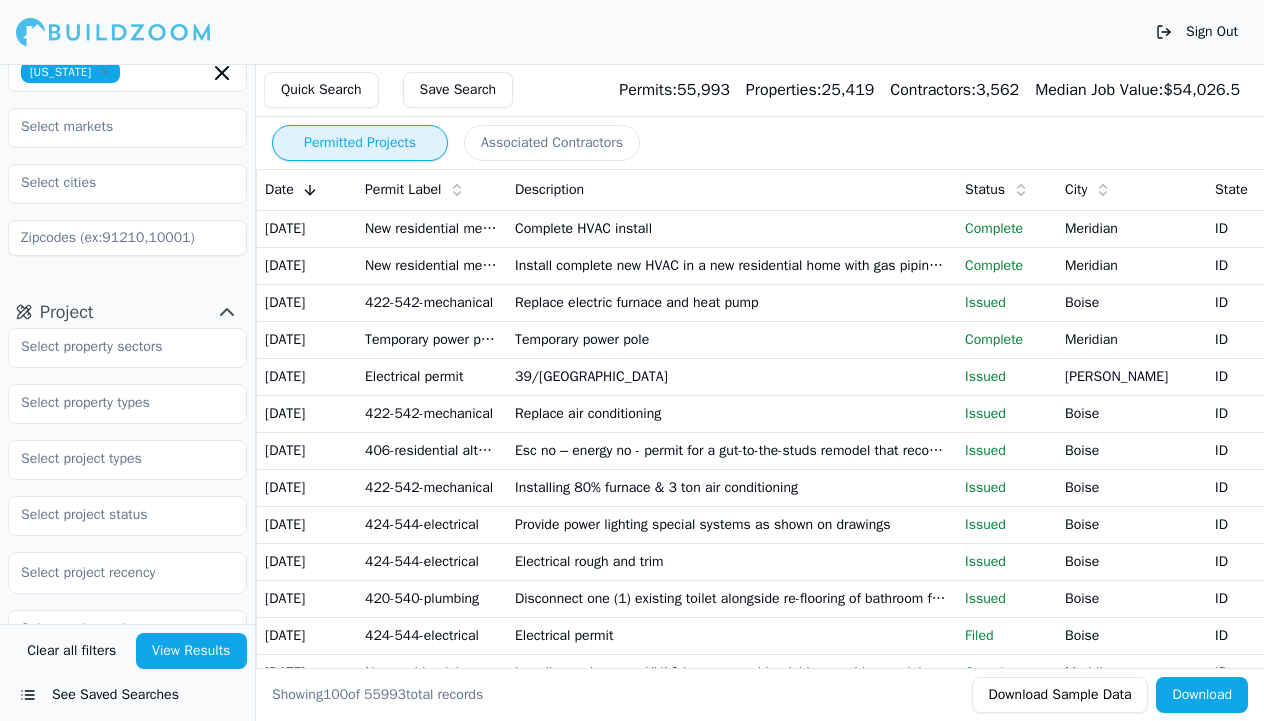 scroll, scrollTop: 83, scrollLeft: 0, axis: vertical 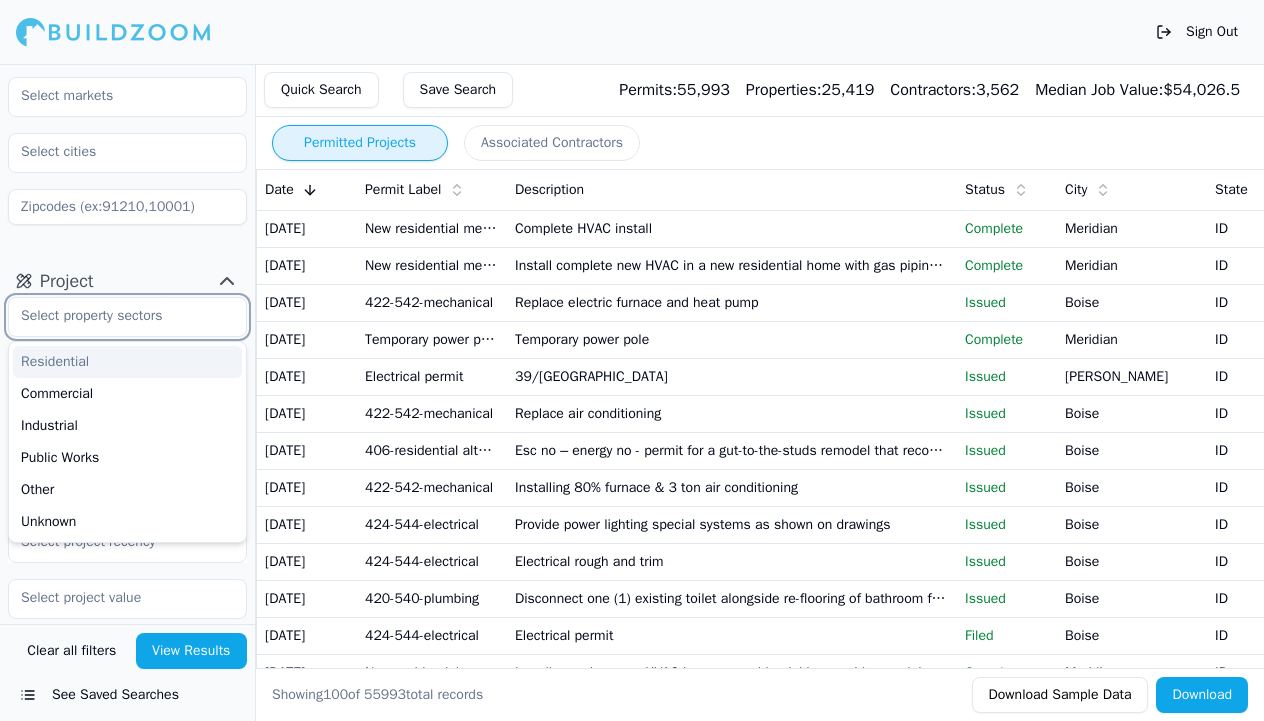 click at bounding box center (115, 316) 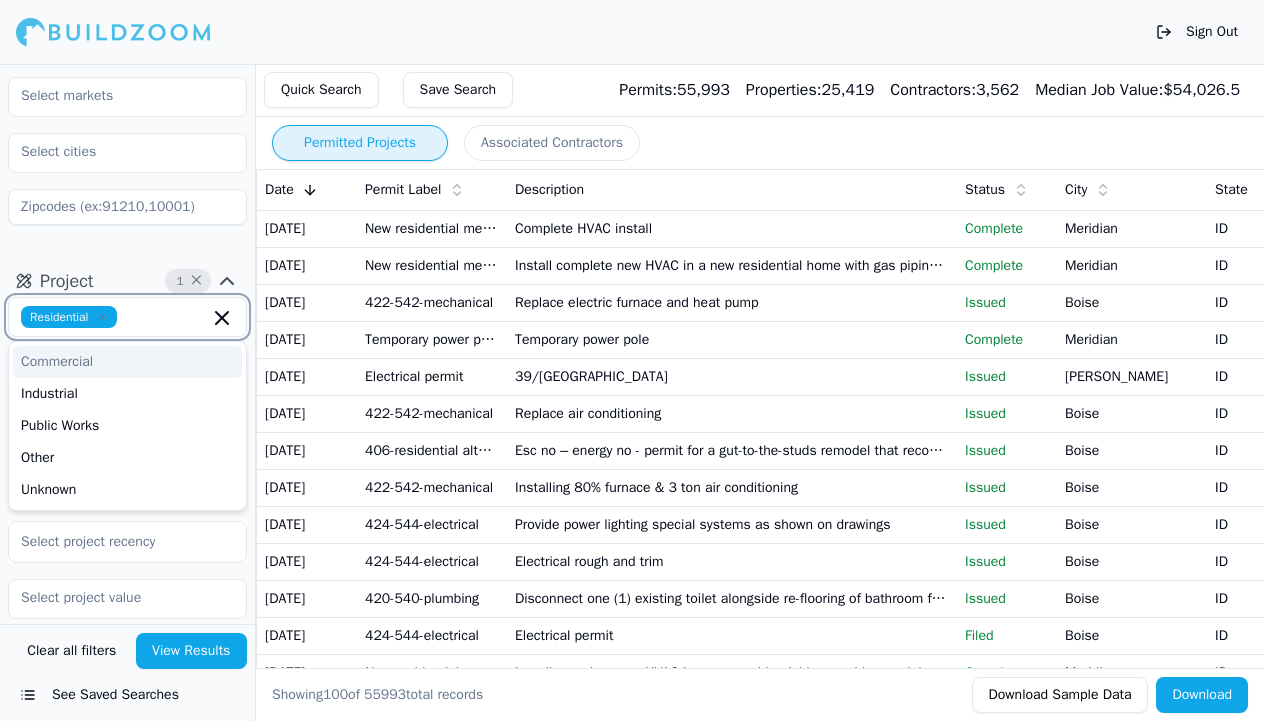 click on "Commercial" at bounding box center [127, 362] 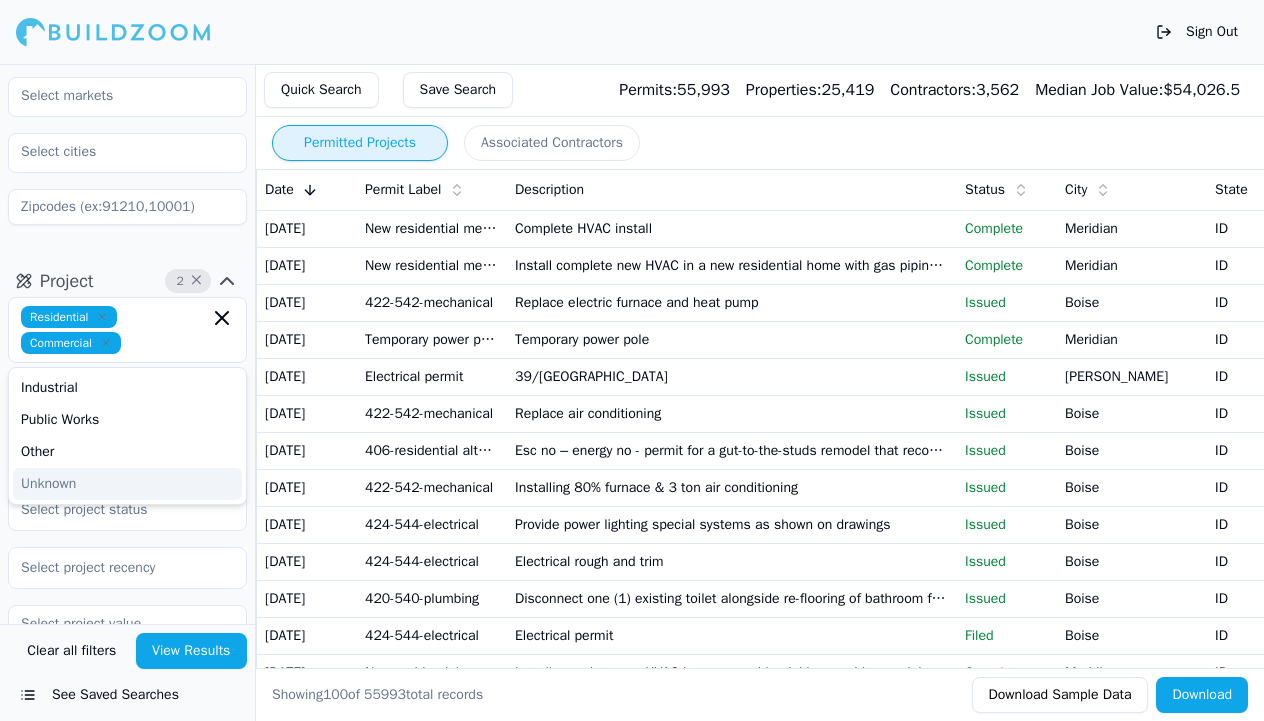 click on "Location 1 × Idaho Project 2 × Residential Commercial Industrial Public Works Other Unknown Select project recency Contractor" at bounding box center (127, 344) 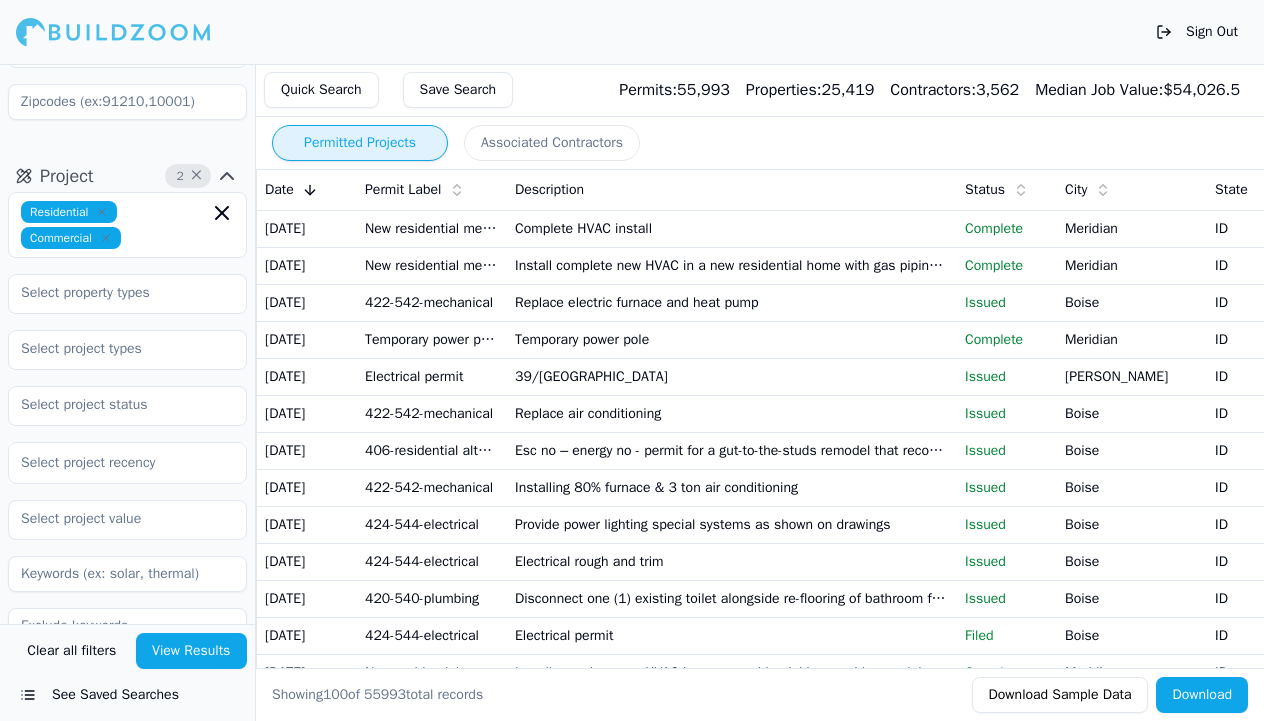 scroll, scrollTop: 190, scrollLeft: 0, axis: vertical 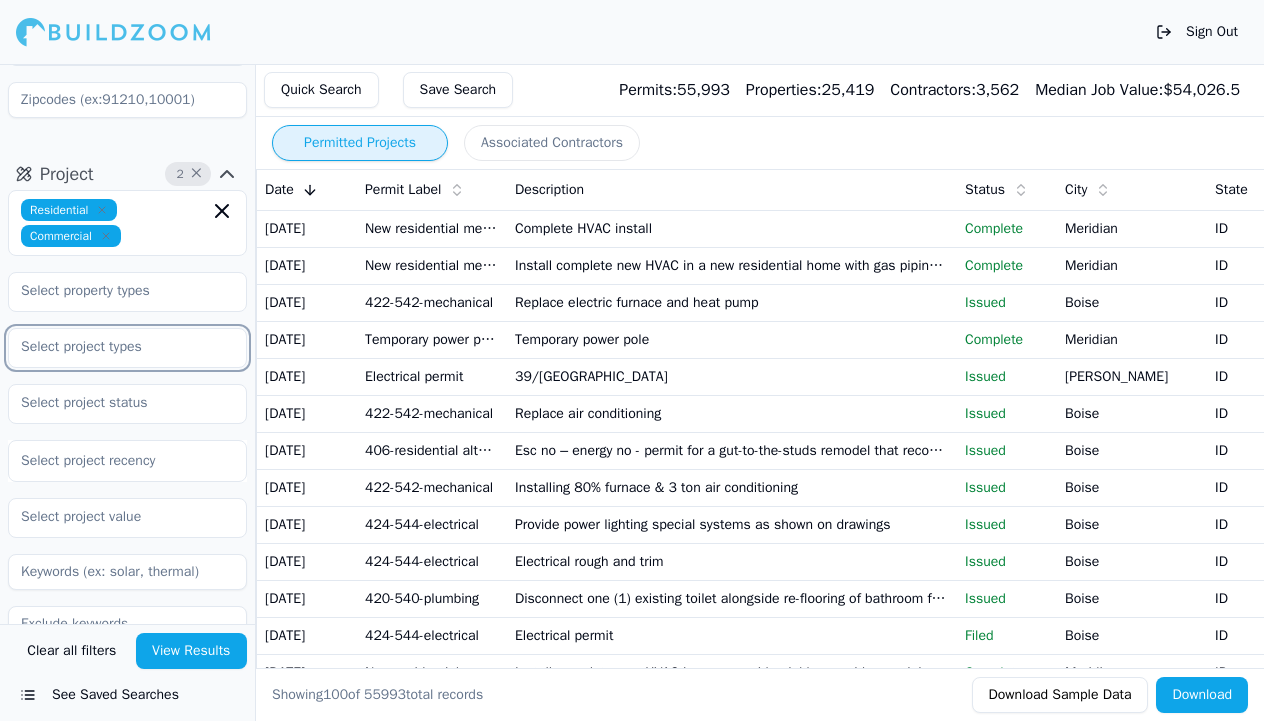 click at bounding box center [115, 347] 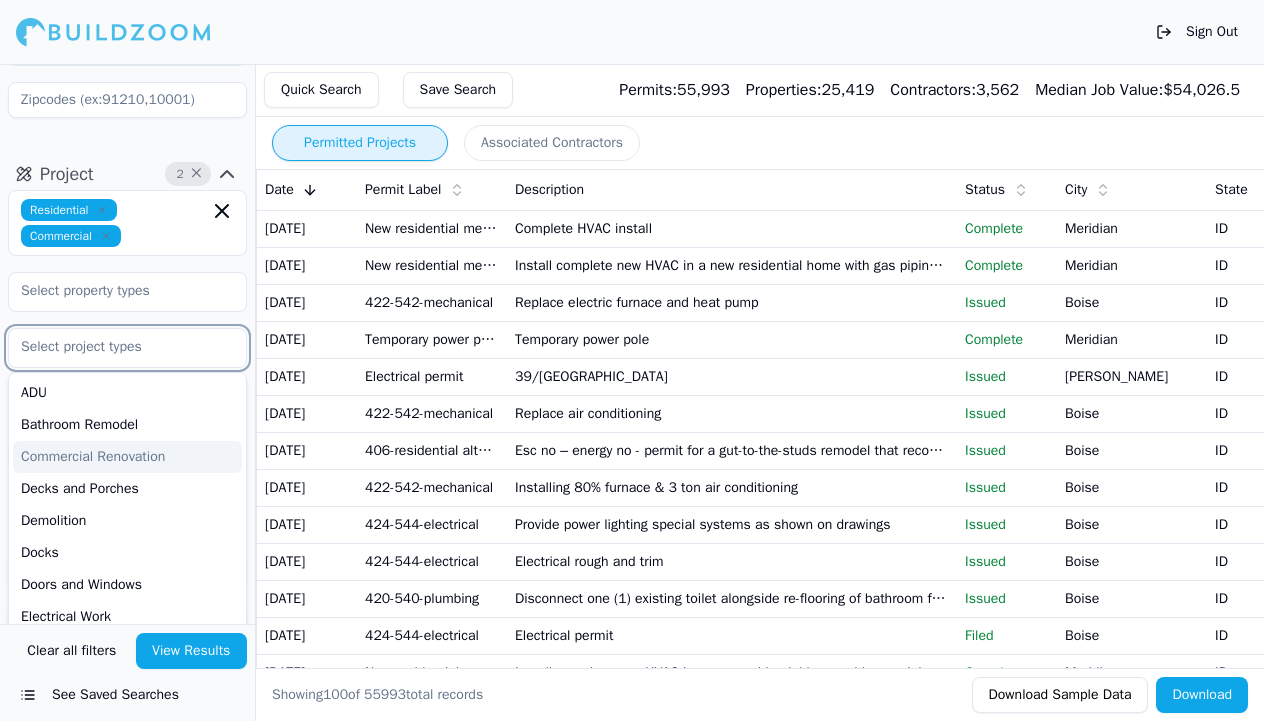click on "Commercial Renovation" at bounding box center (127, 457) 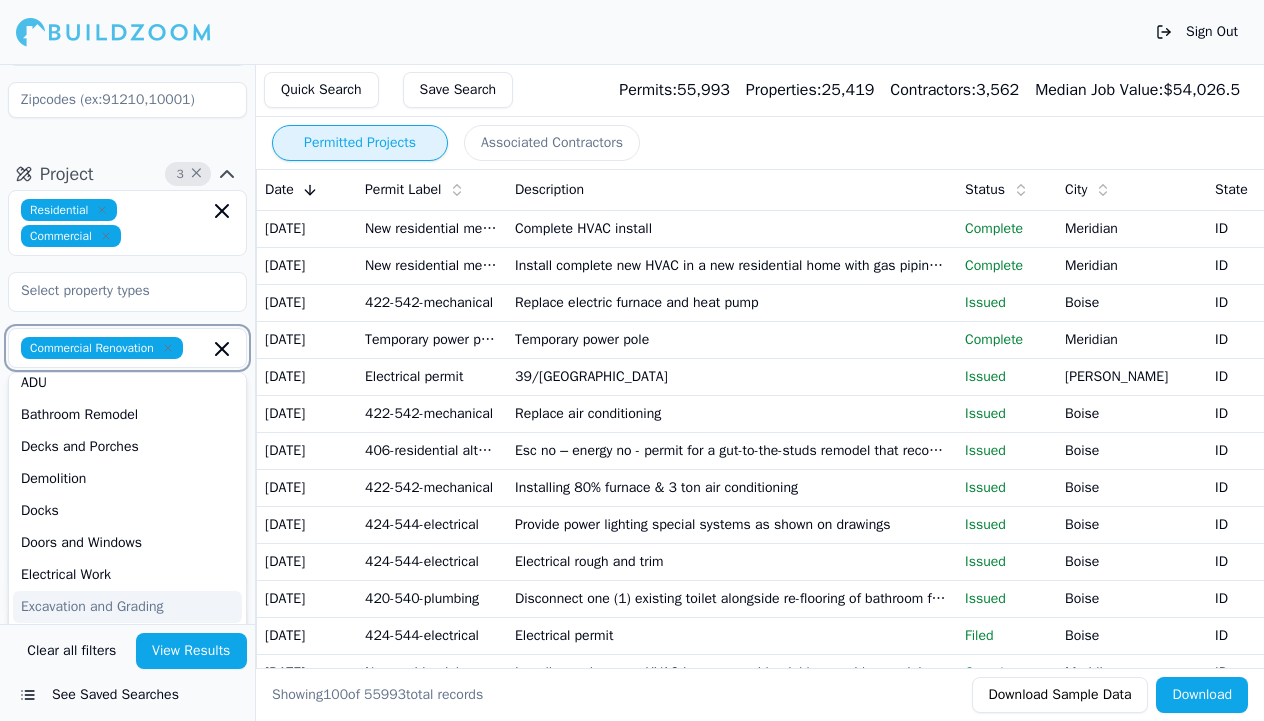 scroll, scrollTop: 6, scrollLeft: 0, axis: vertical 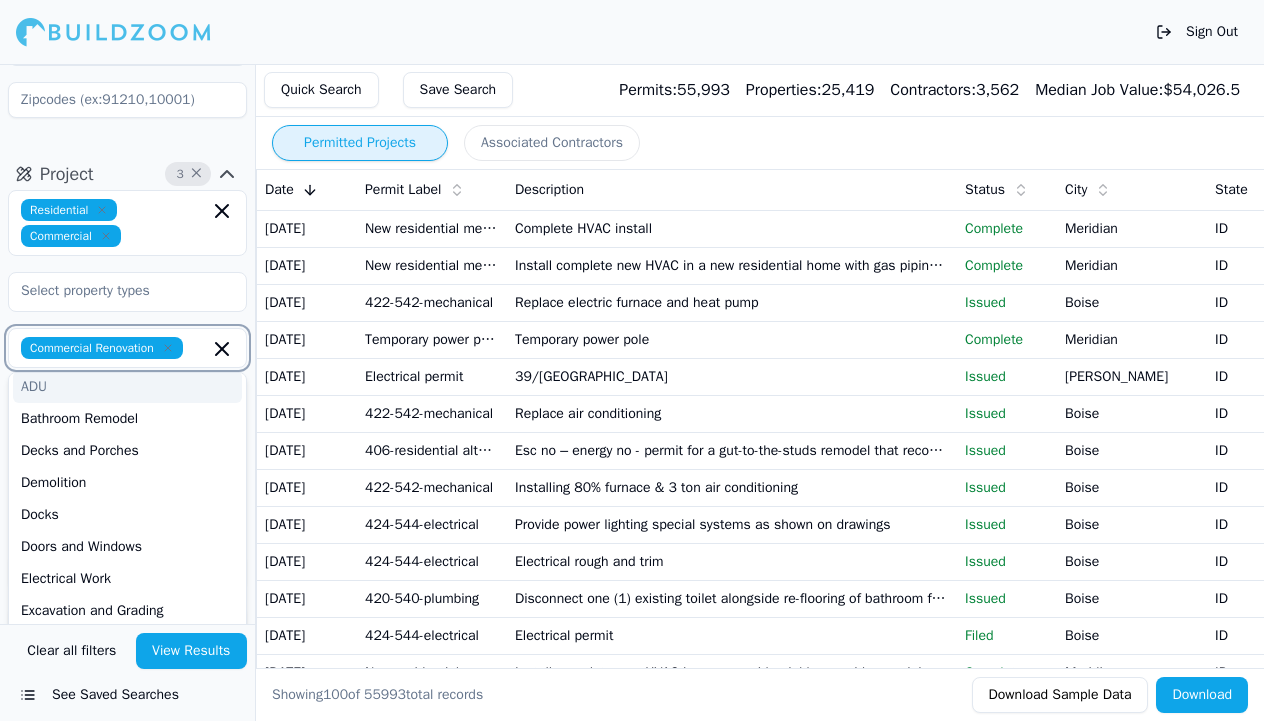 click on "ADU" at bounding box center [127, 387] 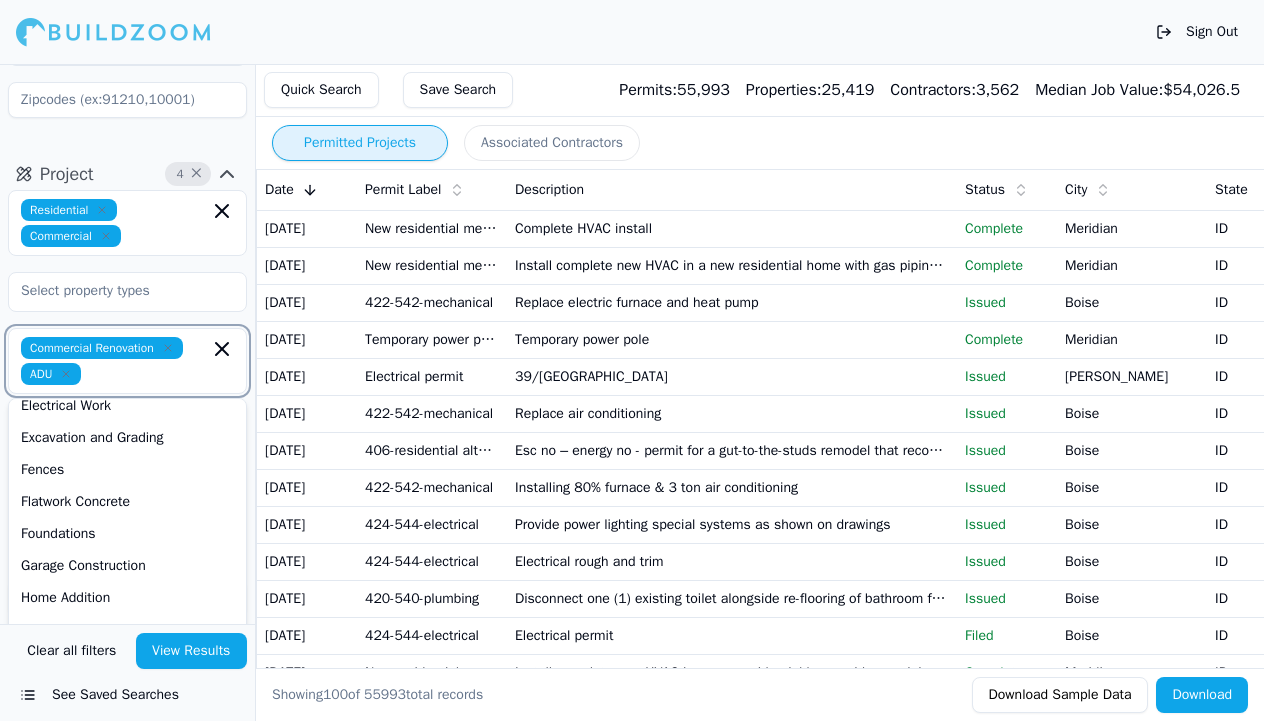 scroll, scrollTop: 167, scrollLeft: 0, axis: vertical 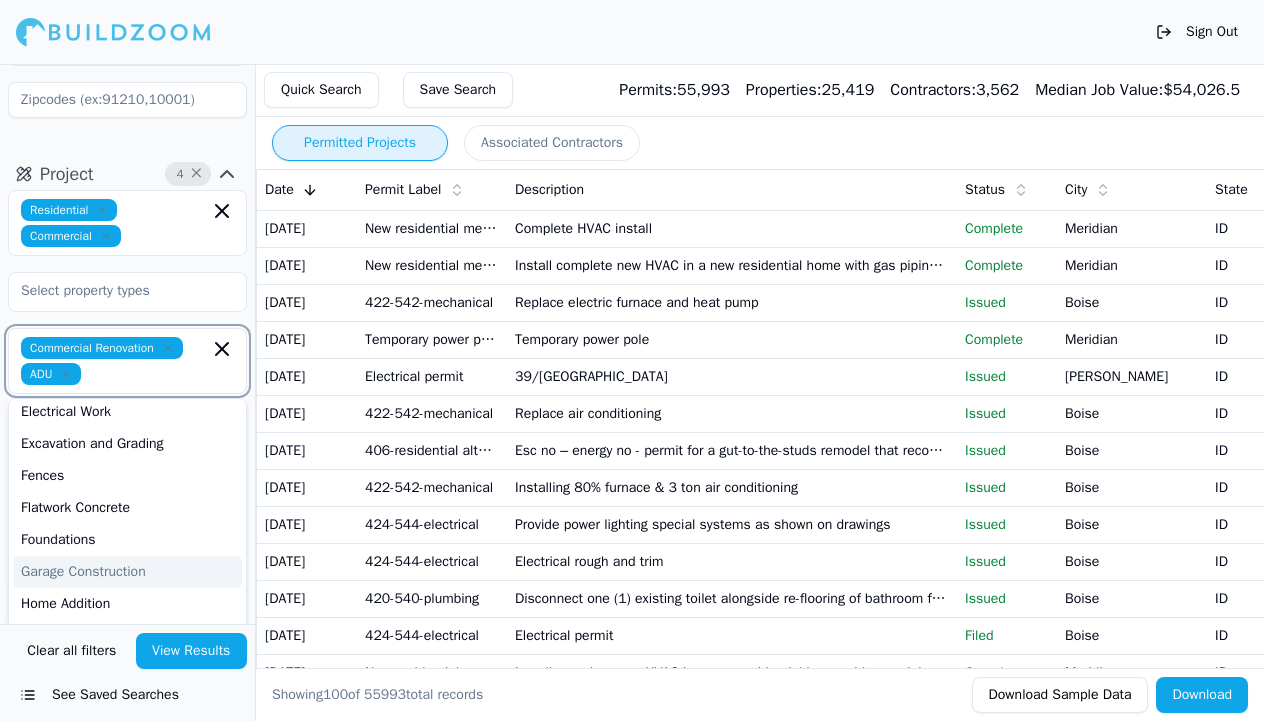 click on "Garage Construction" at bounding box center [127, 572] 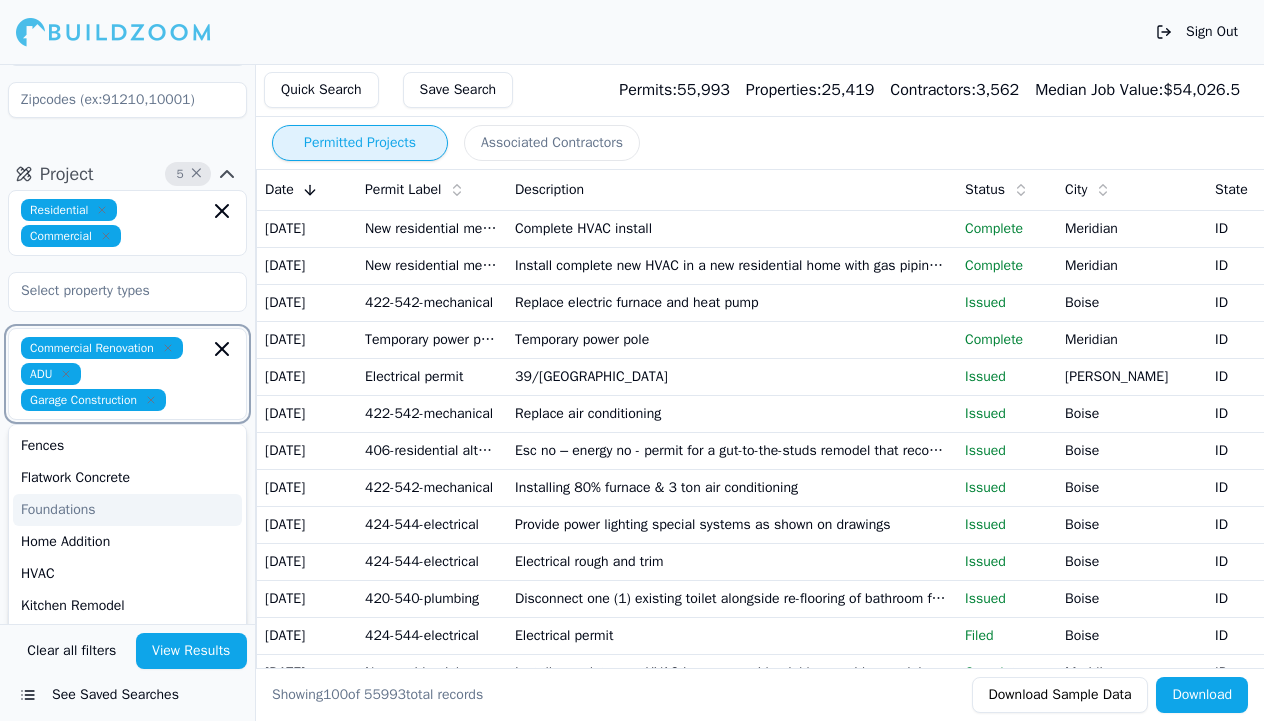 scroll, scrollTop: 226, scrollLeft: 0, axis: vertical 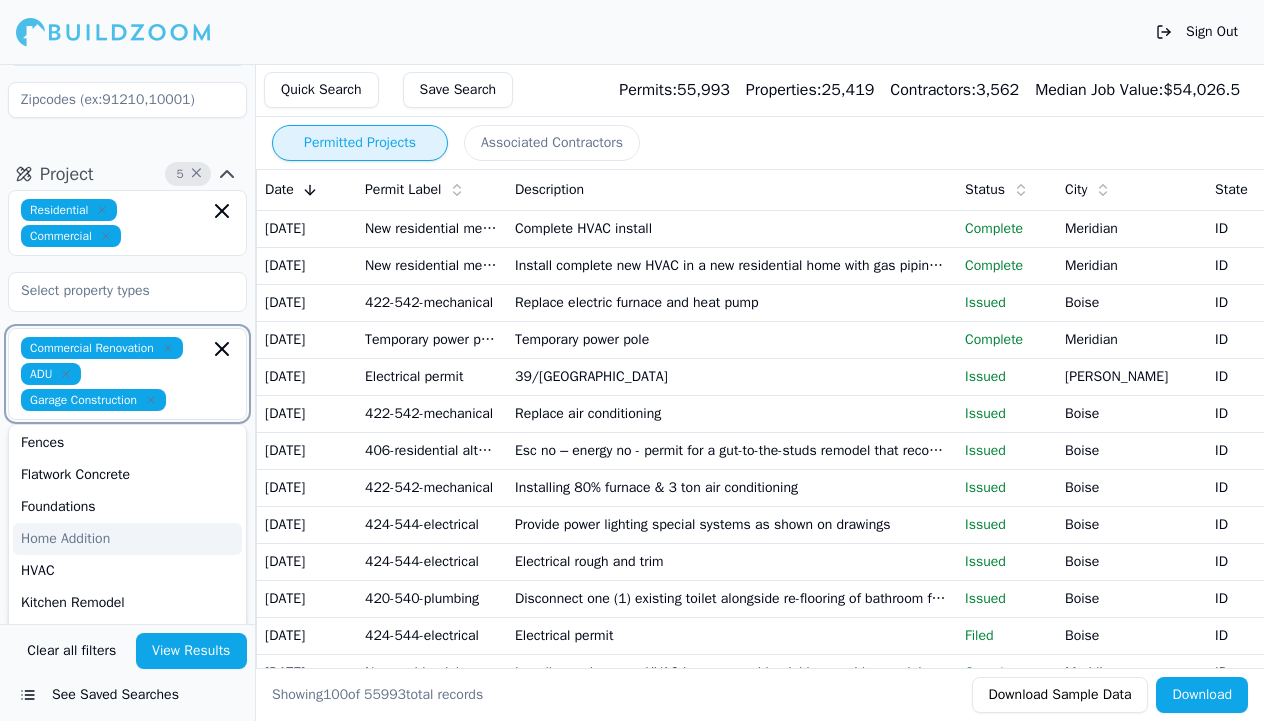 click on "Home Addition" at bounding box center [127, 539] 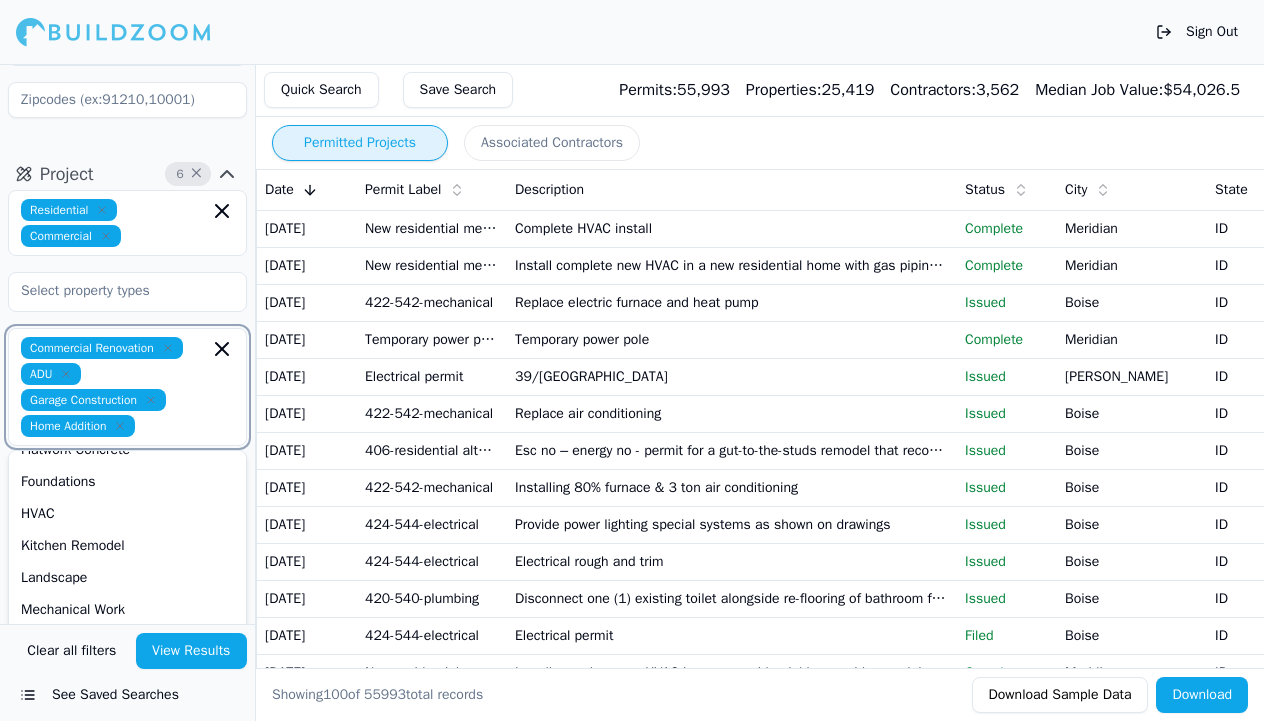scroll, scrollTop: 279, scrollLeft: 0, axis: vertical 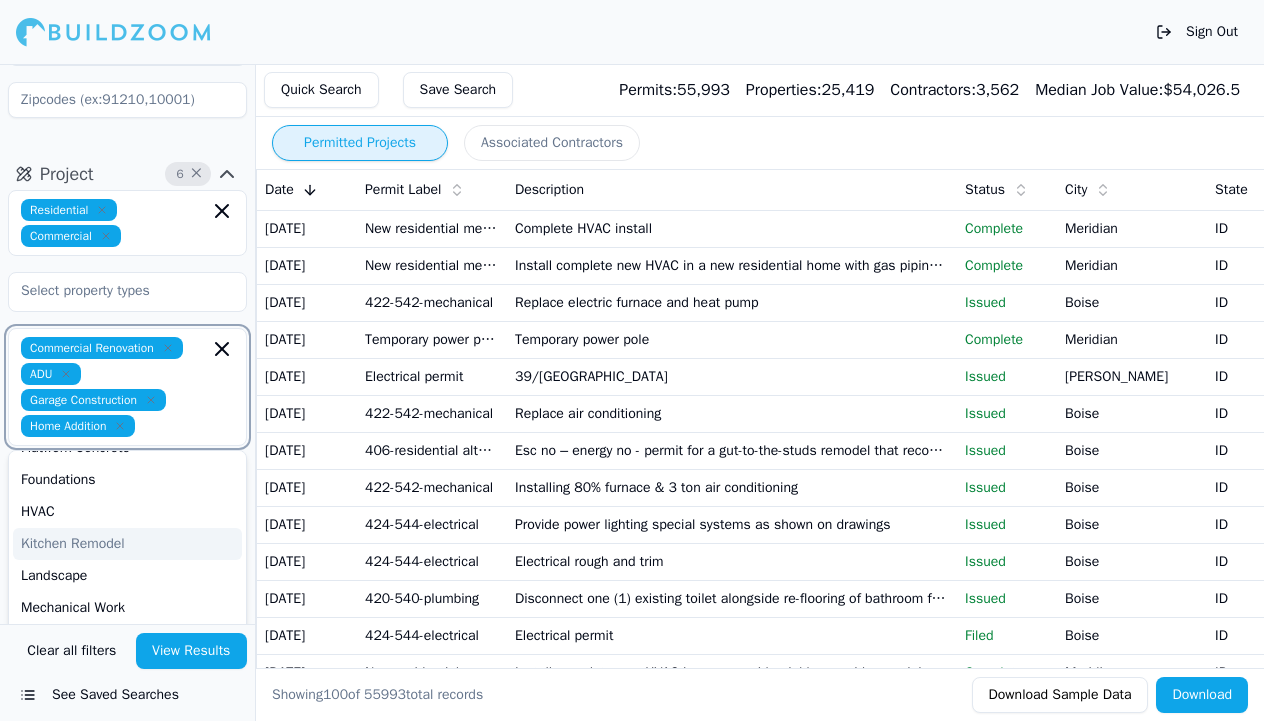 click on "Kitchen Remodel" at bounding box center (127, 544) 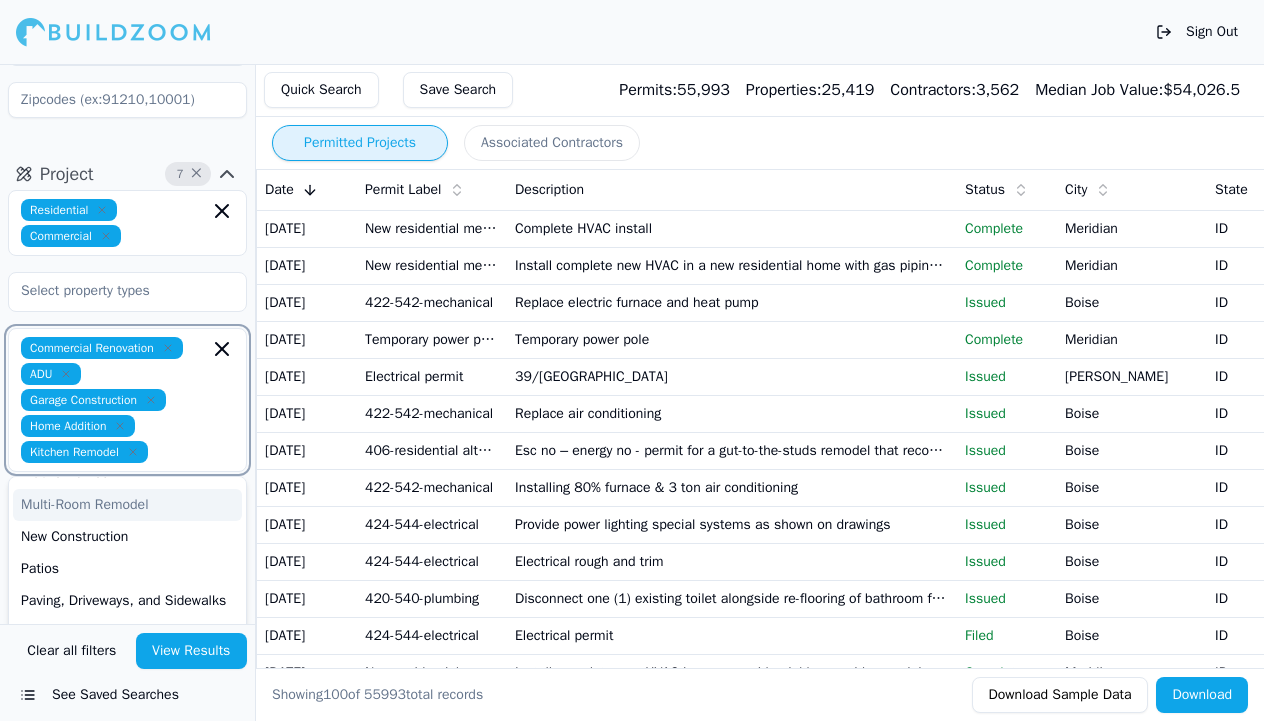 scroll, scrollTop: 443, scrollLeft: 0, axis: vertical 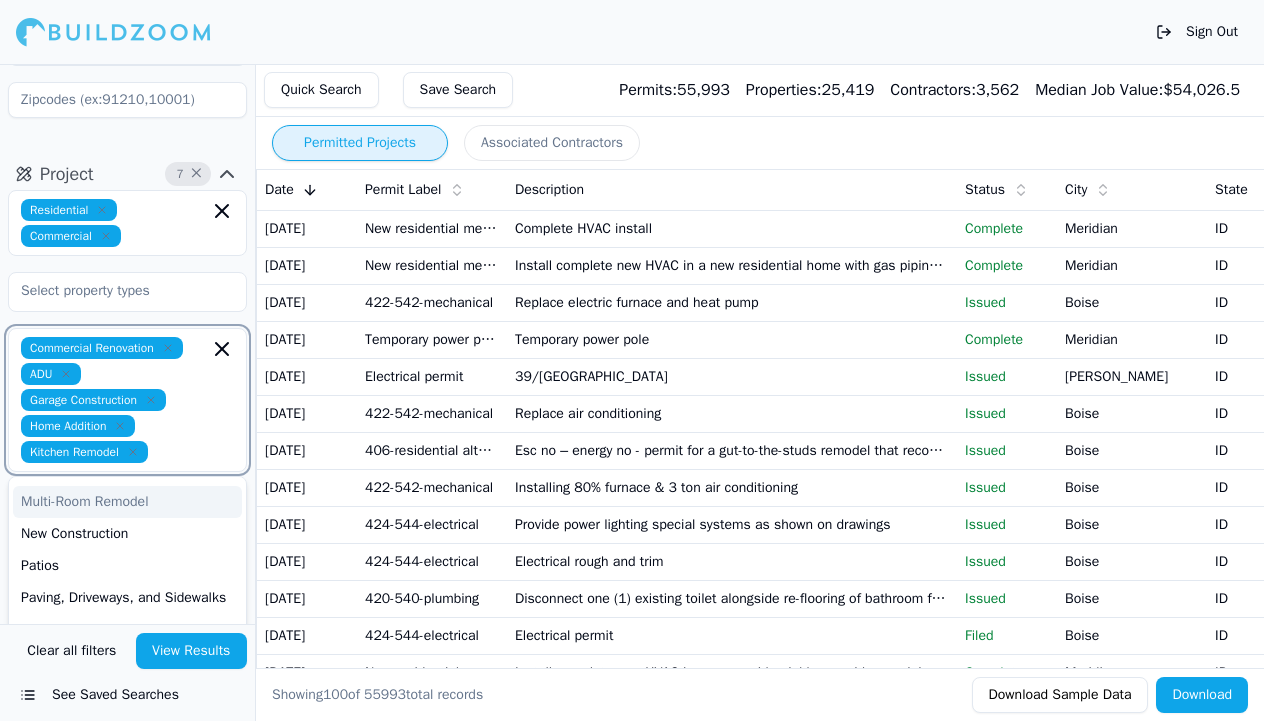click on "Multi-Room Remodel" at bounding box center [127, 502] 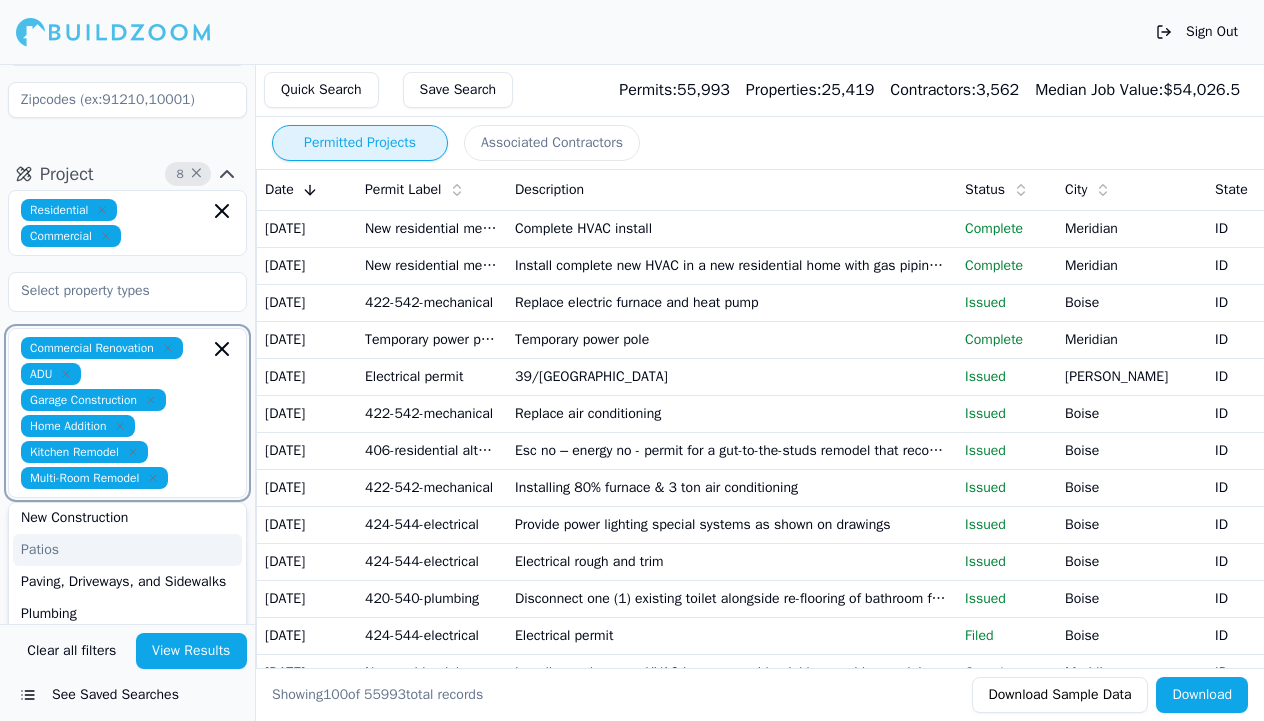 scroll, scrollTop: 456, scrollLeft: 0, axis: vertical 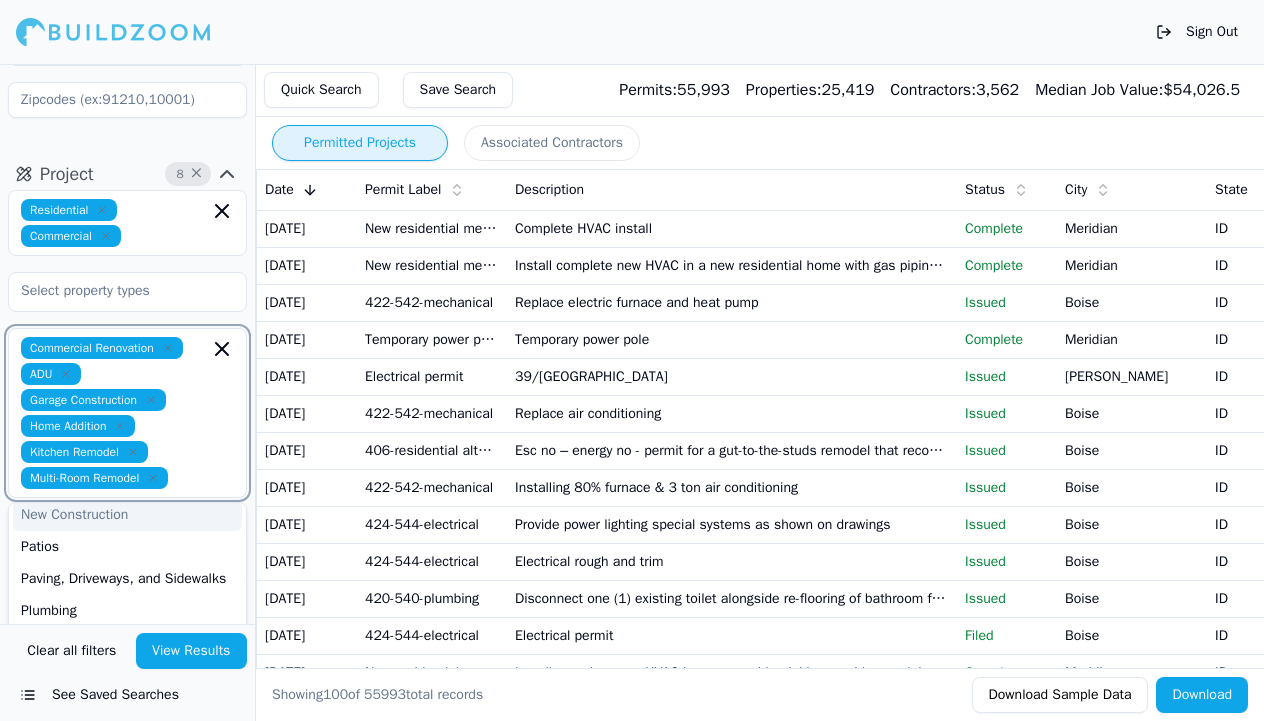 click on "New Construction" at bounding box center (127, 515) 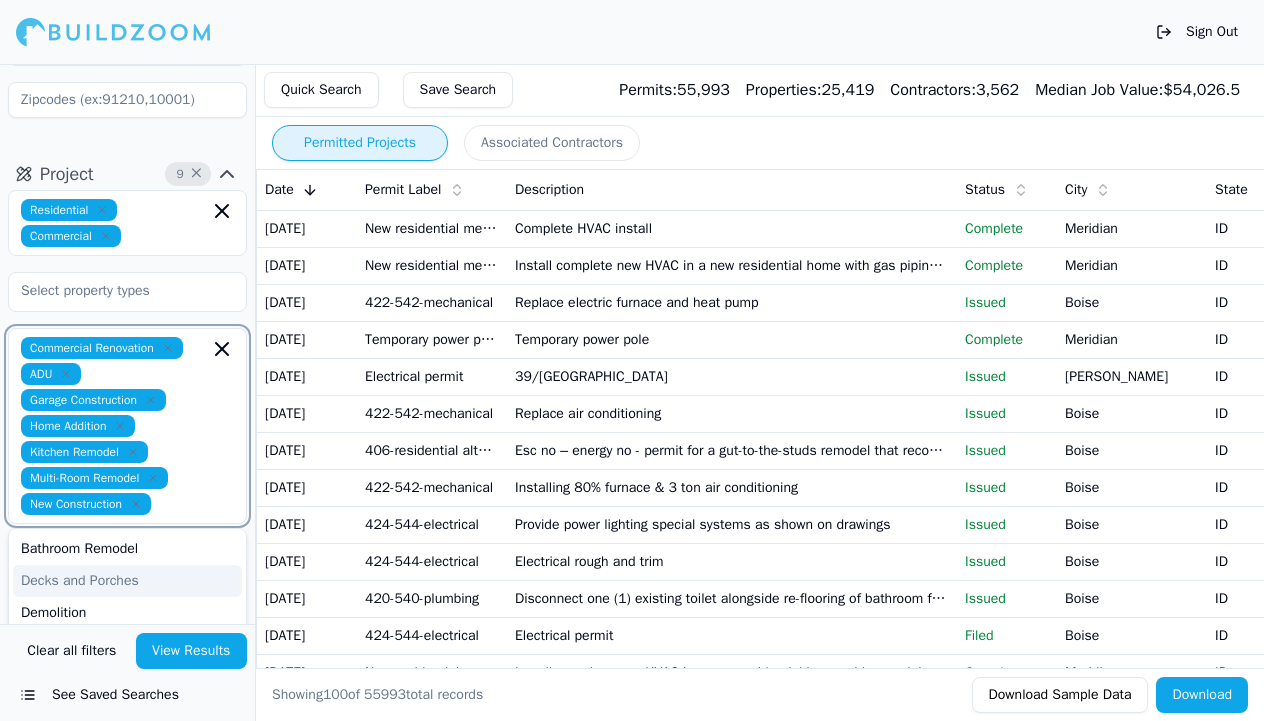 scroll, scrollTop: 0, scrollLeft: 0, axis: both 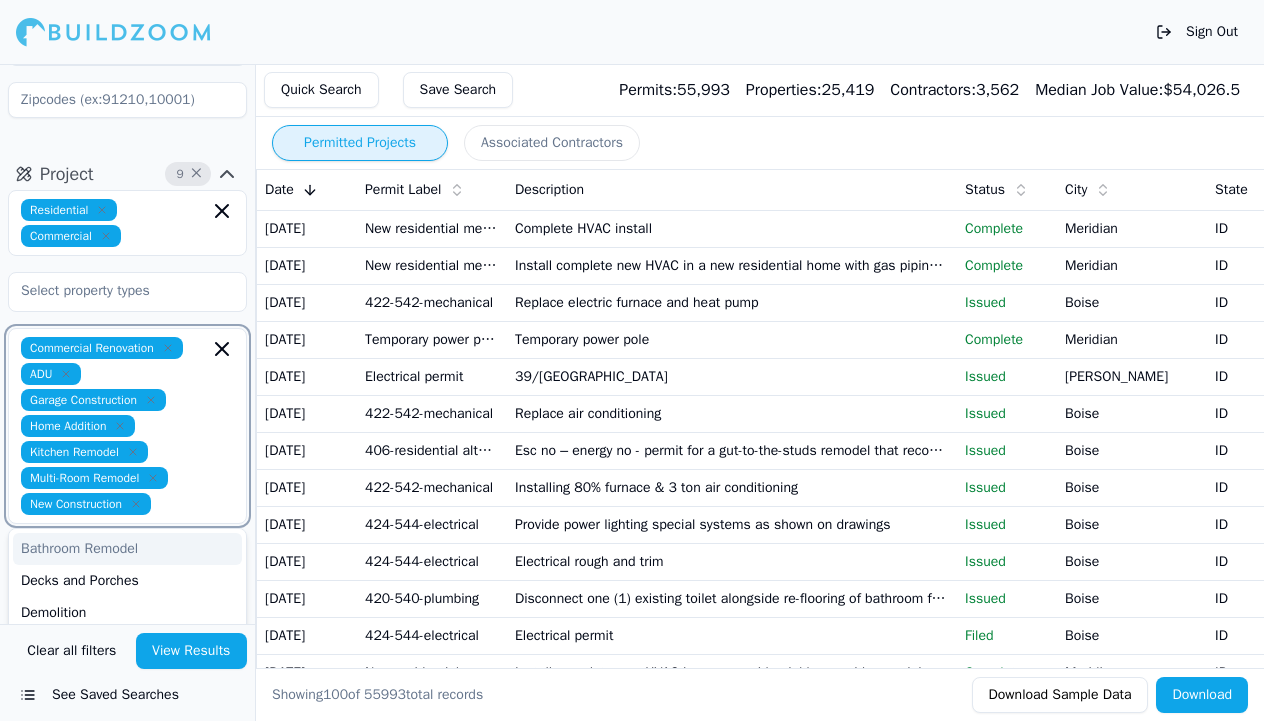 click on "Bathroom Remodel" at bounding box center (127, 549) 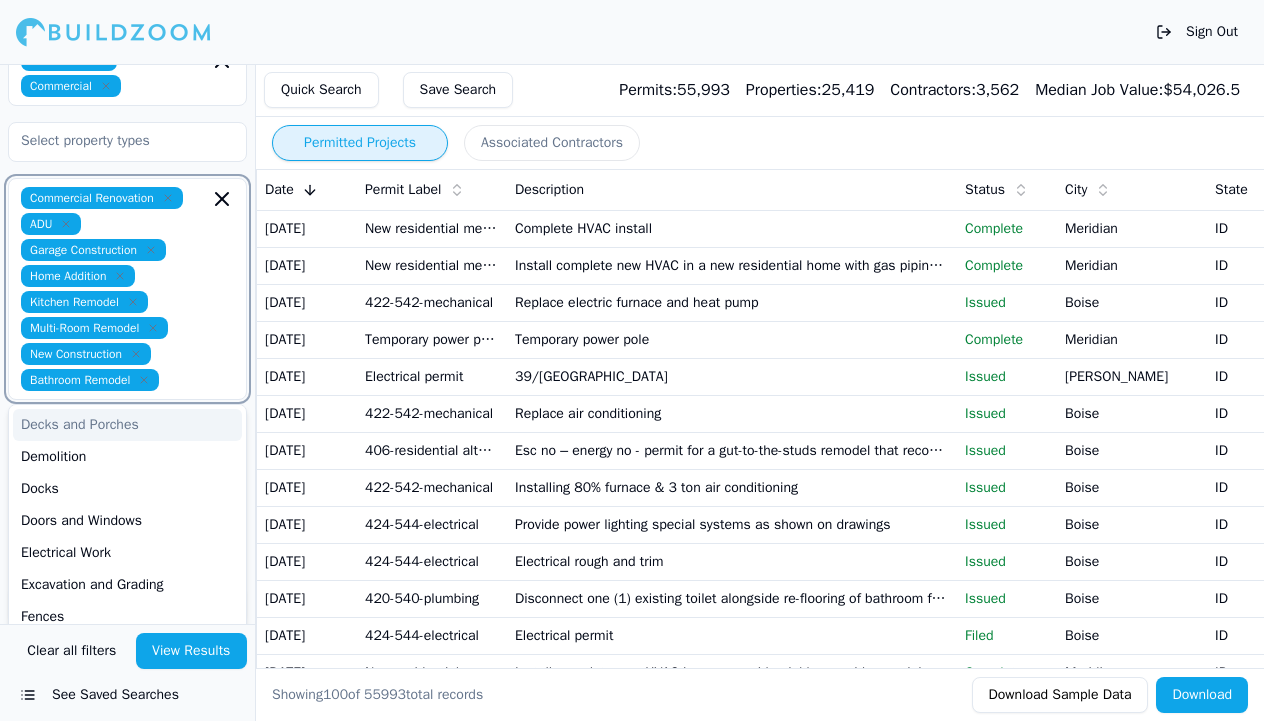 scroll, scrollTop: 356, scrollLeft: 0, axis: vertical 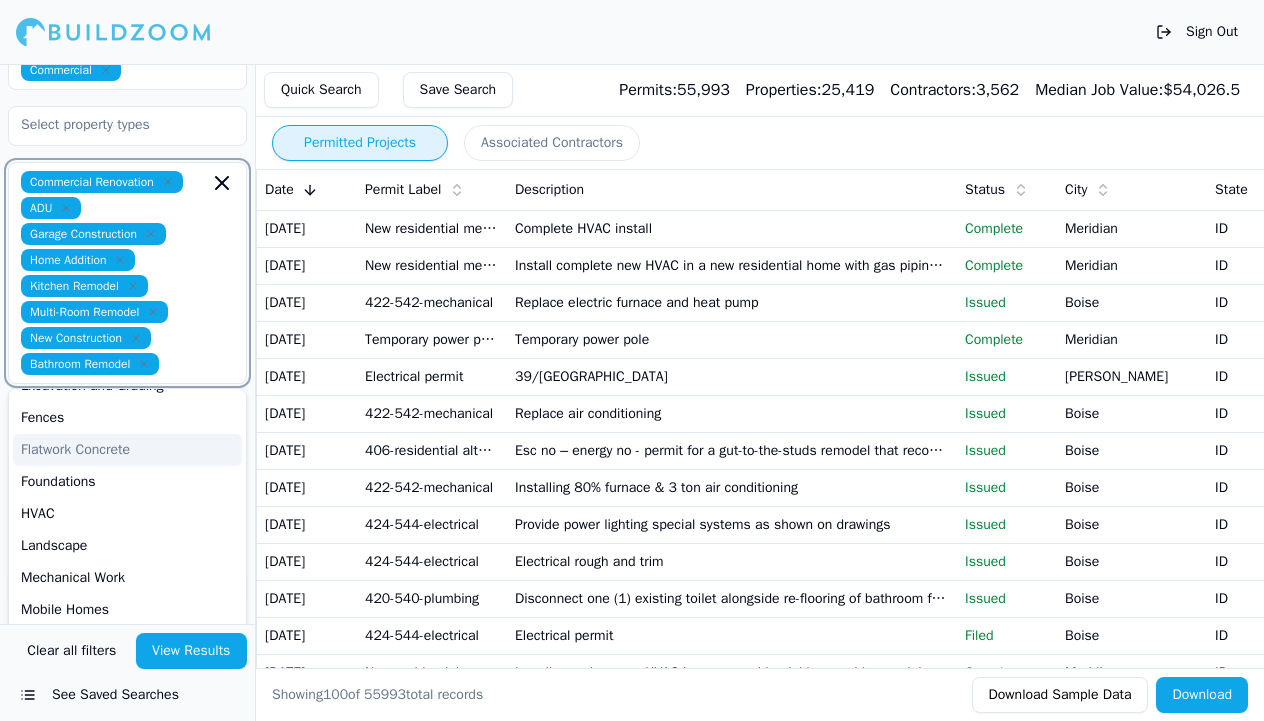 click on "Flatwork Concrete" at bounding box center [127, 450] 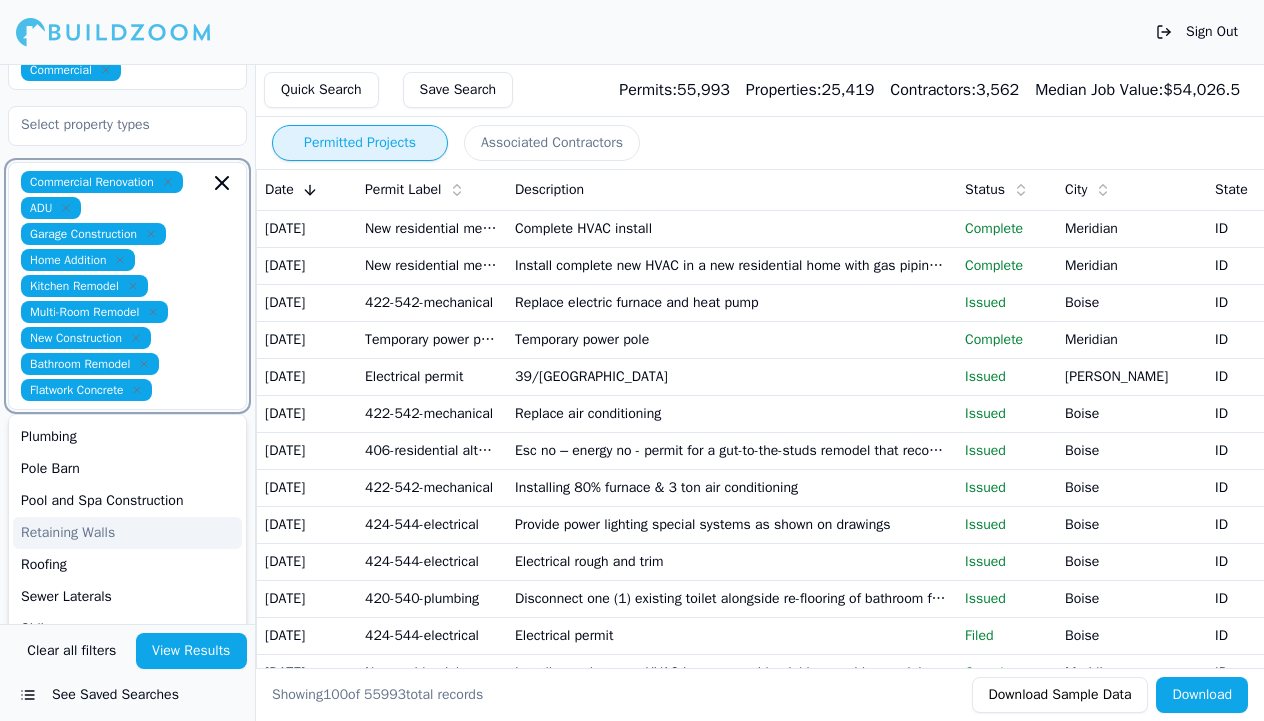 scroll, scrollTop: 466, scrollLeft: 0, axis: vertical 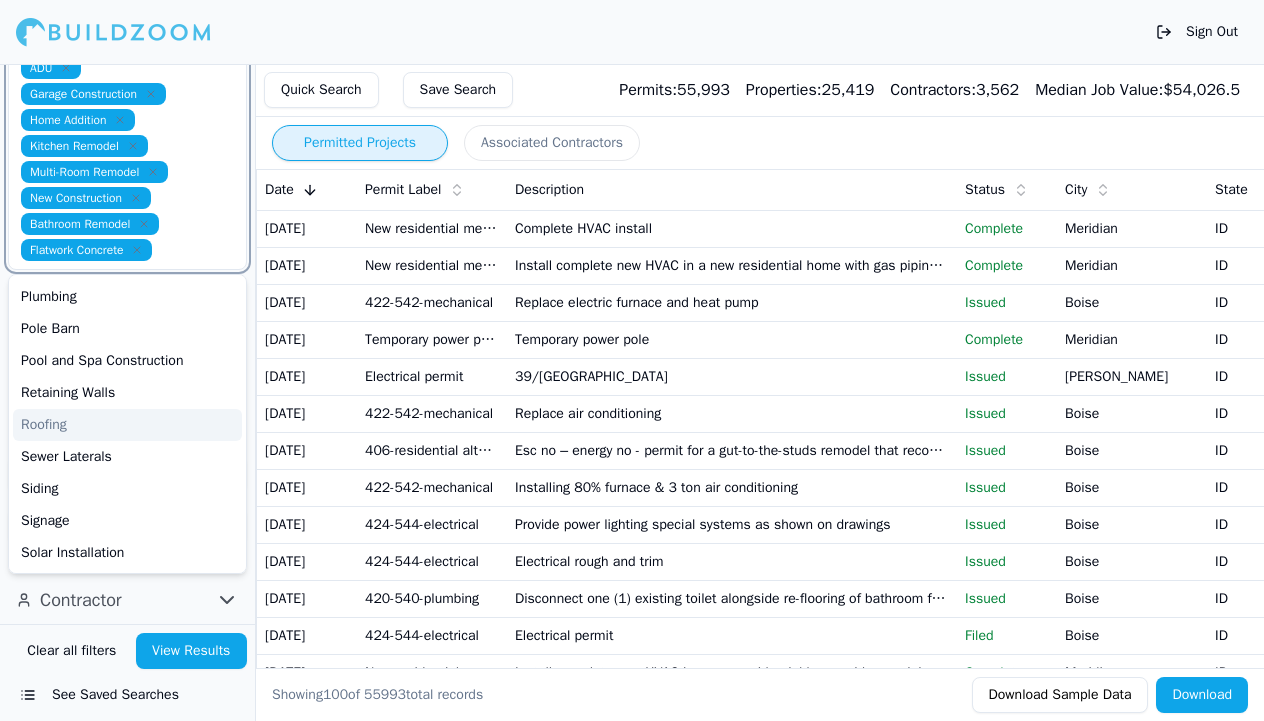 click on "Roofing" at bounding box center [127, 425] 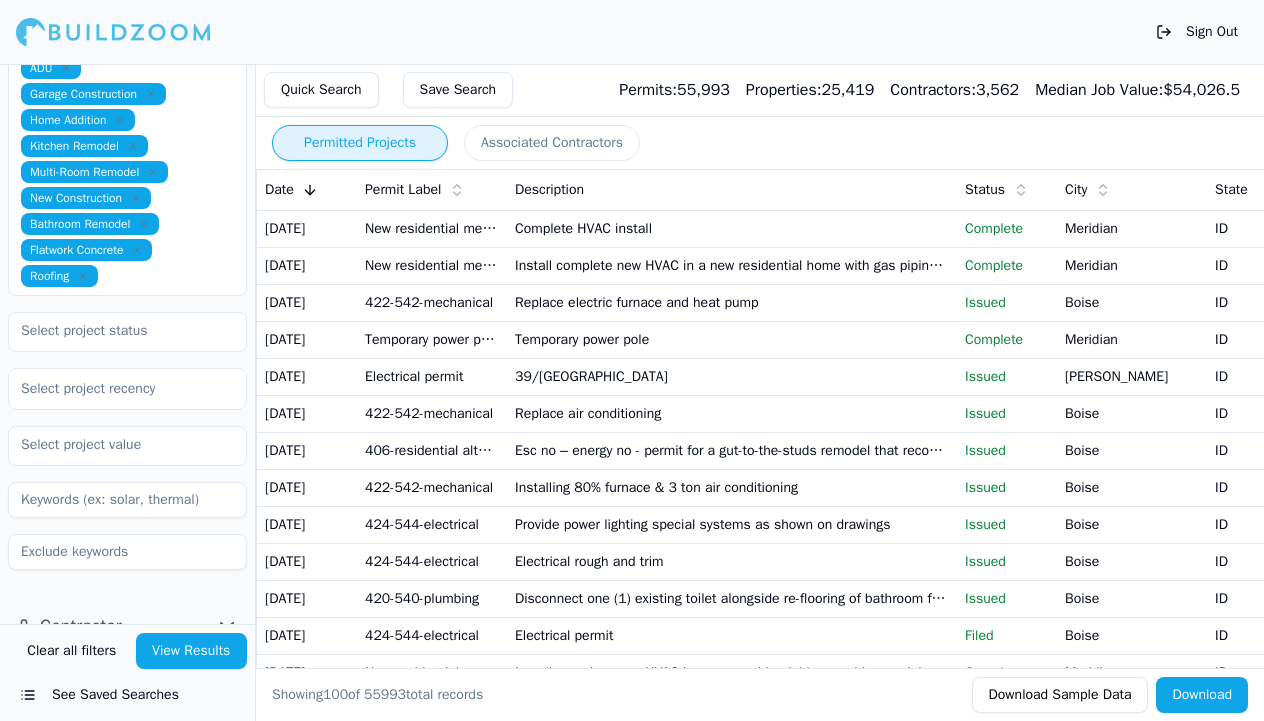 click on "Contractor" at bounding box center (127, 626) 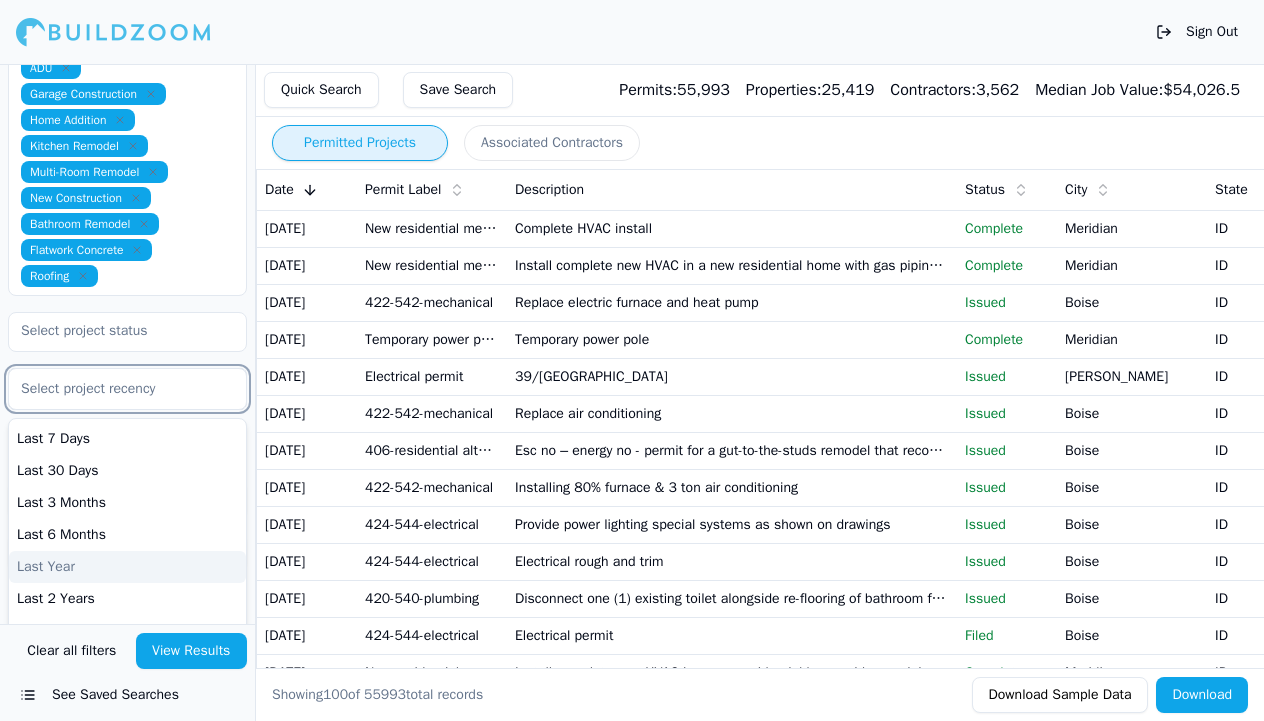 click on "Last Year" at bounding box center (127, 567) 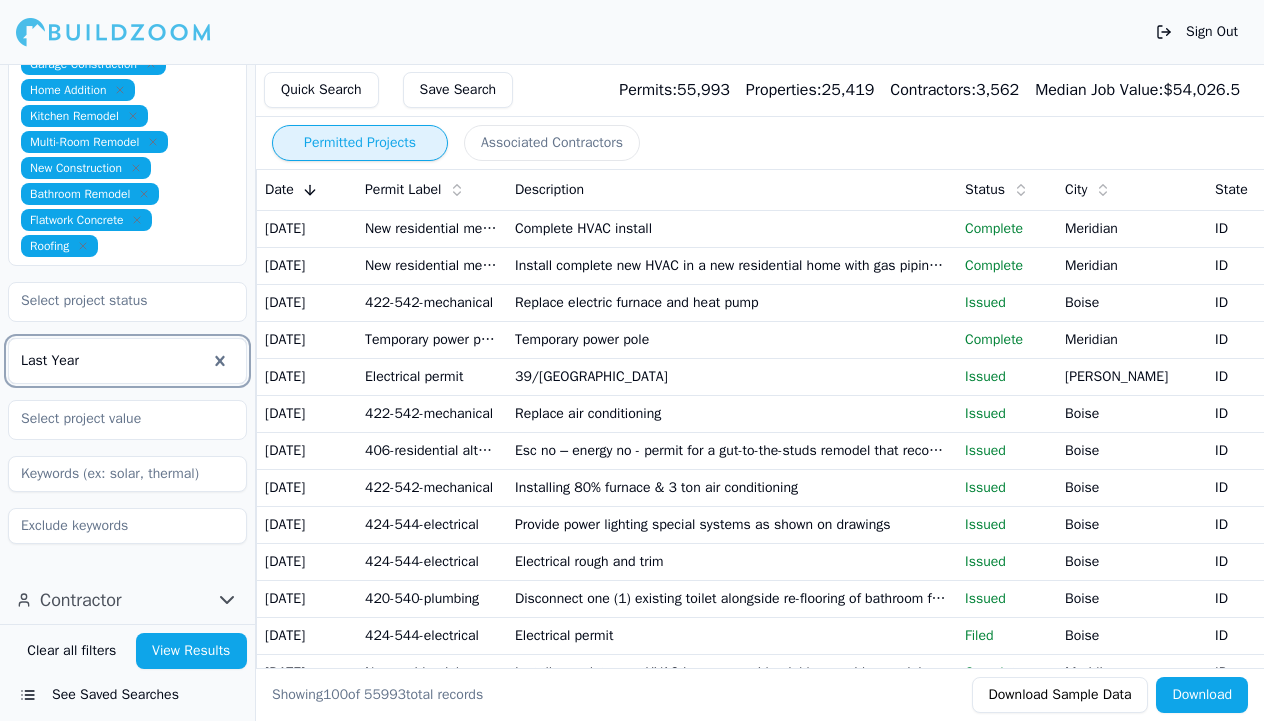scroll, scrollTop: 526, scrollLeft: 0, axis: vertical 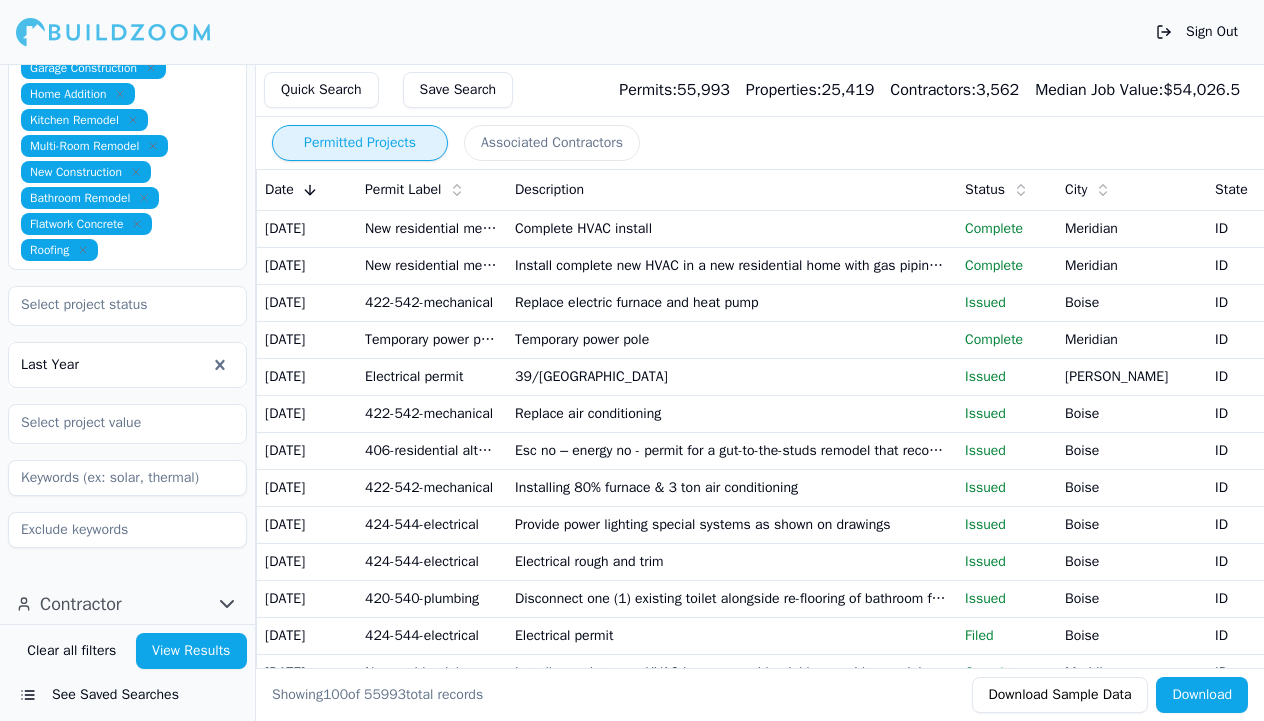 click 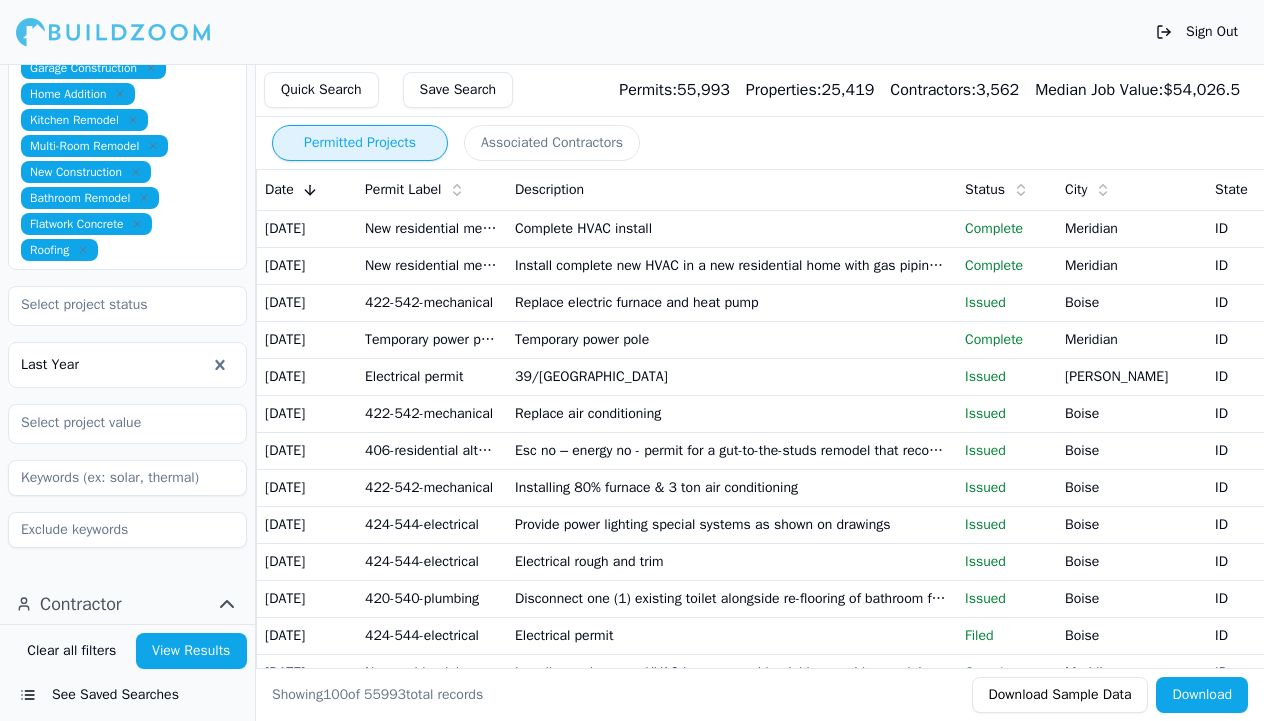 click on "Contractor" at bounding box center [81, 604] 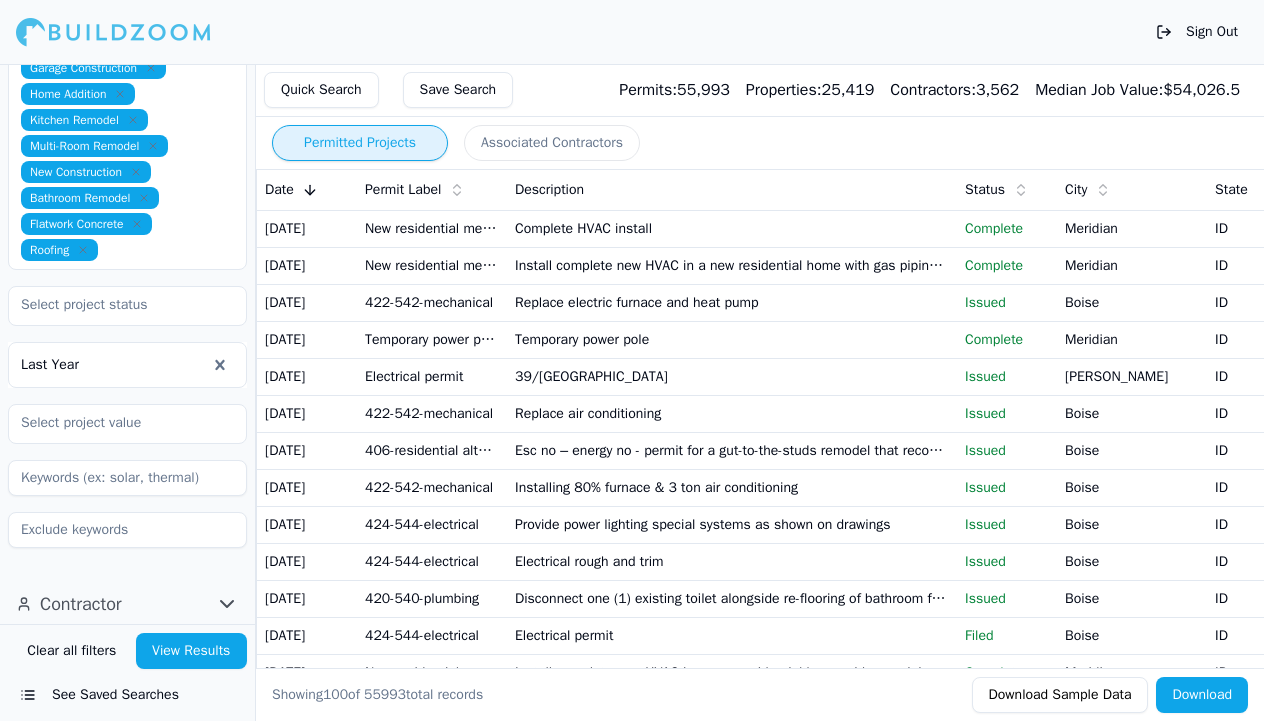 click 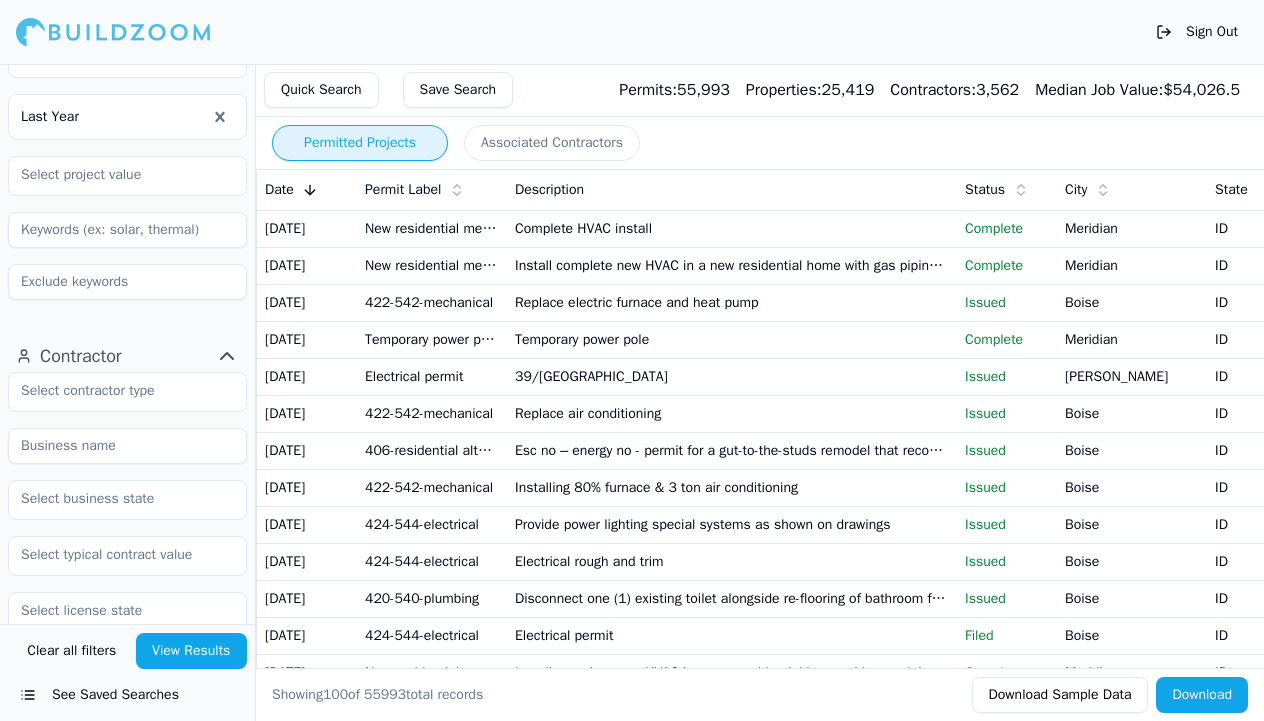 scroll, scrollTop: 796, scrollLeft: 0, axis: vertical 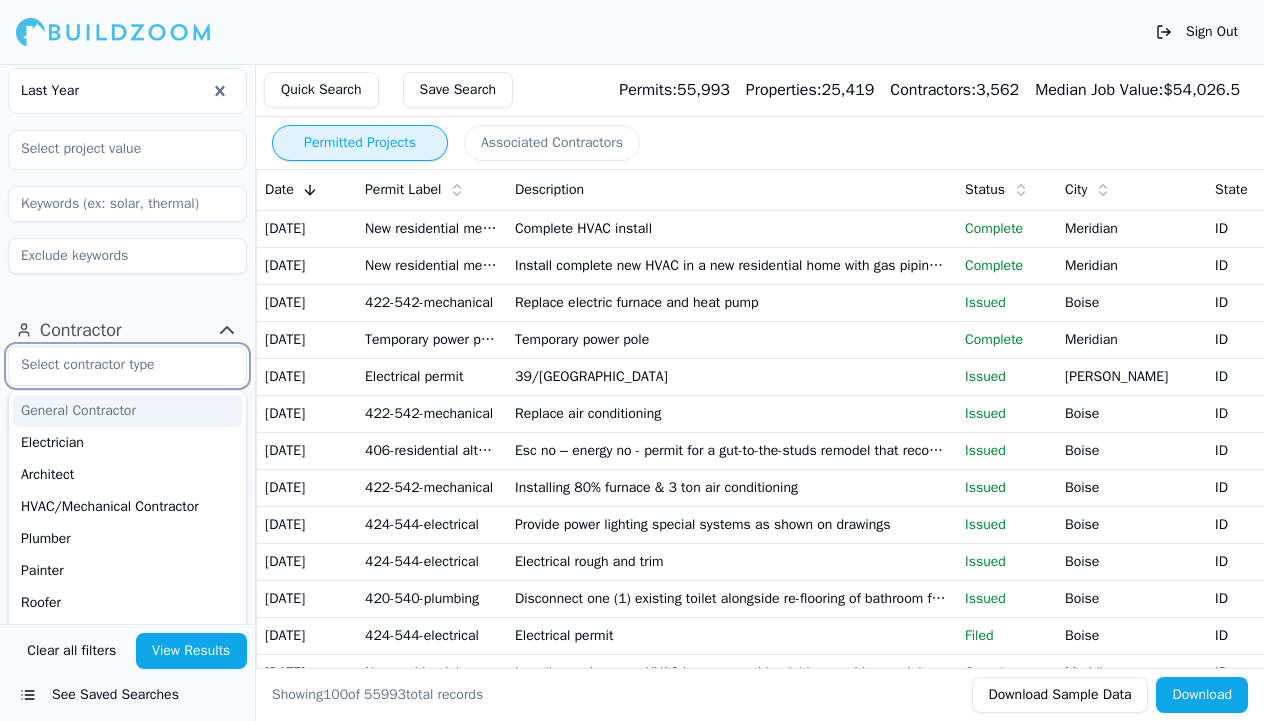 click at bounding box center [115, 365] 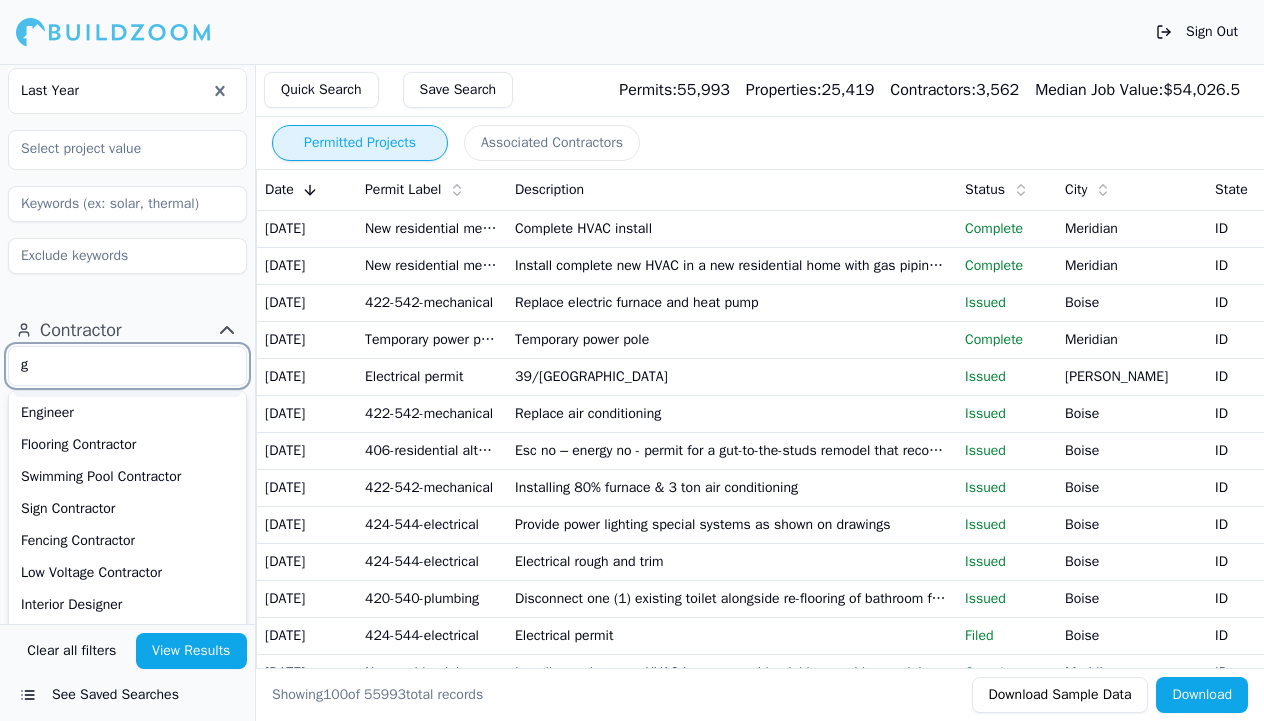 scroll, scrollTop: 30, scrollLeft: 0, axis: vertical 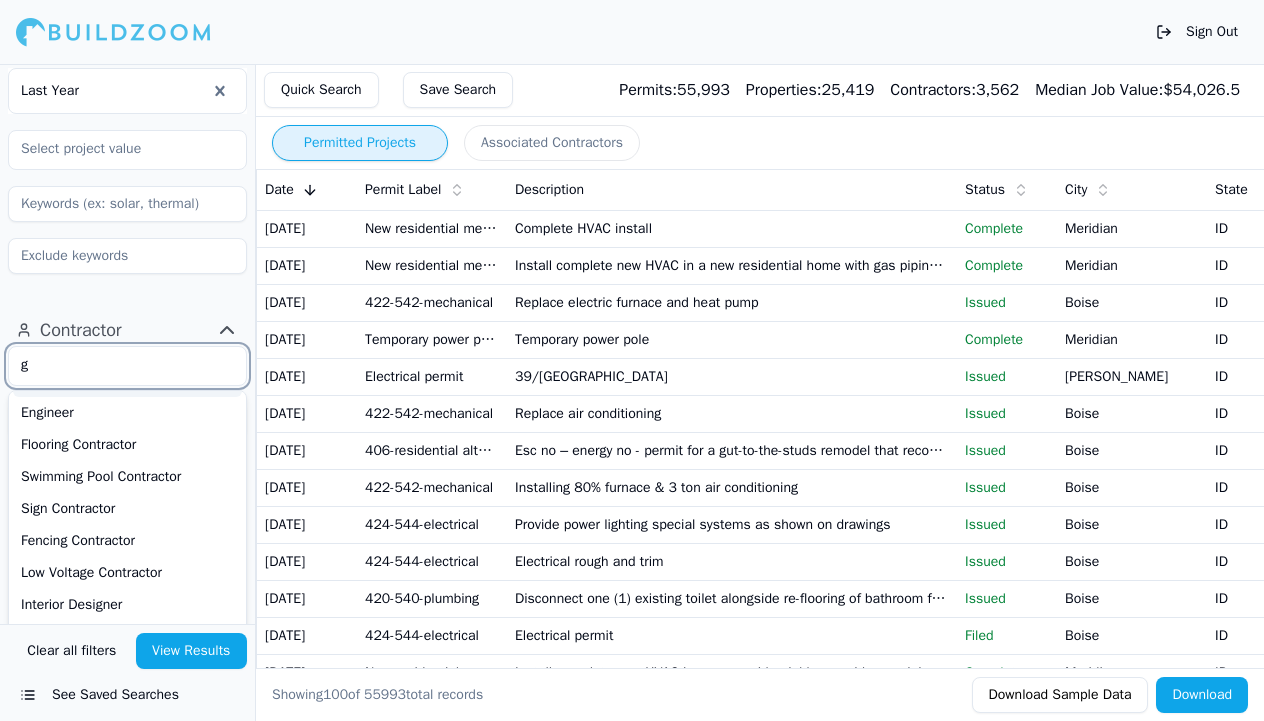 type on "ge" 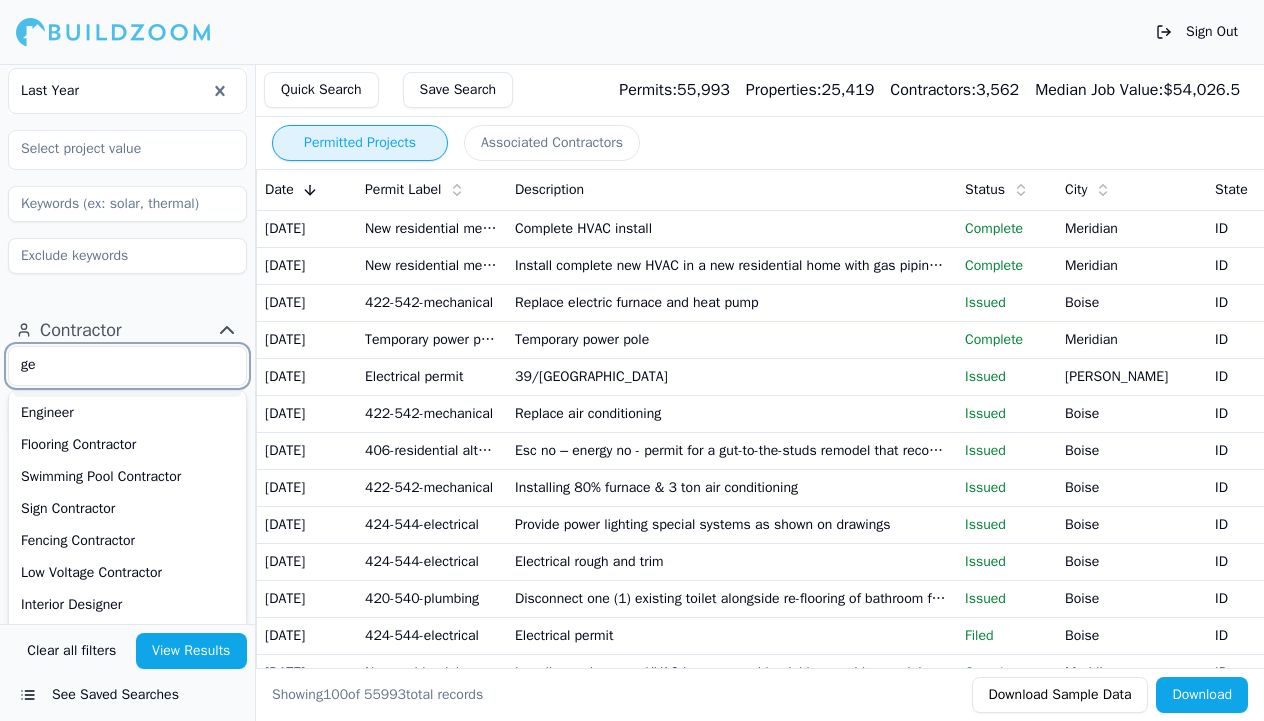 scroll, scrollTop: 0, scrollLeft: 0, axis: both 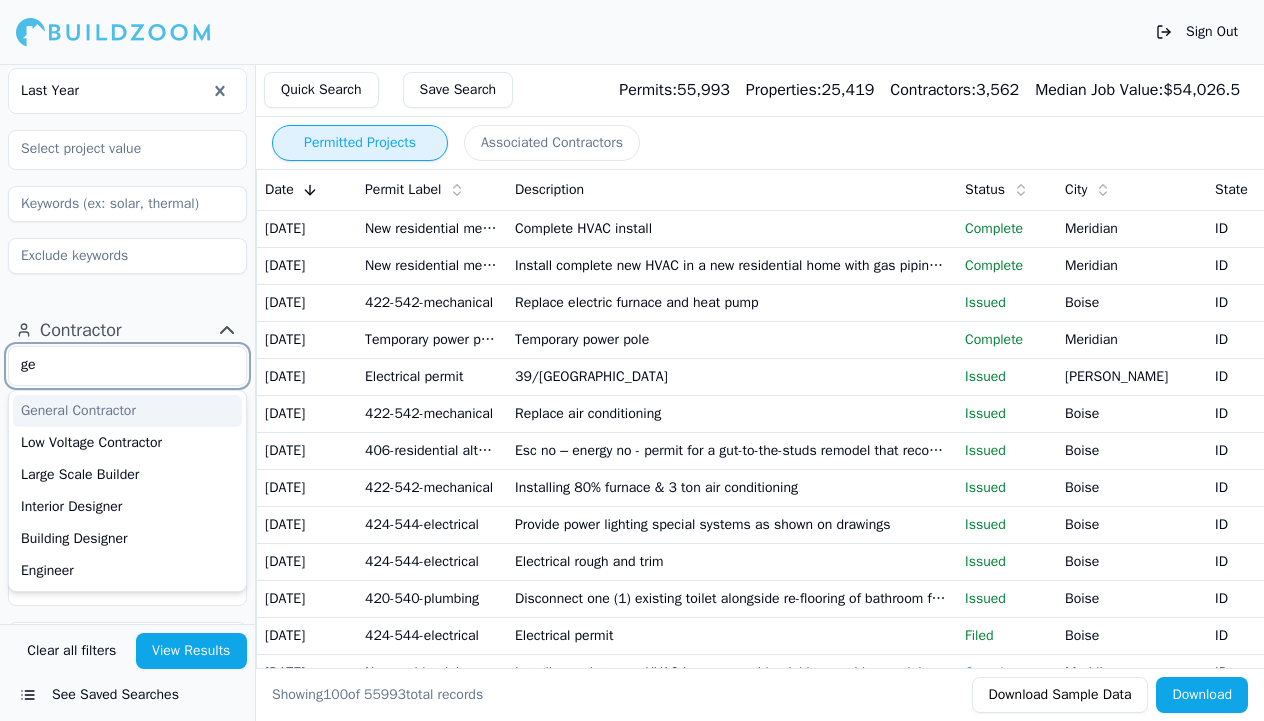 click on "General Contractor" at bounding box center [127, 411] 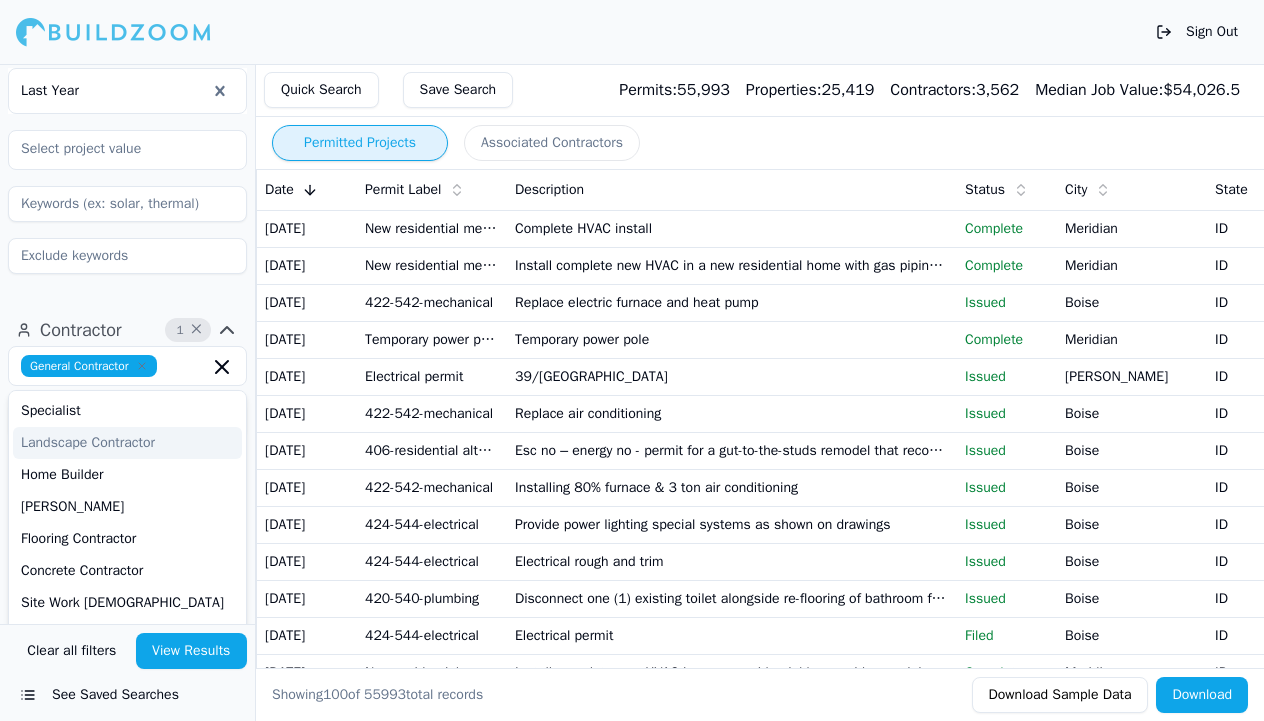 click on "Project 13 × Residential Commercial Commercial Renovation ADU Garage Construction Home Addition Kitchen Remodel Multi-Room Remodel New Construction Bathroom Remodel Flatwork Concrete Roofing Last Year" at bounding box center [127, -79] 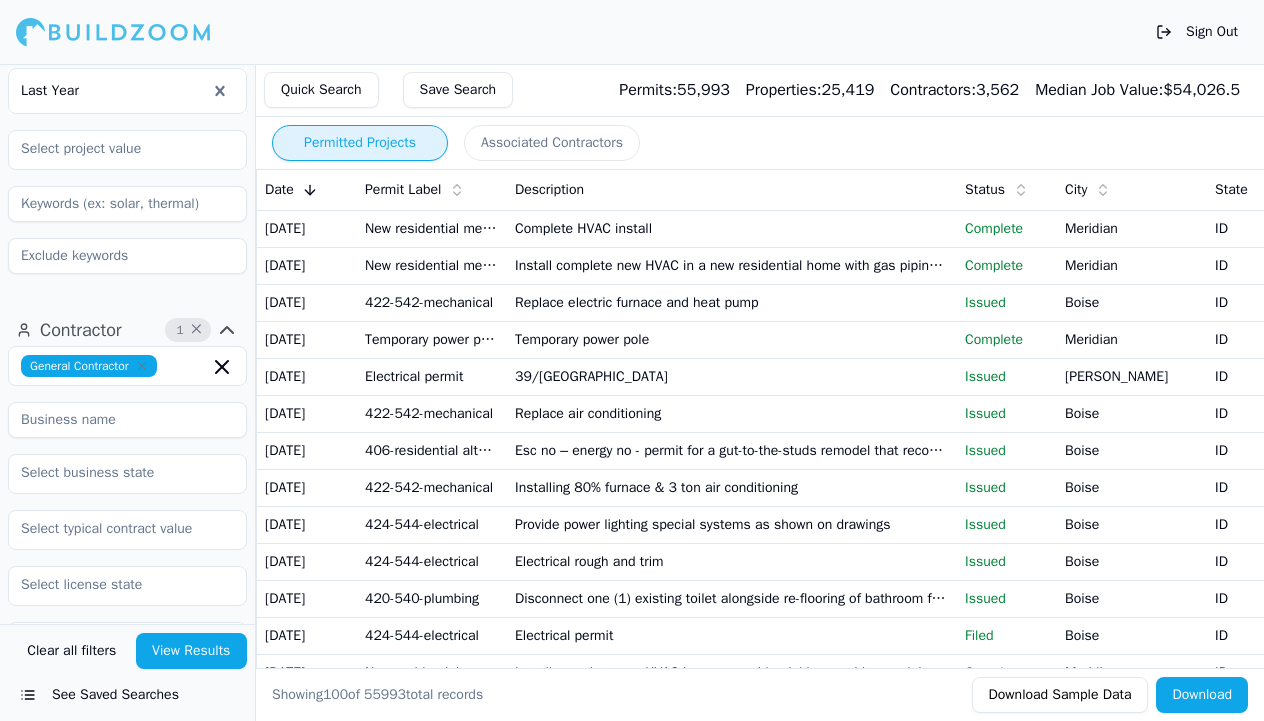 click on "General Contractor" at bounding box center [127, 366] 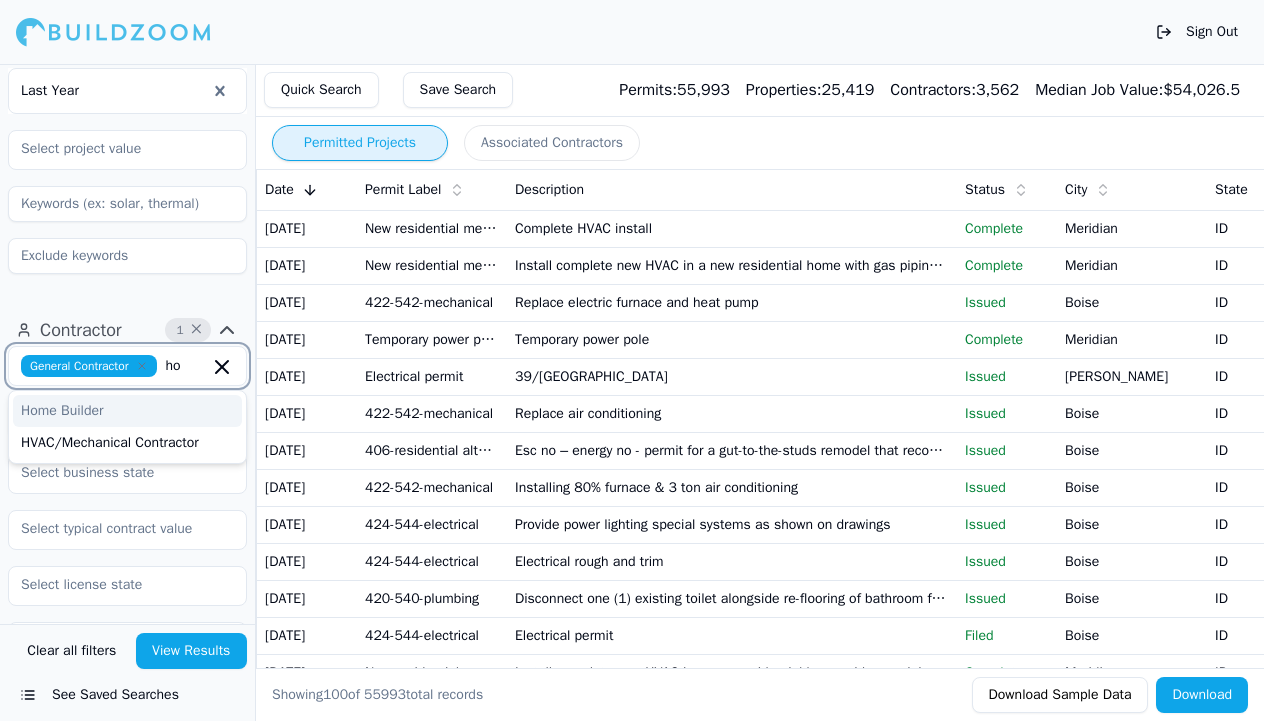 type on "hom" 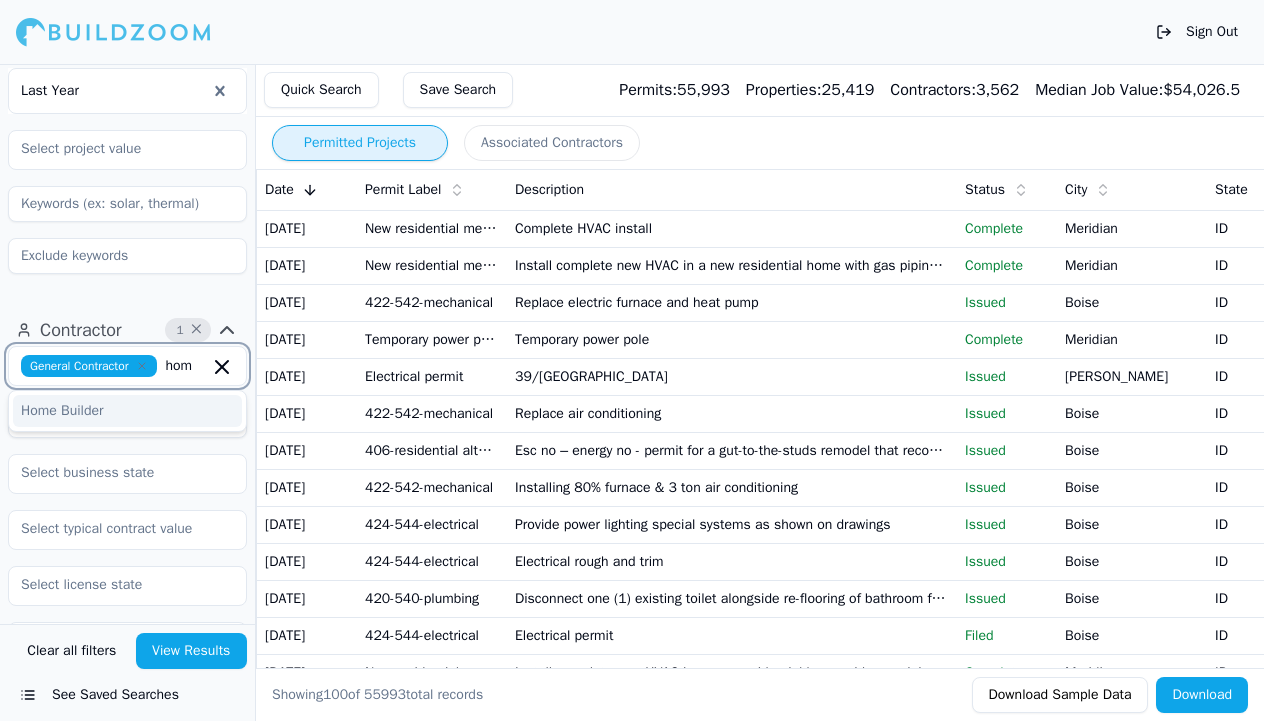 click on "Home Builder" at bounding box center [127, 411] 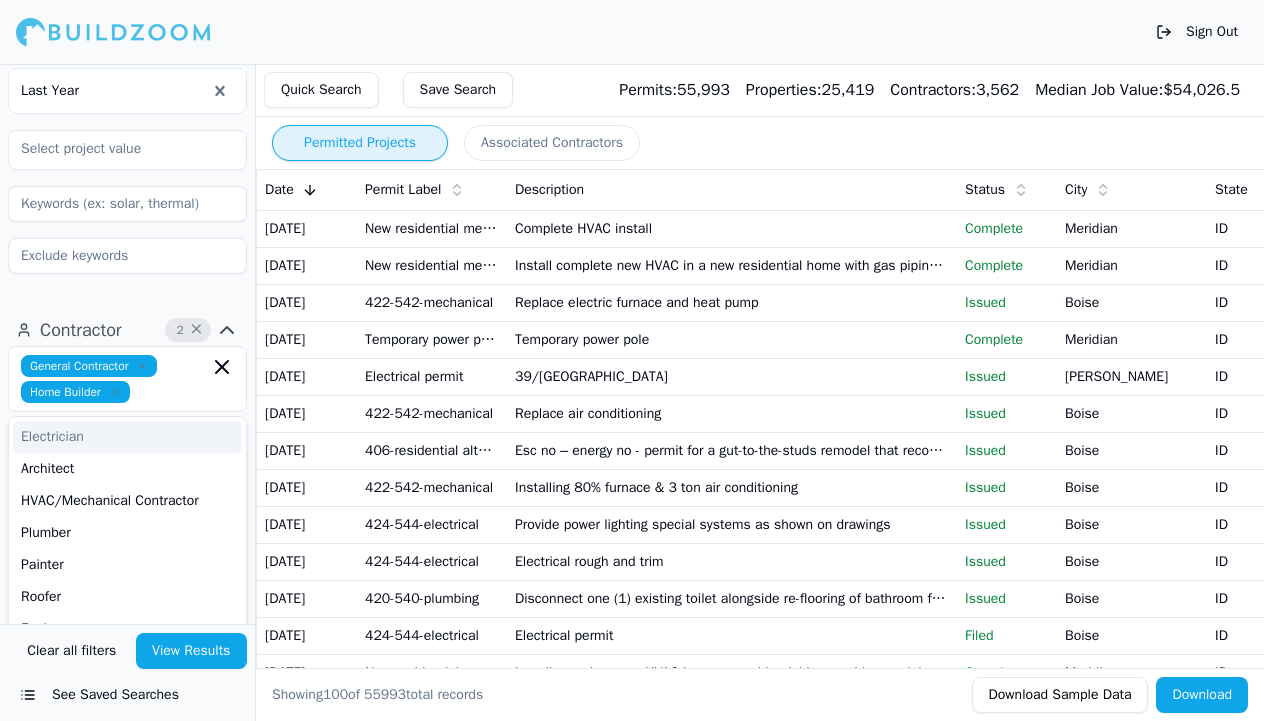 click on "Project 13 × Residential Commercial Commercial Renovation ADU Garage Construction Home Addition Kitchen Remodel Multi-Room Remodel New Construction Bathroom Remodel Flatwork Concrete Roofing Last Year" at bounding box center [127, -79] 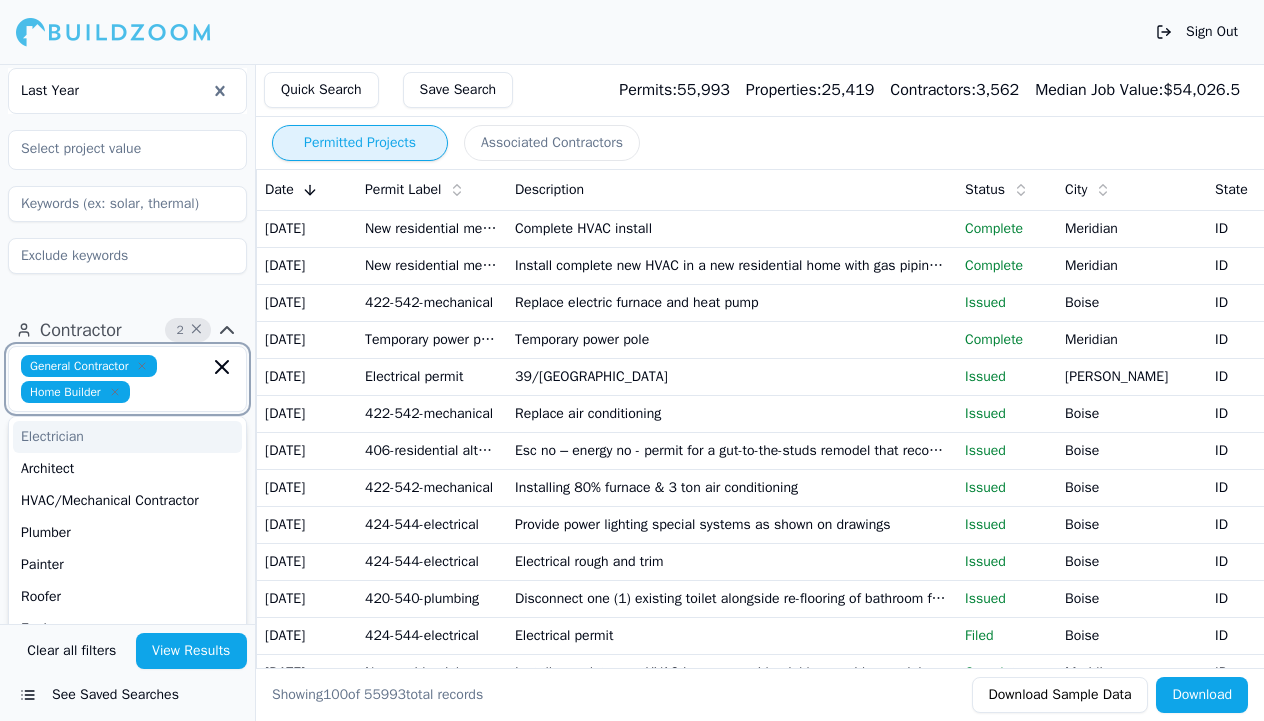 click at bounding box center [173, 392] 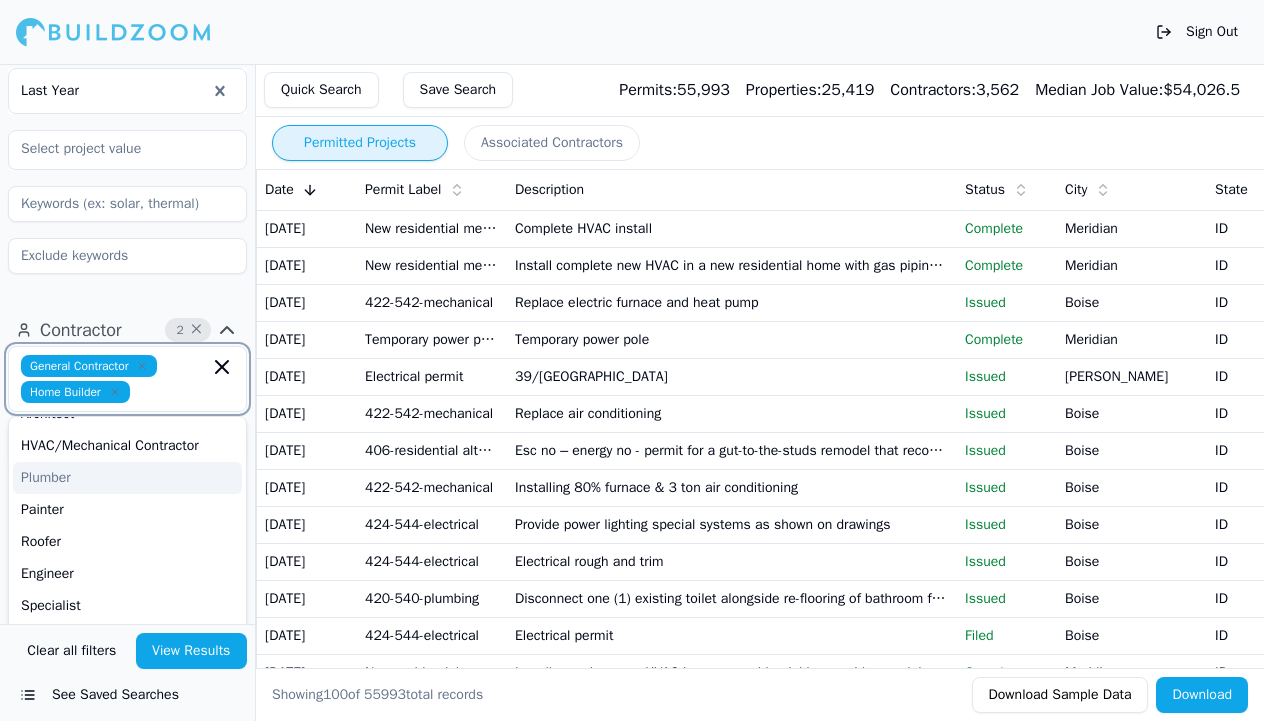 scroll, scrollTop: 84, scrollLeft: 0, axis: vertical 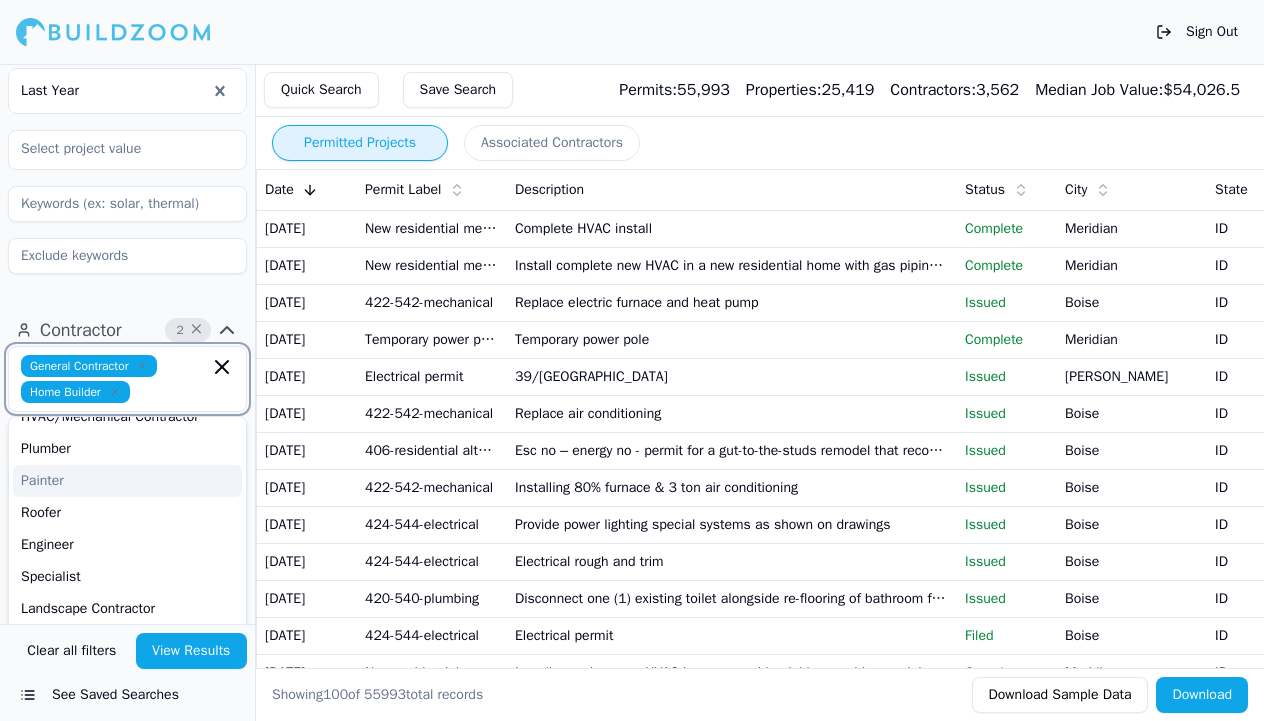 click on "Painter" at bounding box center (127, 481) 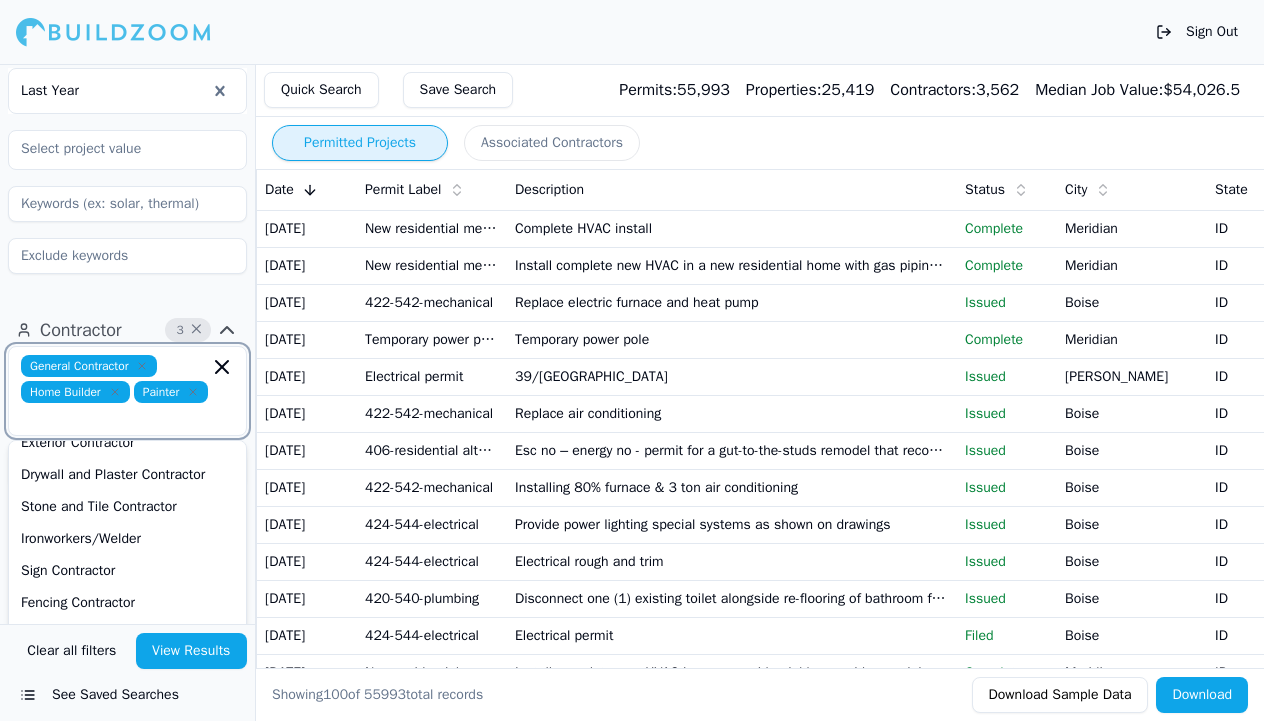 scroll, scrollTop: 499, scrollLeft: 0, axis: vertical 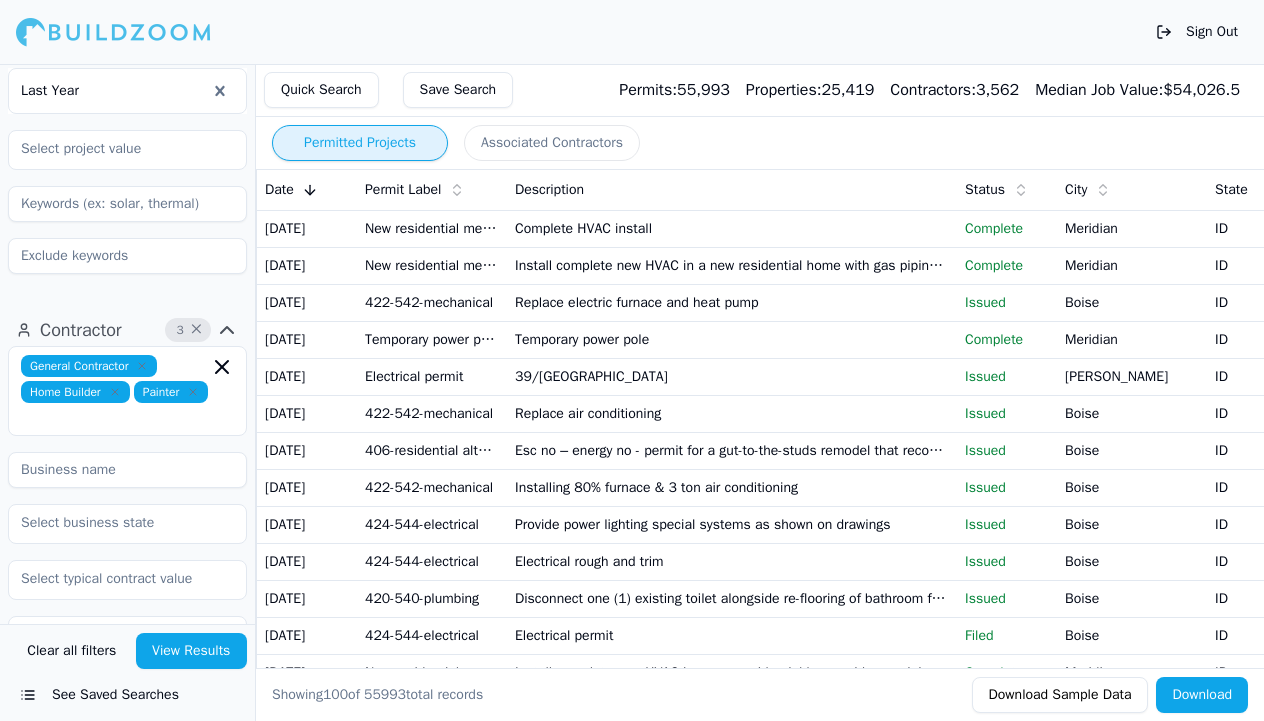 click on "Project 13 × Residential Commercial Commercial Renovation ADU Garage Construction Home Addition Kitchen Remodel Multi-Room Remodel New Construction Bathroom Remodel Flatwork Concrete Roofing Last Year" at bounding box center [127, -79] 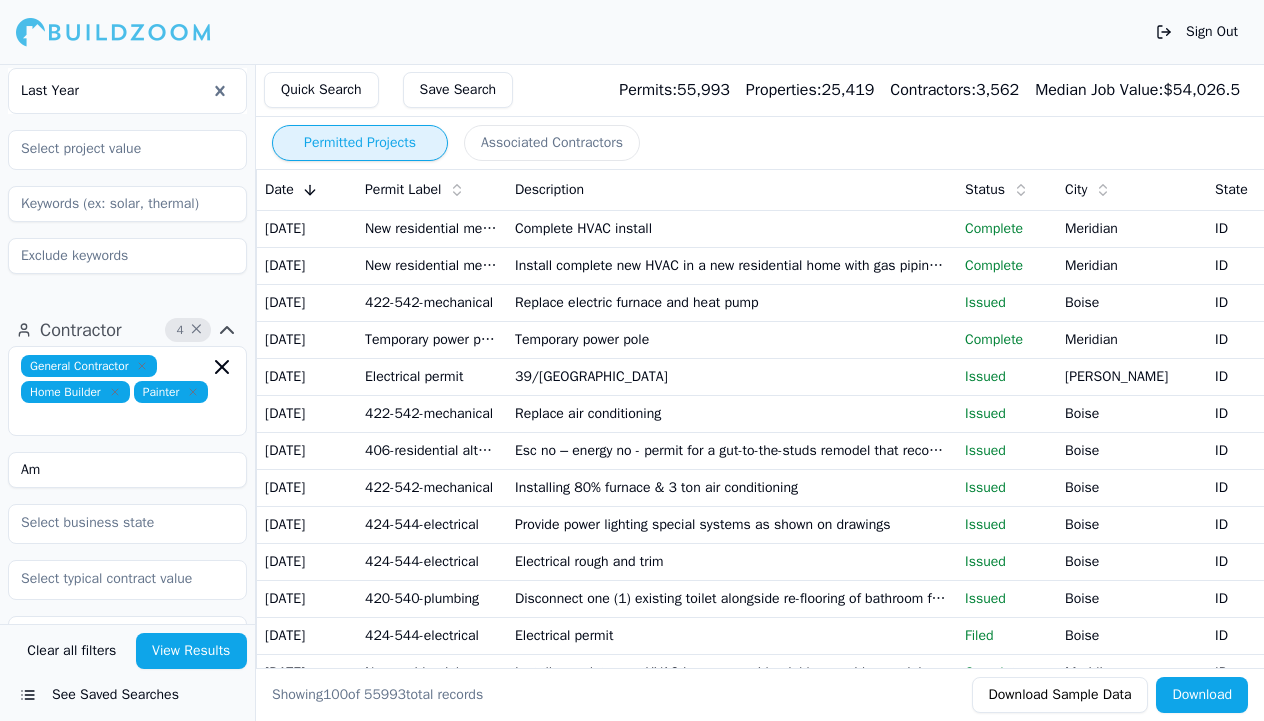 type on "A" 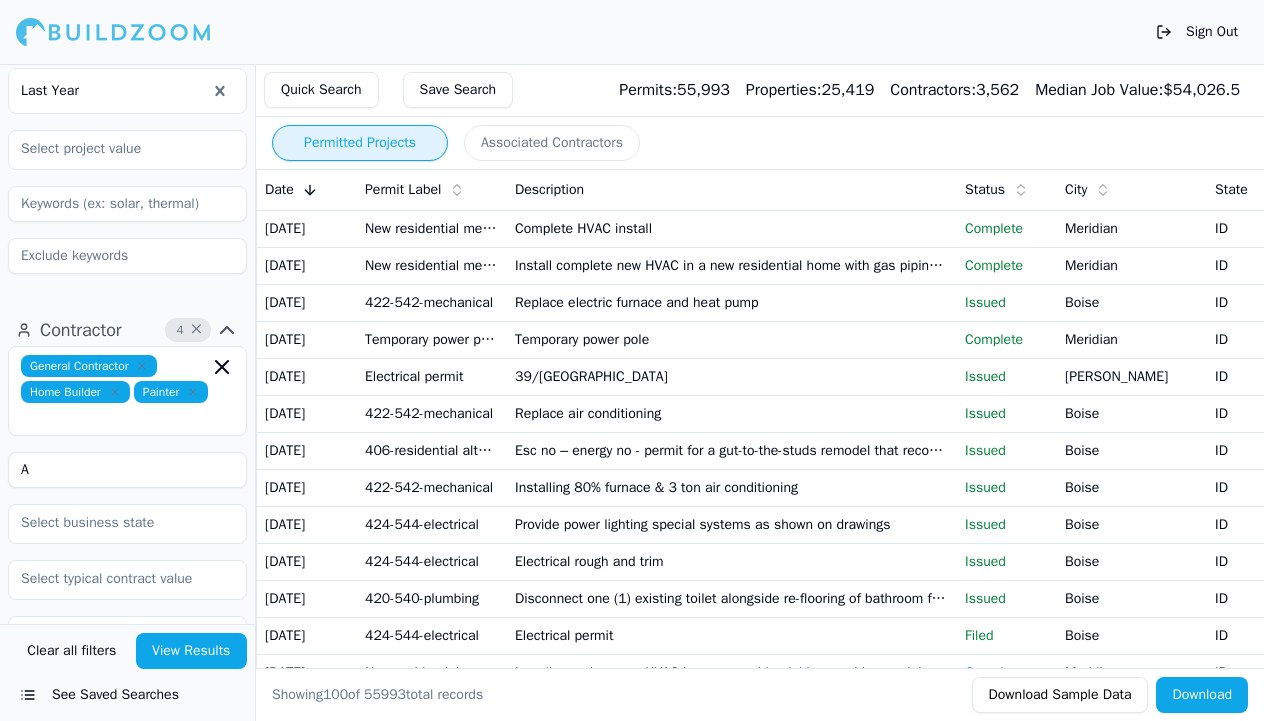 type 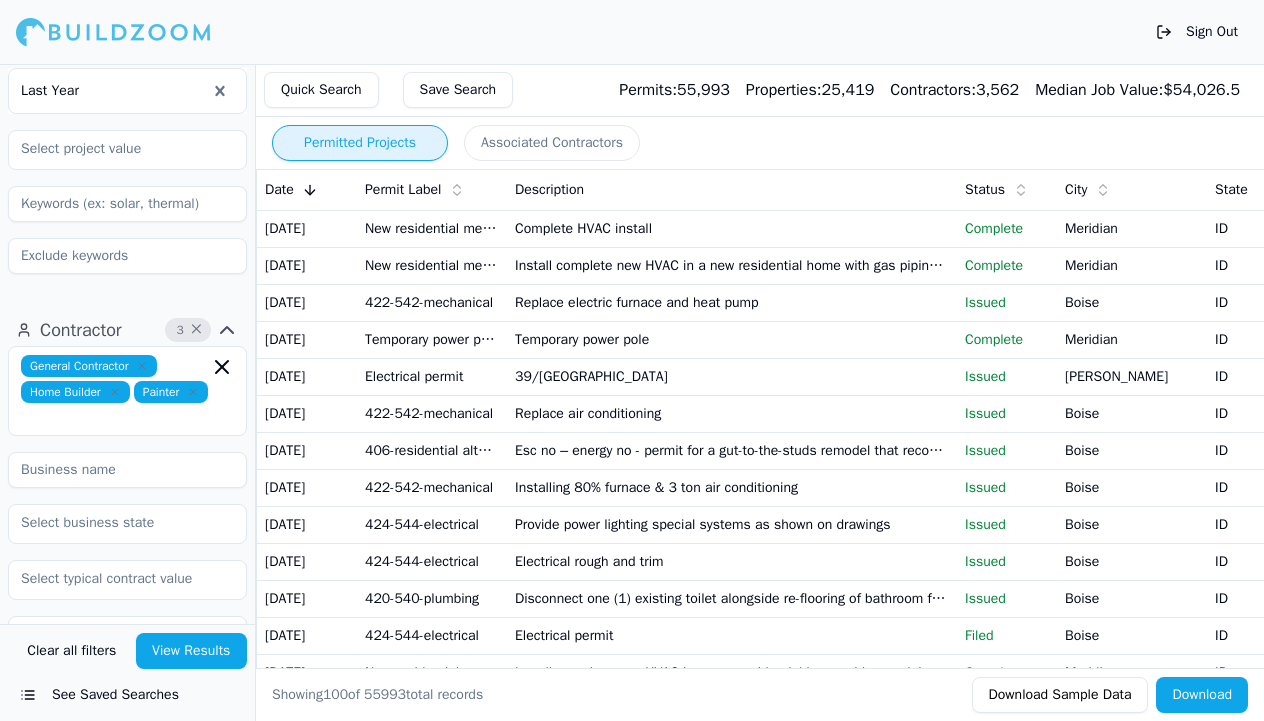 click on "Residential Commercial Commercial Renovation ADU Garage Construction Home Addition Kitchen Remodel Multi-Room Remodel New Construction Bathroom Remodel Flatwork Concrete Roofing Last Year" at bounding box center (127, -63) 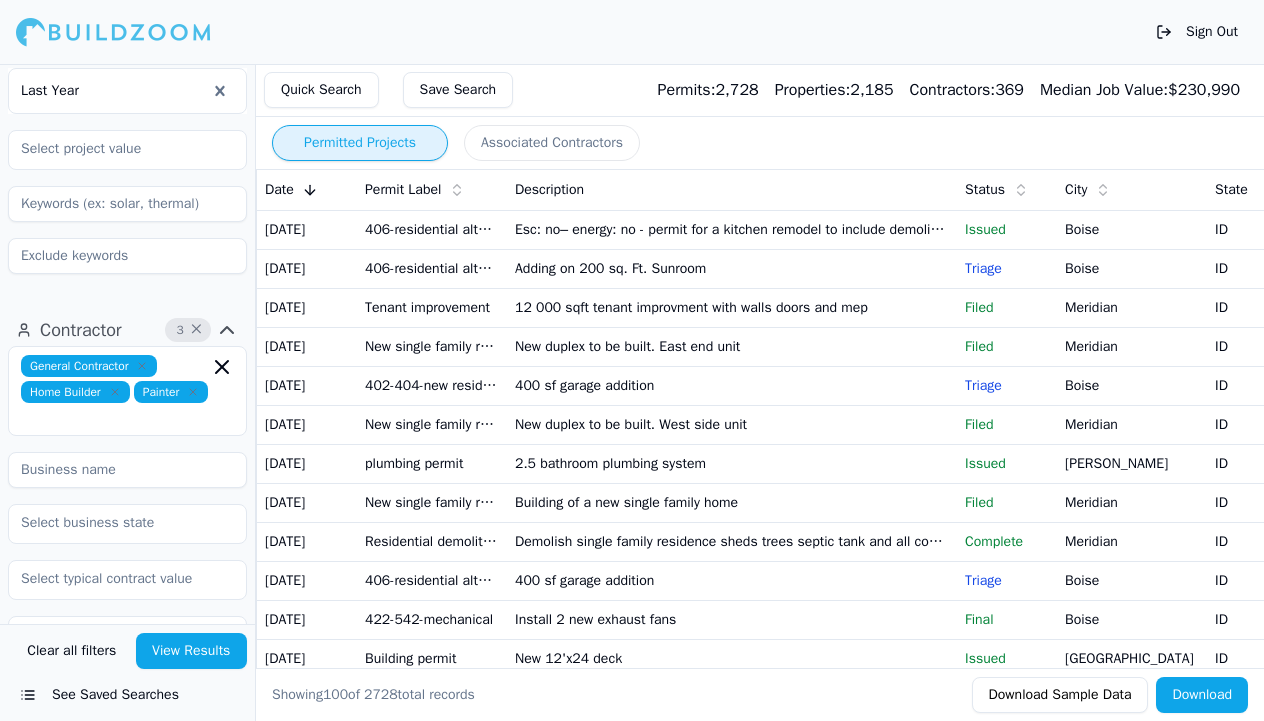 scroll, scrollTop: 0, scrollLeft: 0, axis: both 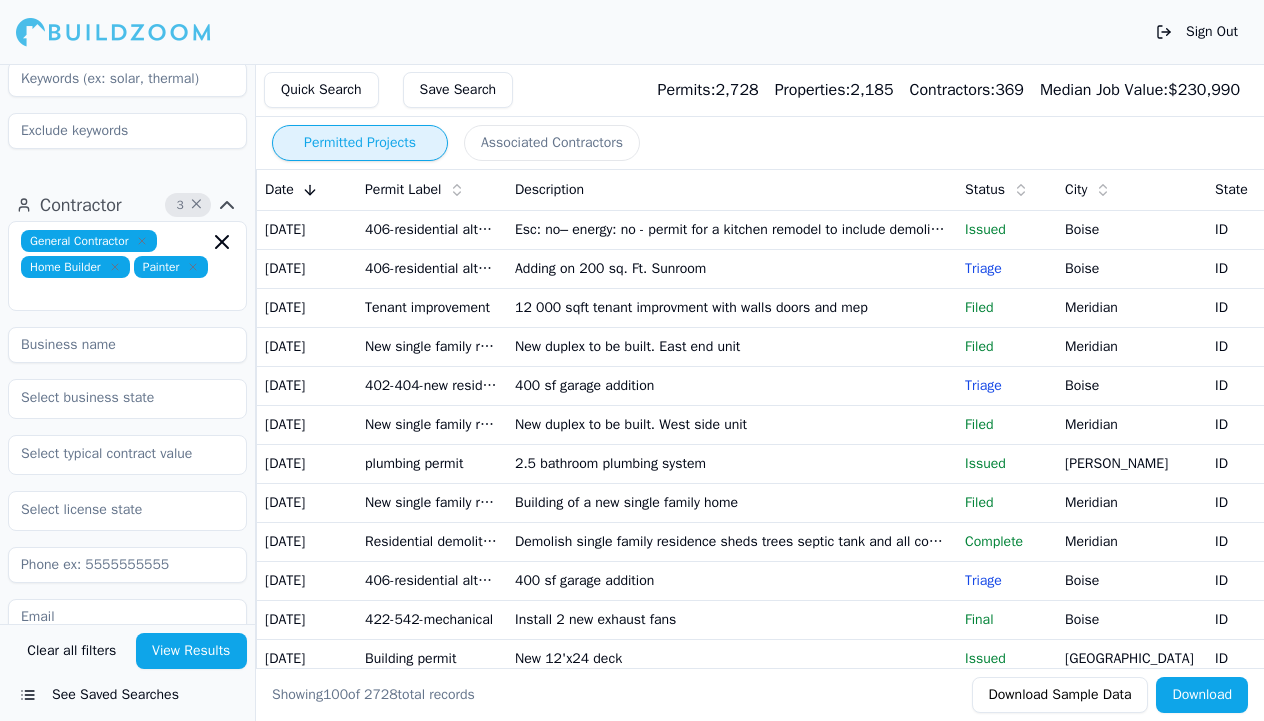click 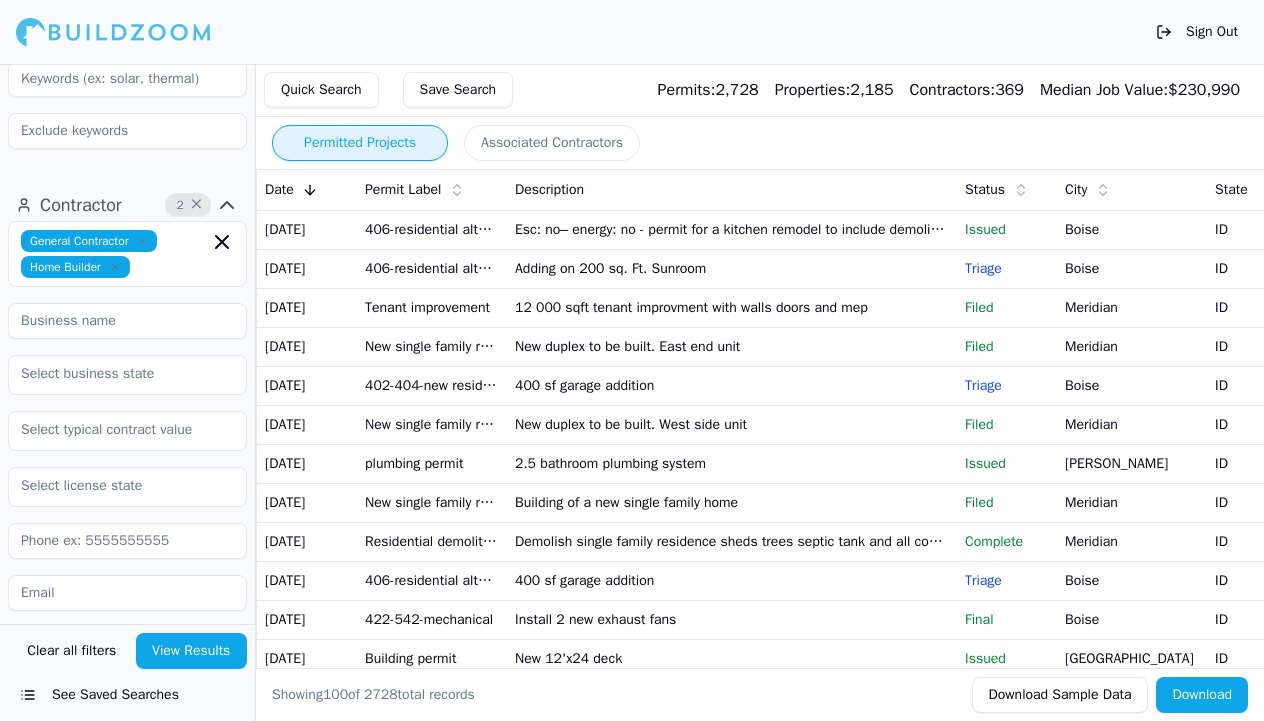 click on "View Results" at bounding box center [192, 651] 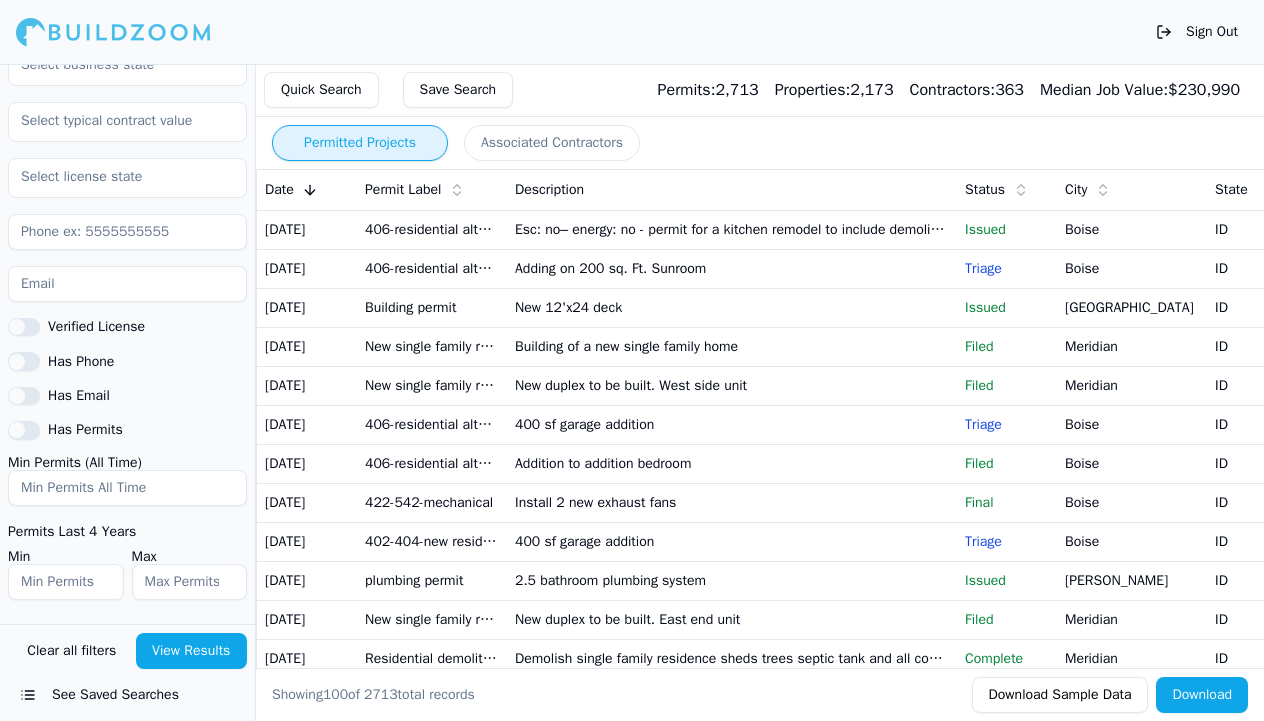 scroll, scrollTop: 1230, scrollLeft: 0, axis: vertical 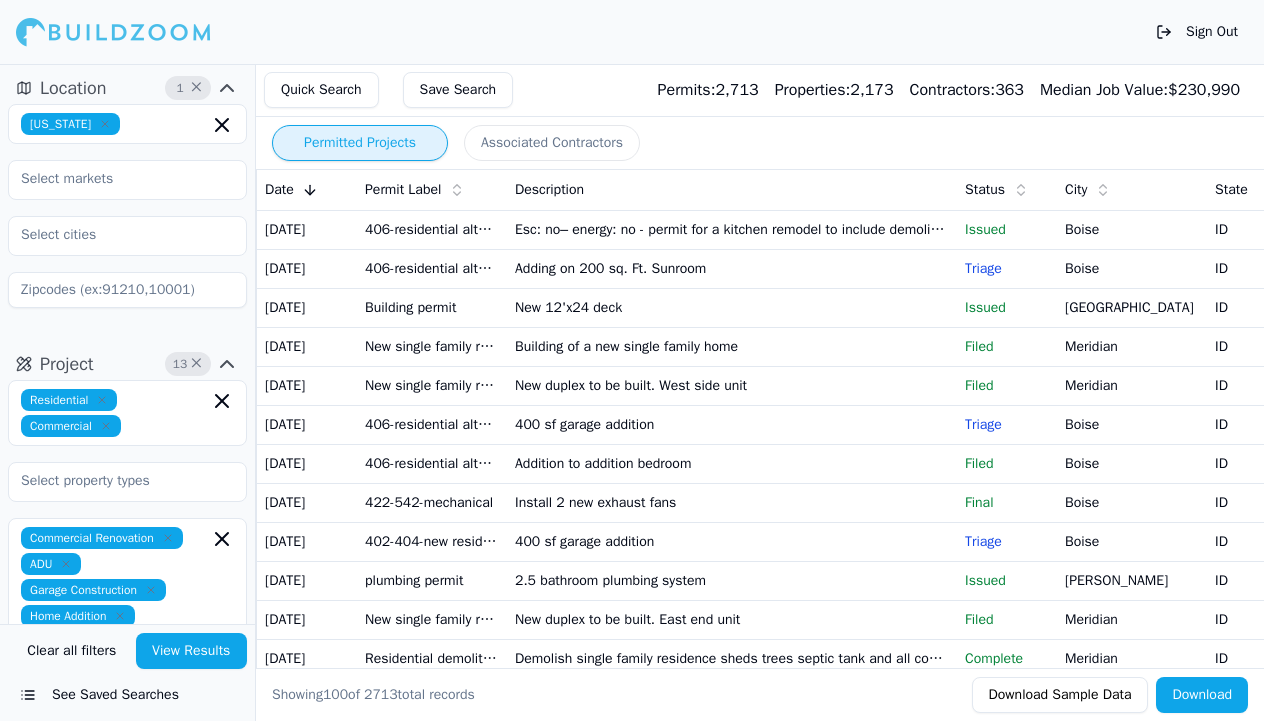 click on "Save Search" at bounding box center (458, 90) 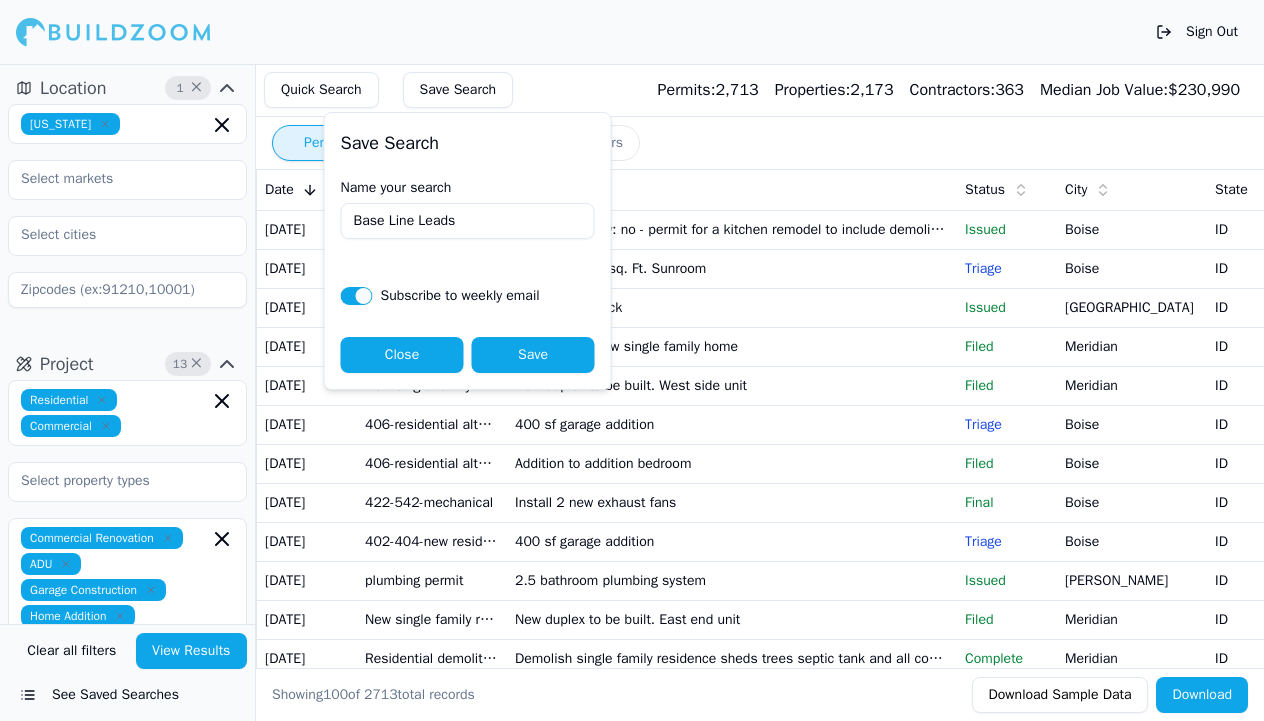 type on "Base Line Leads" 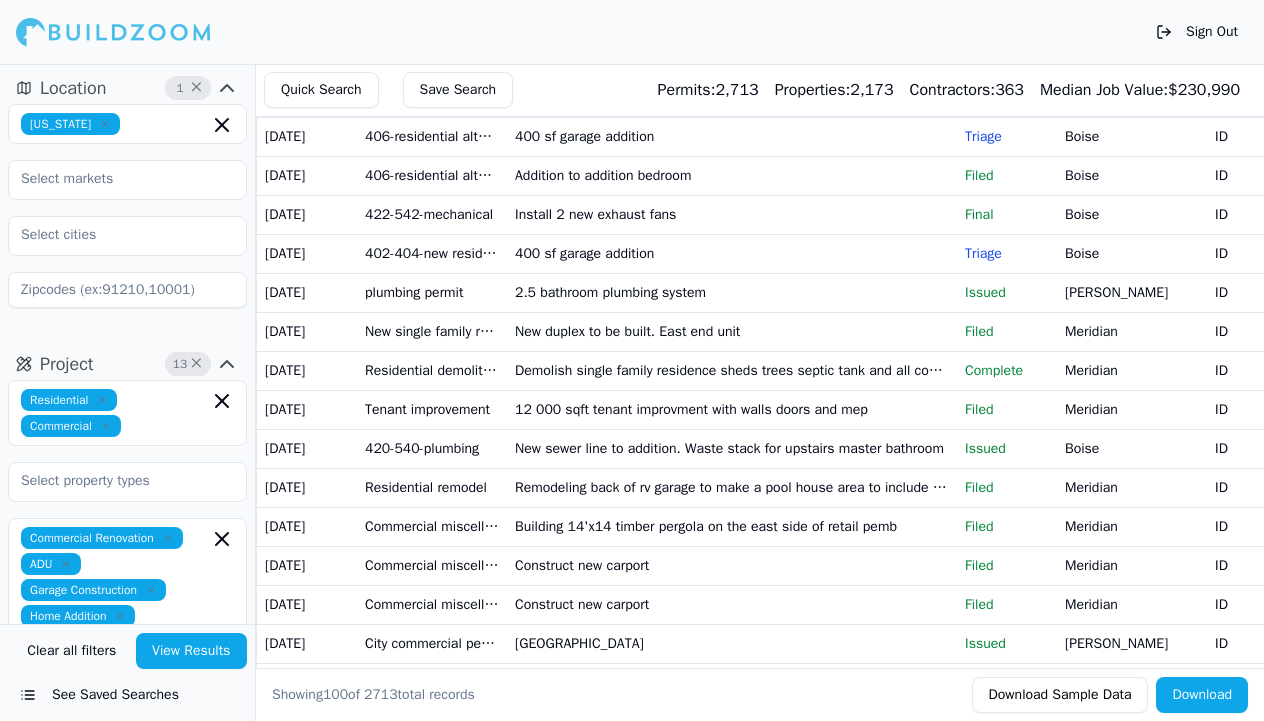 scroll, scrollTop: 294, scrollLeft: 0, axis: vertical 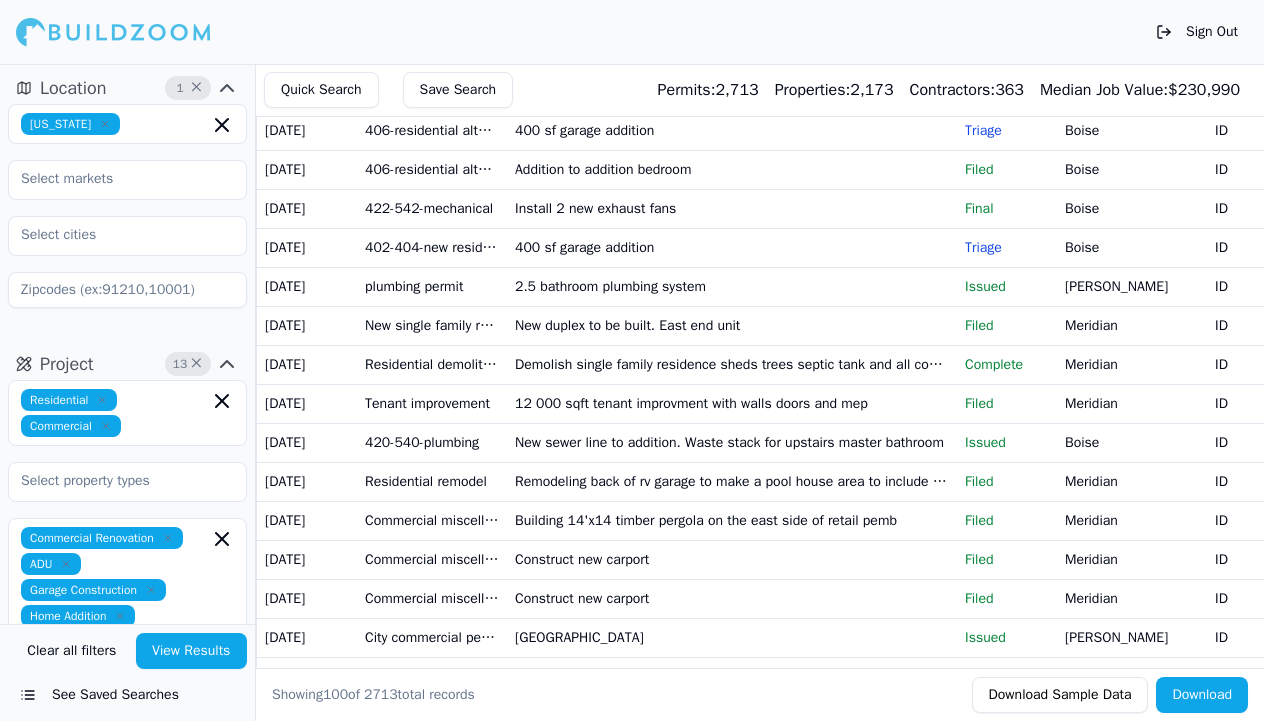 click on "2.5 bathroom plumbing system" at bounding box center [732, 286] 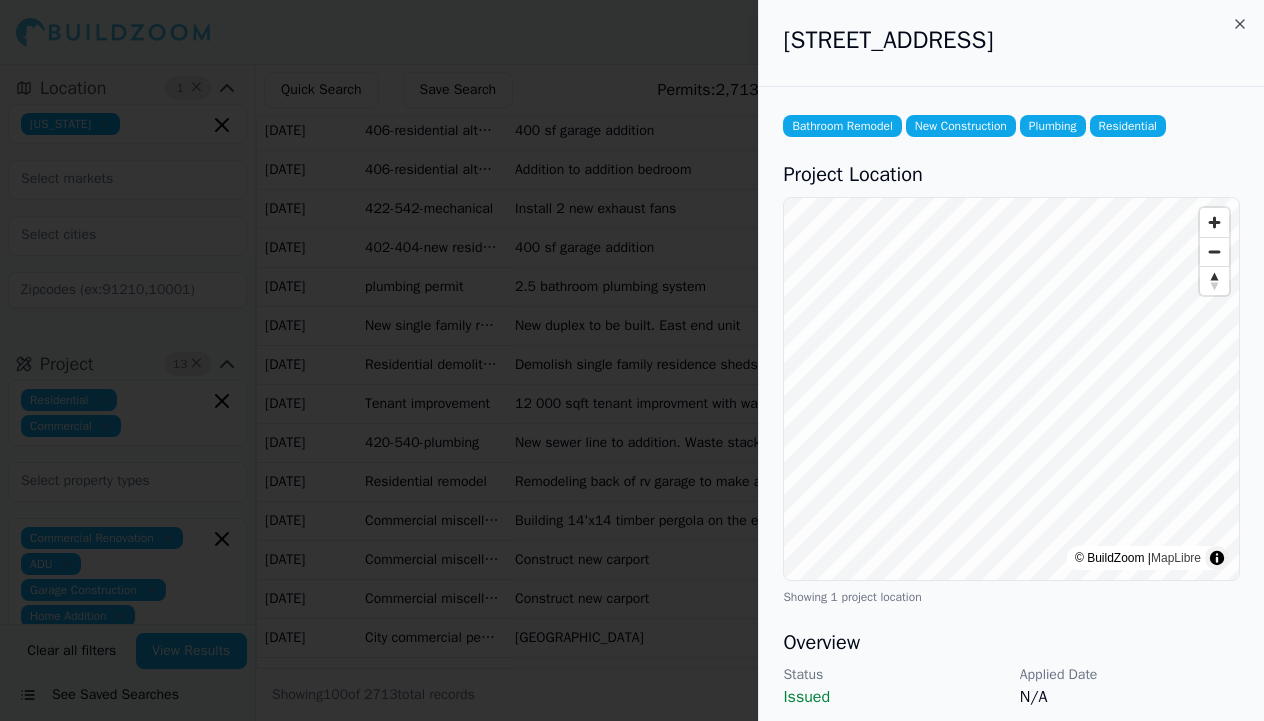 click 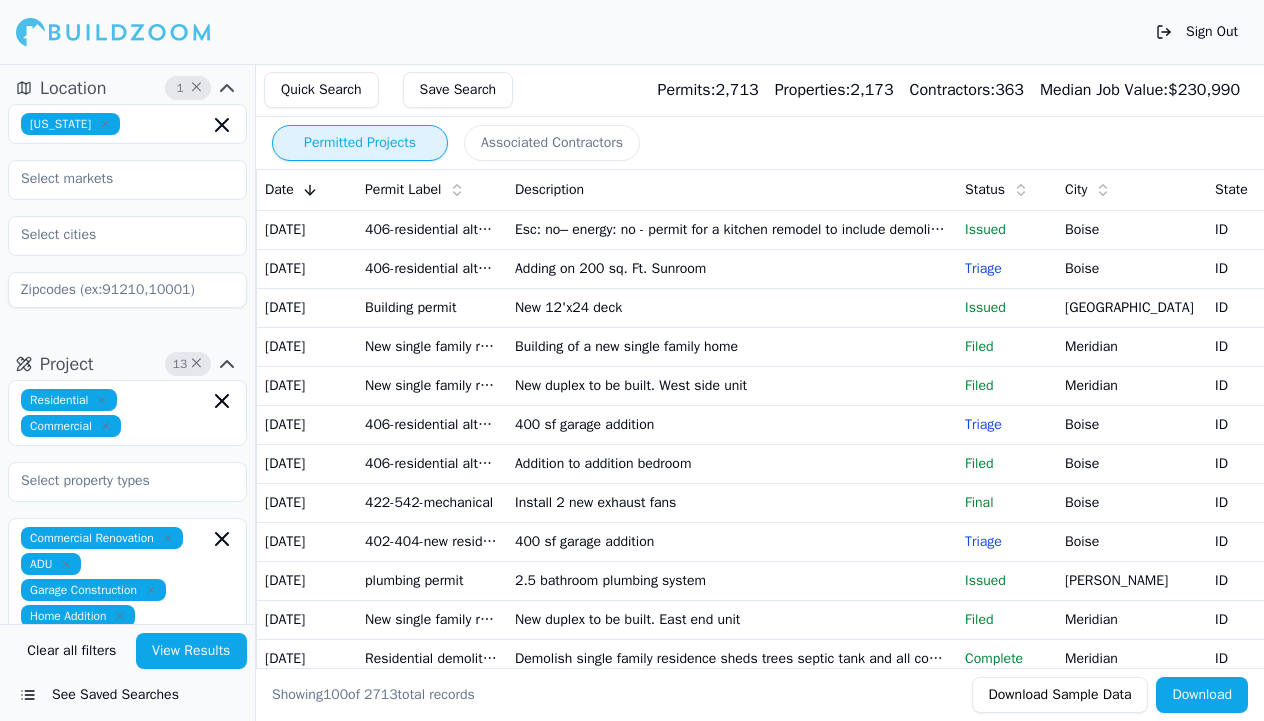 scroll, scrollTop: 0, scrollLeft: 0, axis: both 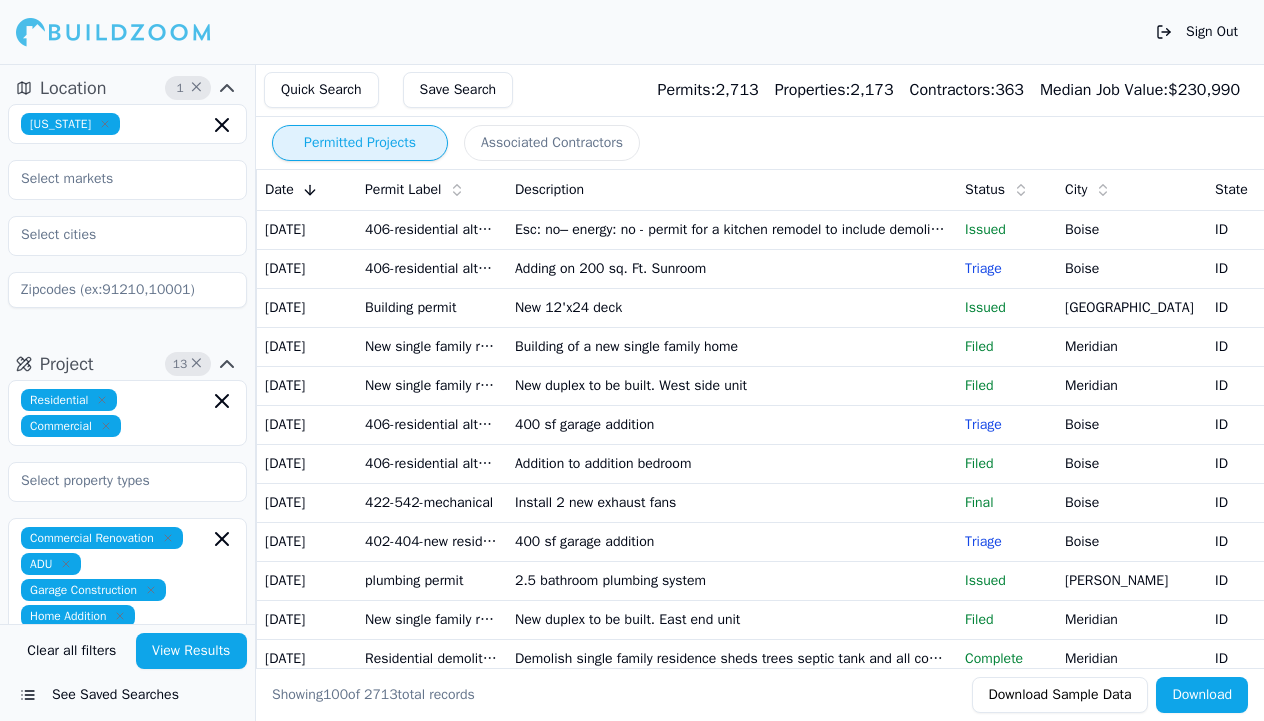 click on "Adding on 200 sq. Ft. Sunroom" at bounding box center [732, 268] 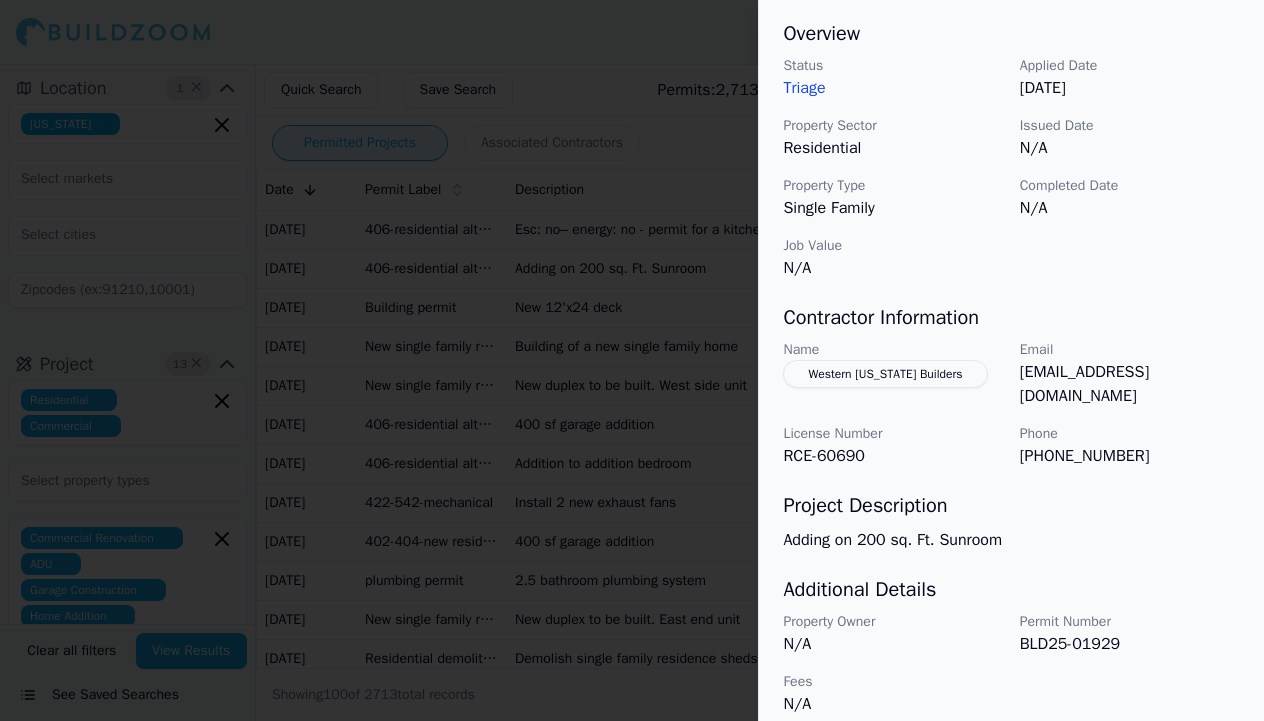 scroll, scrollTop: 608, scrollLeft: 0, axis: vertical 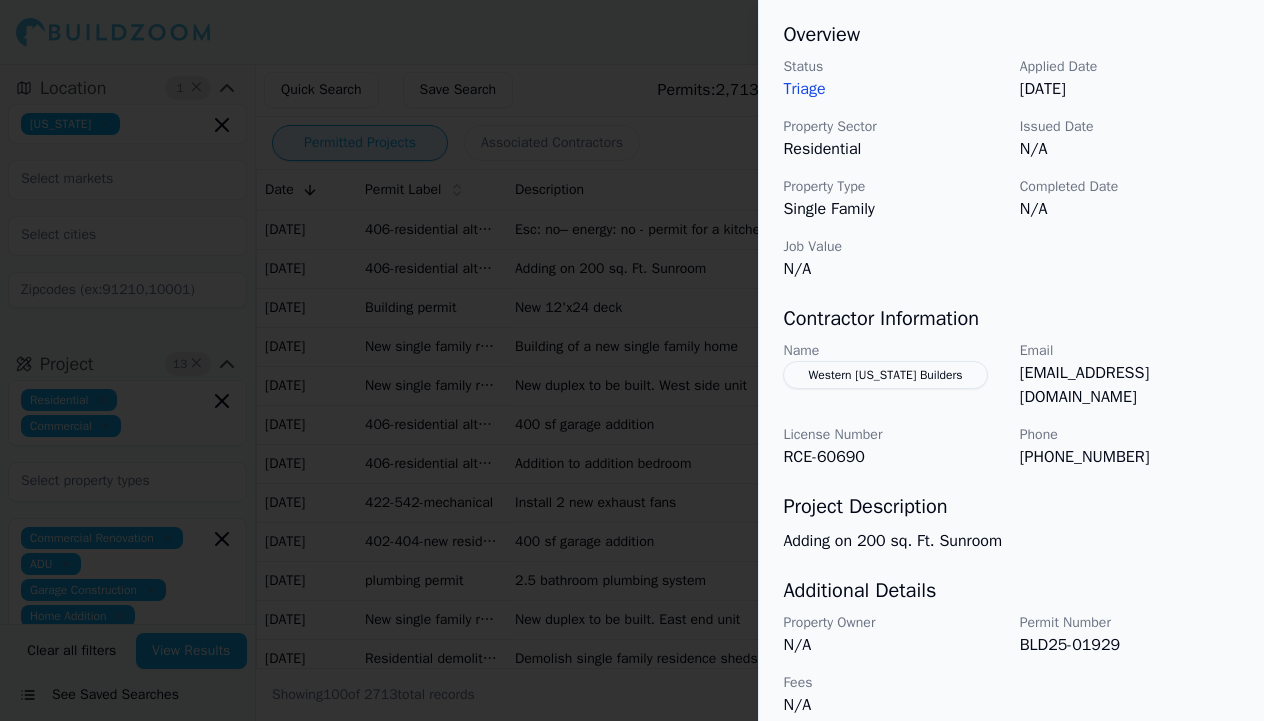 click on "Western [US_STATE] Builders" at bounding box center (885, 375) 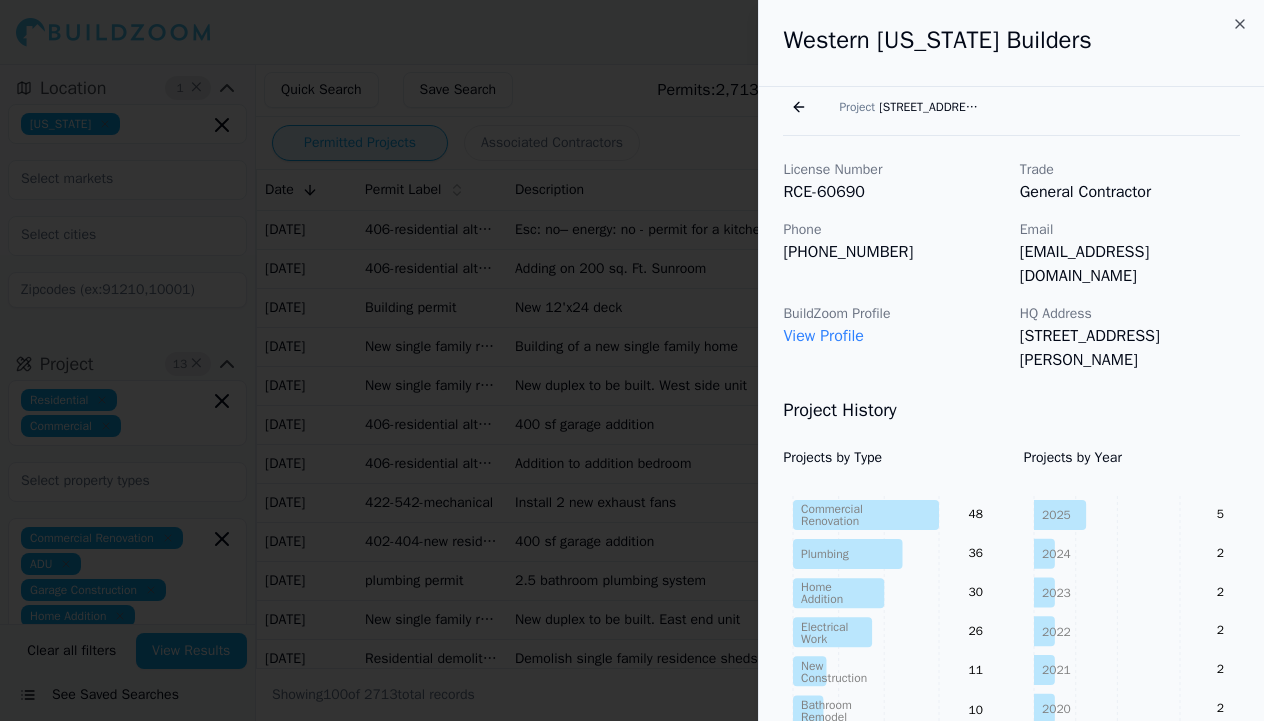 scroll, scrollTop: 0, scrollLeft: 0, axis: both 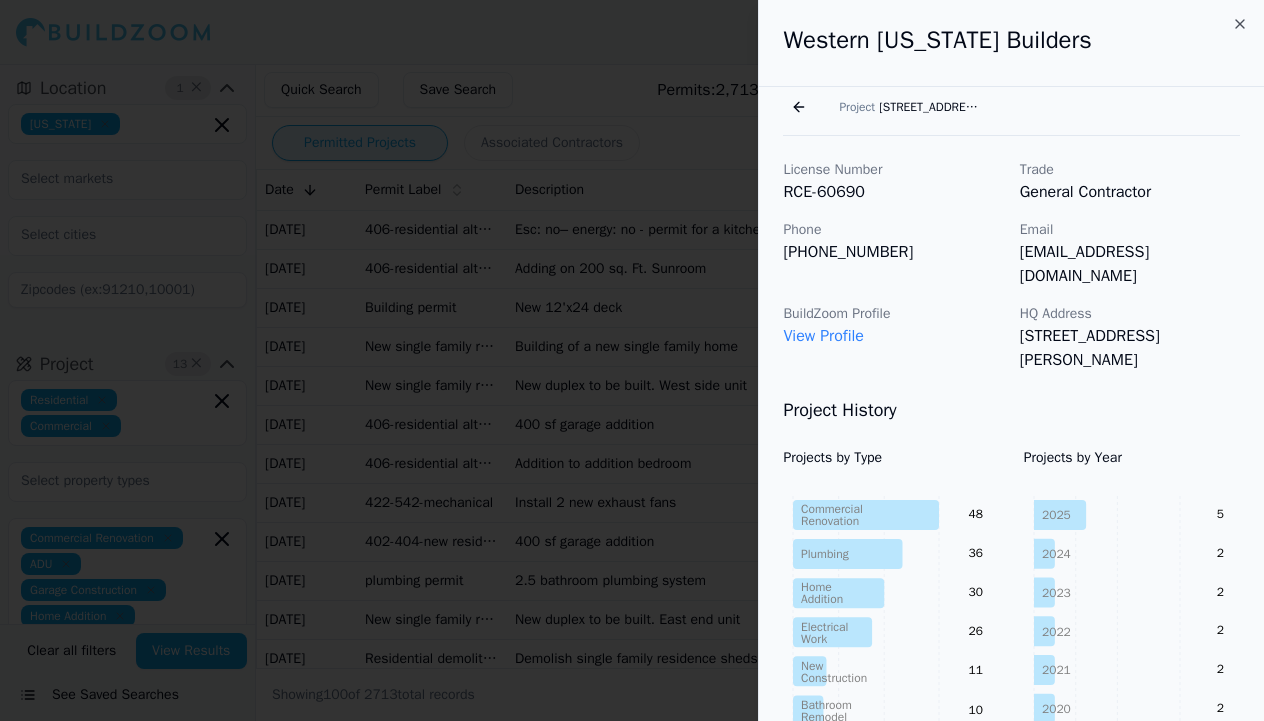 click on "Go back" at bounding box center [799, 107] 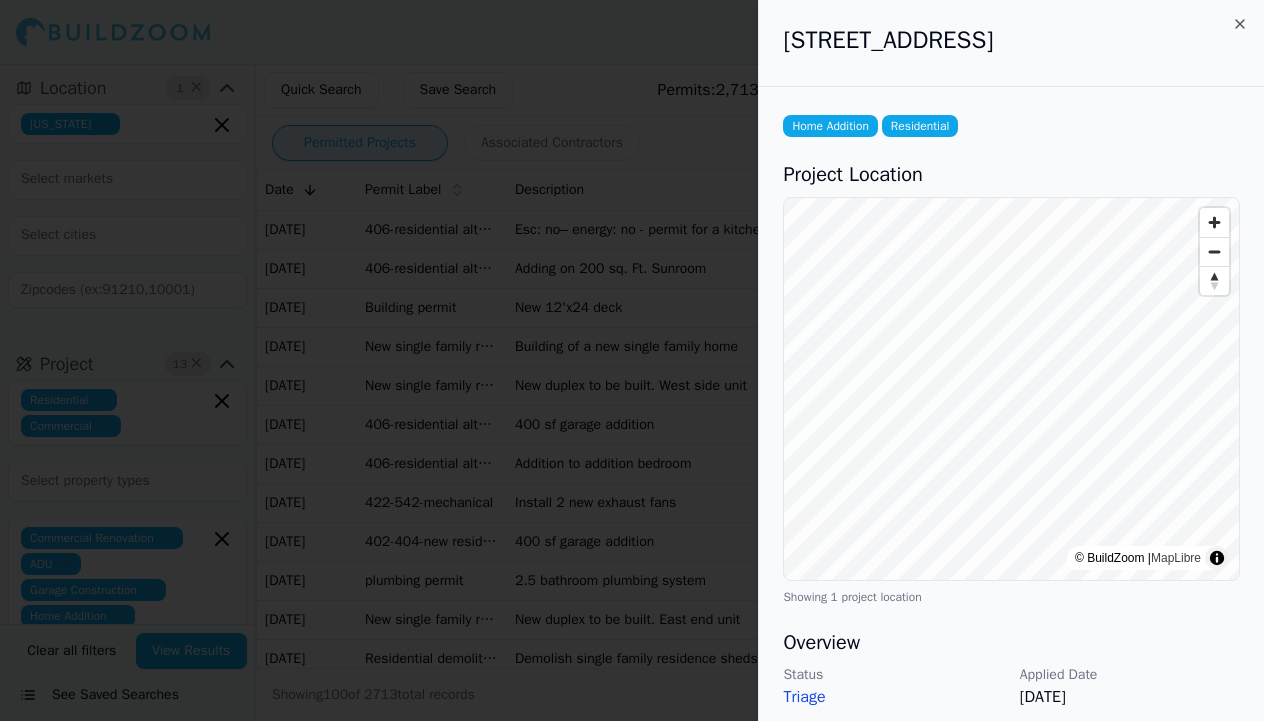 click at bounding box center (632, 360) 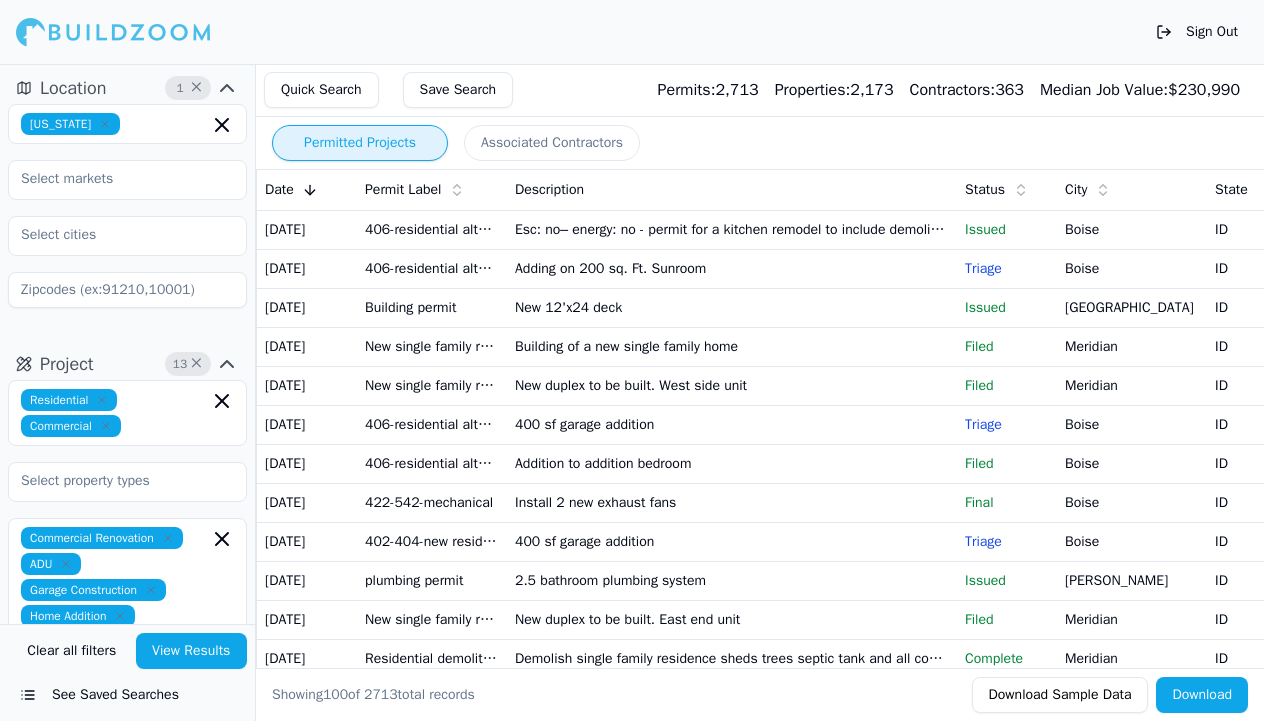 scroll, scrollTop: 0, scrollLeft: 0, axis: both 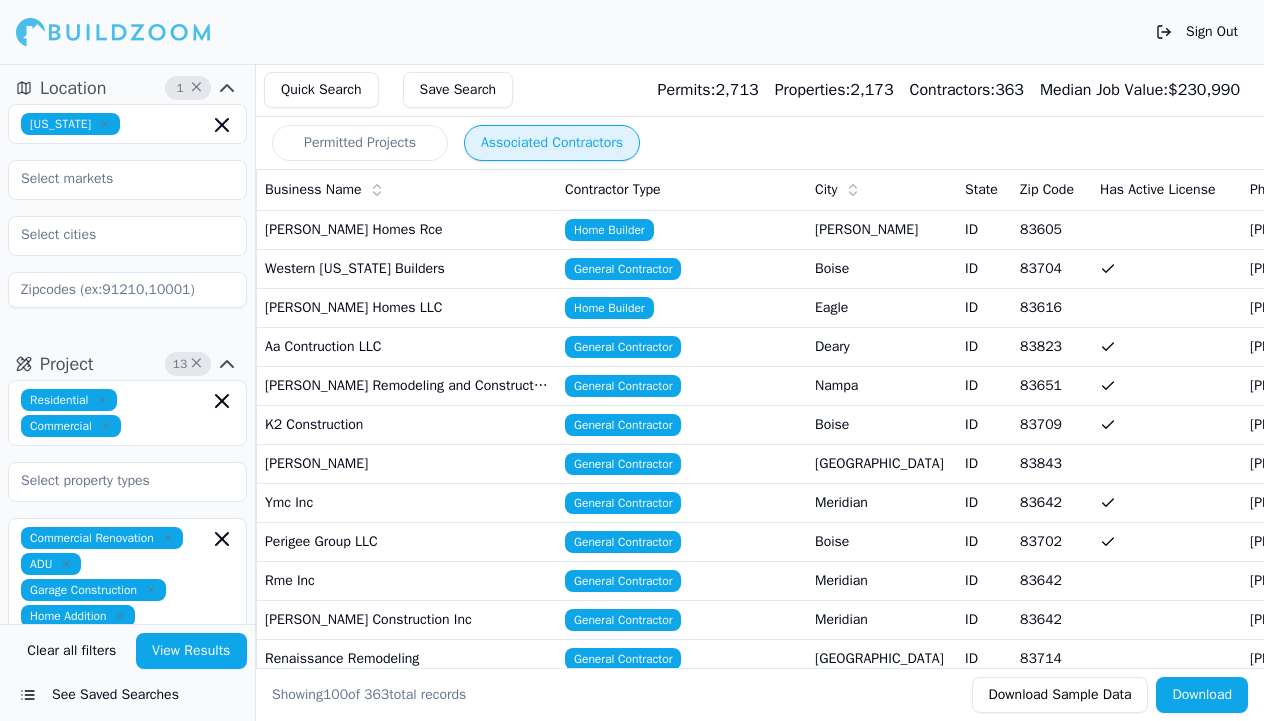click on "Associated Contractors" at bounding box center [552, 143] 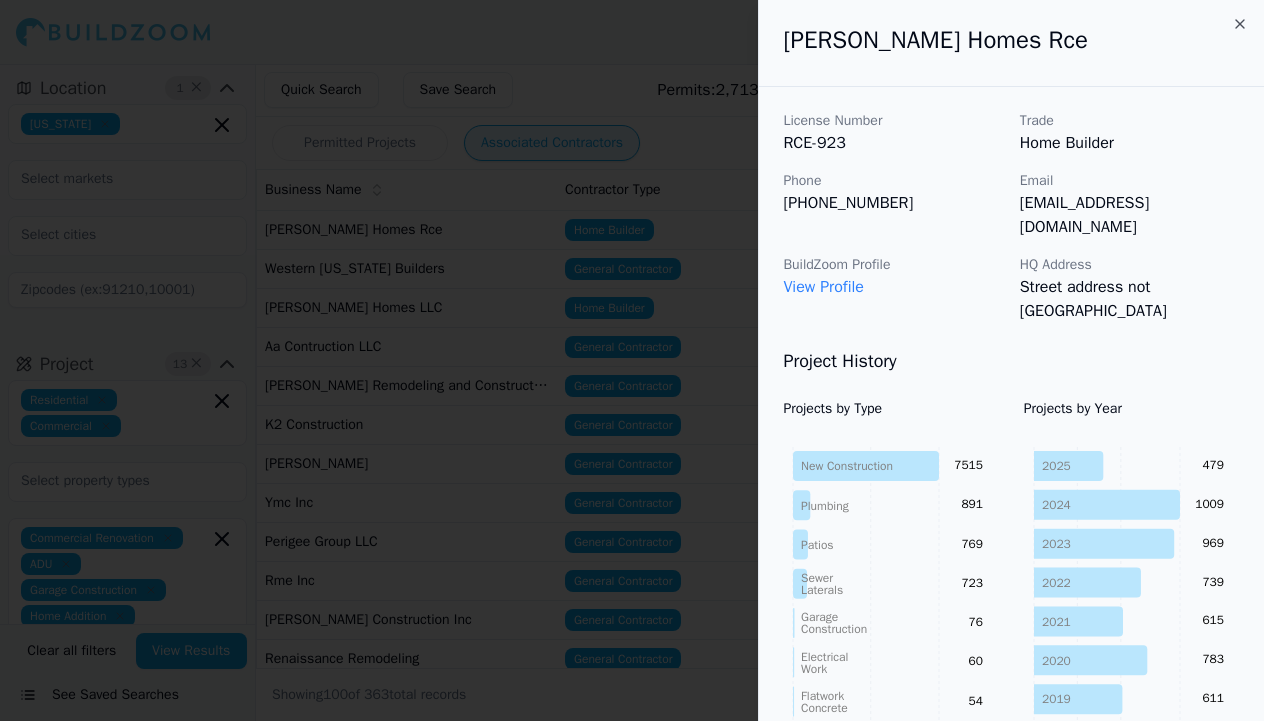 click at bounding box center [632, 360] 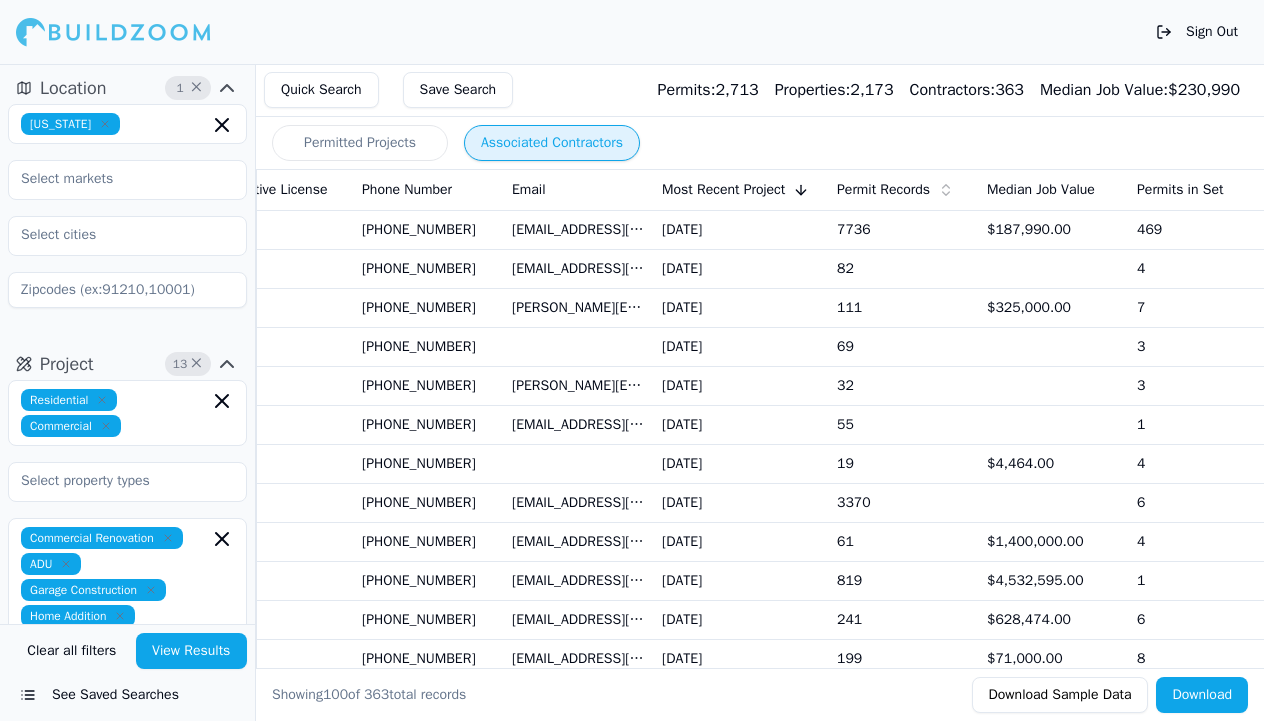 scroll, scrollTop: 0, scrollLeft: 888, axis: horizontal 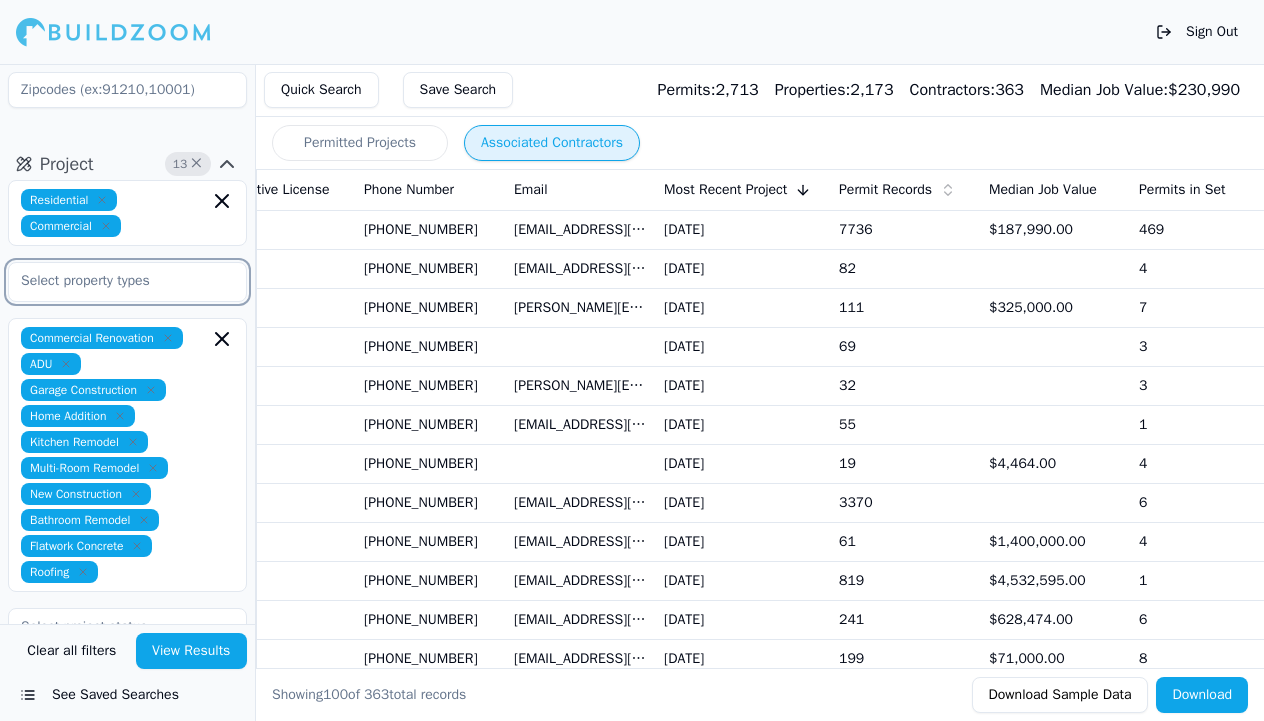 click at bounding box center [115, 281] 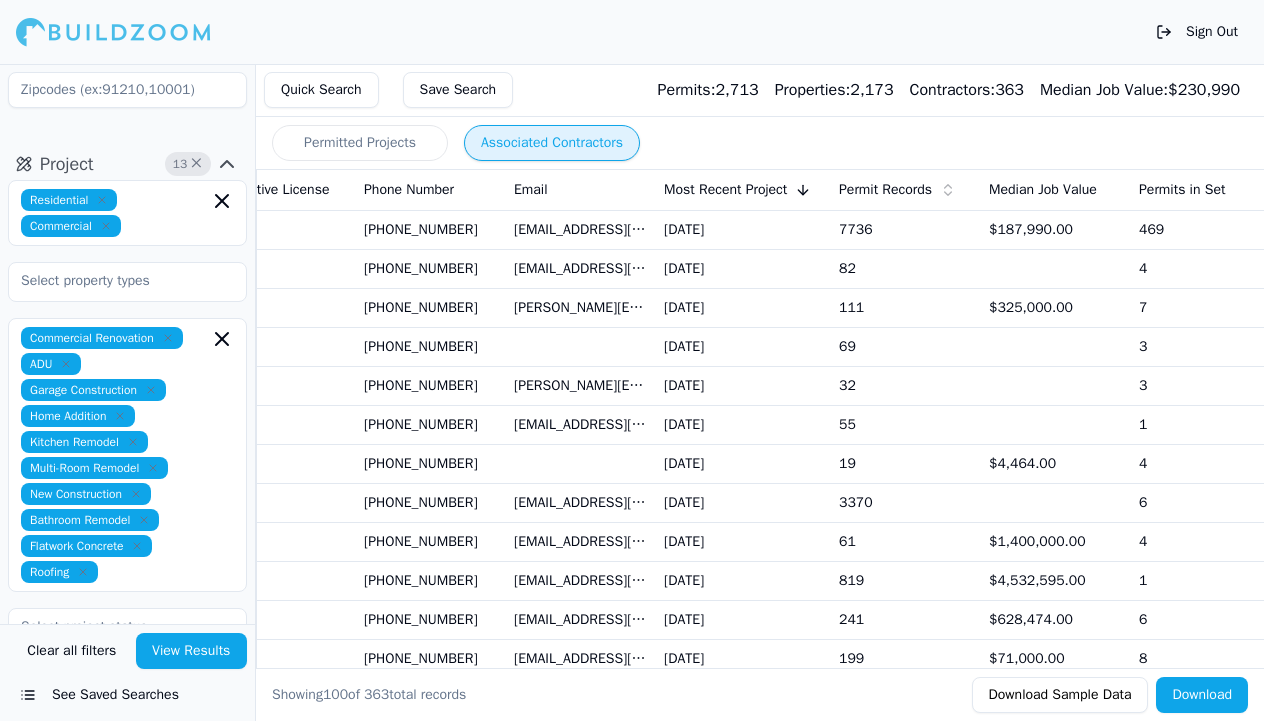 click on "Residential Commercial Commercial Renovation ADU Garage Construction Home Addition Kitchen Remodel Multi-Room Remodel New Construction Bathroom Remodel Flatwork Concrete Roofing Last Year" at bounding box center (127, 525) 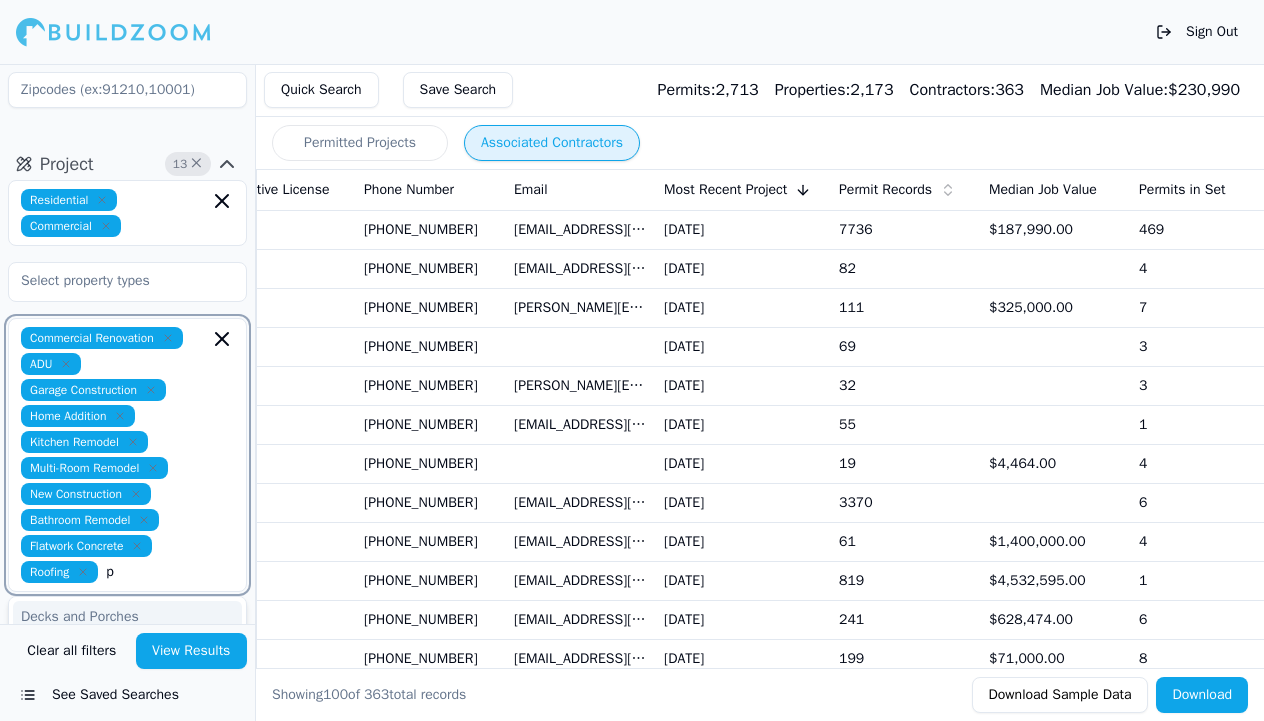 scroll, scrollTop: 389, scrollLeft: 0, axis: vertical 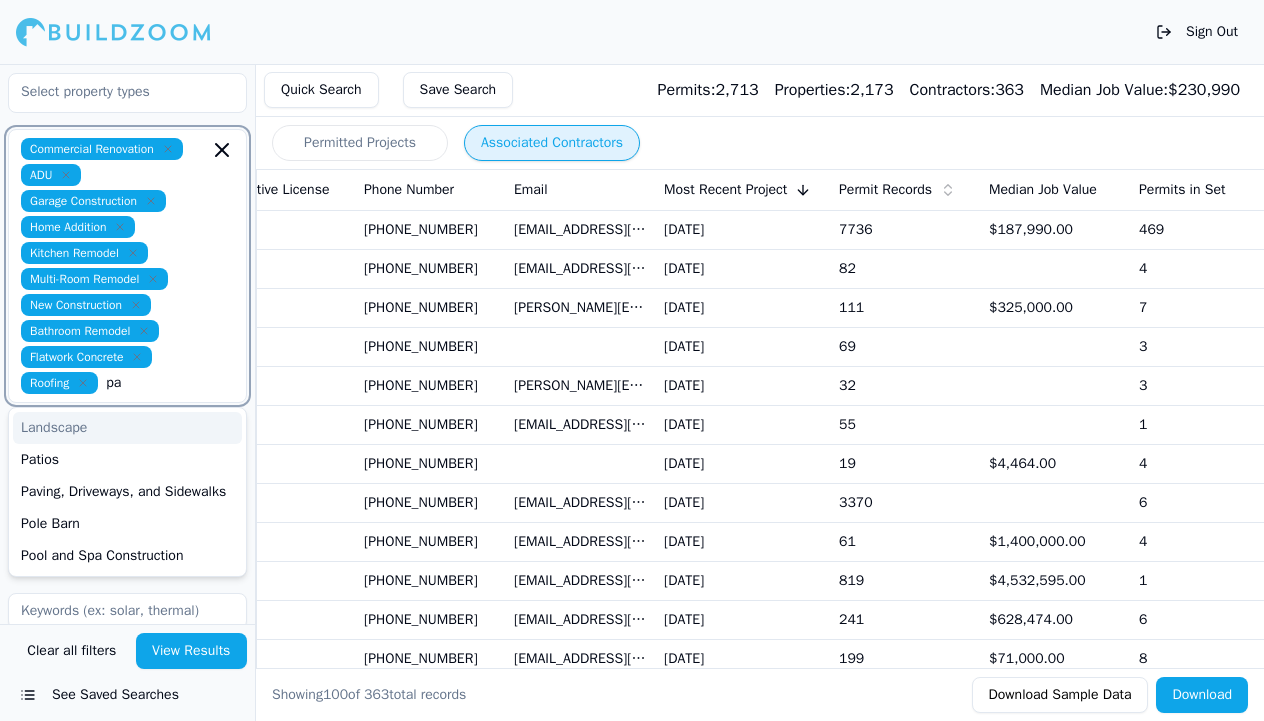 type on "p" 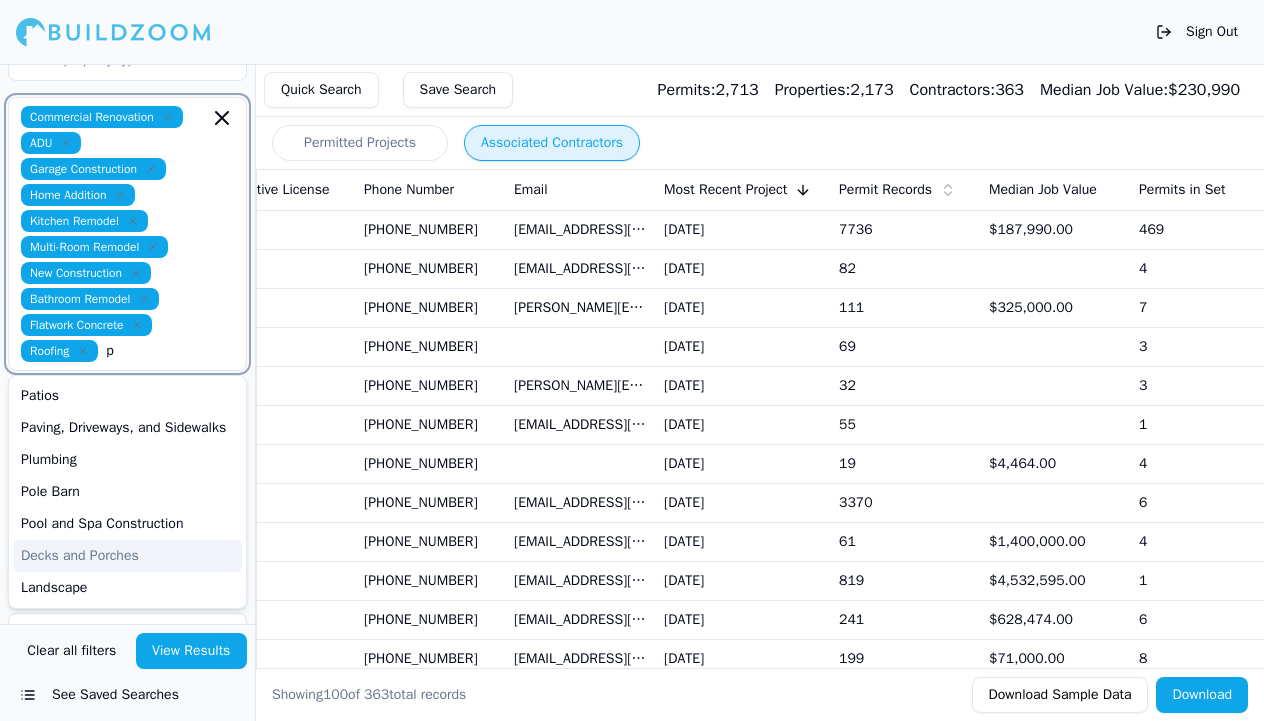 type 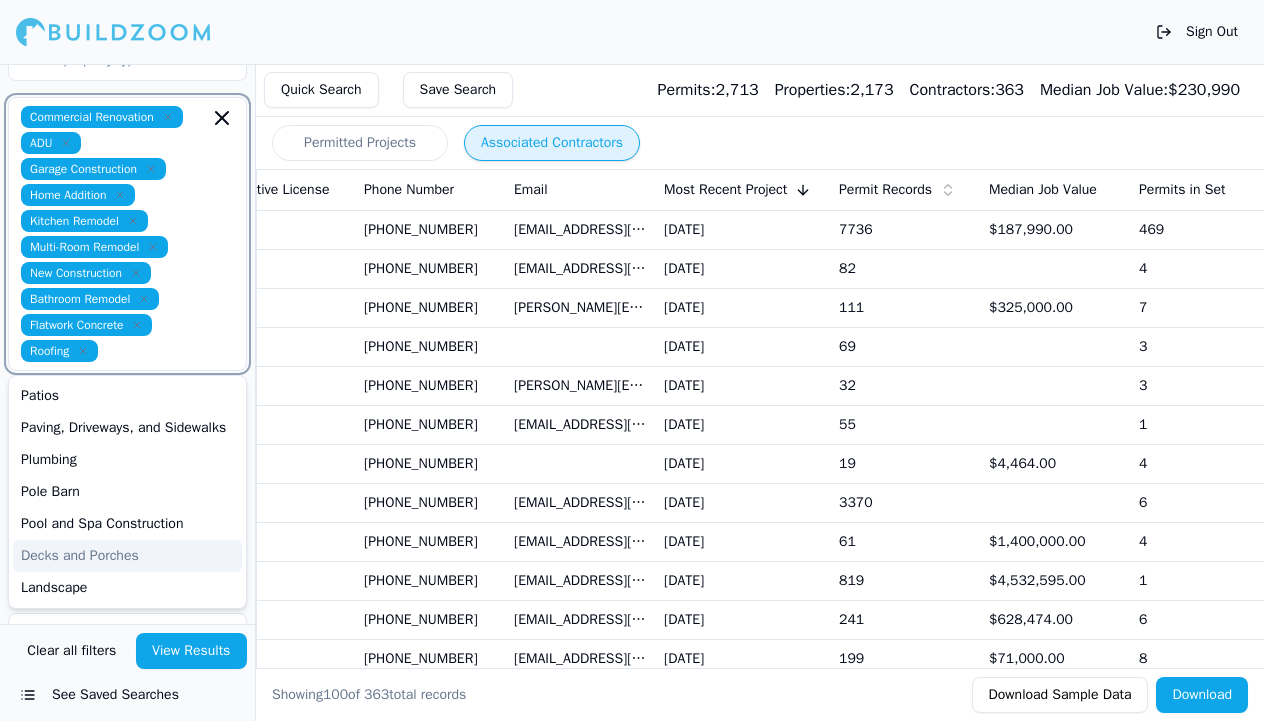 scroll, scrollTop: 453, scrollLeft: 0, axis: vertical 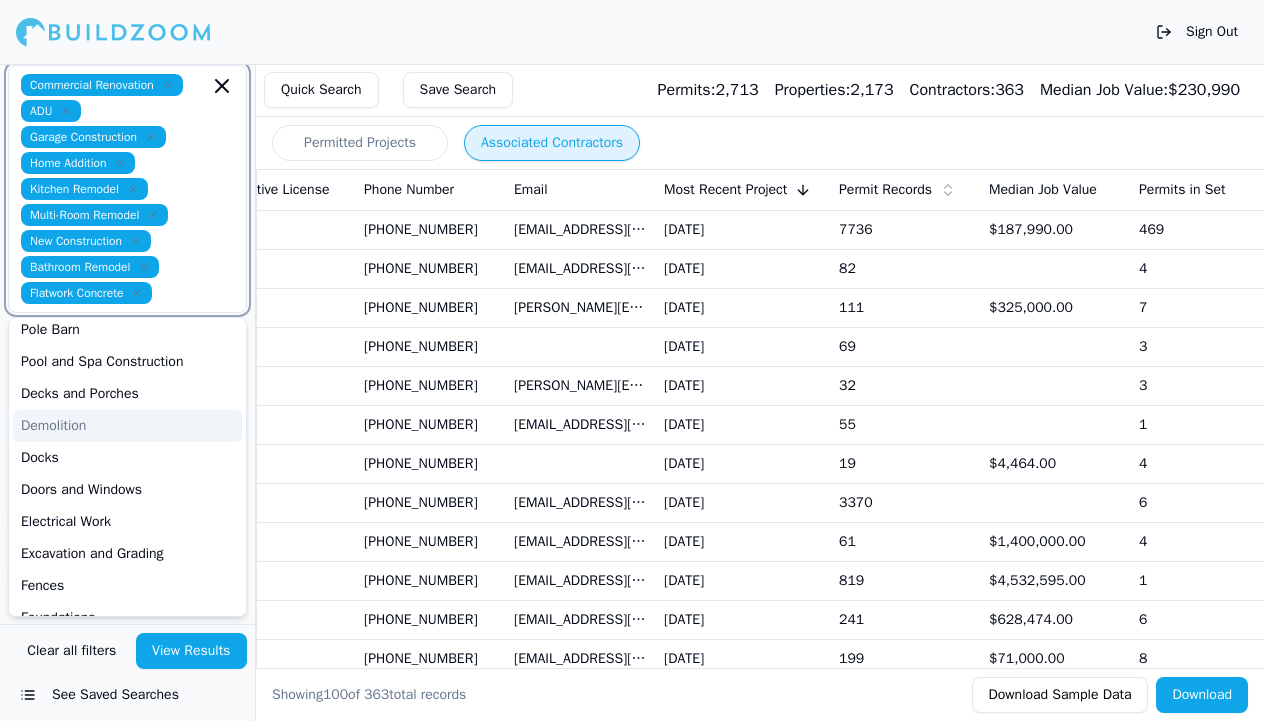 click on "Demolition" at bounding box center [127, 426] 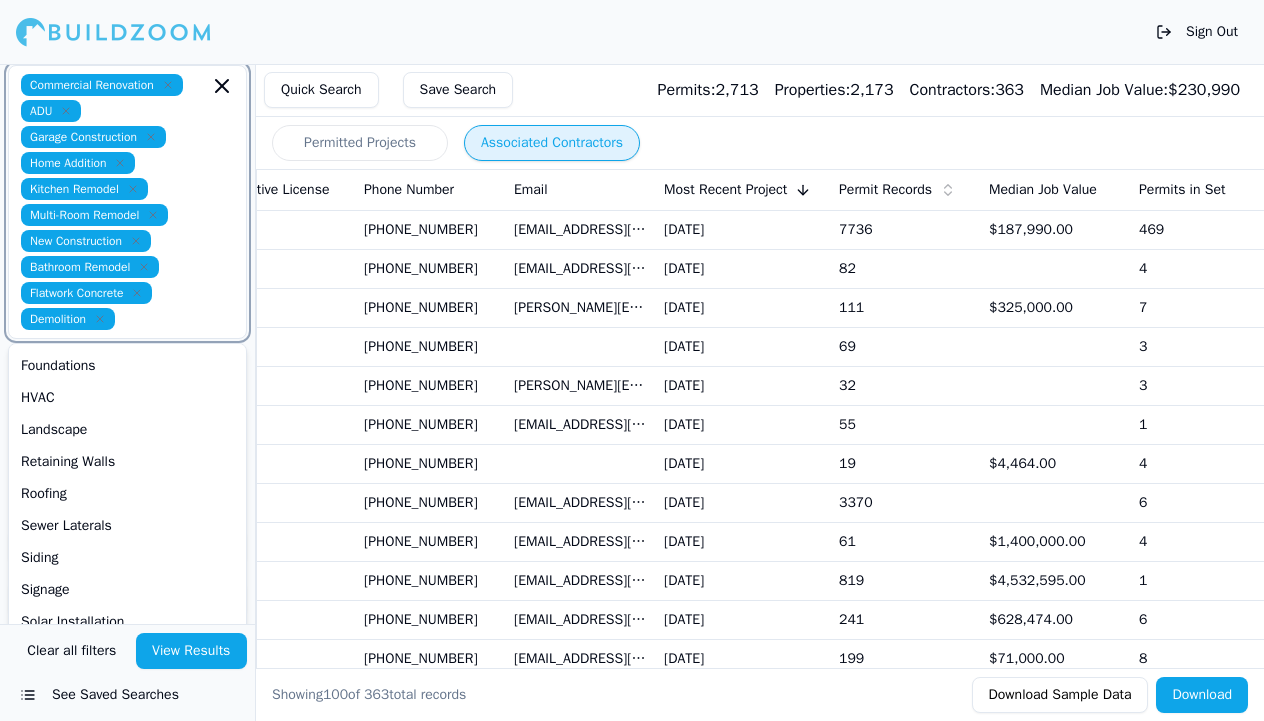 scroll, scrollTop: 434, scrollLeft: 0, axis: vertical 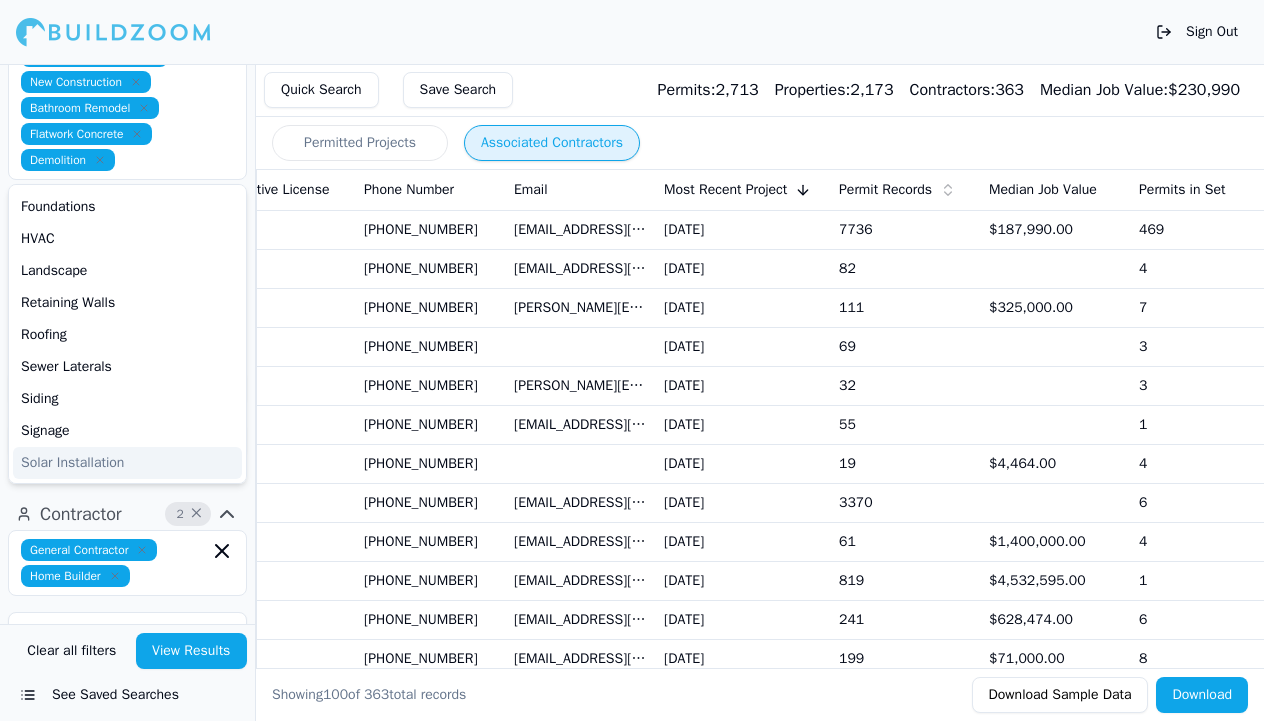 click at bounding box center (281, 502) 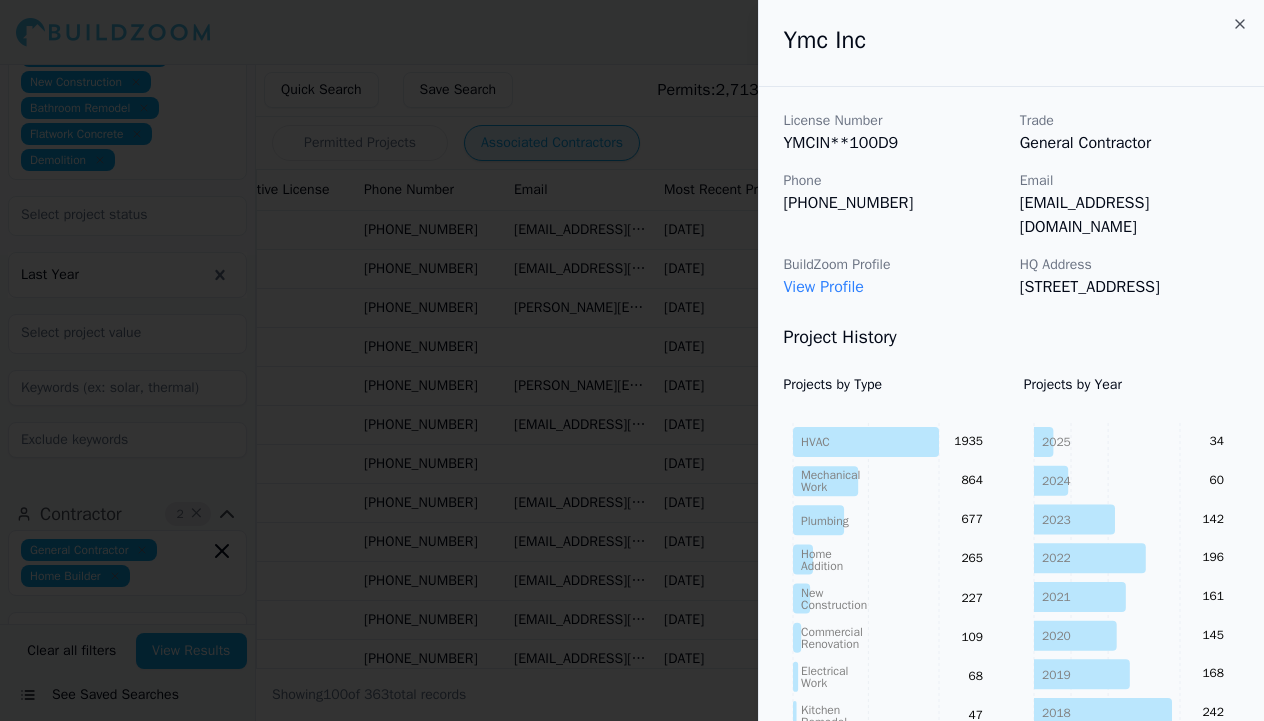 click at bounding box center [632, 360] 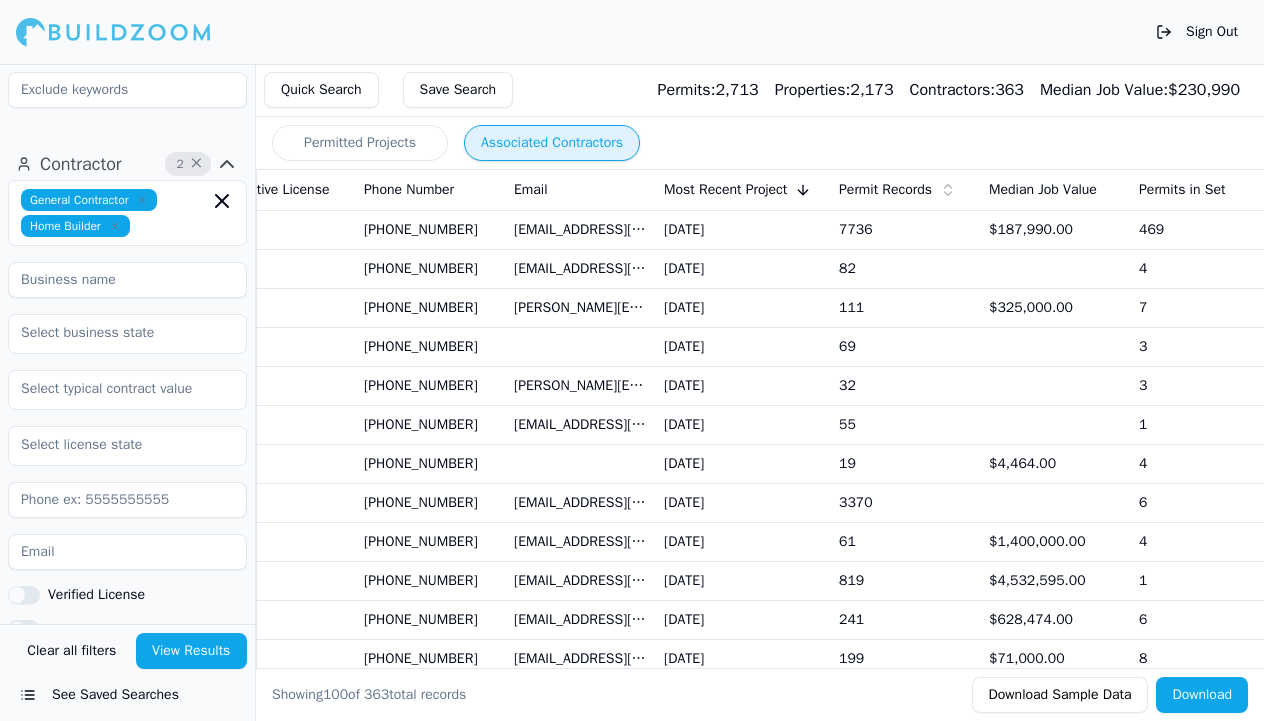 scroll, scrollTop: 967, scrollLeft: 0, axis: vertical 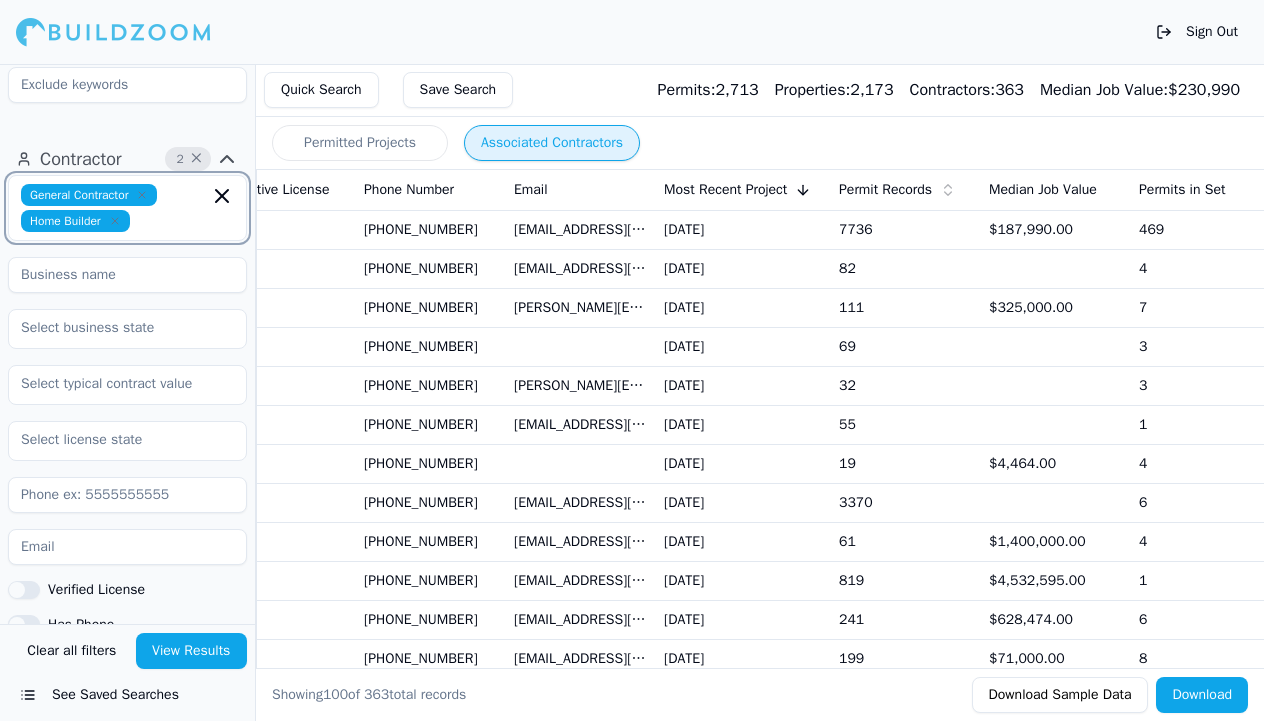 click at bounding box center (173, 221) 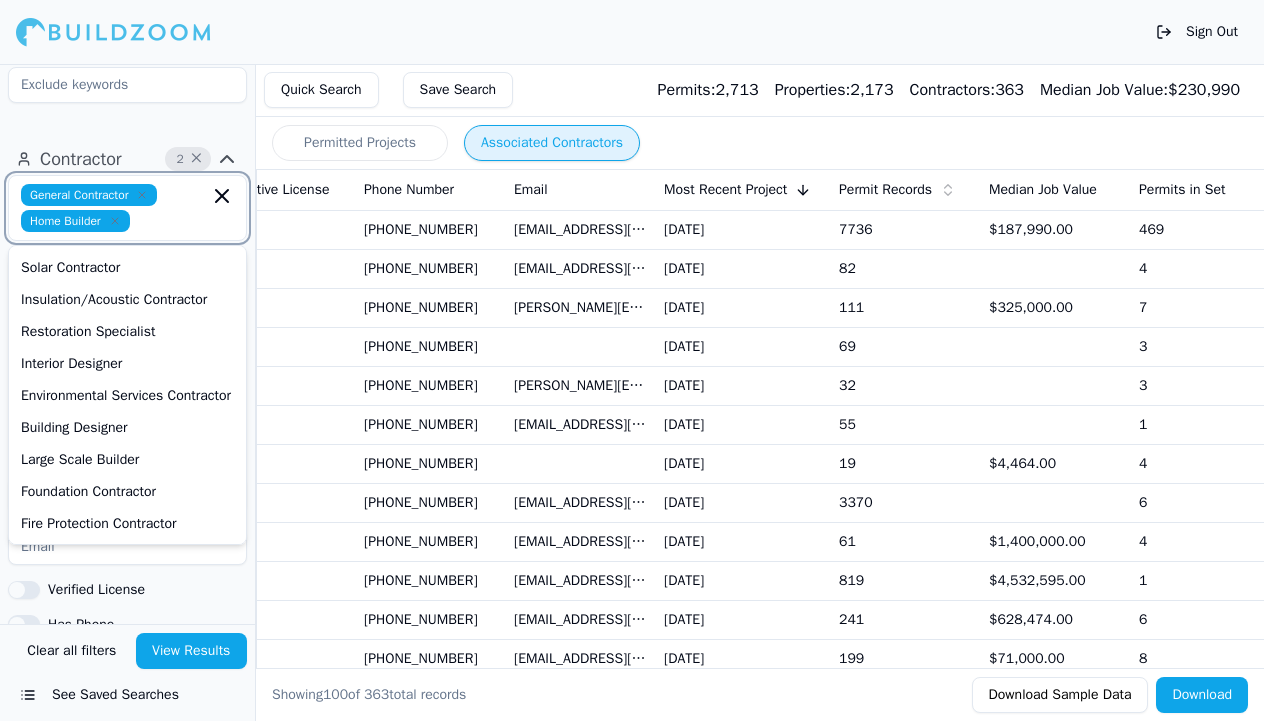 scroll, scrollTop: 786, scrollLeft: 0, axis: vertical 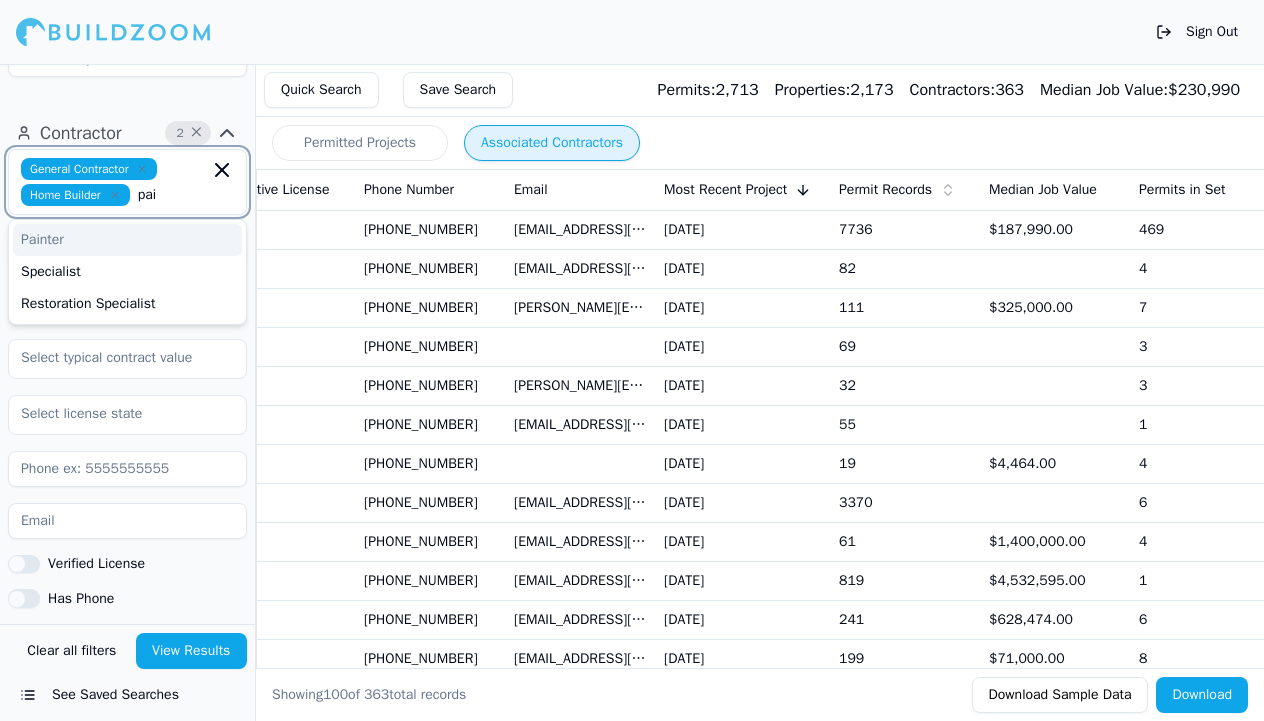 type on "pain" 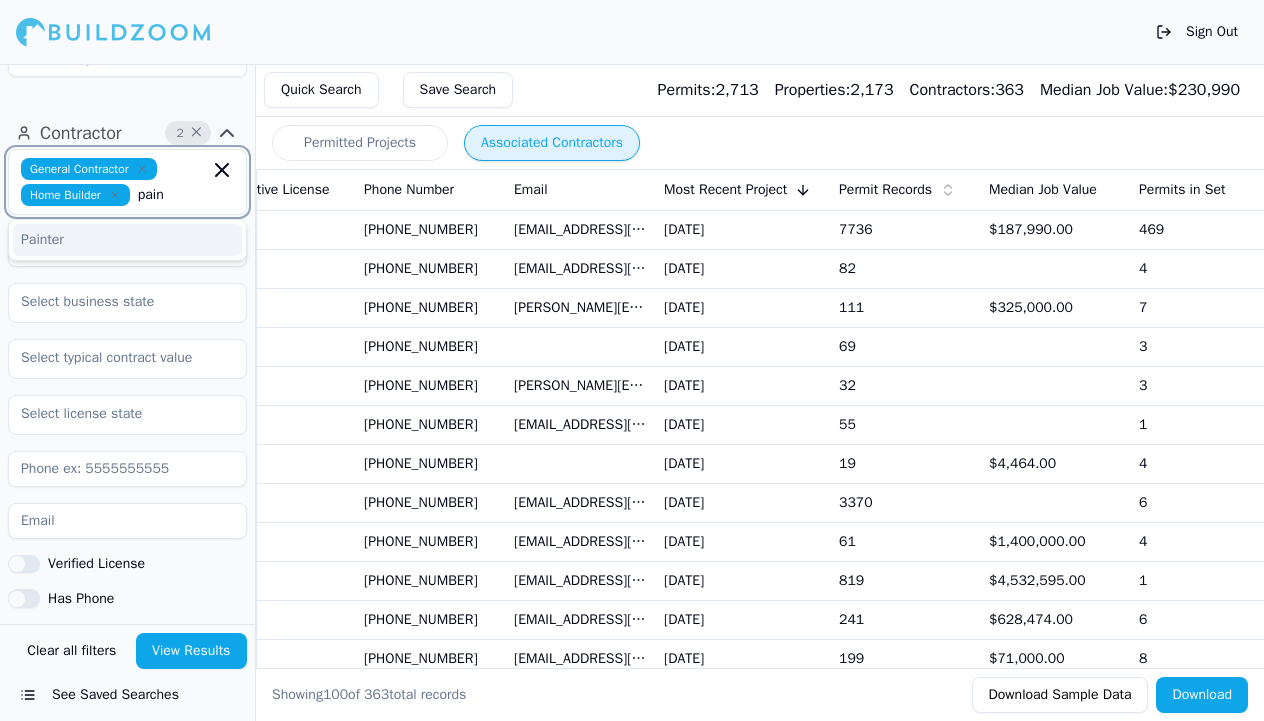 click on "Painter" at bounding box center [127, 240] 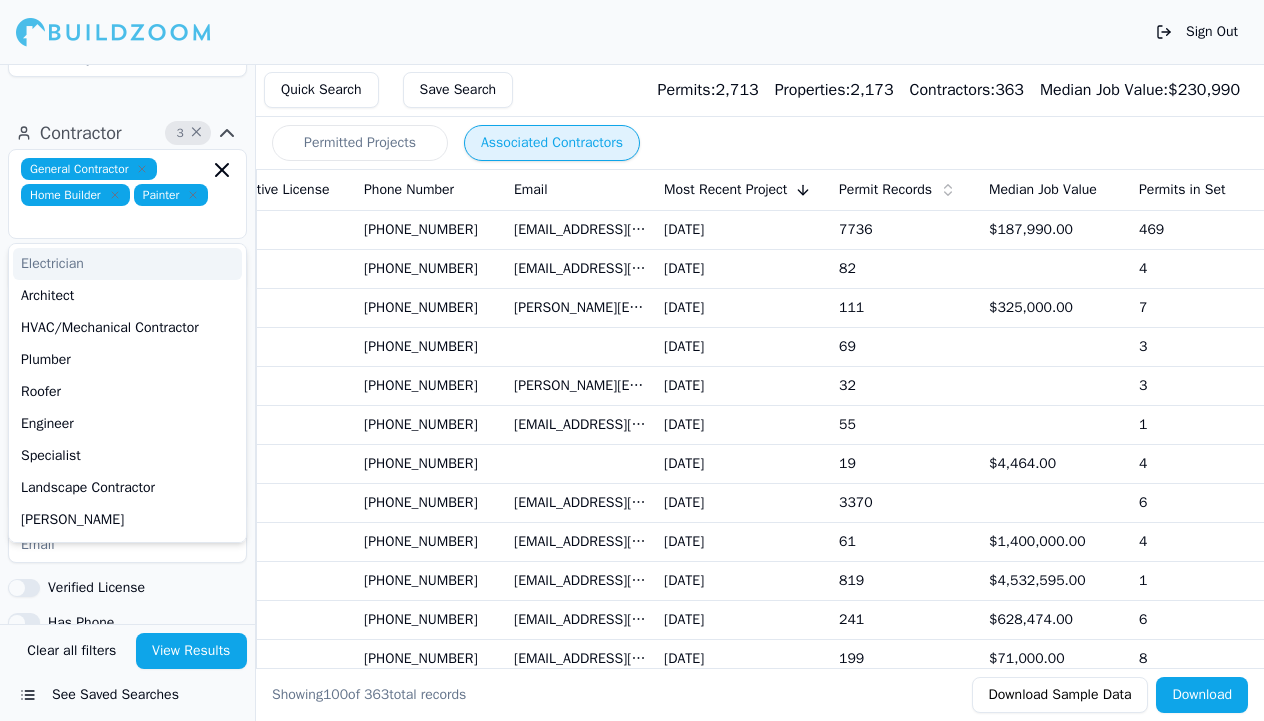 click on "View Results" at bounding box center (192, 651) 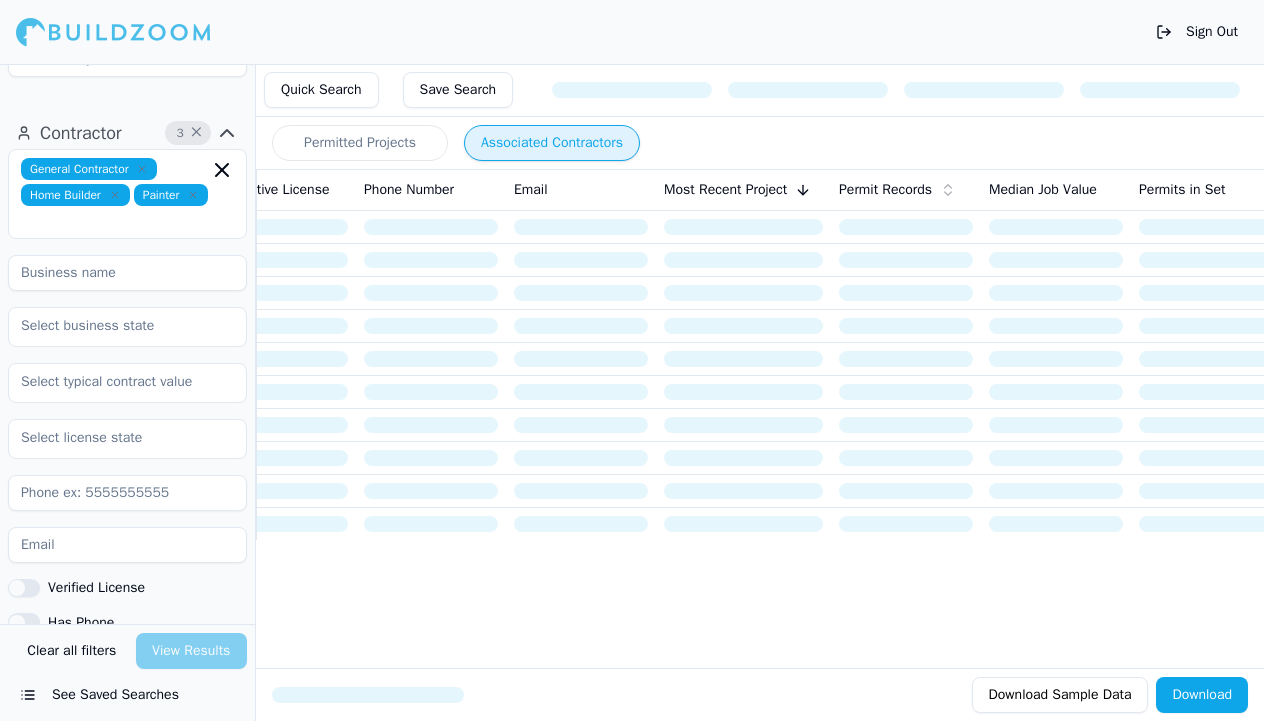 click on "Permitted Projects Associated Contractors Business Name Contractor Type City State Zip Code Has Active License Phone Number Email Most Recent Project Permit Records Median Job Value Permits in Set" at bounding box center (768, 332) 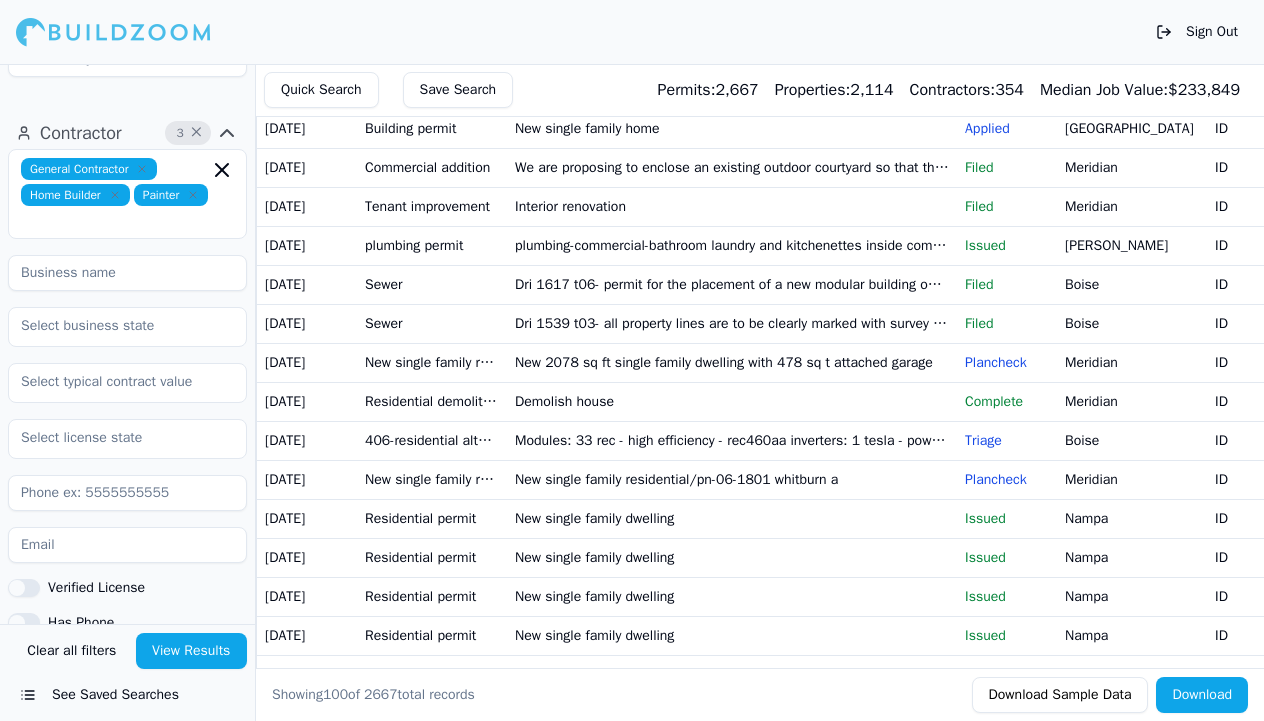 scroll, scrollTop: 1330, scrollLeft: 0, axis: vertical 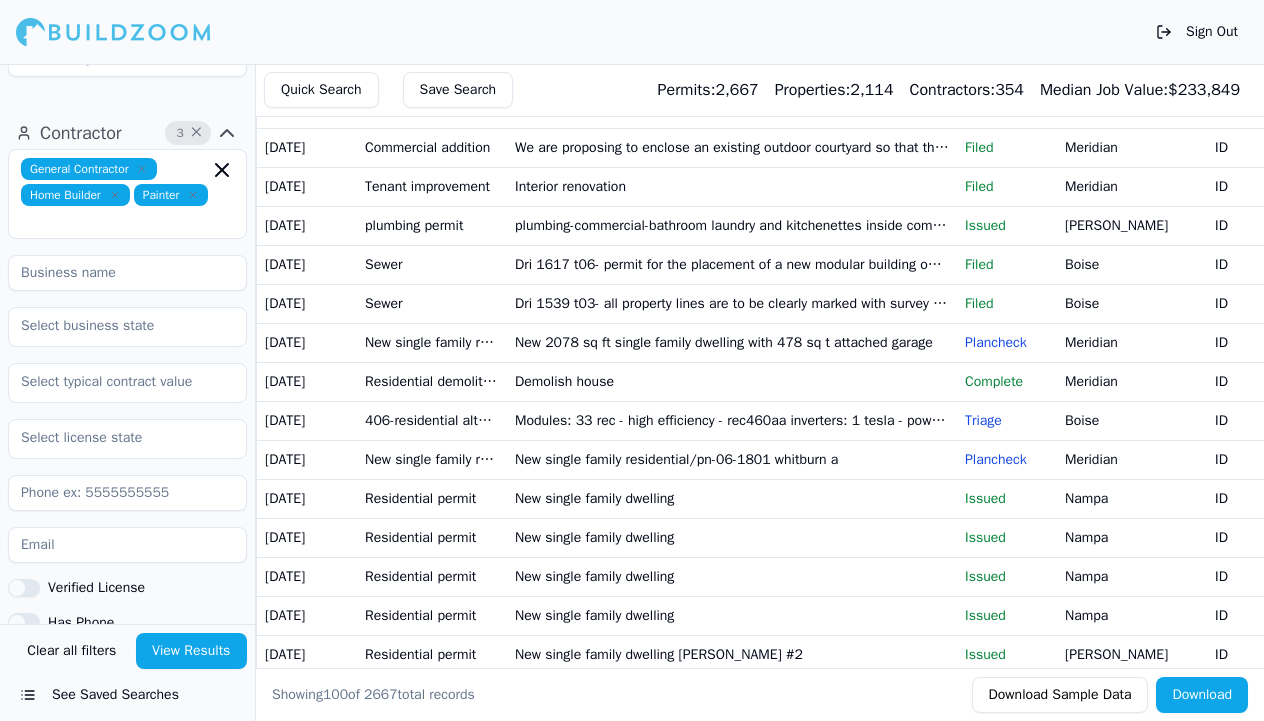 click on "Sign Out" at bounding box center (632, 32) 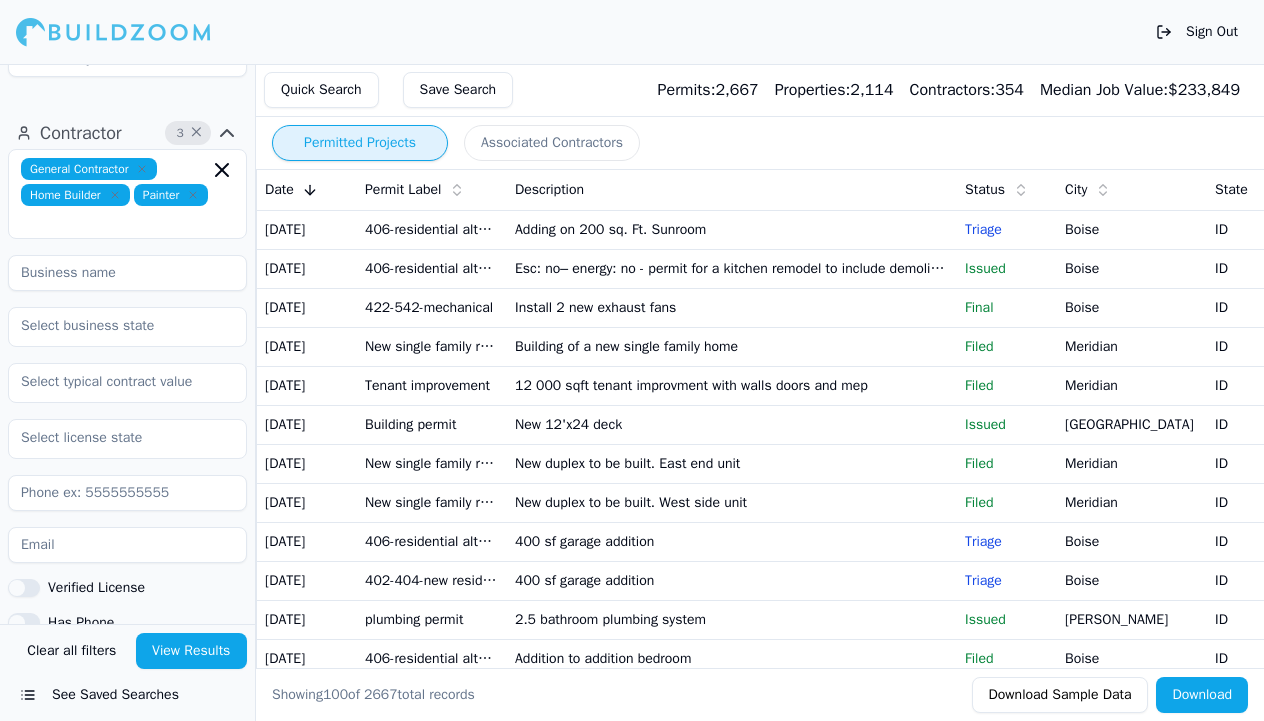 scroll, scrollTop: 0, scrollLeft: 0, axis: both 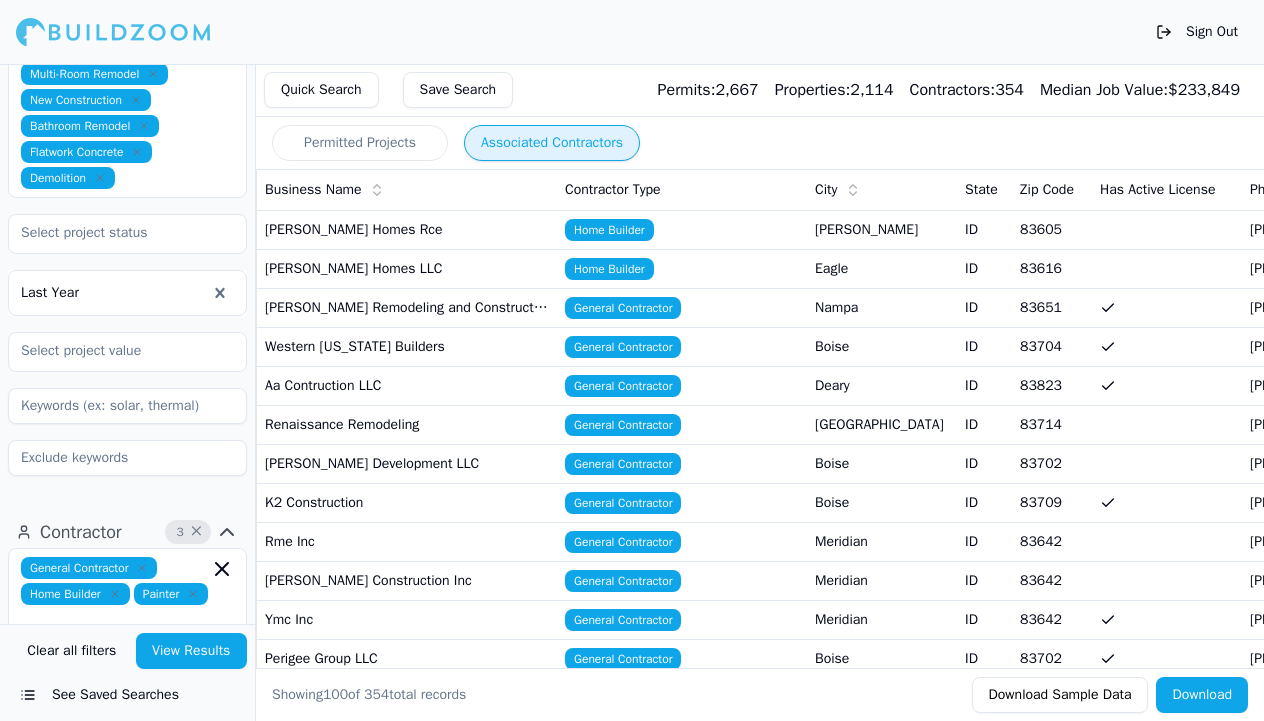 click on "Associated Contractors" at bounding box center [552, 143] 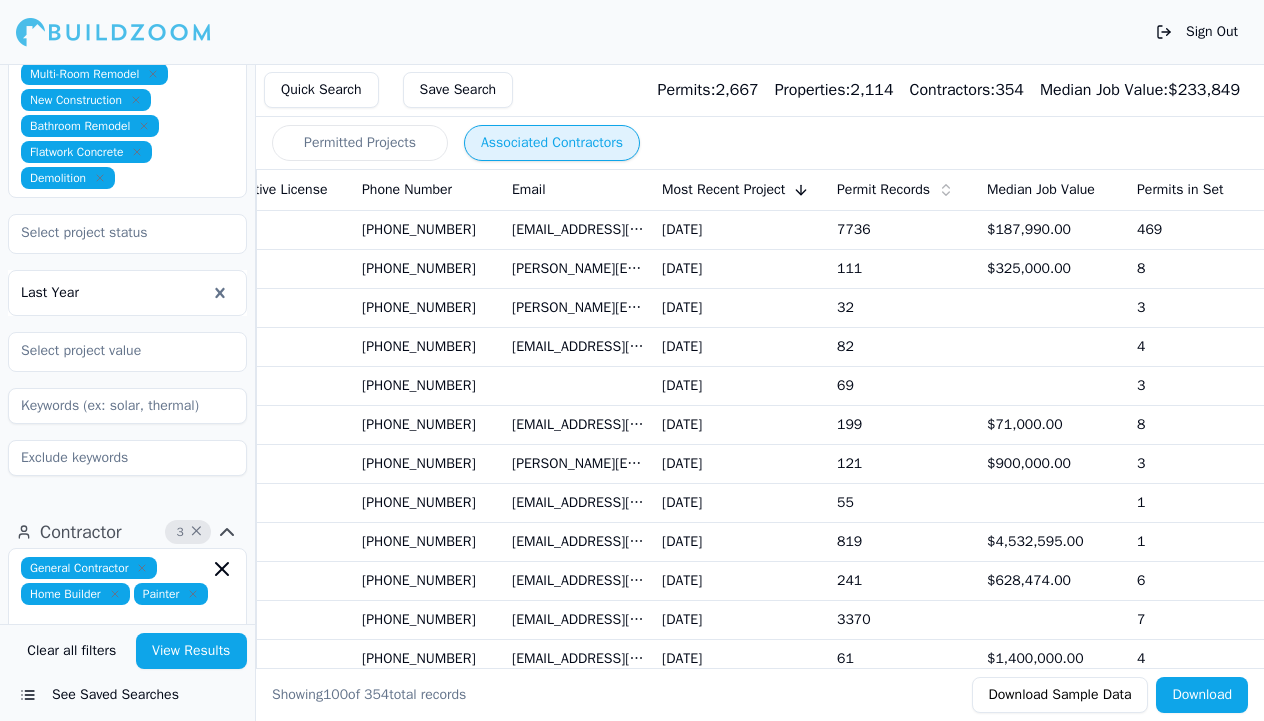 scroll, scrollTop: 0, scrollLeft: 888, axis: horizontal 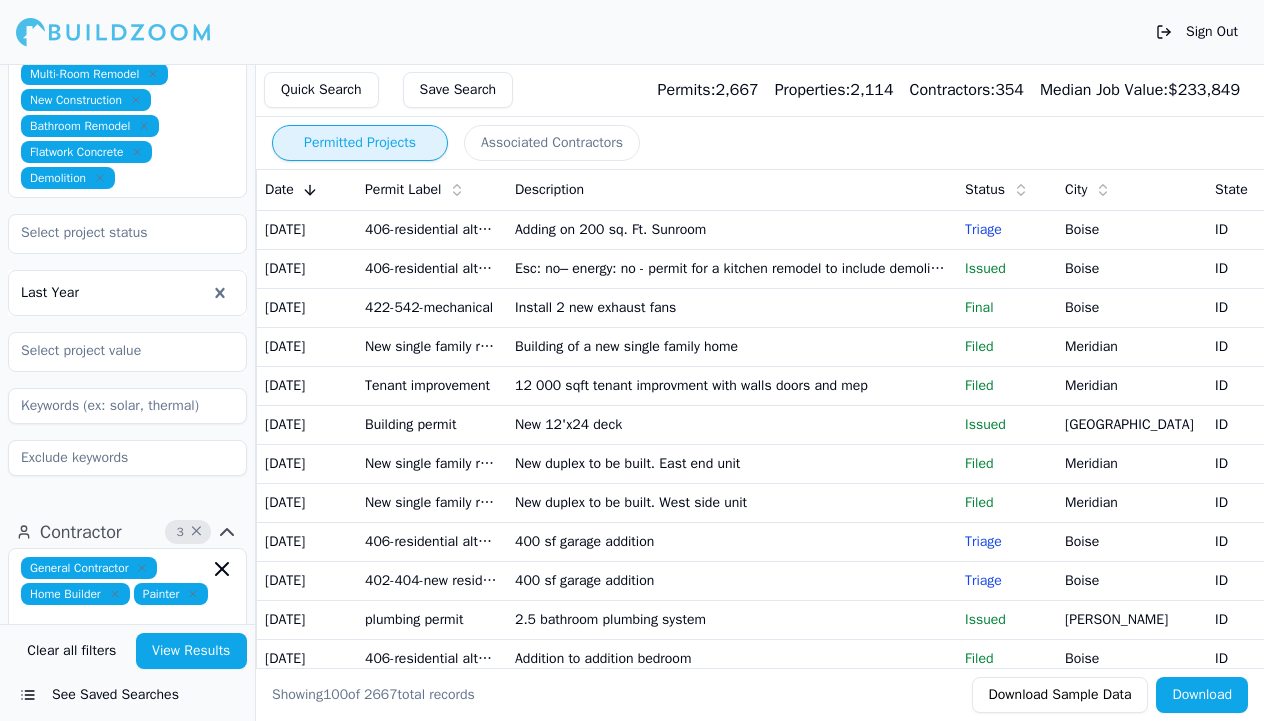 click on "Permitted Projects" at bounding box center [360, 143] 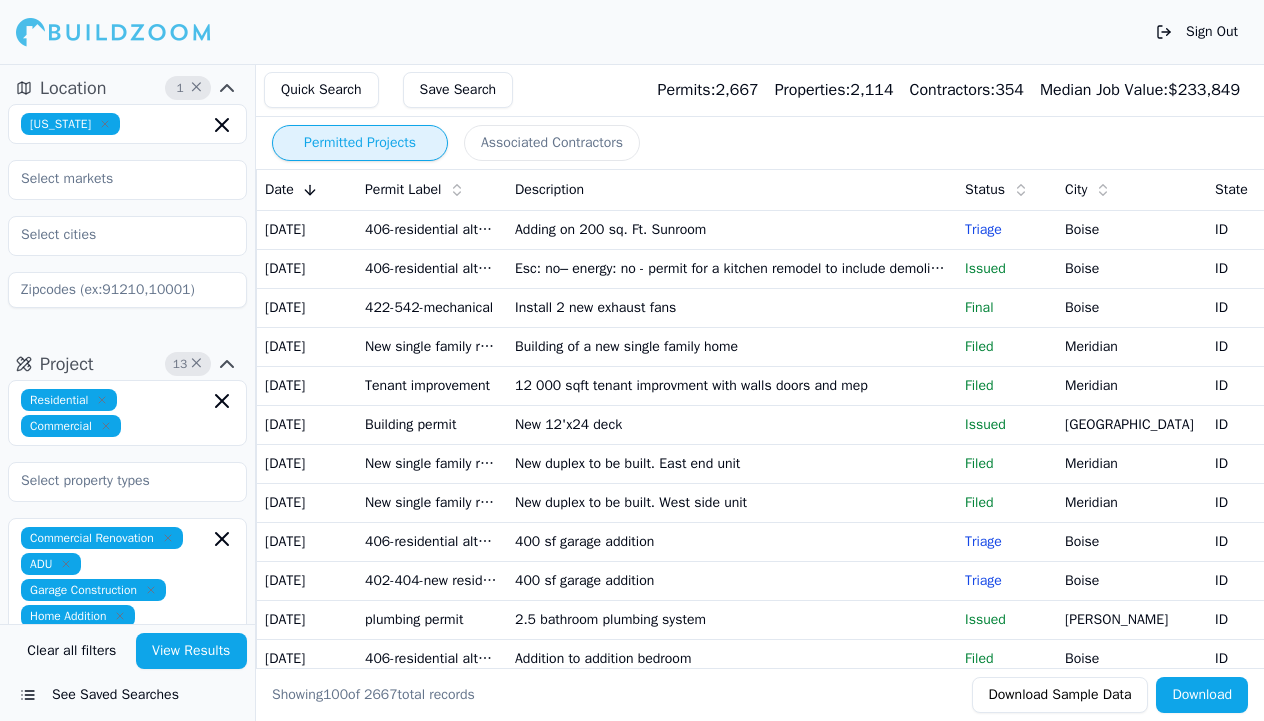 click on "[US_STATE]" at bounding box center (127, 124) 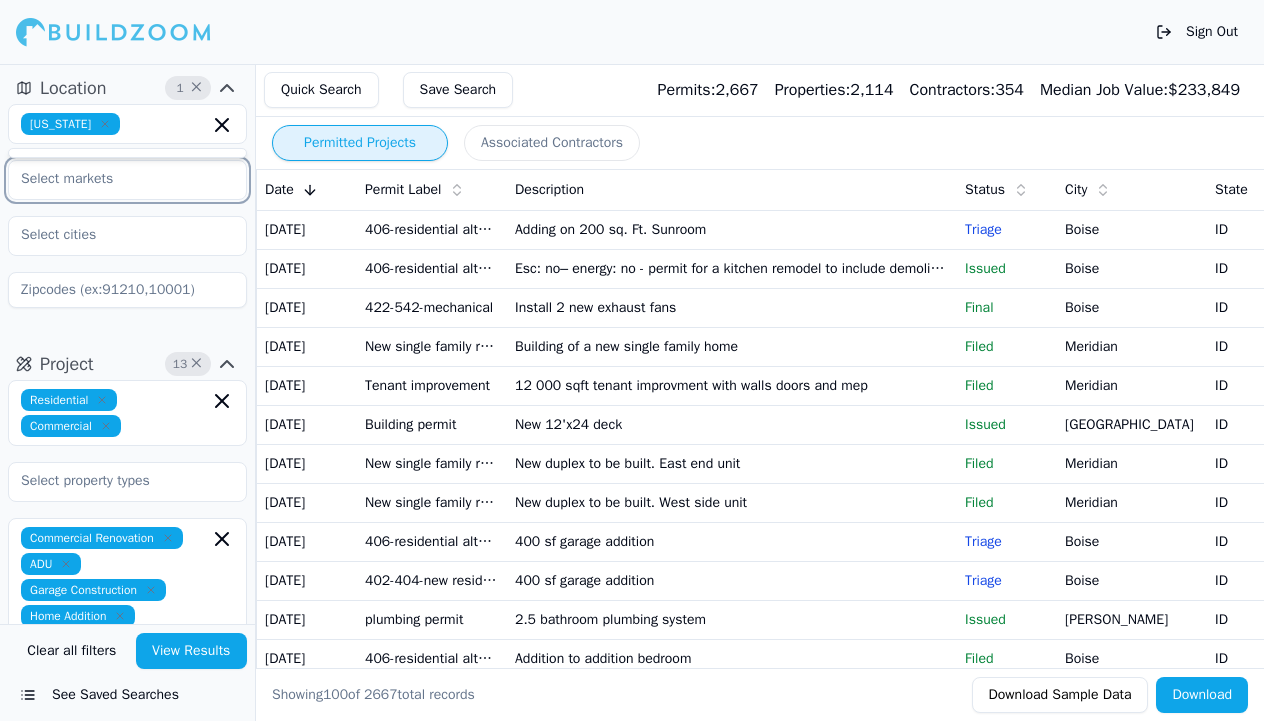 click at bounding box center [115, 179] 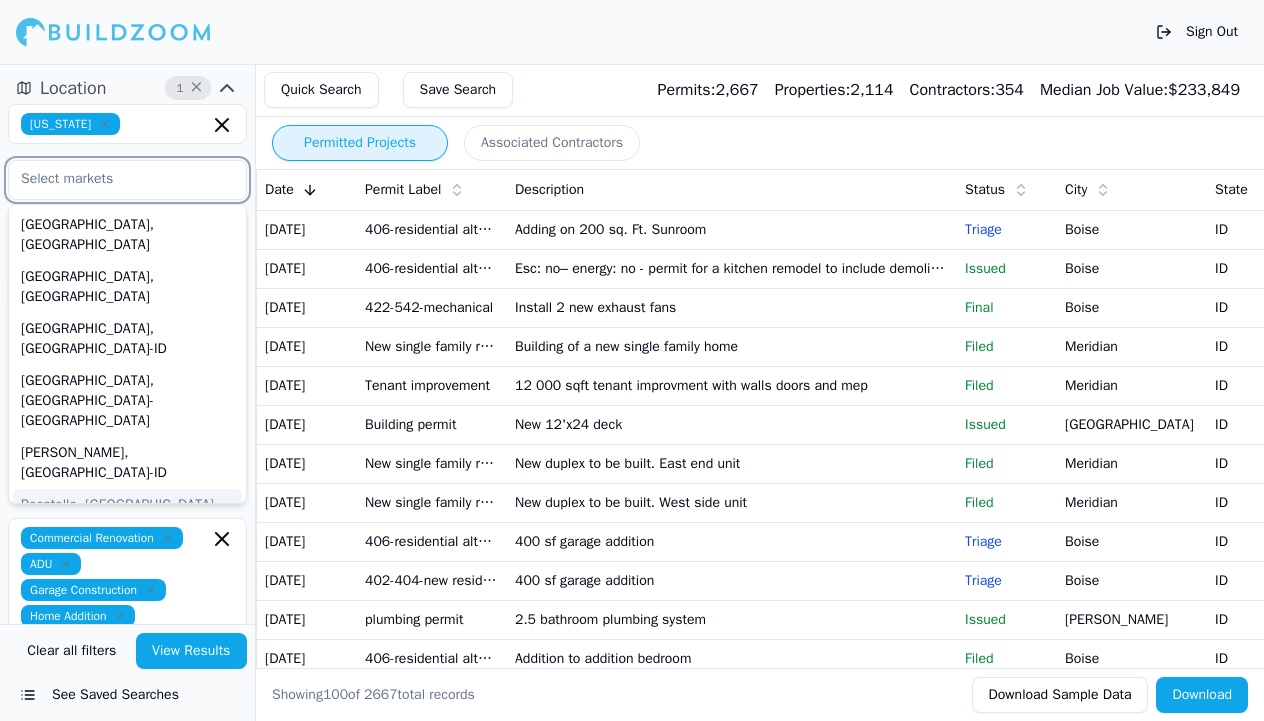 click on "Pocatello, [GEOGRAPHIC_DATA]" at bounding box center [127, 505] 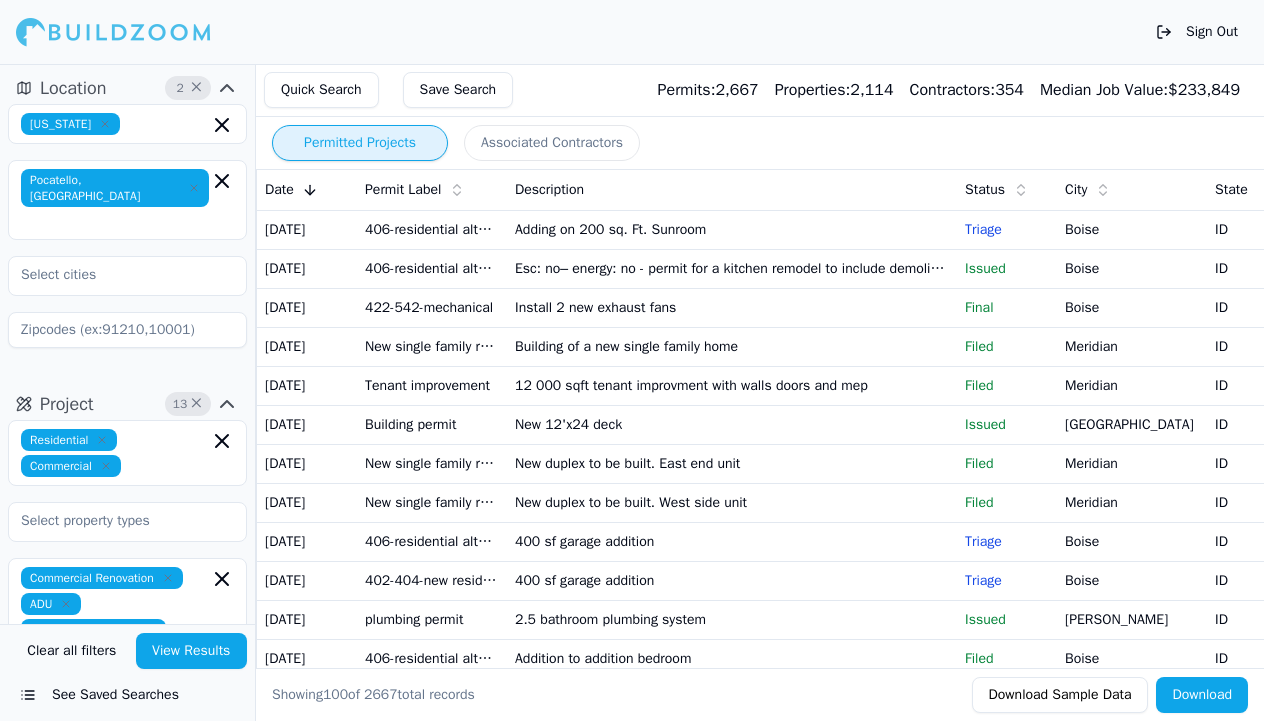 click on "View Results" at bounding box center [192, 651] 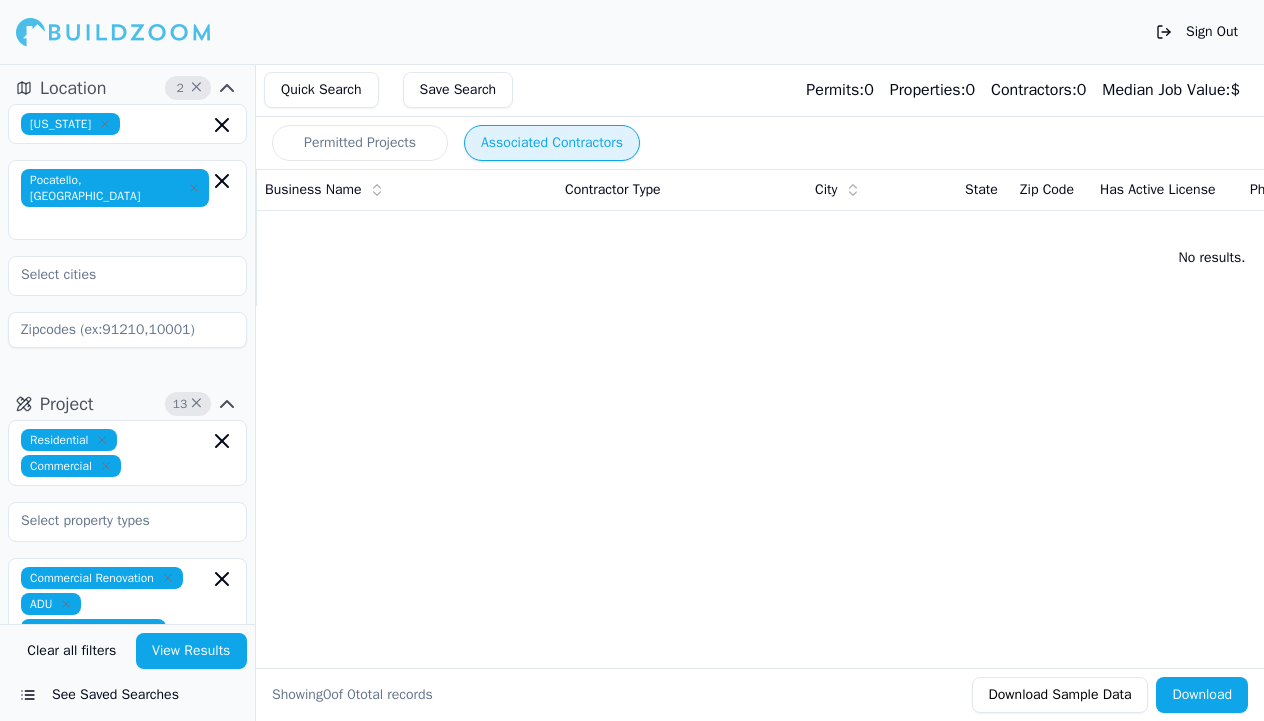 click on "Associated Contractors" at bounding box center [552, 143] 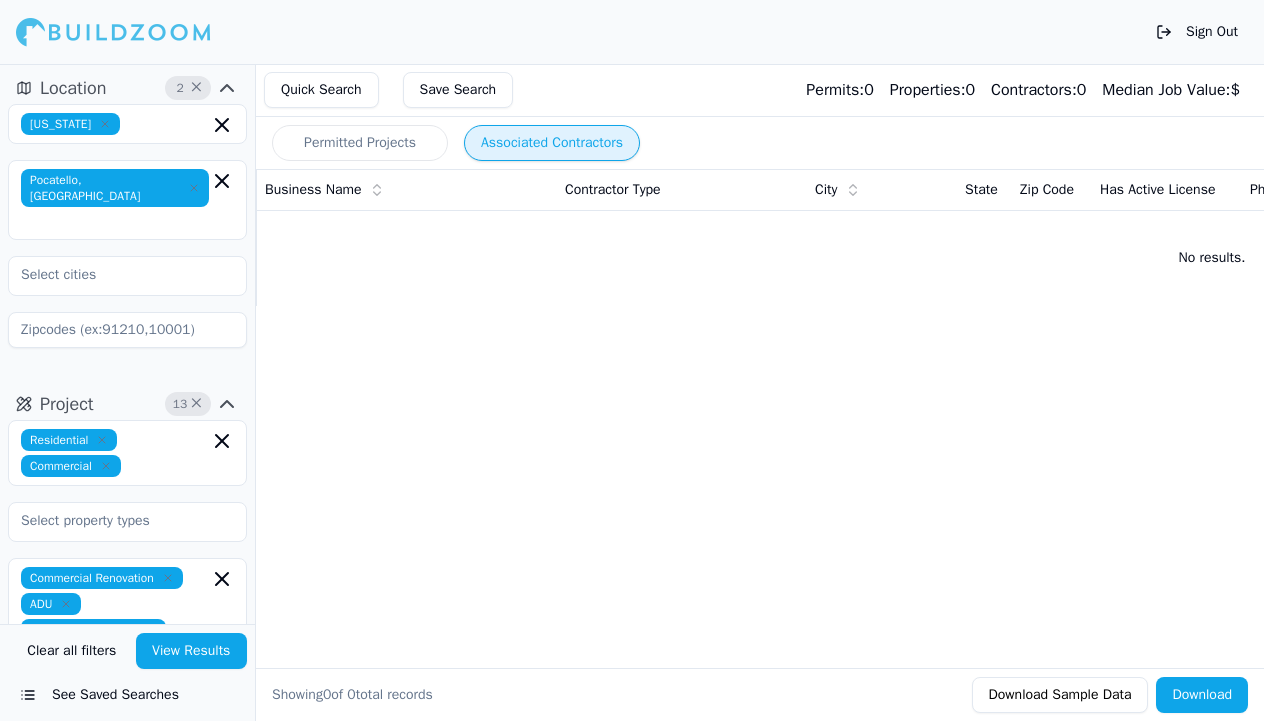 click on "[US_STATE]" at bounding box center [70, 124] 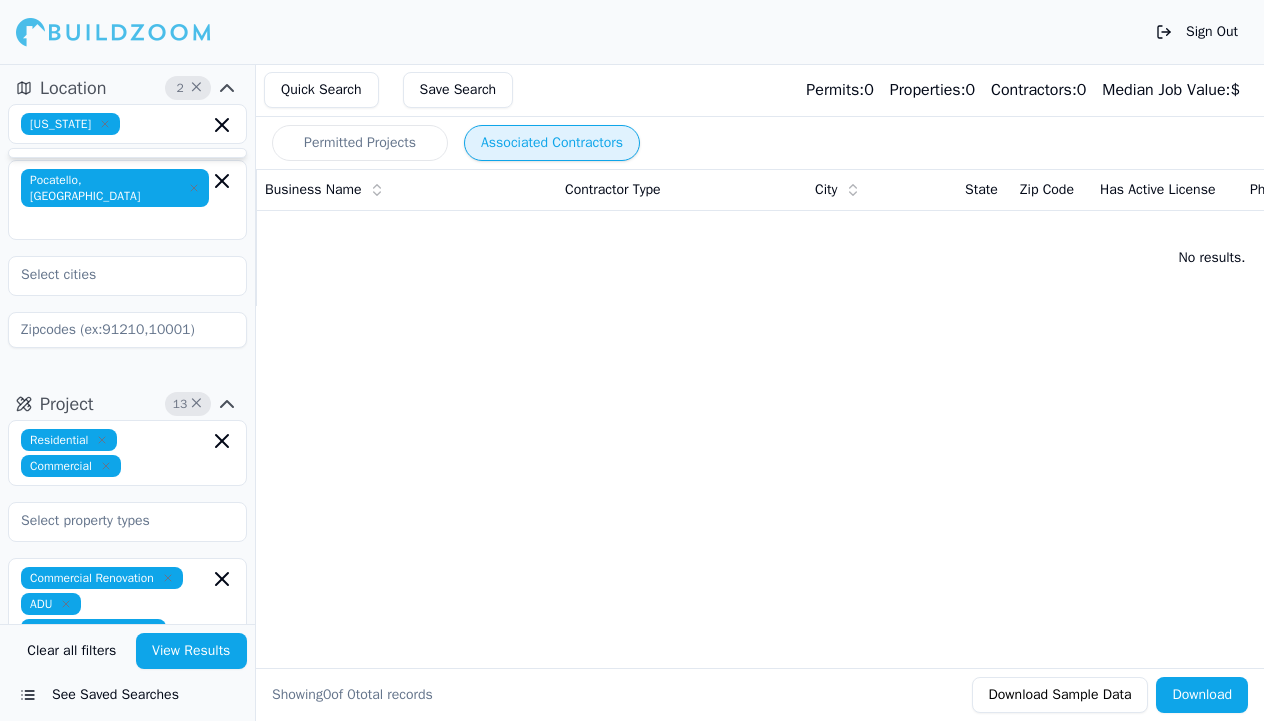 click on "[US_STATE]" at bounding box center (70, 124) 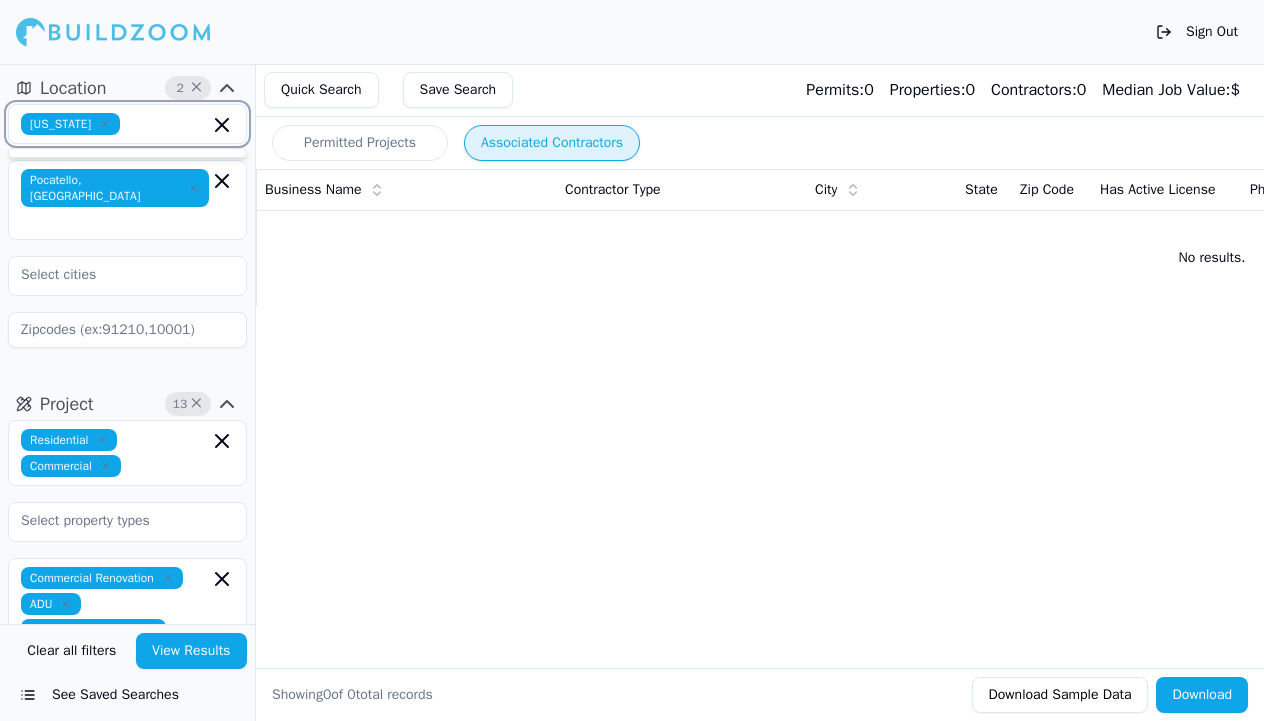 click 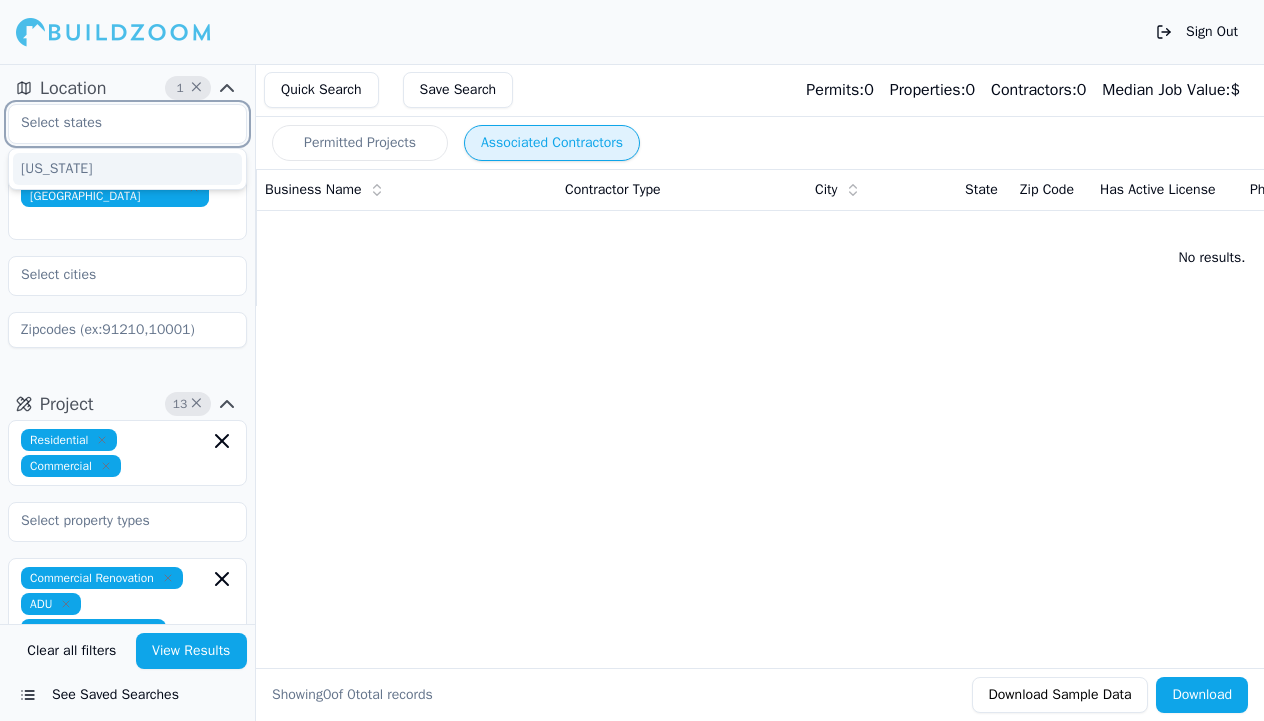 click on "[US_STATE]" at bounding box center [127, 169] 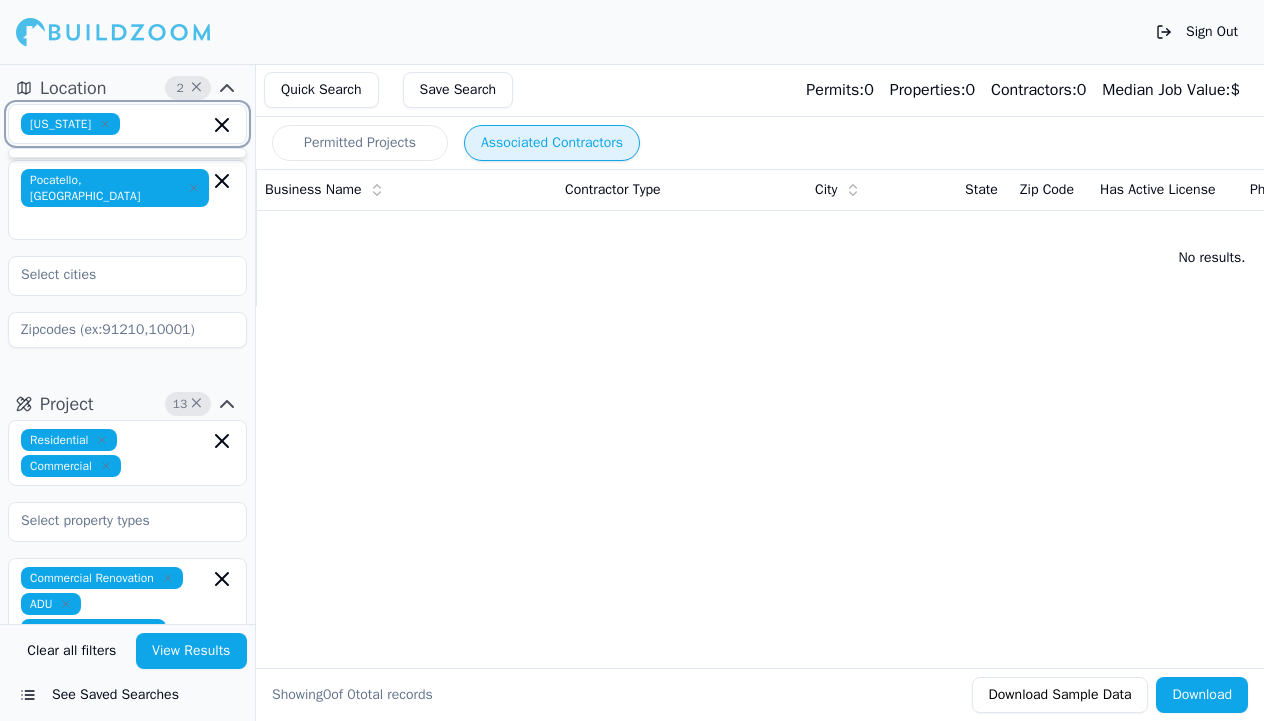 click 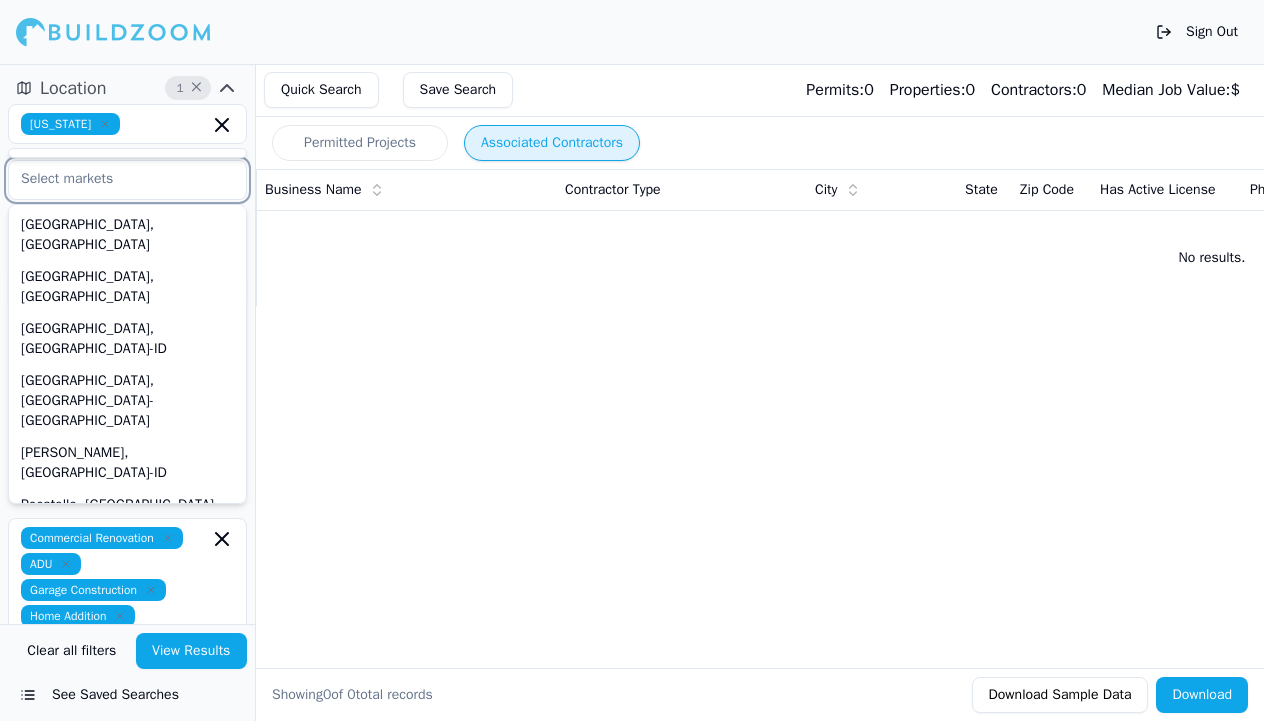click on "[GEOGRAPHIC_DATA], [GEOGRAPHIC_DATA]" at bounding box center (127, 631) 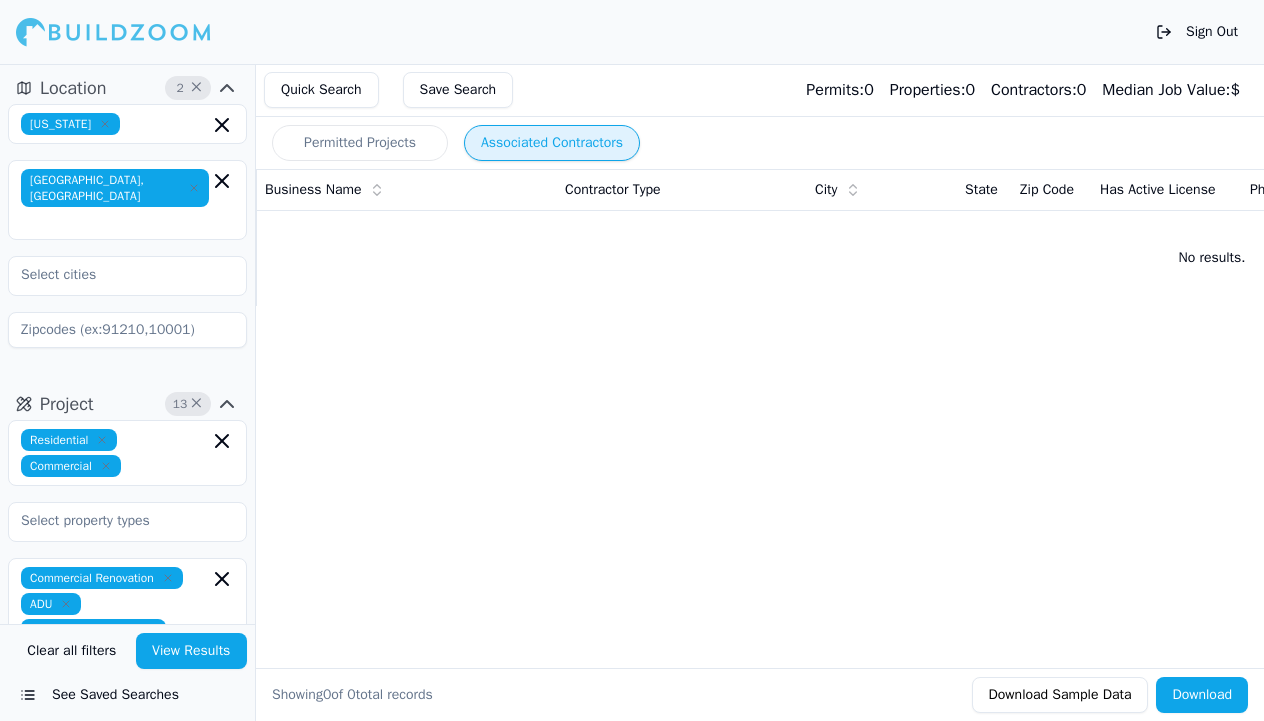 click on "View Results" at bounding box center (192, 651) 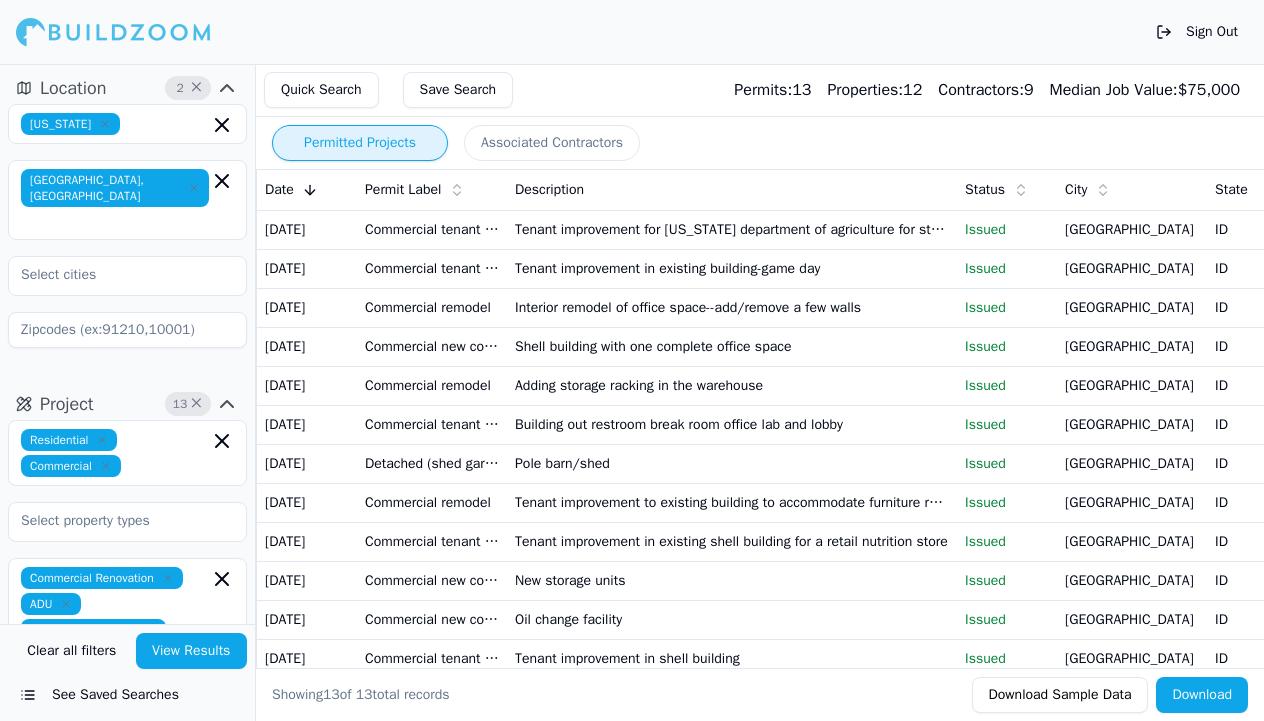 click on "Permitted Projects" at bounding box center (360, 143) 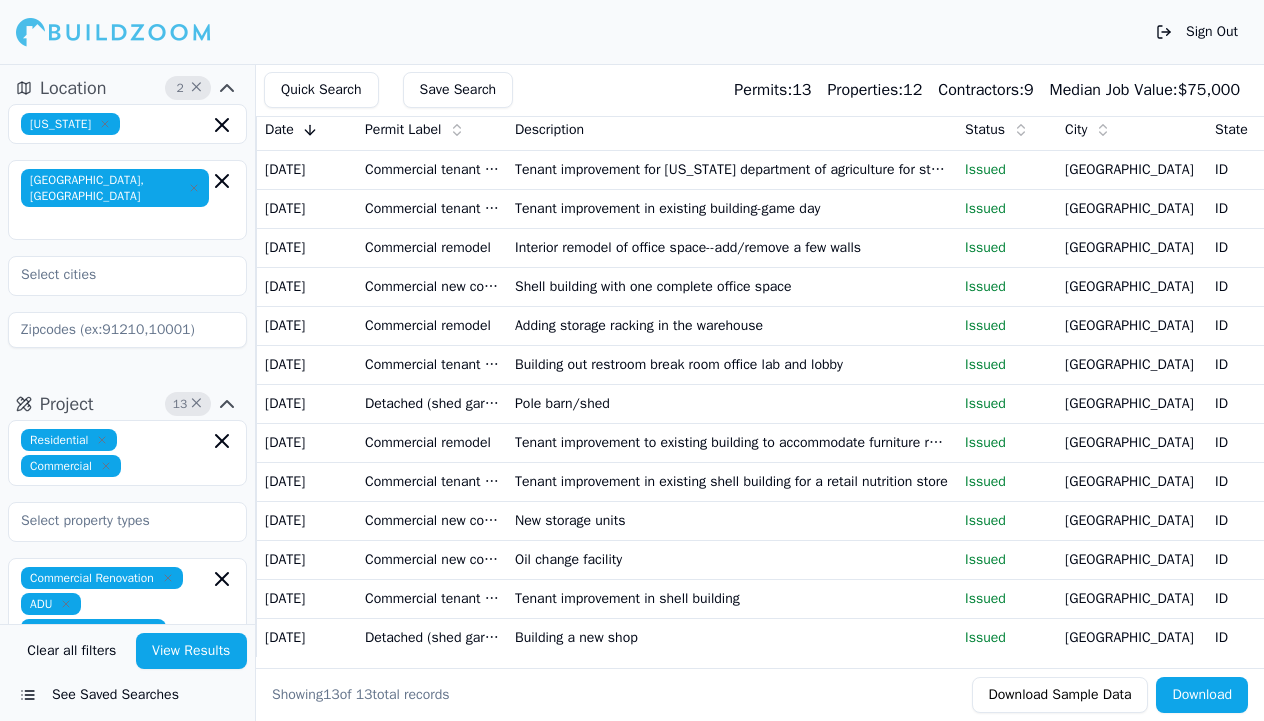scroll, scrollTop: 268, scrollLeft: 0, axis: vertical 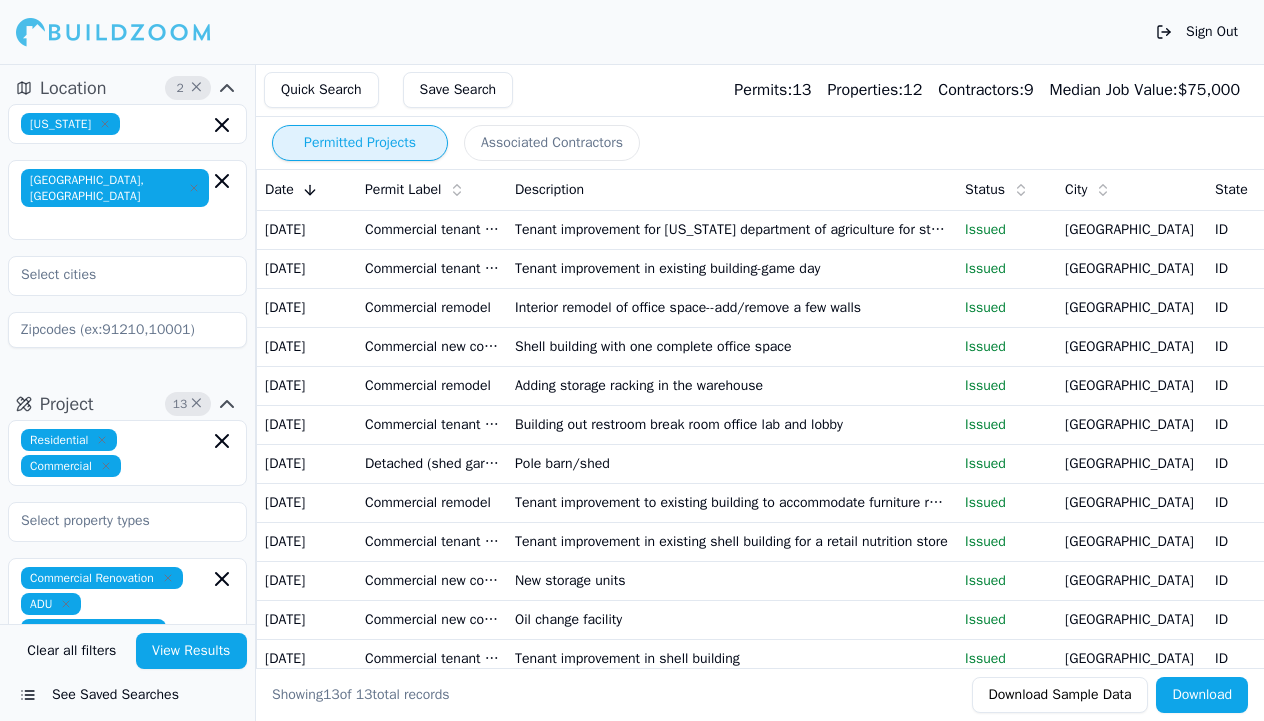 click on "Tenant improvement for [US_STATE] department of agriculture for storage/warehouse space" at bounding box center (732, 229) 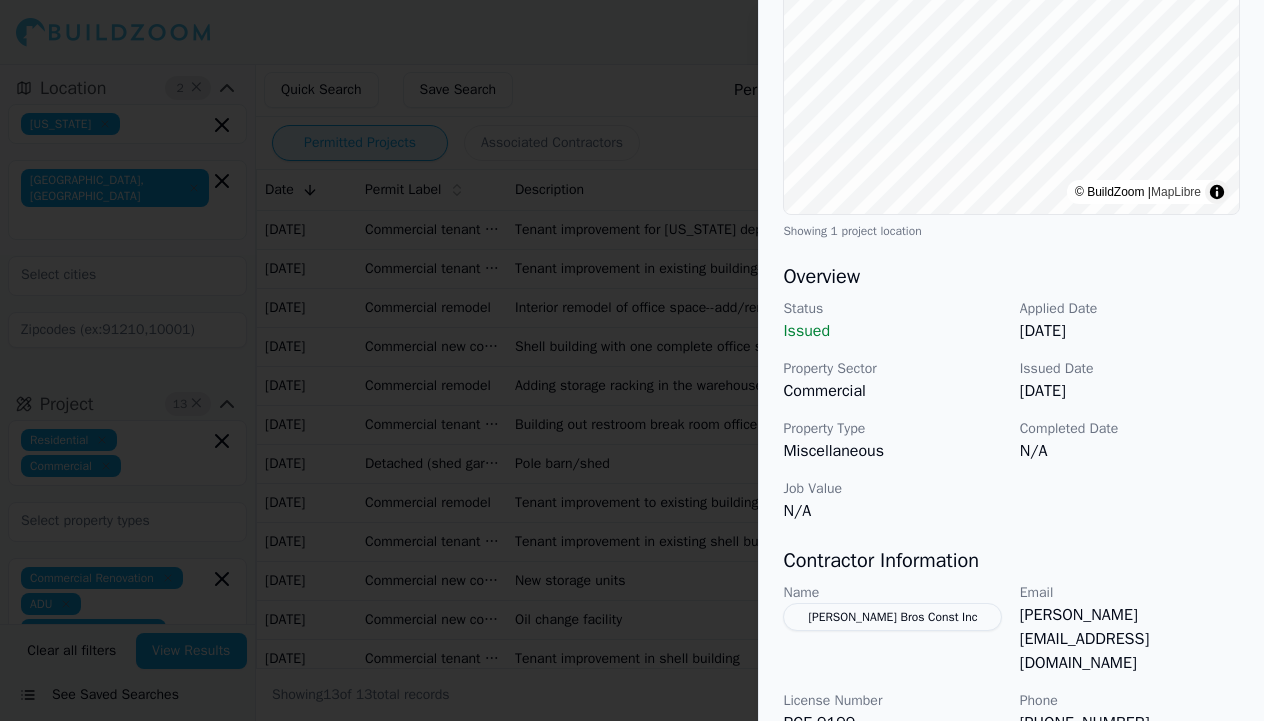scroll, scrollTop: 459, scrollLeft: 0, axis: vertical 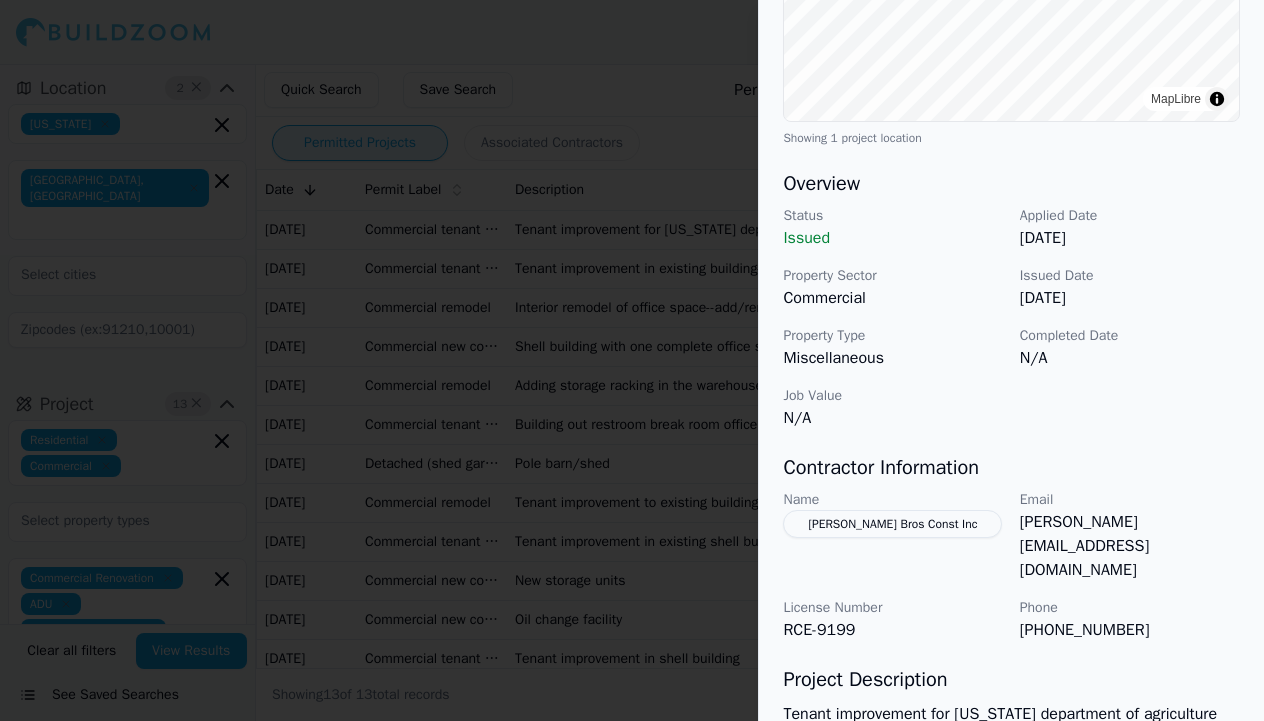 click at bounding box center (632, 360) 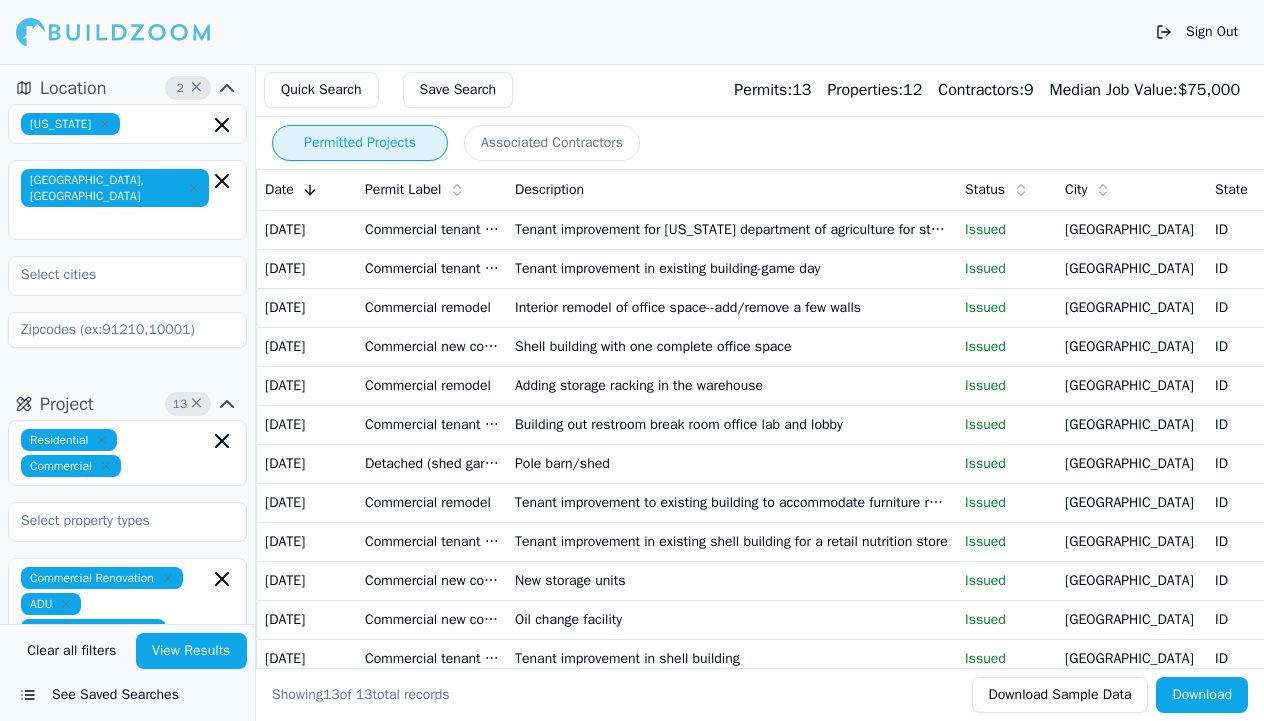 scroll, scrollTop: 0, scrollLeft: 0, axis: both 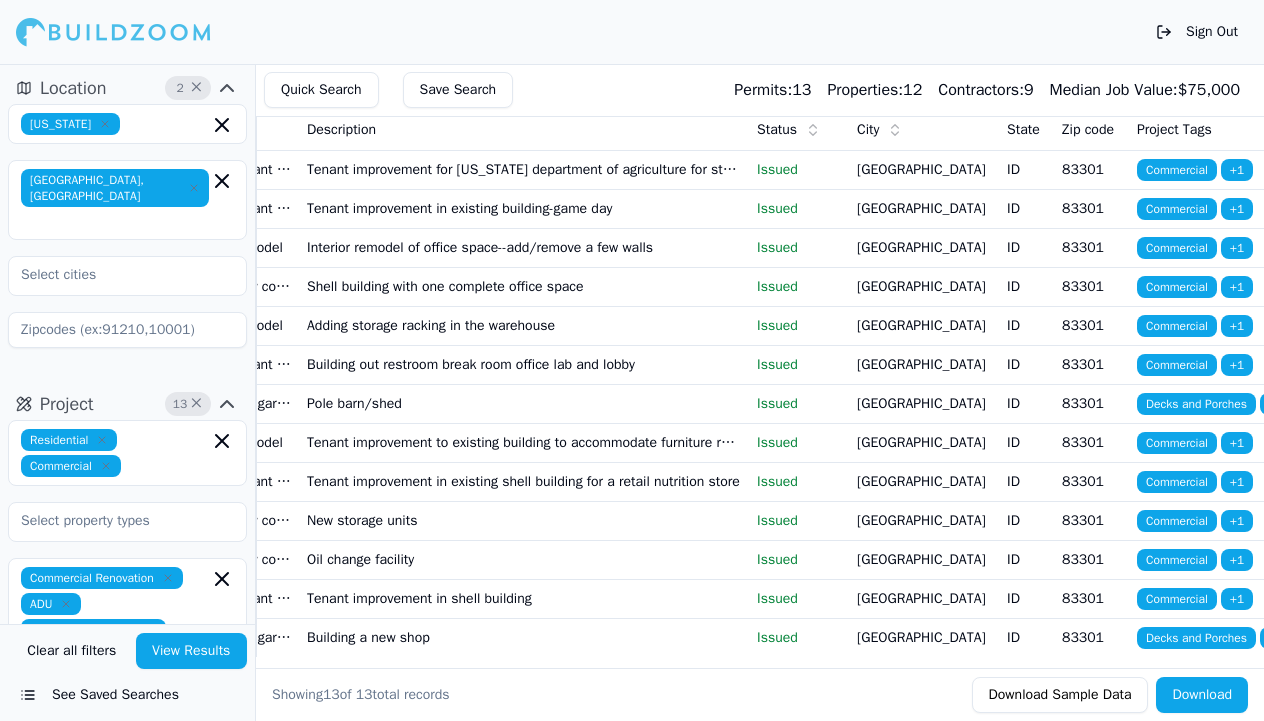 click on "[GEOGRAPHIC_DATA], [GEOGRAPHIC_DATA]" at bounding box center (115, 188) 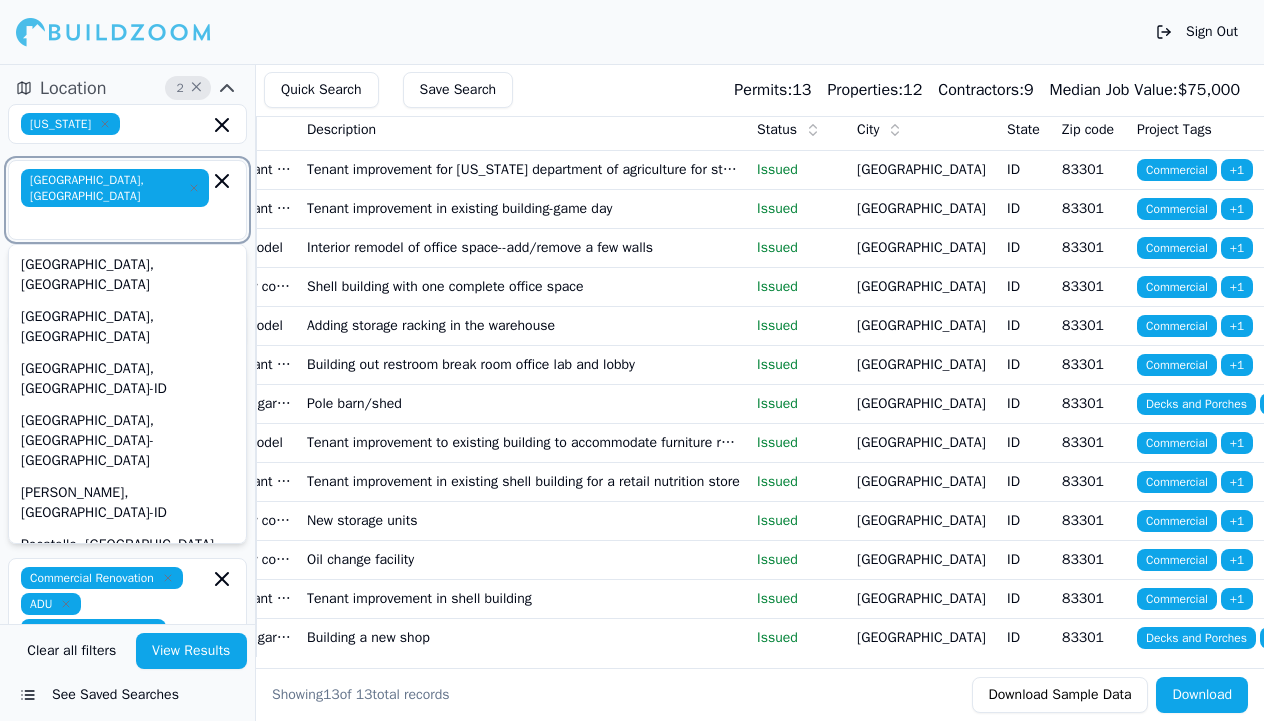 click 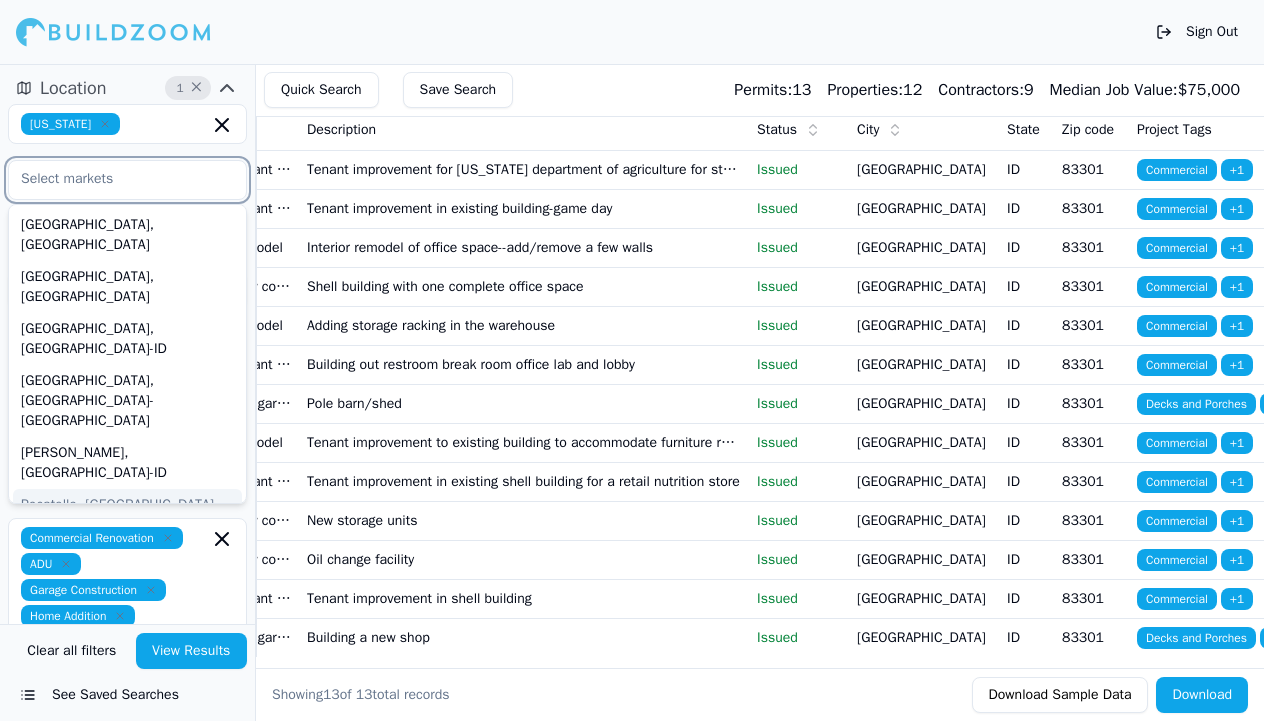 click on "Pocatello, [GEOGRAPHIC_DATA]" at bounding box center (127, 505) 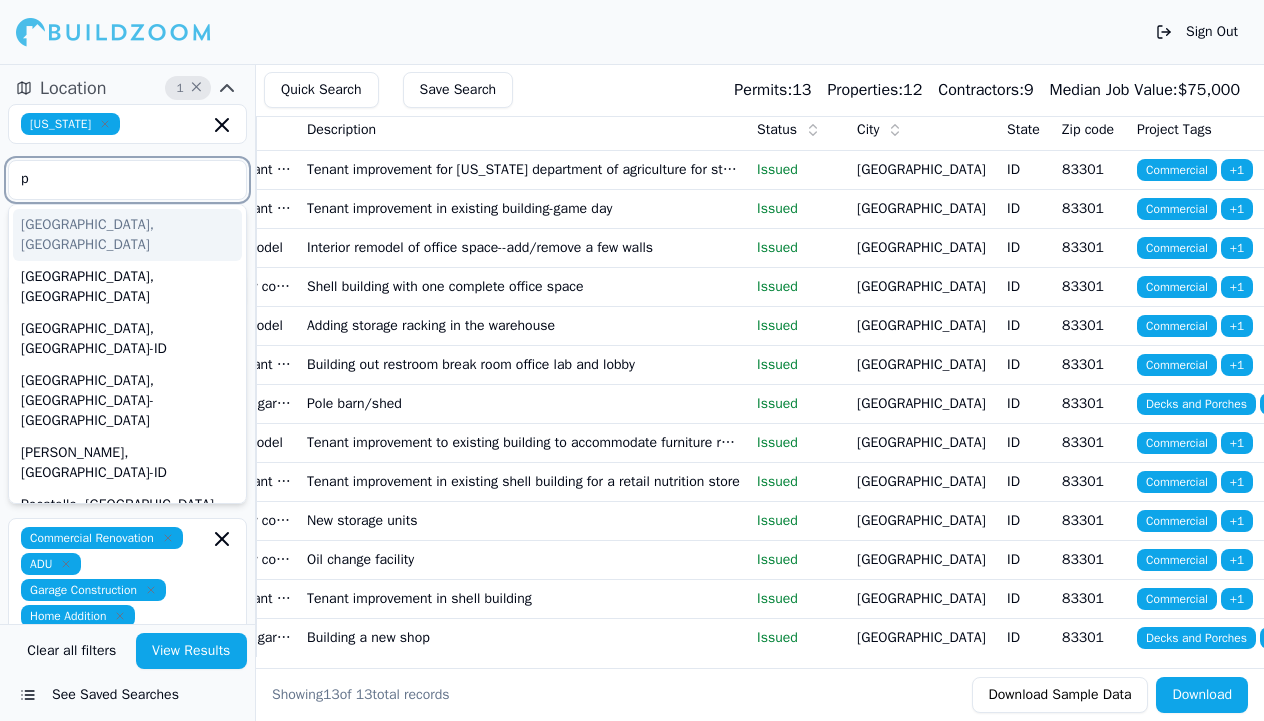 type on "po" 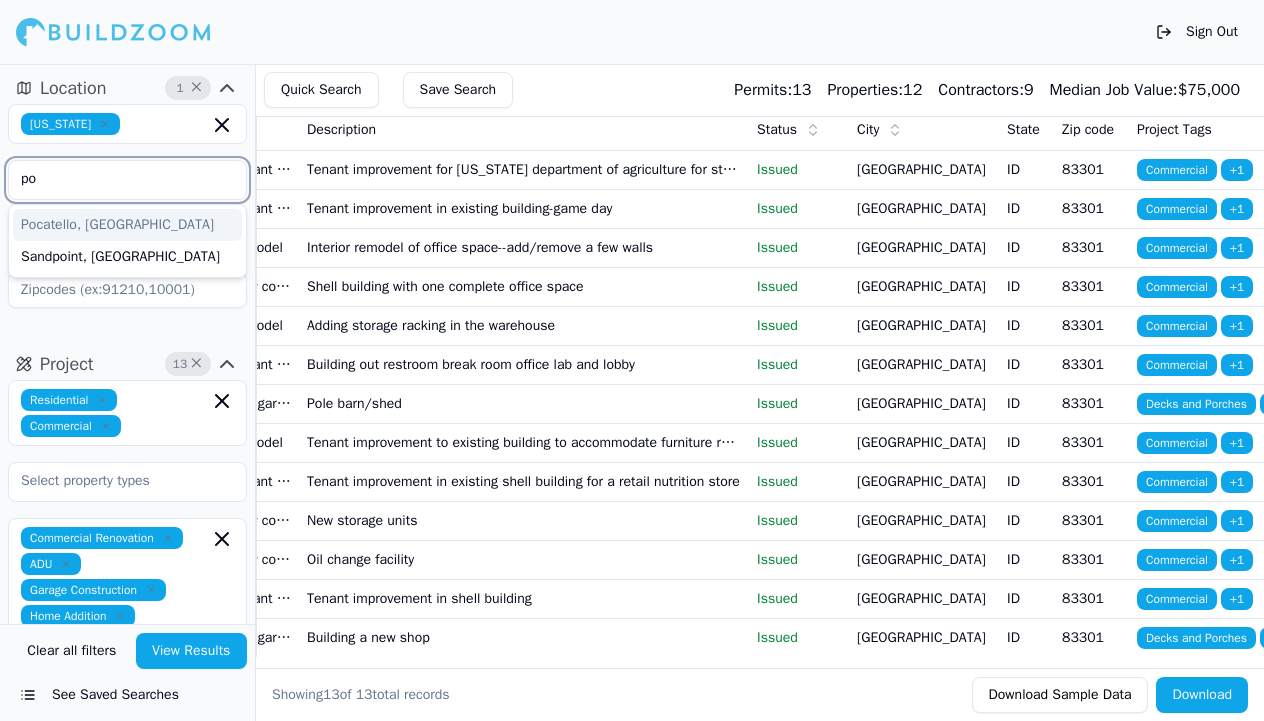 click on "Pocatello, [GEOGRAPHIC_DATA]" at bounding box center [127, 225] 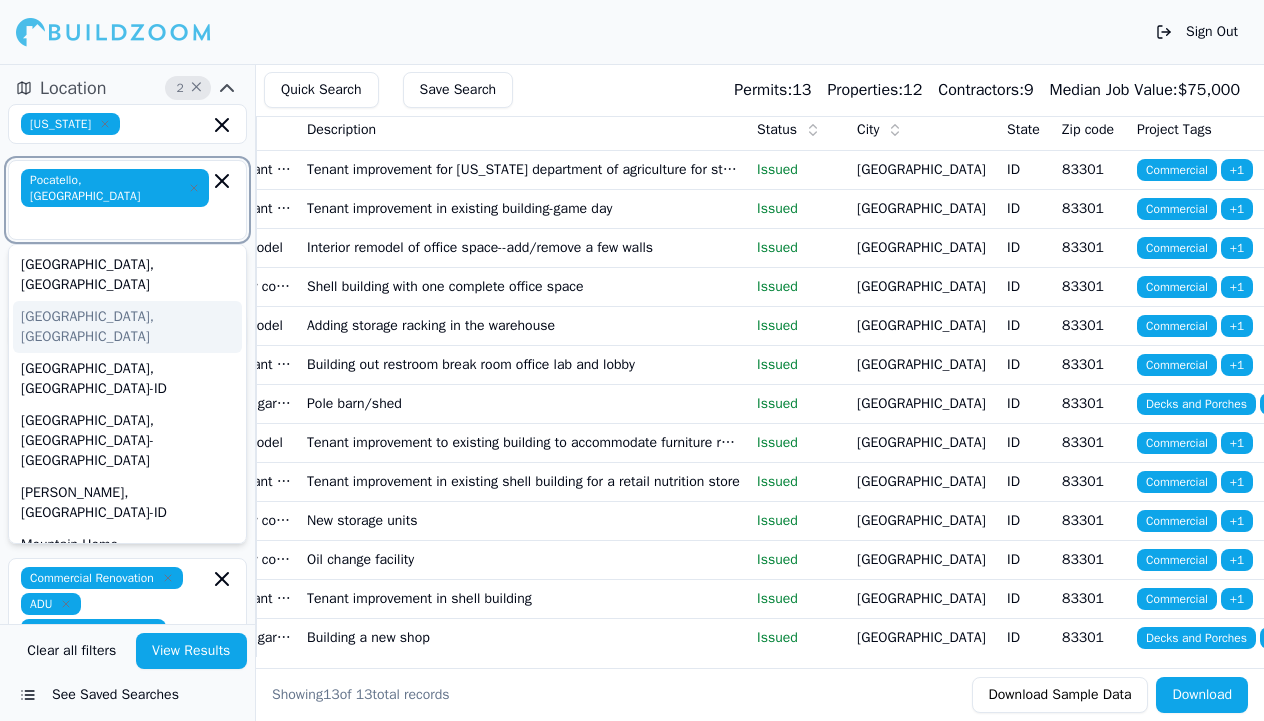 click on "[GEOGRAPHIC_DATA], [GEOGRAPHIC_DATA]" at bounding box center [127, 327] 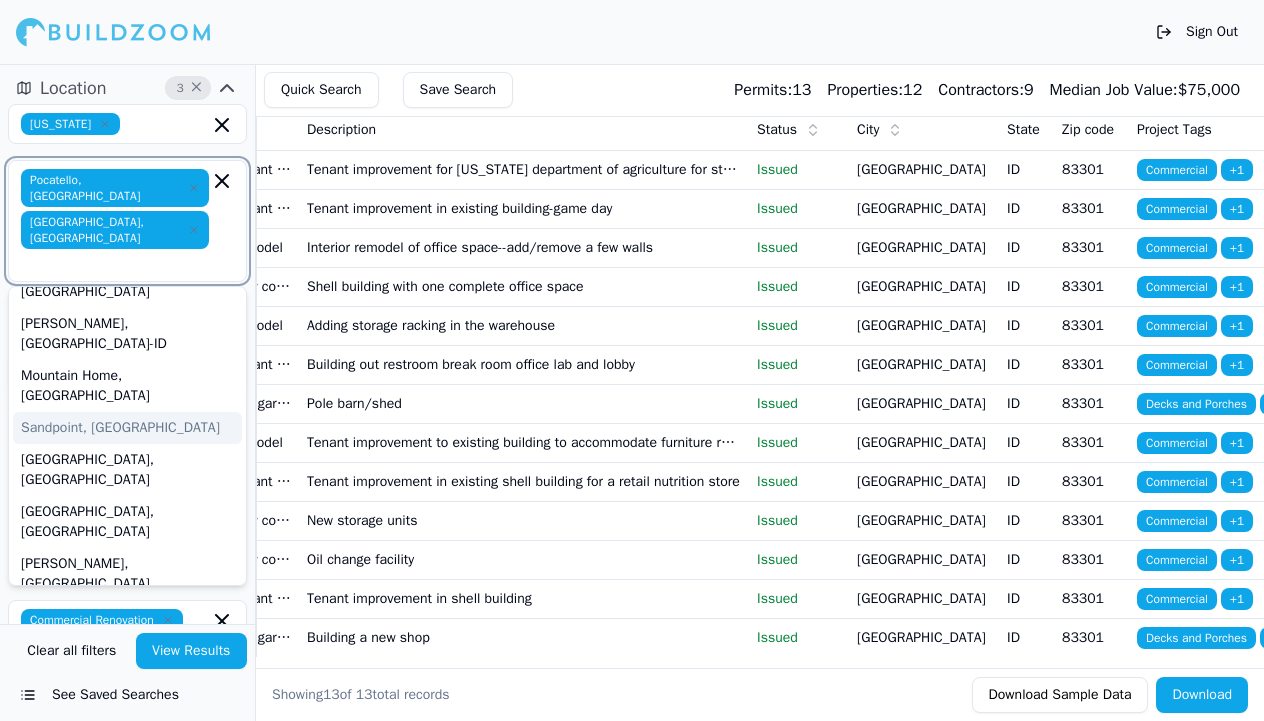 scroll, scrollTop: 158, scrollLeft: 0, axis: vertical 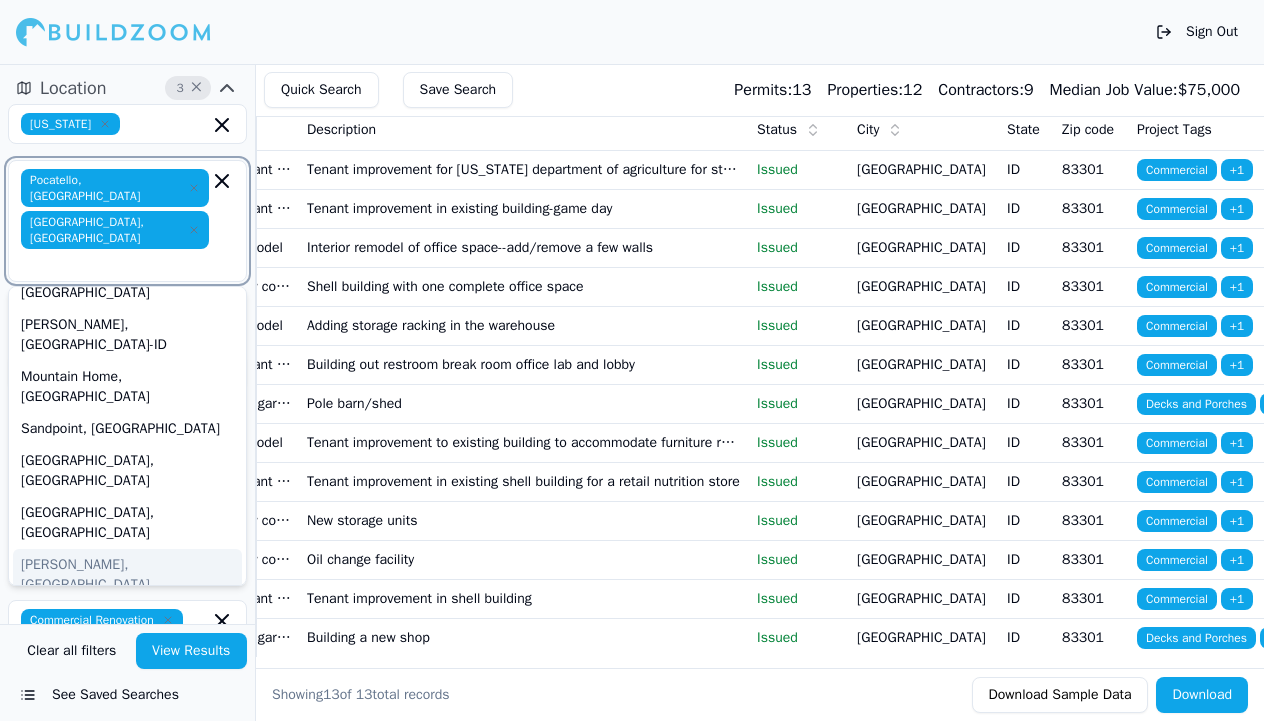 click on "[PERSON_NAME], [GEOGRAPHIC_DATA]" at bounding box center [127, 575] 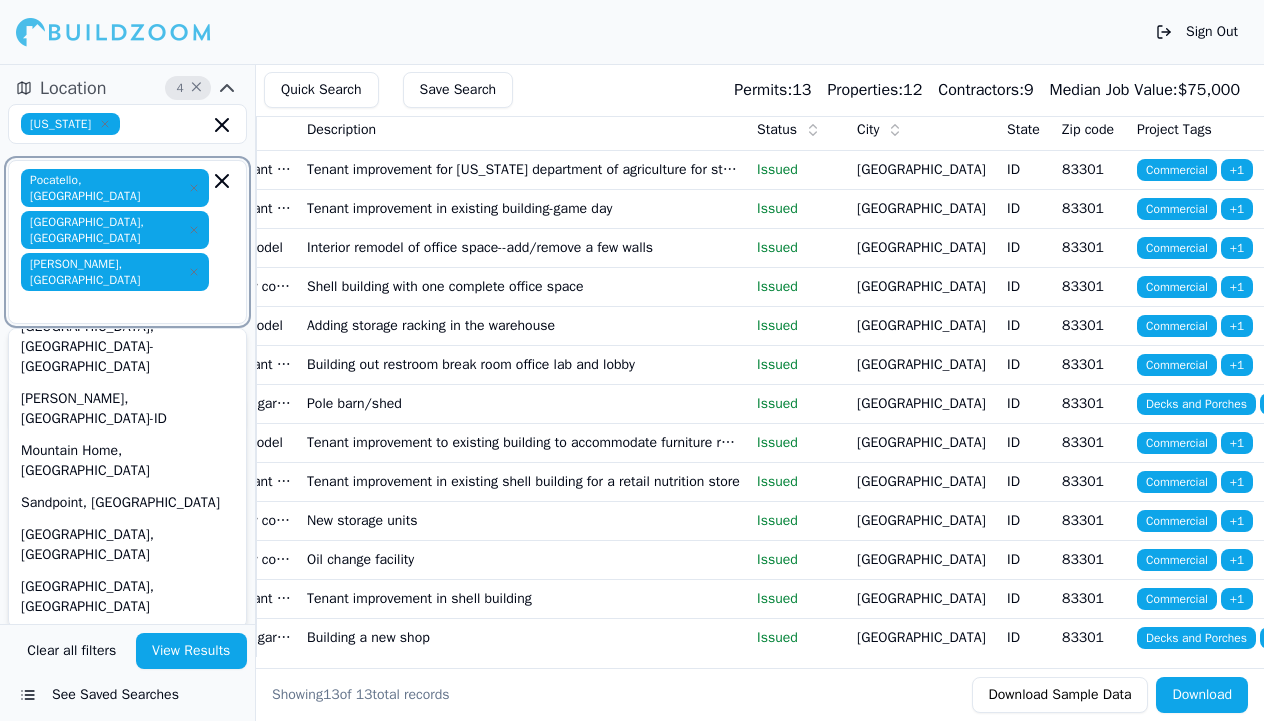 click on "Blackfoot, [GEOGRAPHIC_DATA]" at bounding box center [127, 671] 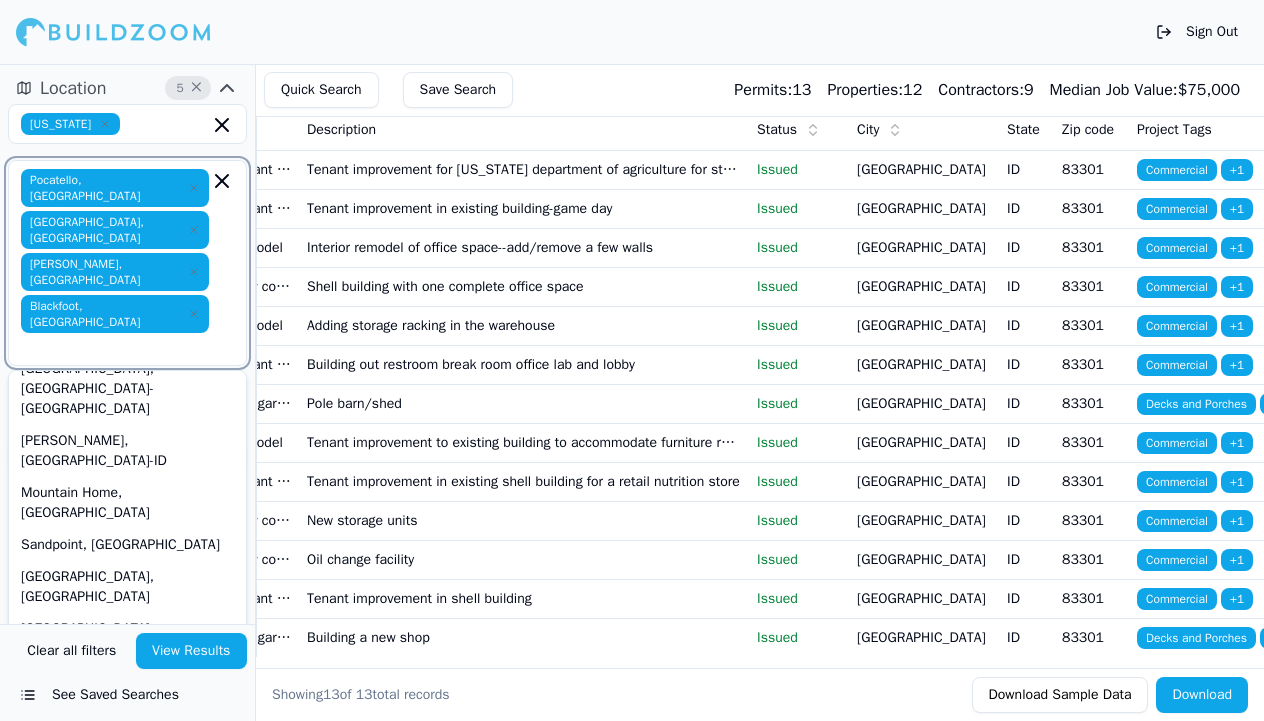 scroll, scrollTop: 94, scrollLeft: 0, axis: vertical 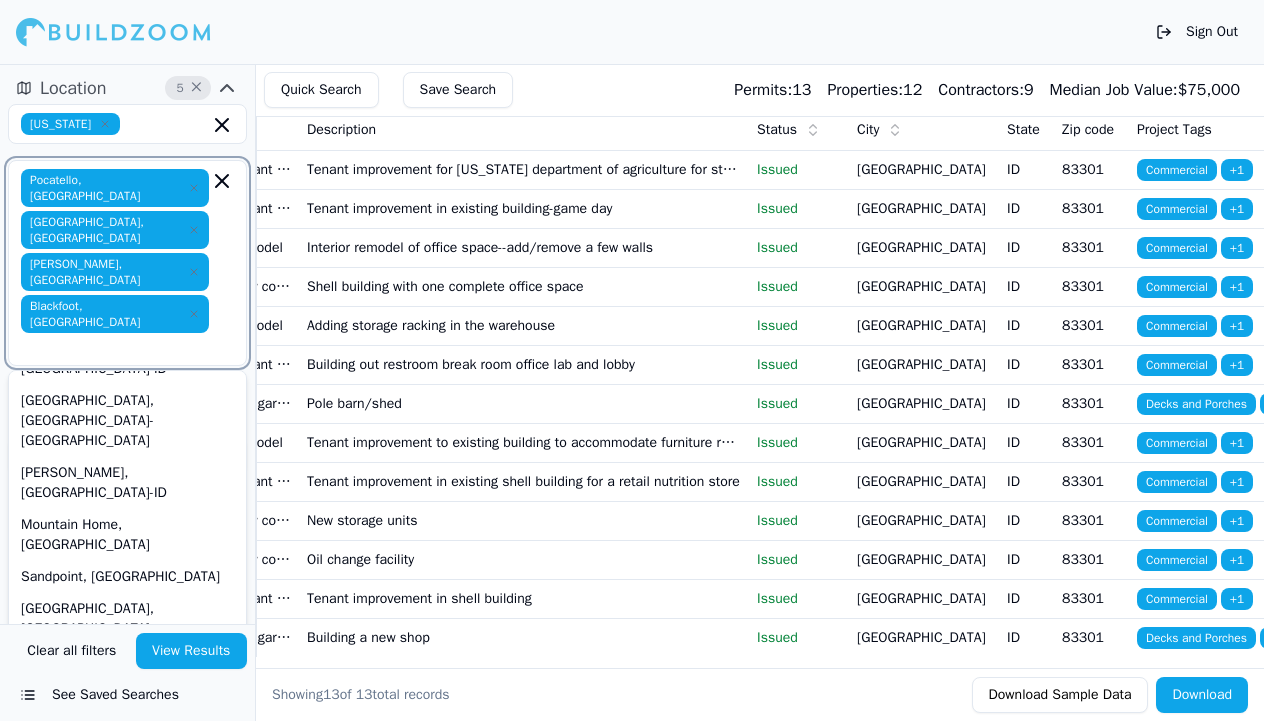 click on "[US_STATE][GEOGRAPHIC_DATA], [GEOGRAPHIC_DATA]" at bounding box center [127, 787] 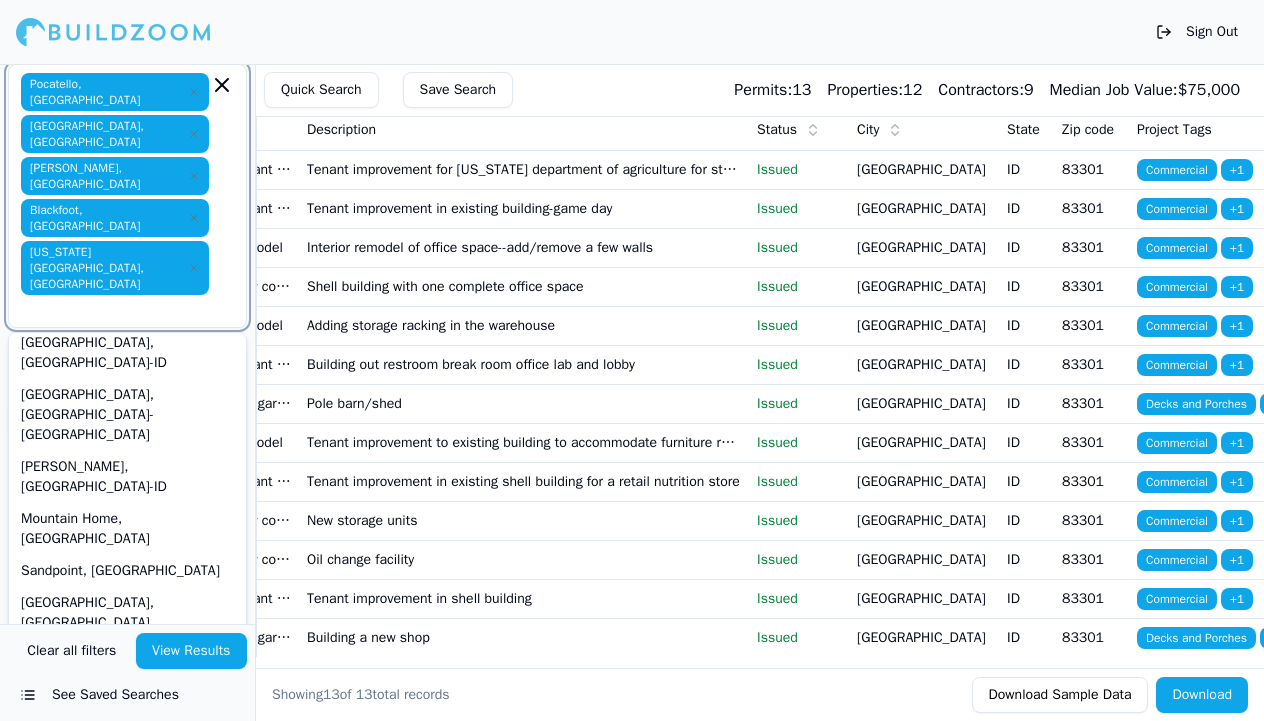scroll, scrollTop: 102, scrollLeft: 0, axis: vertical 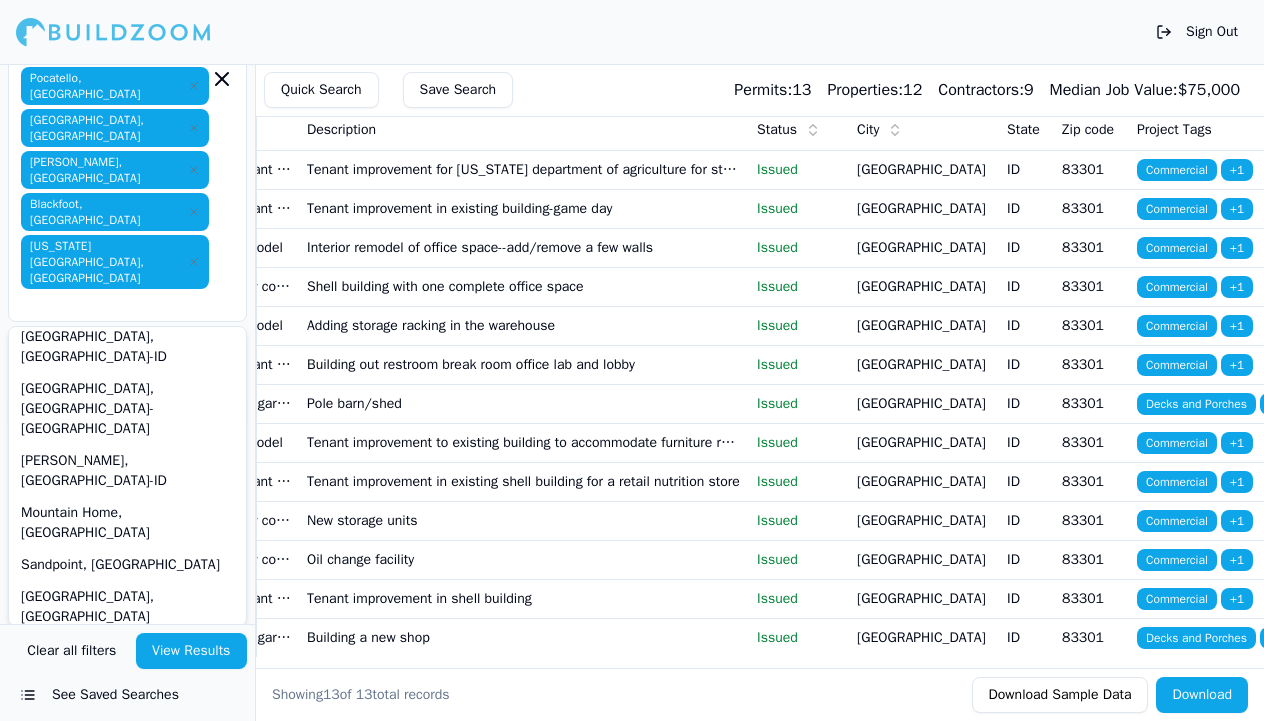 click on "View Results" at bounding box center (192, 651) 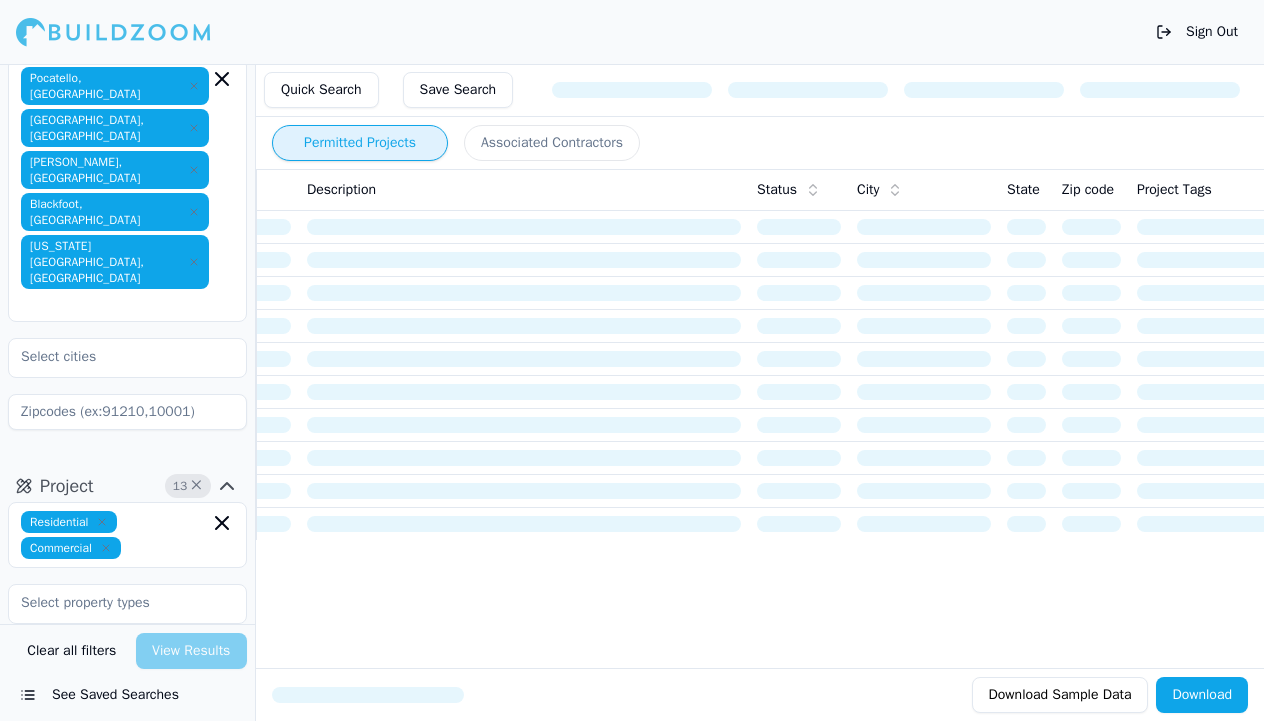 scroll, scrollTop: 0, scrollLeft: 0, axis: both 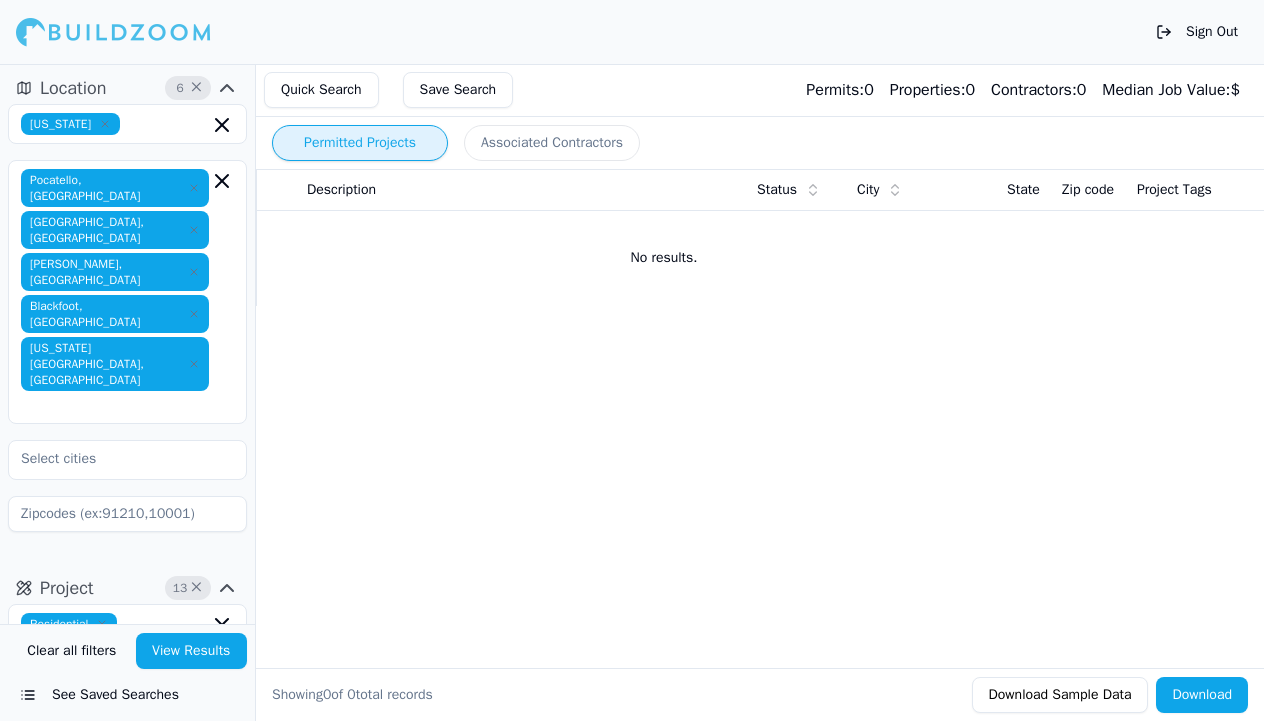 click 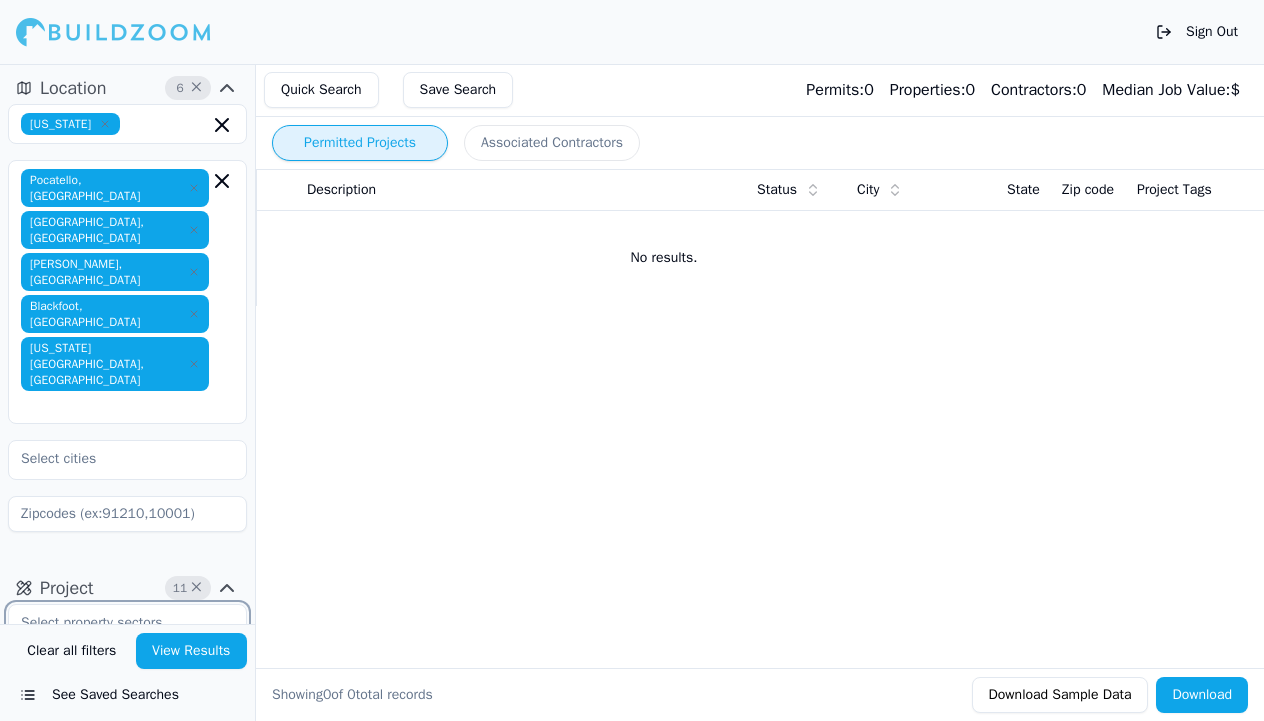 click on "Residential" at bounding box center [127, 669] 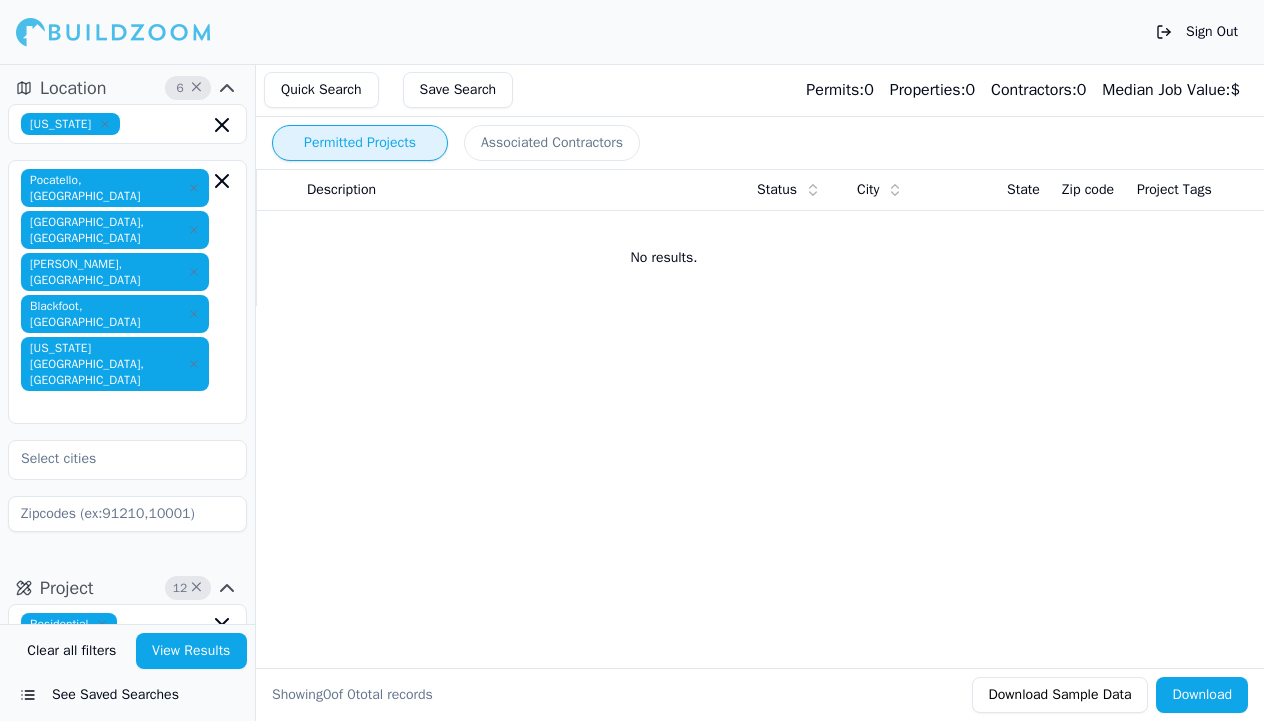 click on "Project 12 × Residential Commercial Renovation ADU Garage Construction Home Addition Kitchen Remodel Multi-Room Remodel New Construction Bathroom Remodel Flatwork Concrete Demolition Last Year" at bounding box center (127, 928) 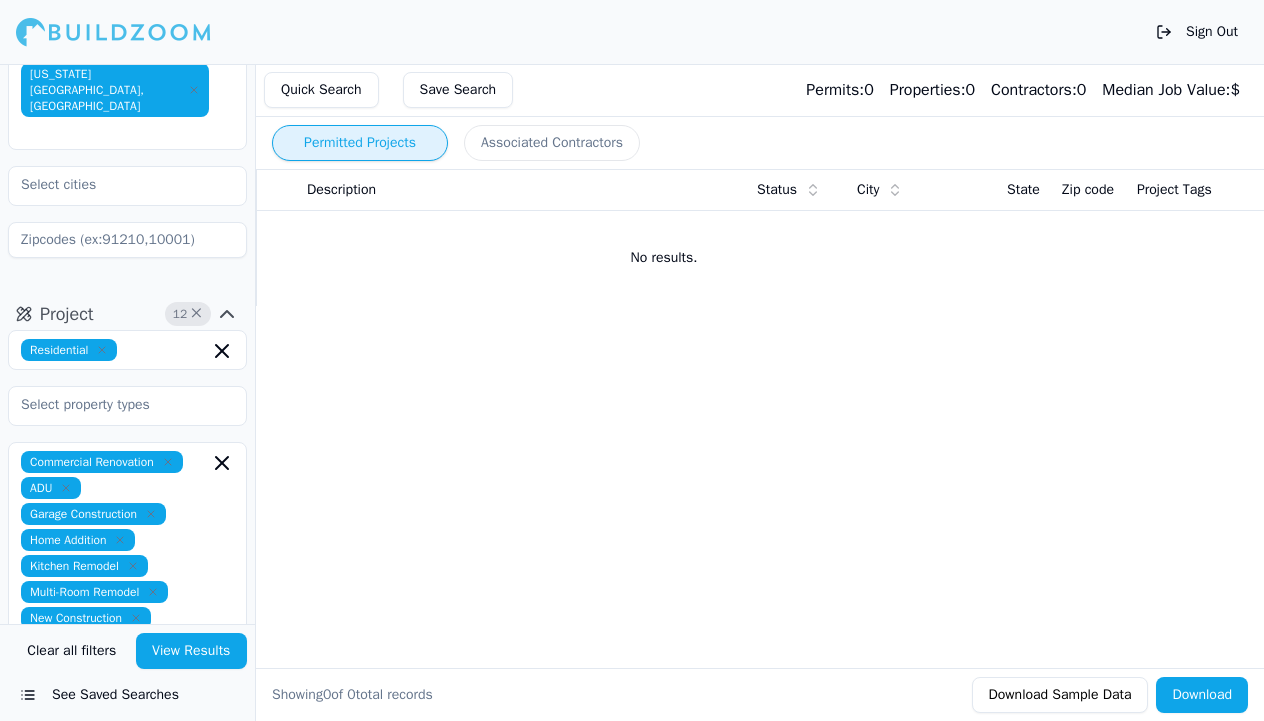 scroll, scrollTop: 275, scrollLeft: 0, axis: vertical 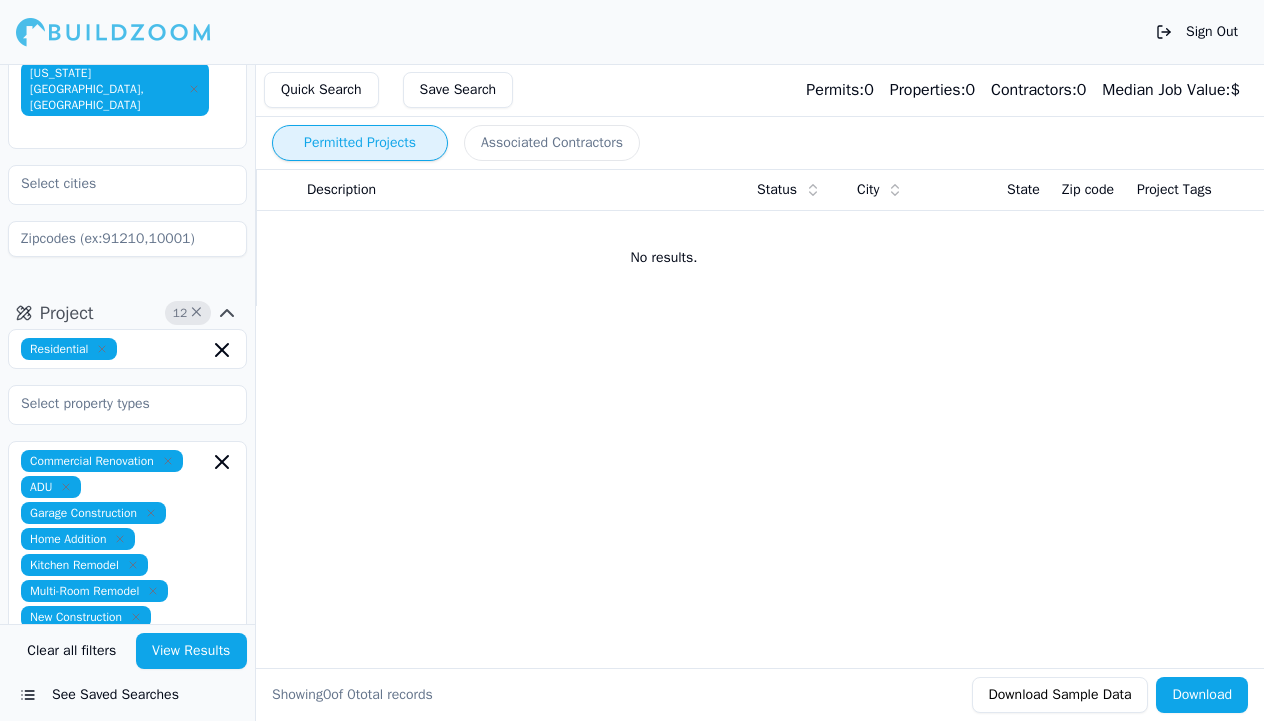 click 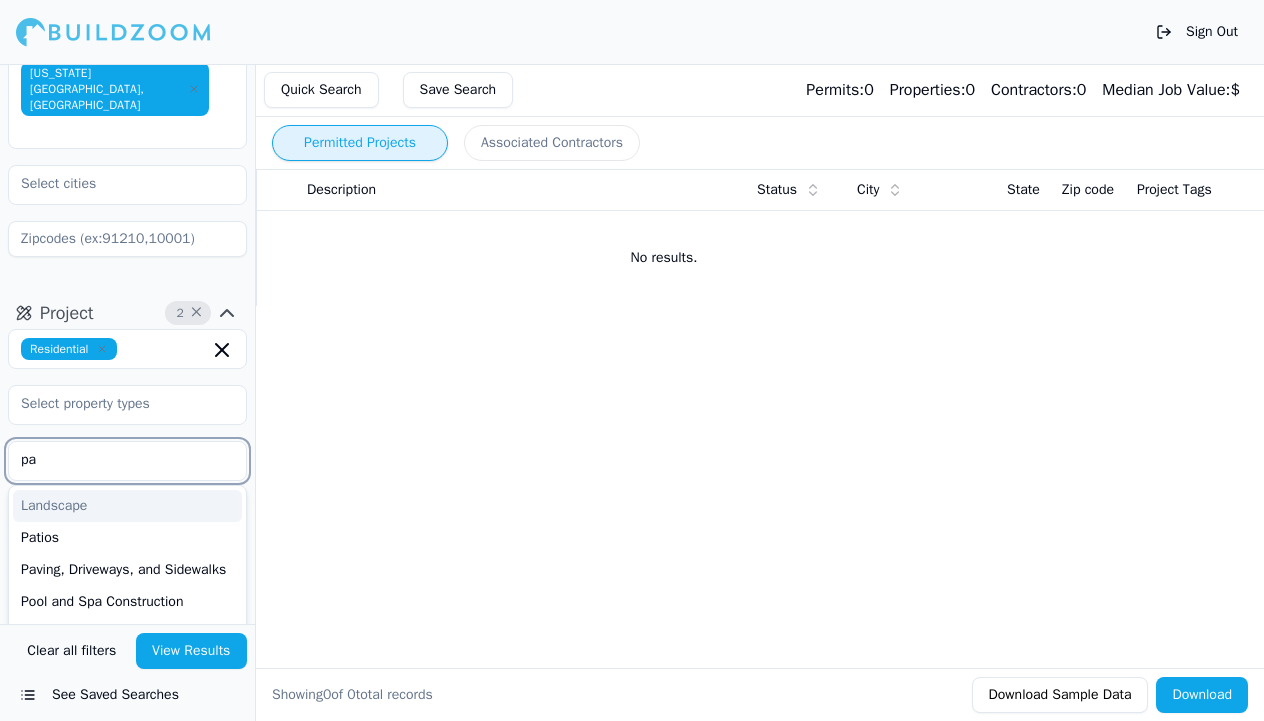 type on "p" 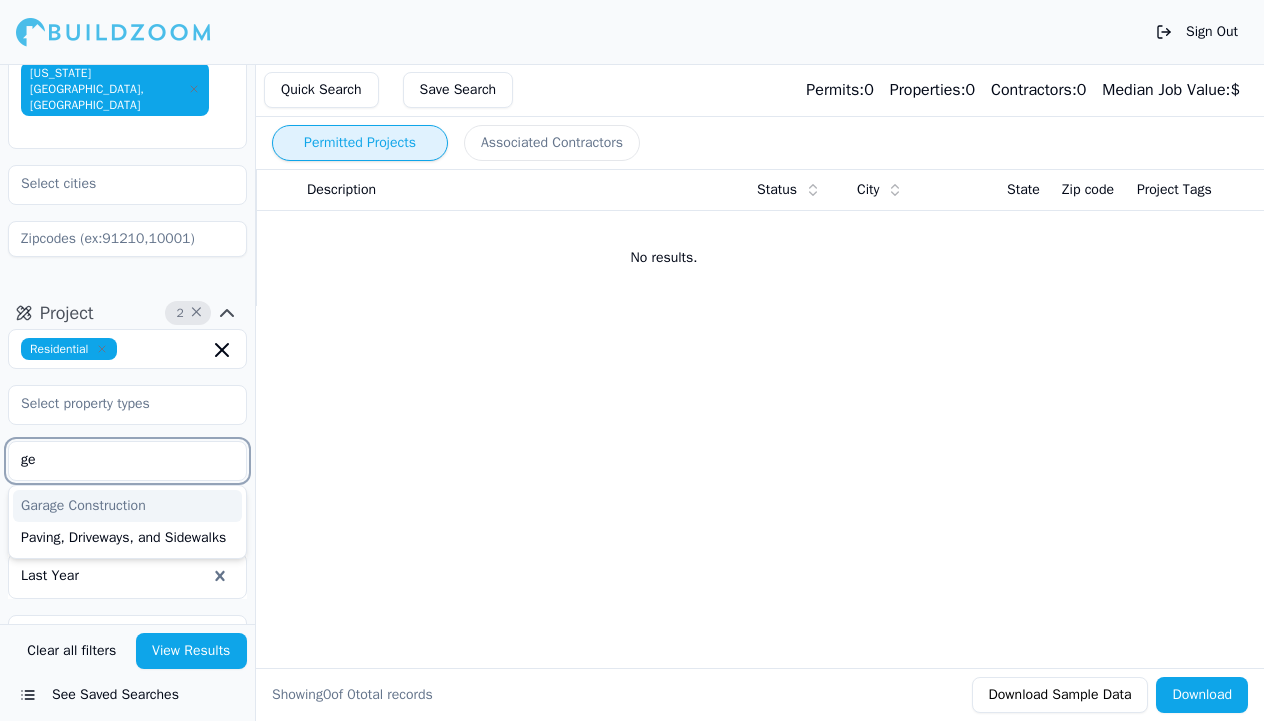type on "g" 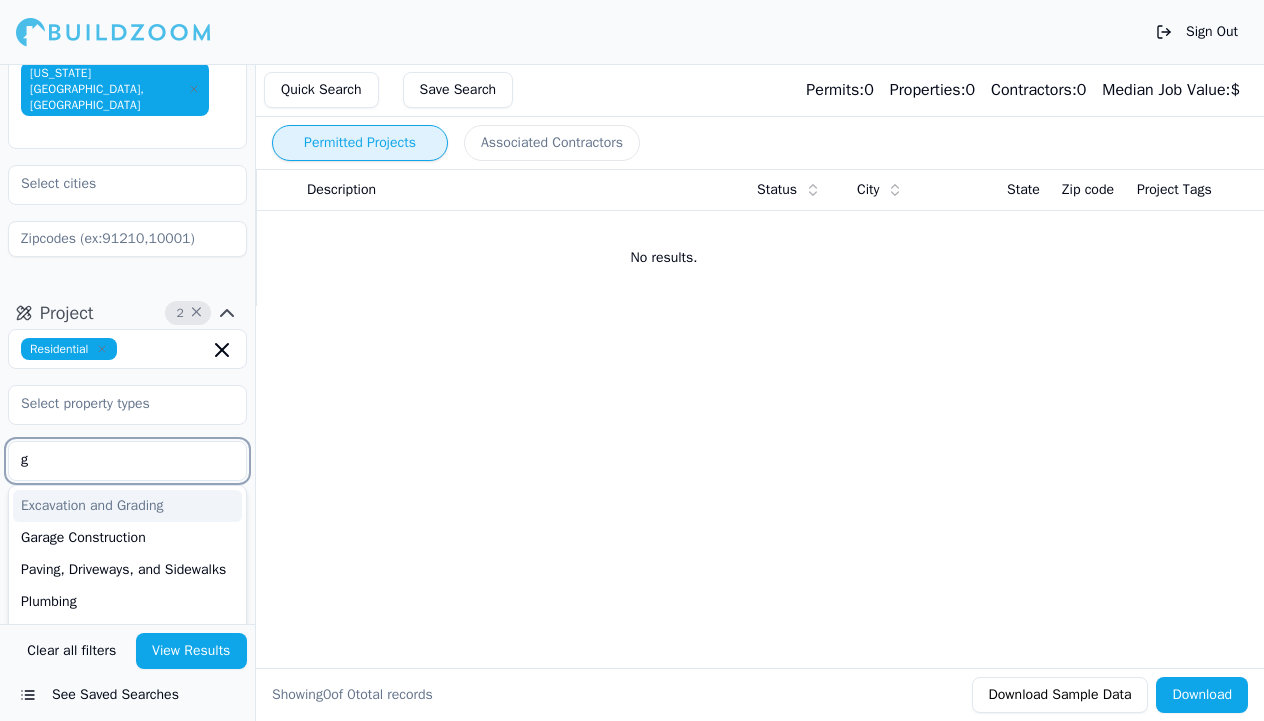 type 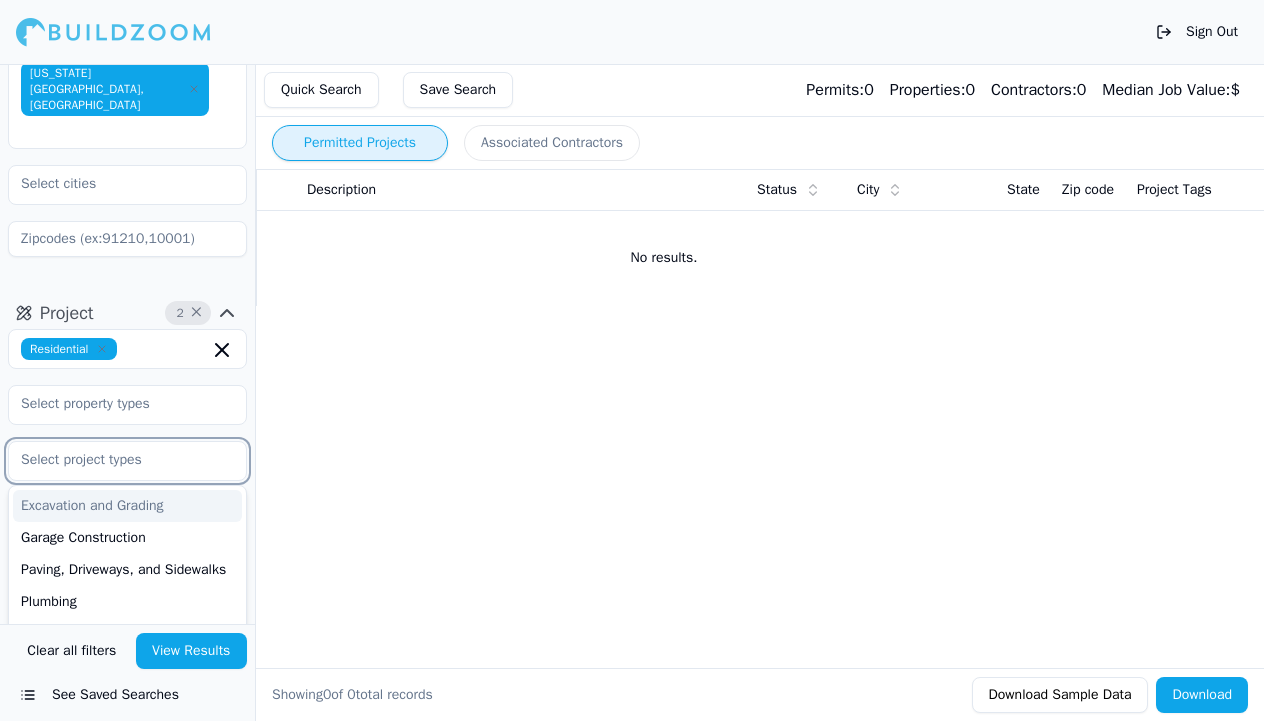 scroll, scrollTop: 309, scrollLeft: 0, axis: vertical 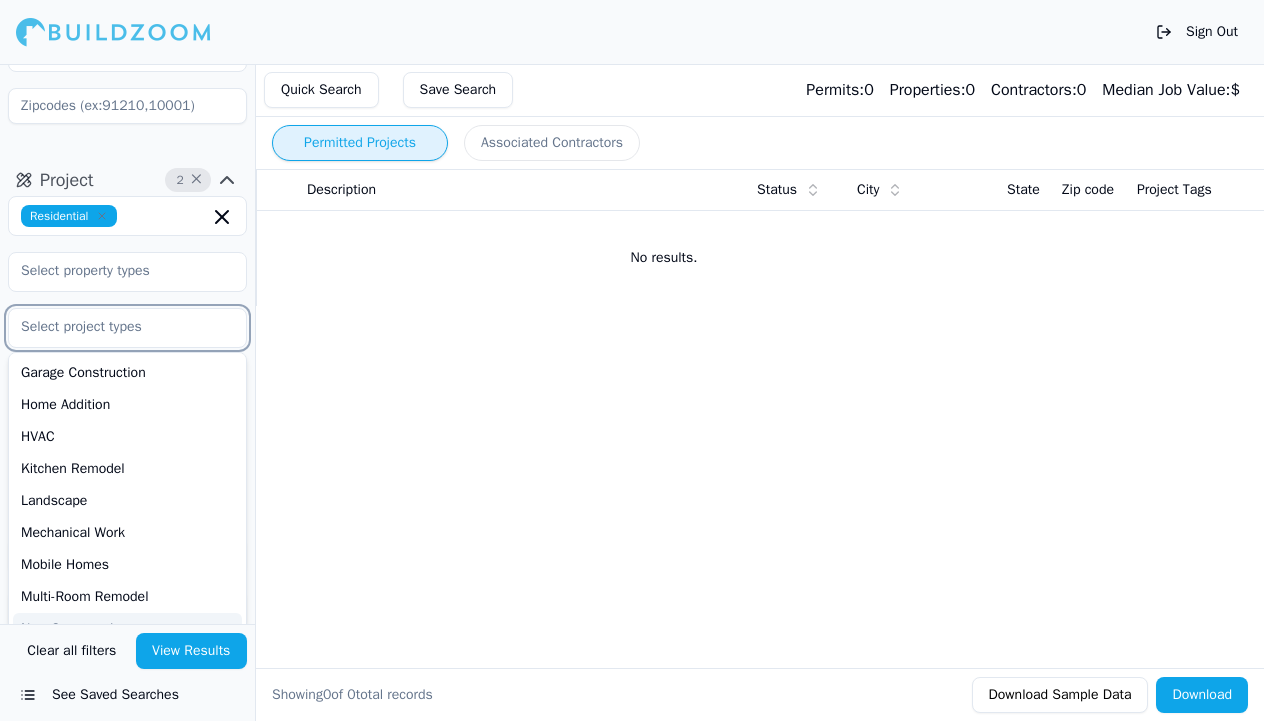 click on "New Construction" at bounding box center [127, 629] 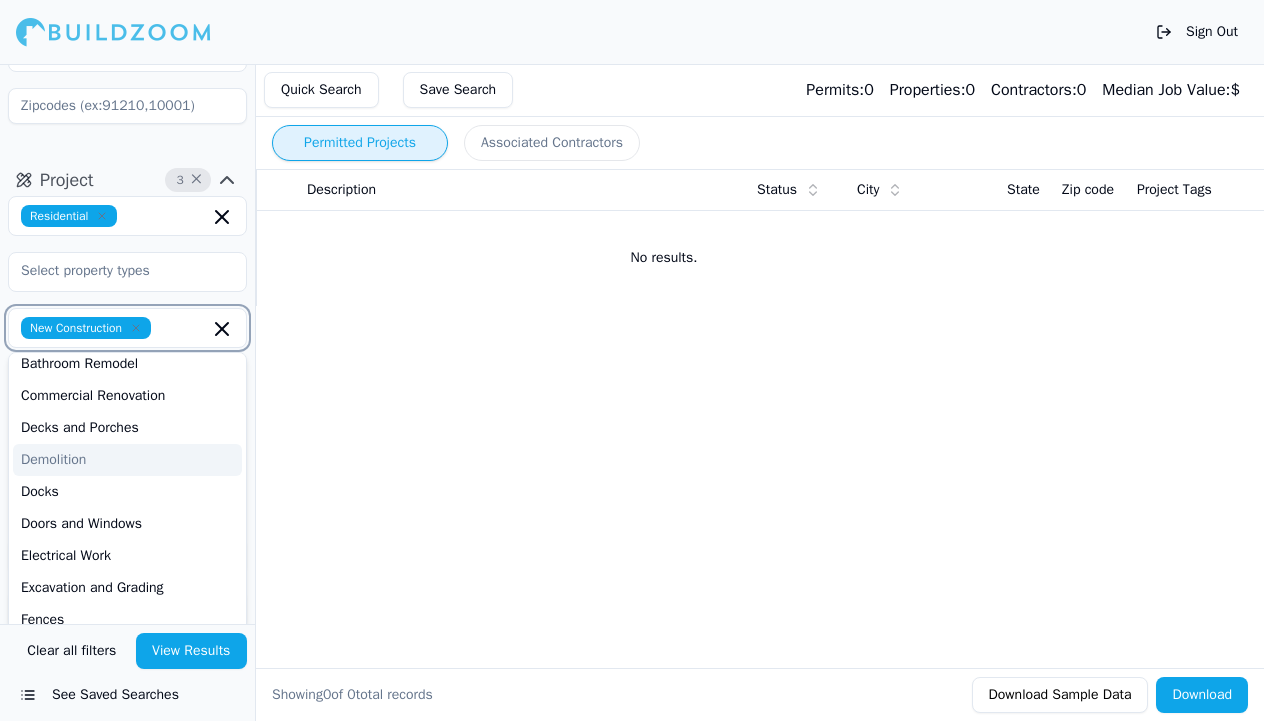 scroll, scrollTop: 15, scrollLeft: 0, axis: vertical 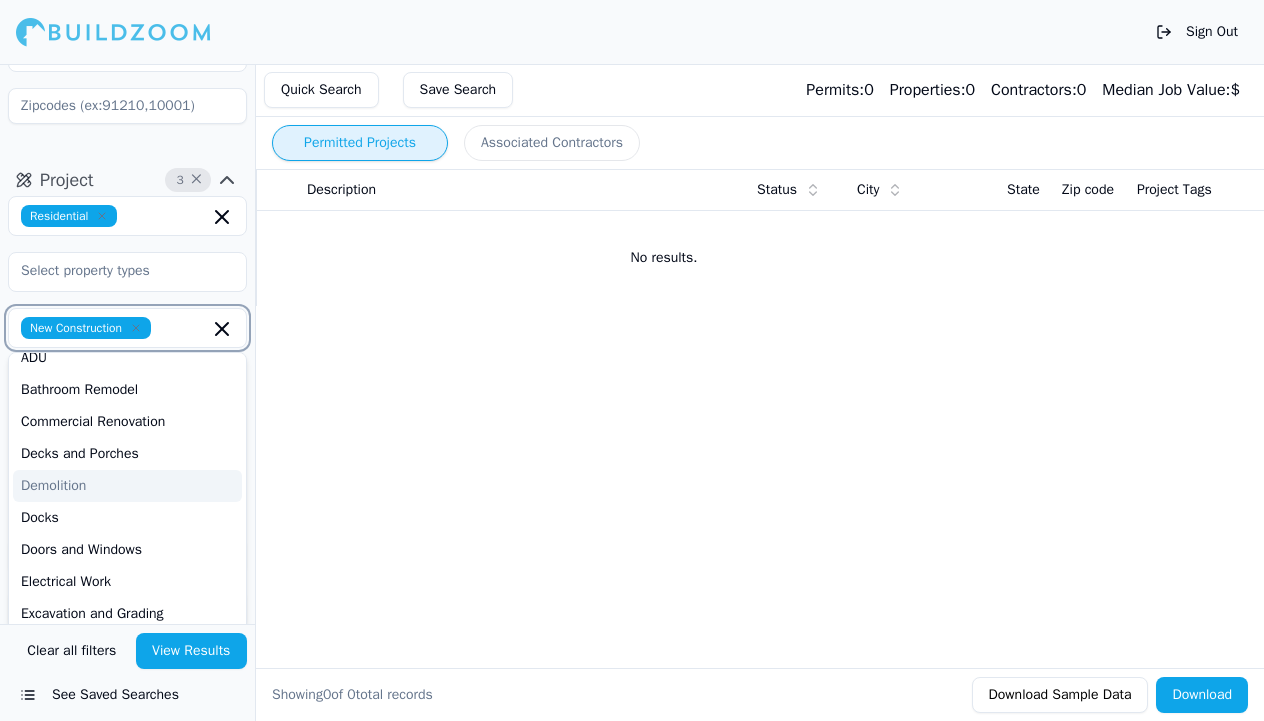 drag, startPoint x: 60, startPoint y: 388, endPoint x: 103, endPoint y: 351, distance: 56.727417 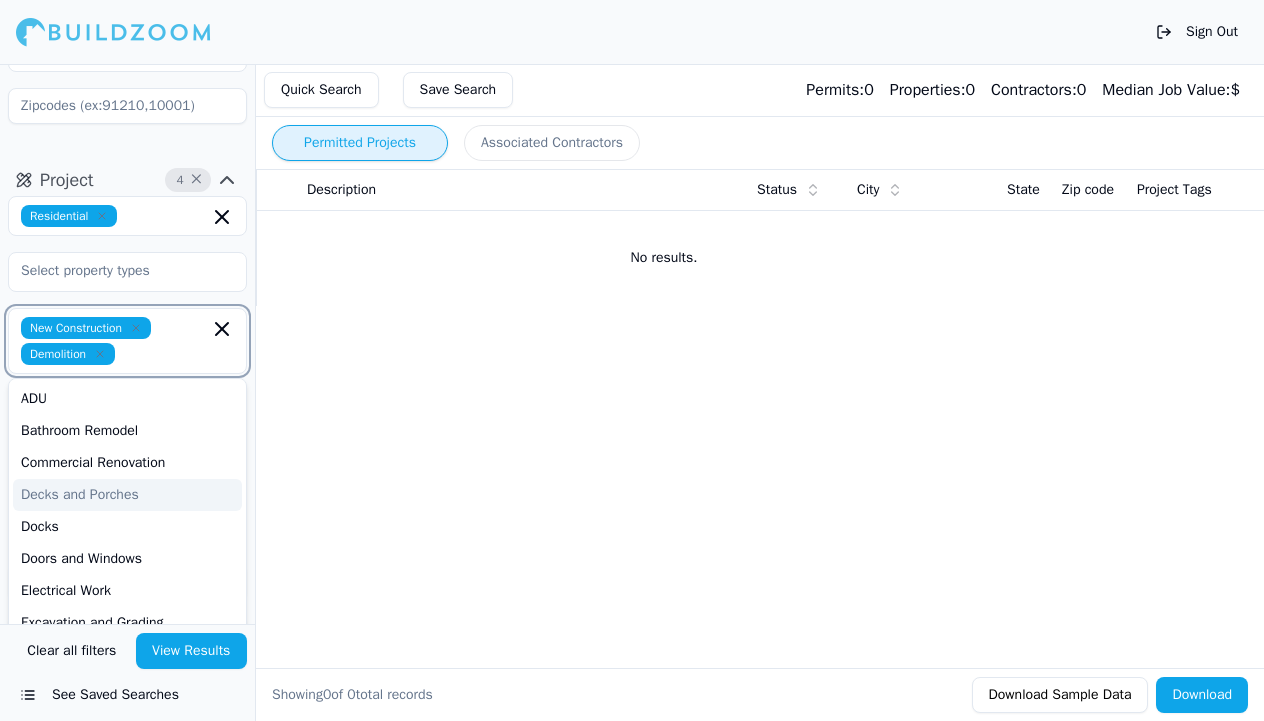 scroll, scrollTop: 0, scrollLeft: 0, axis: both 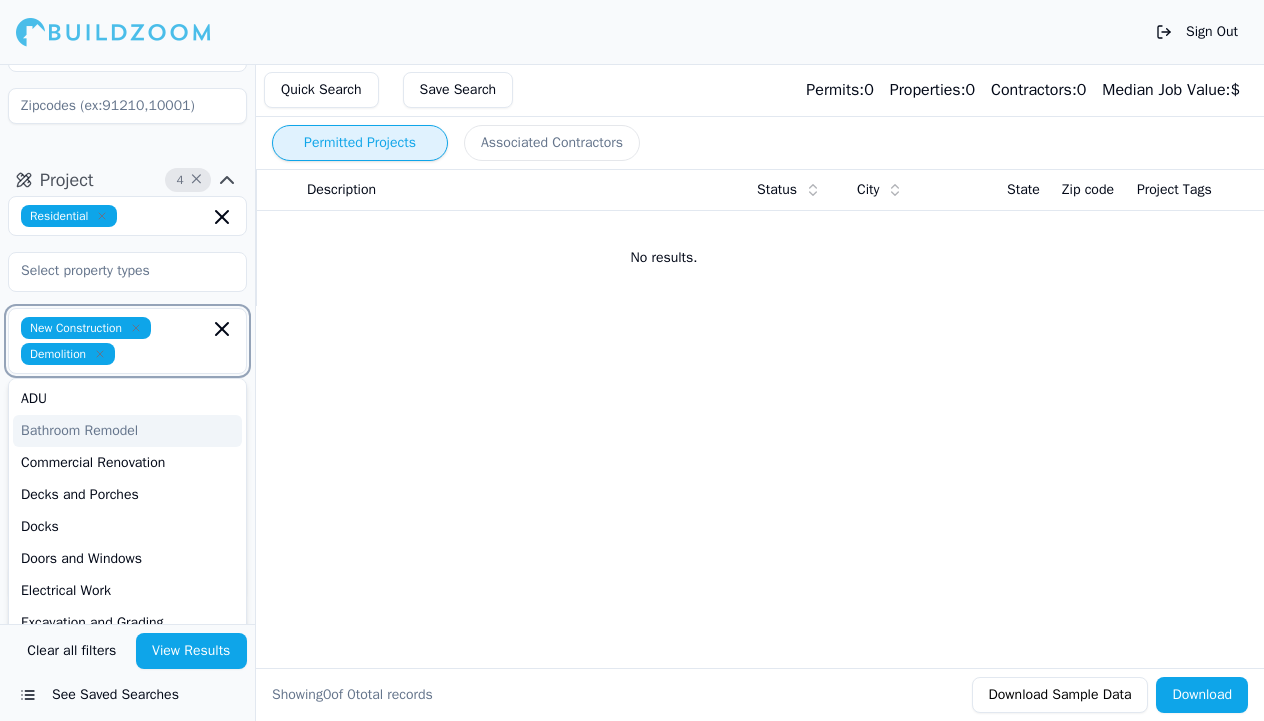 click on "Bathroom Remodel" at bounding box center (127, 431) 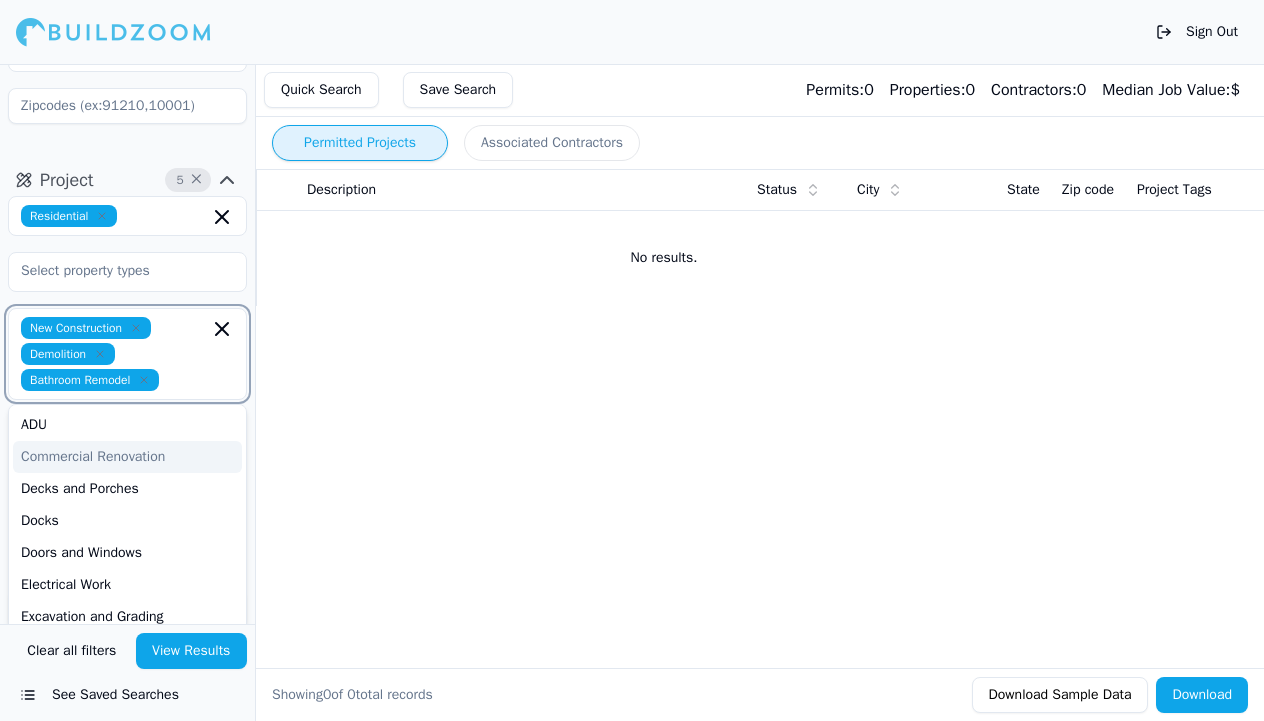click on "Commercial Renovation" at bounding box center [127, 457] 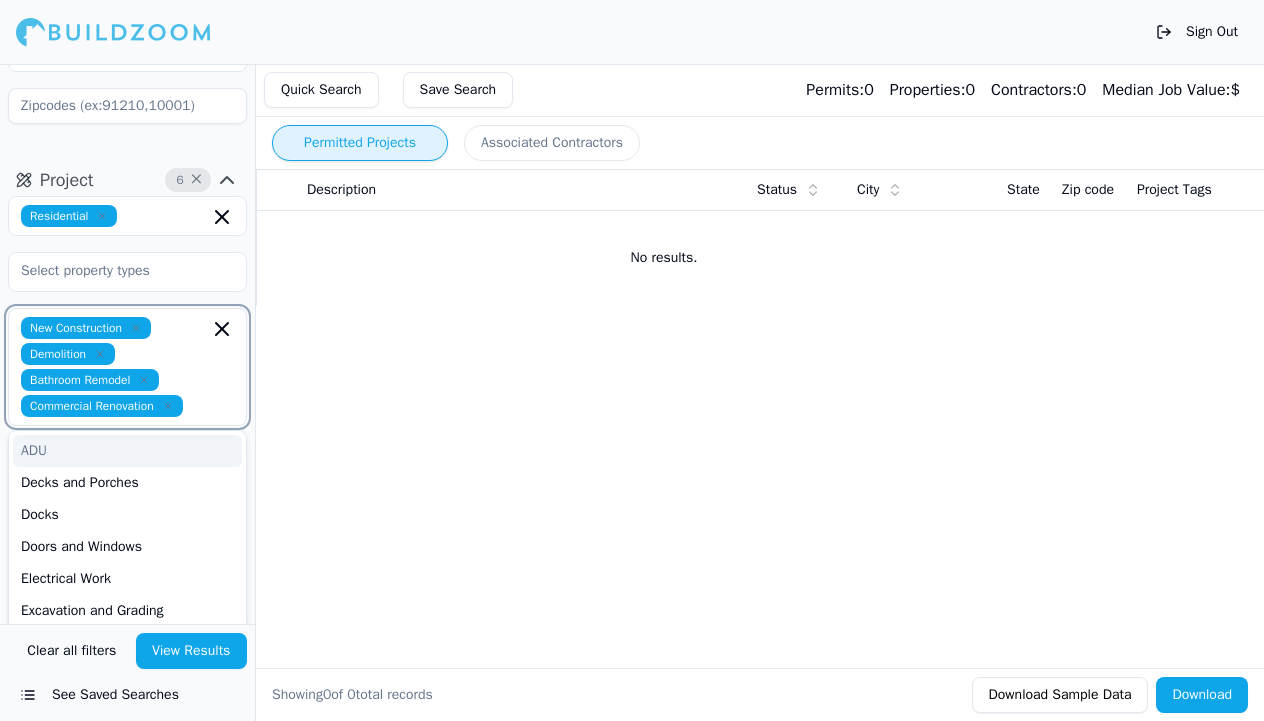 click on "ADU" at bounding box center (127, 451) 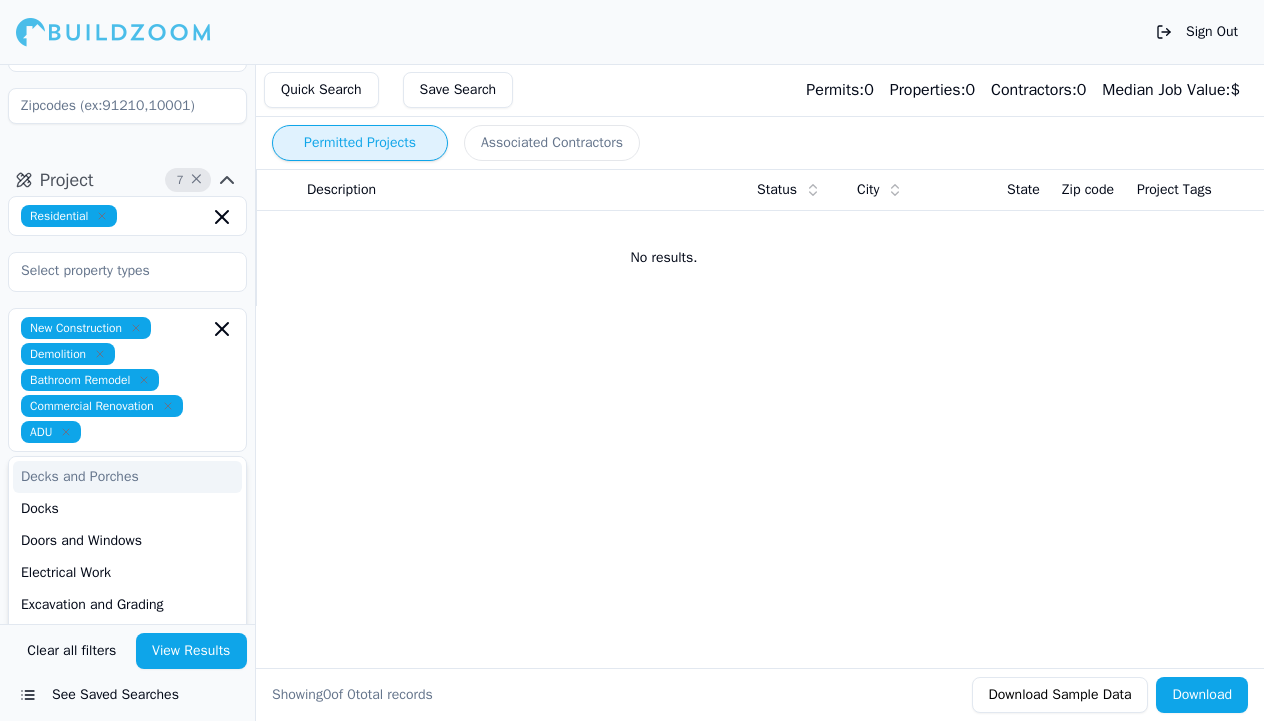 click on "Permitted Projects Associated Contractors Date Permit Label Description Status City State Zip code Project Tags No results. Showing  0  of   0  total records Download Sample Data Download" at bounding box center (768, 392) 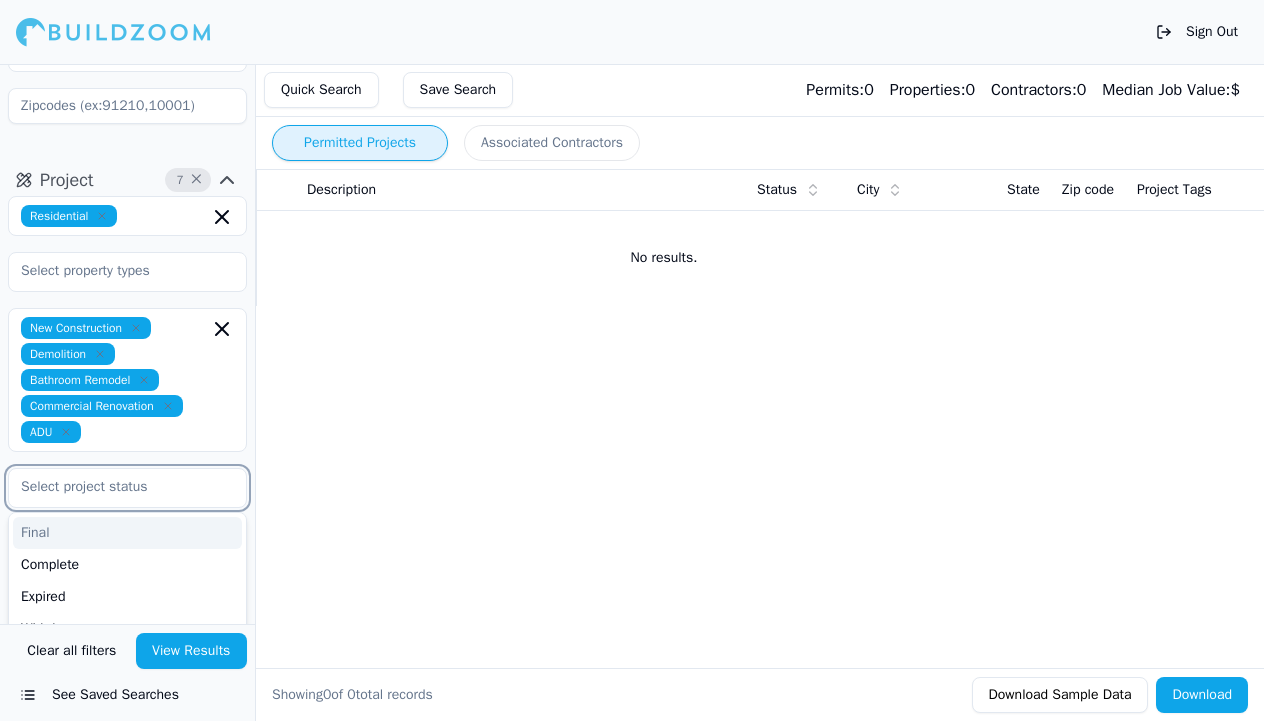 click at bounding box center (115, 487) 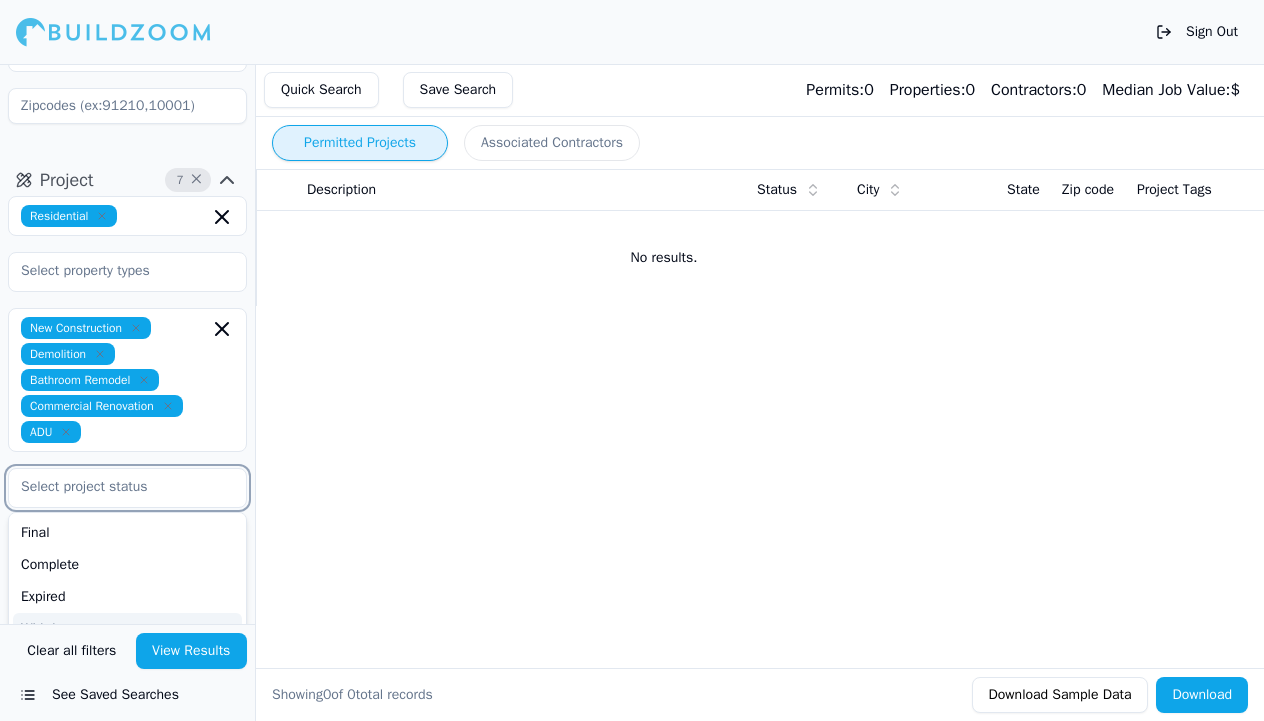 scroll, scrollTop: 9, scrollLeft: 0, axis: vertical 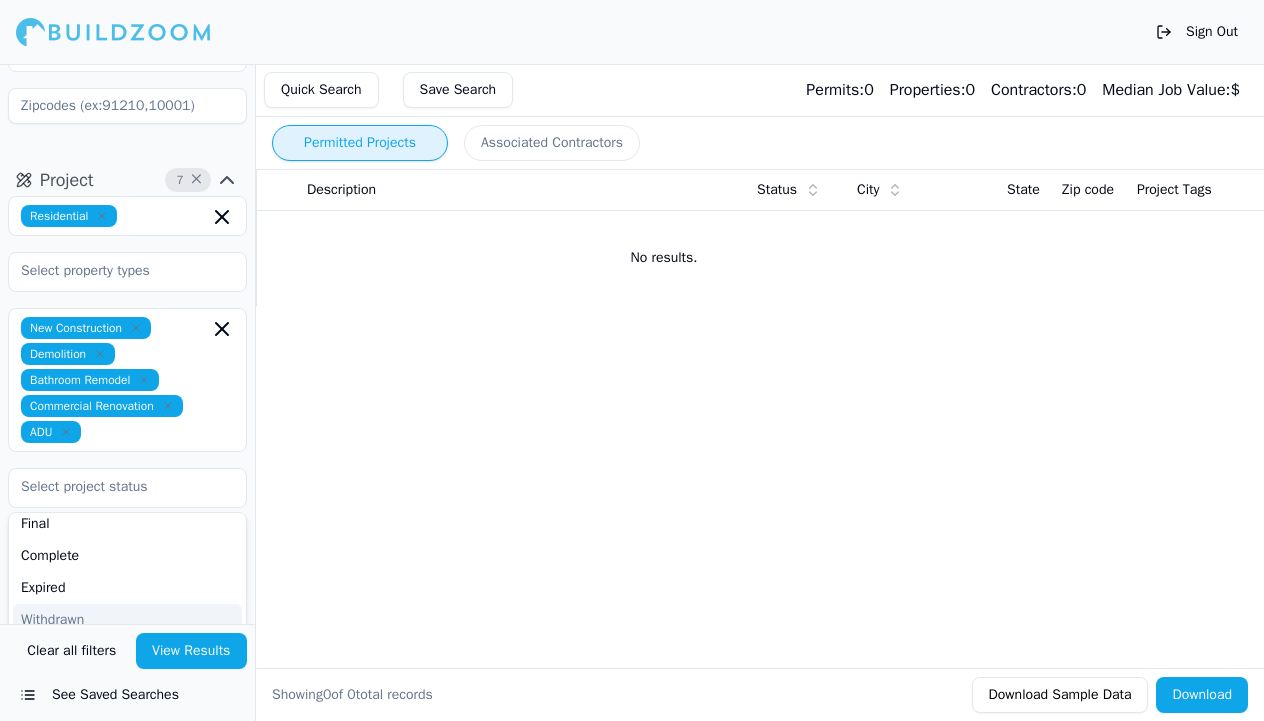 click on "Permitted Projects Associated Contractors Date Permit Label Description Status City State Zip code Project Tags No results. Showing  0  of   0  total records Download Sample Data Download" at bounding box center (768, 392) 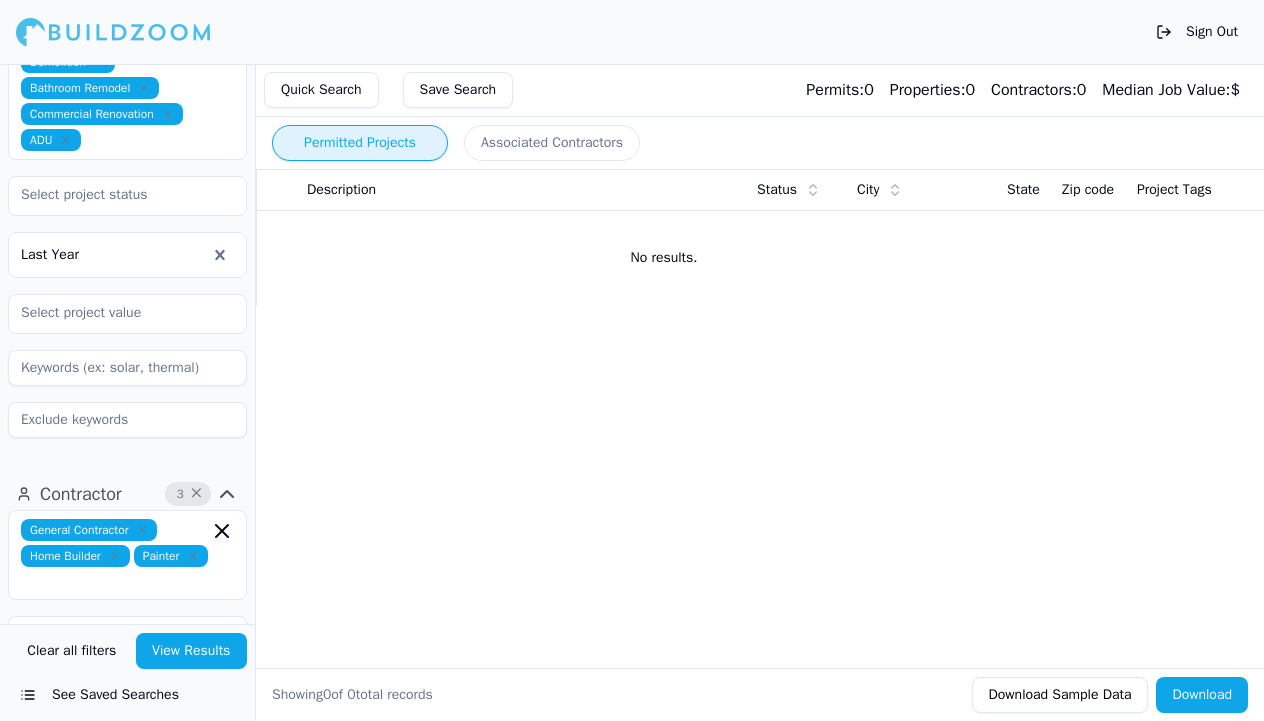 scroll, scrollTop: 813, scrollLeft: 0, axis: vertical 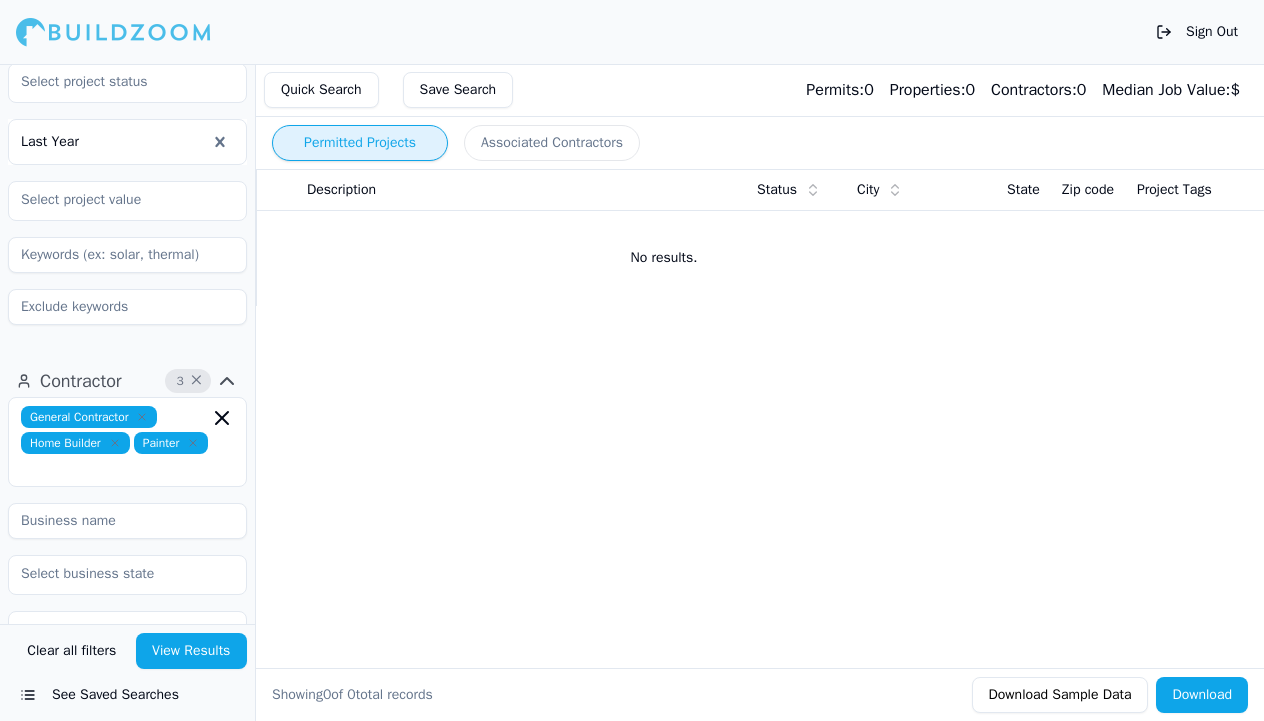 click 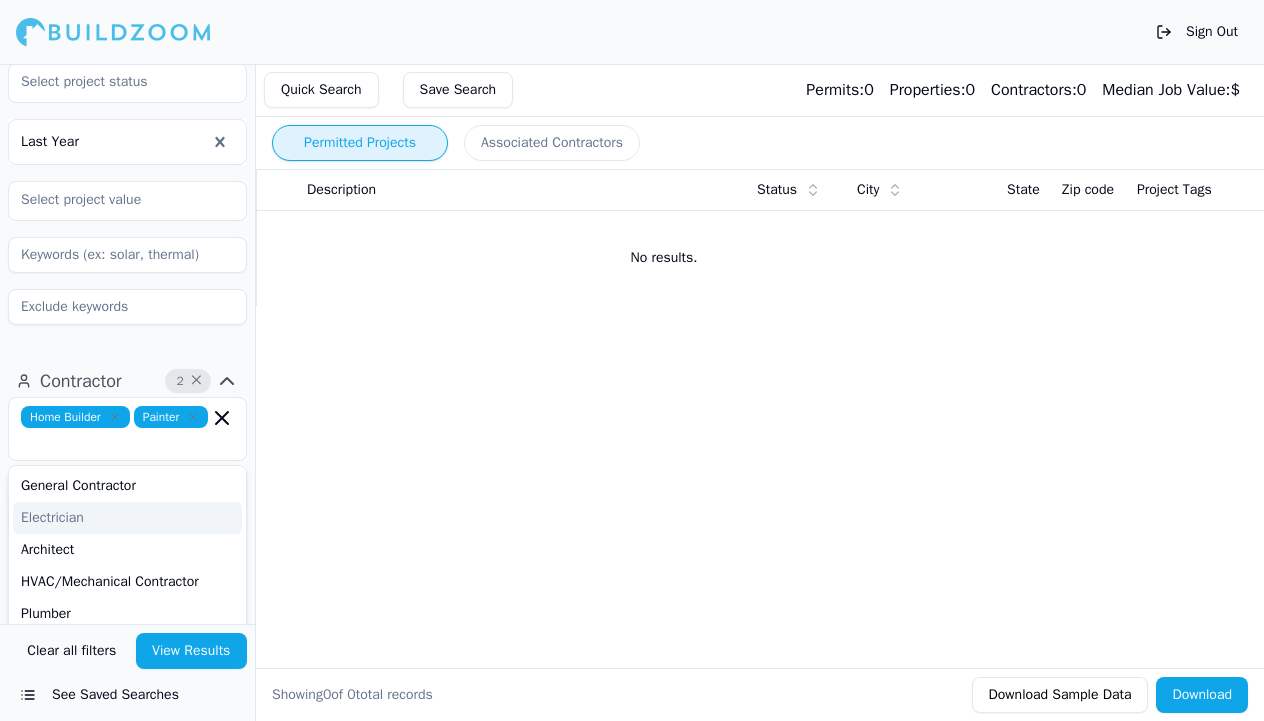 click on "Home Builder" at bounding box center [75, 417] 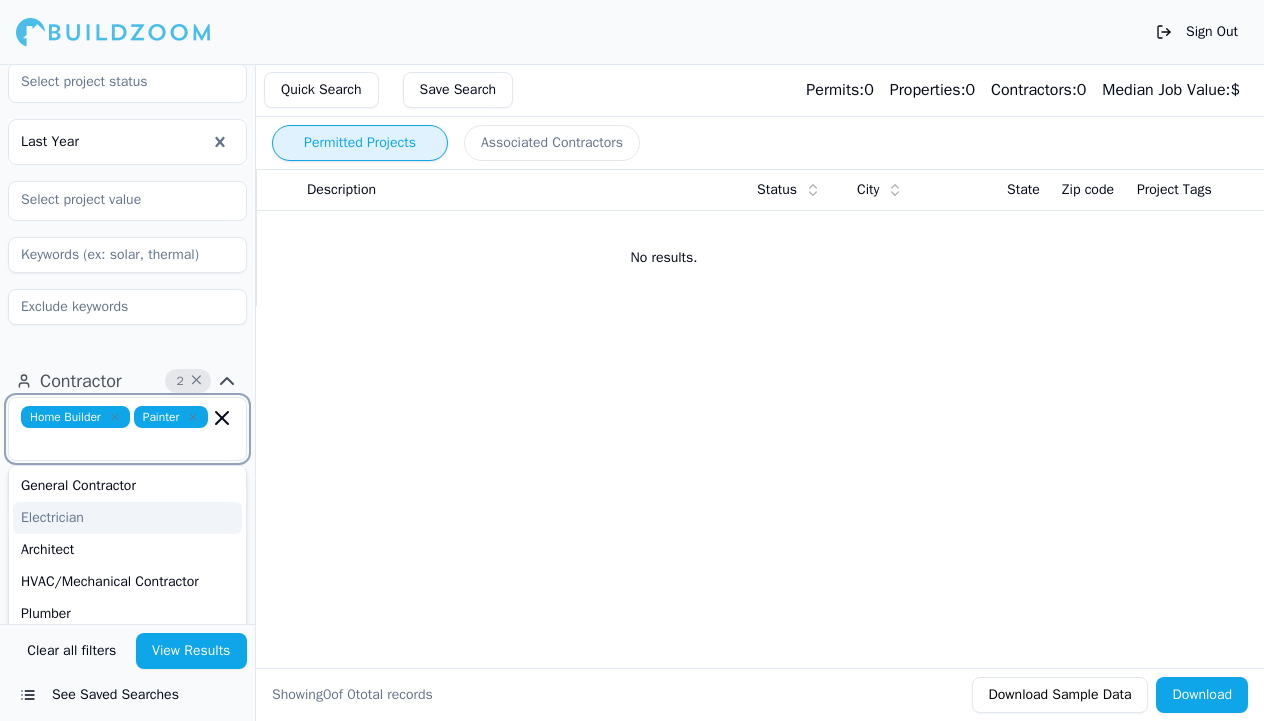 click 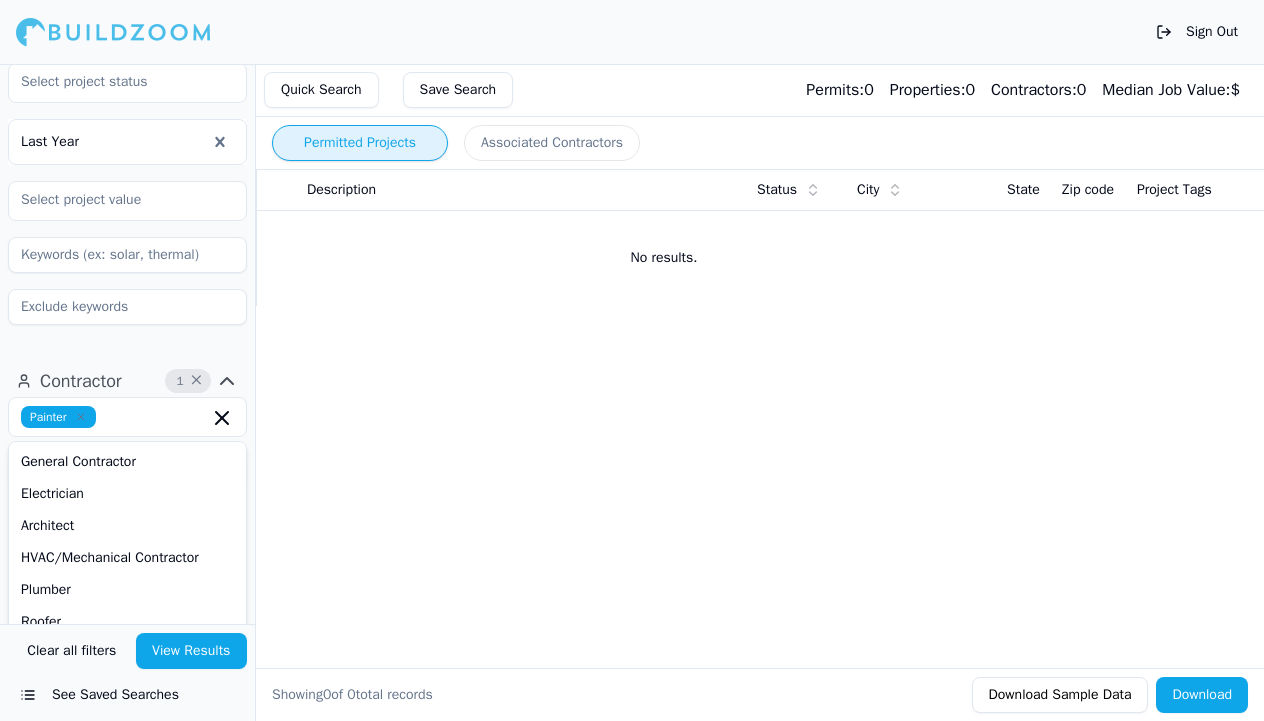 click on "View Results" at bounding box center [192, 651] 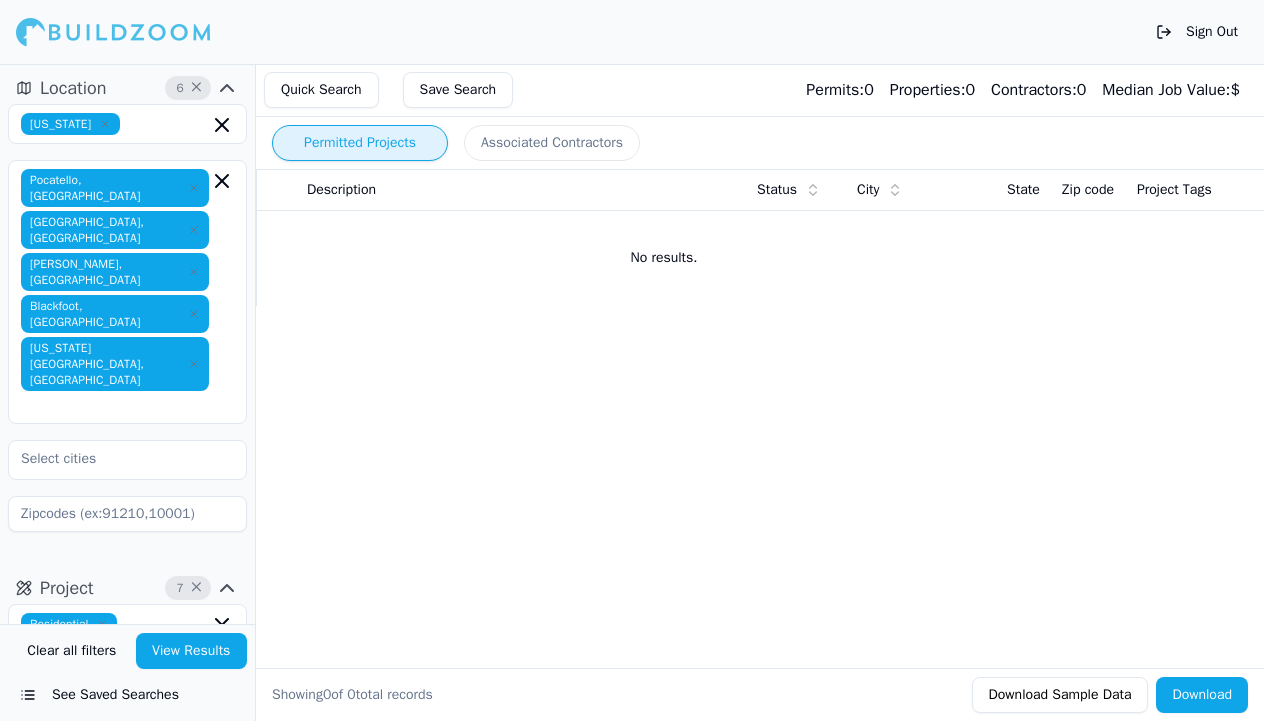 scroll, scrollTop: 0, scrollLeft: 0, axis: both 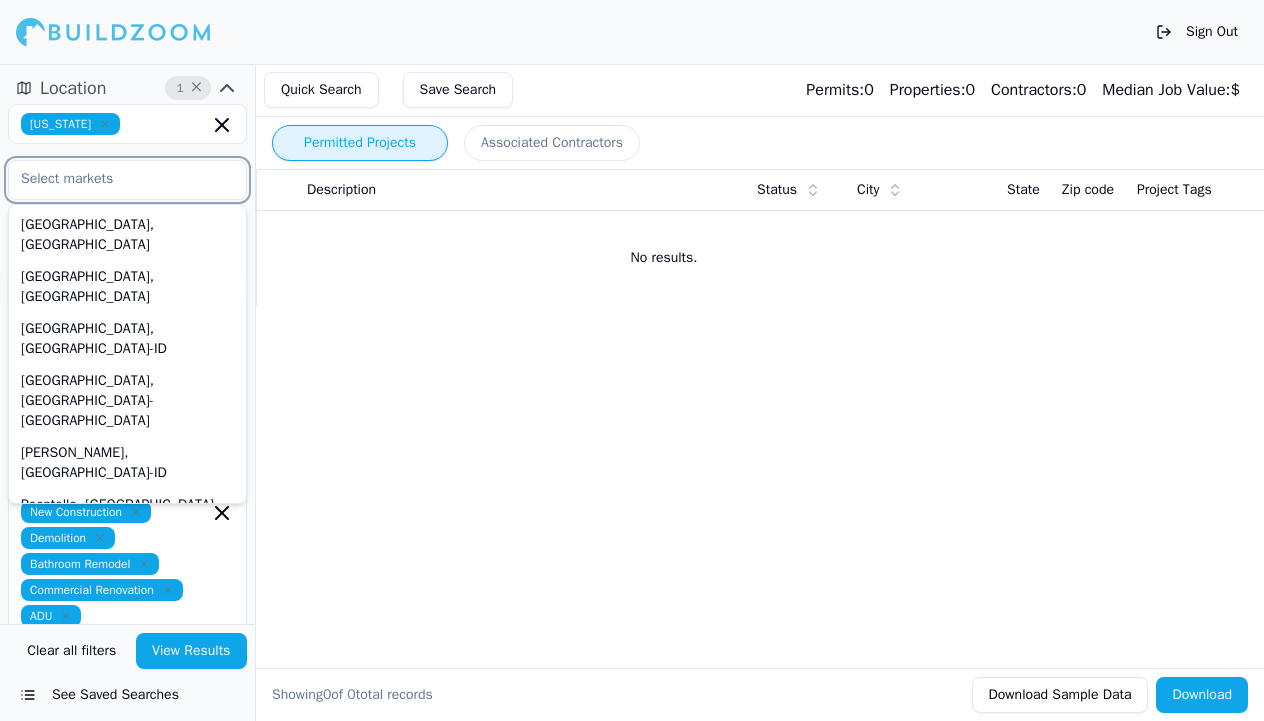 click on "[GEOGRAPHIC_DATA], [GEOGRAPHIC_DATA]" at bounding box center [127, 631] 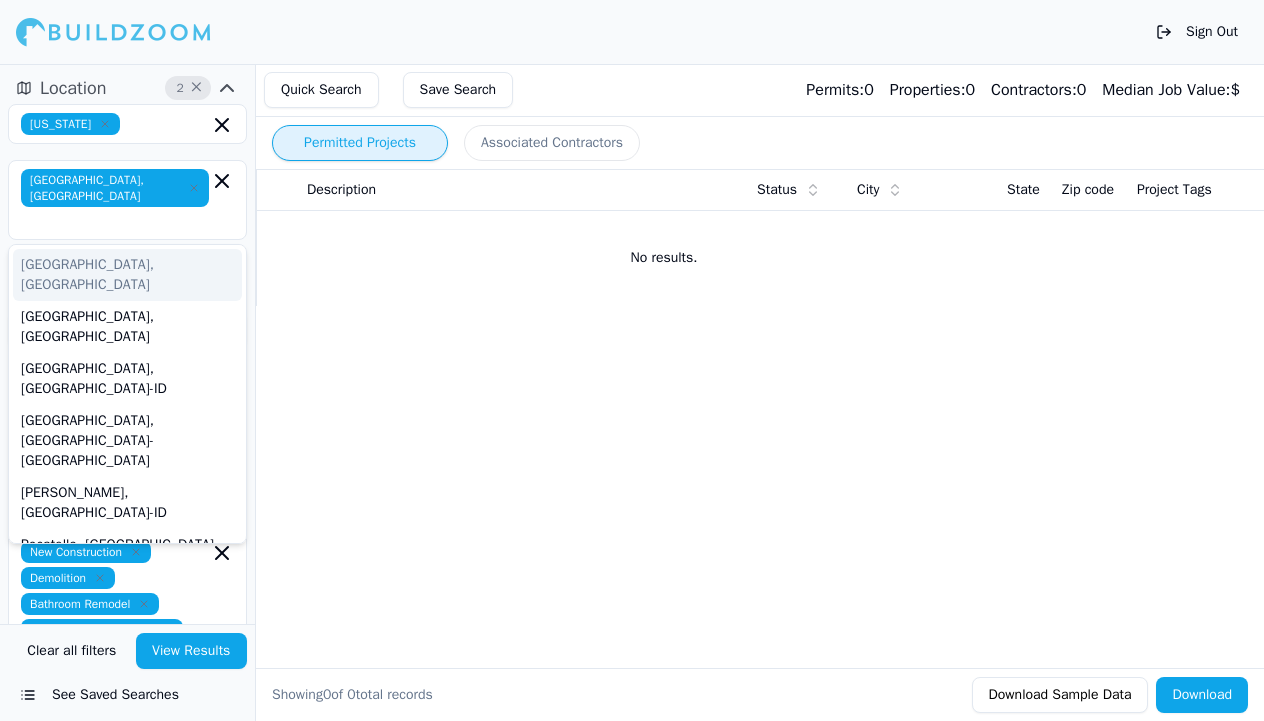 click on "View Results" at bounding box center (192, 651) 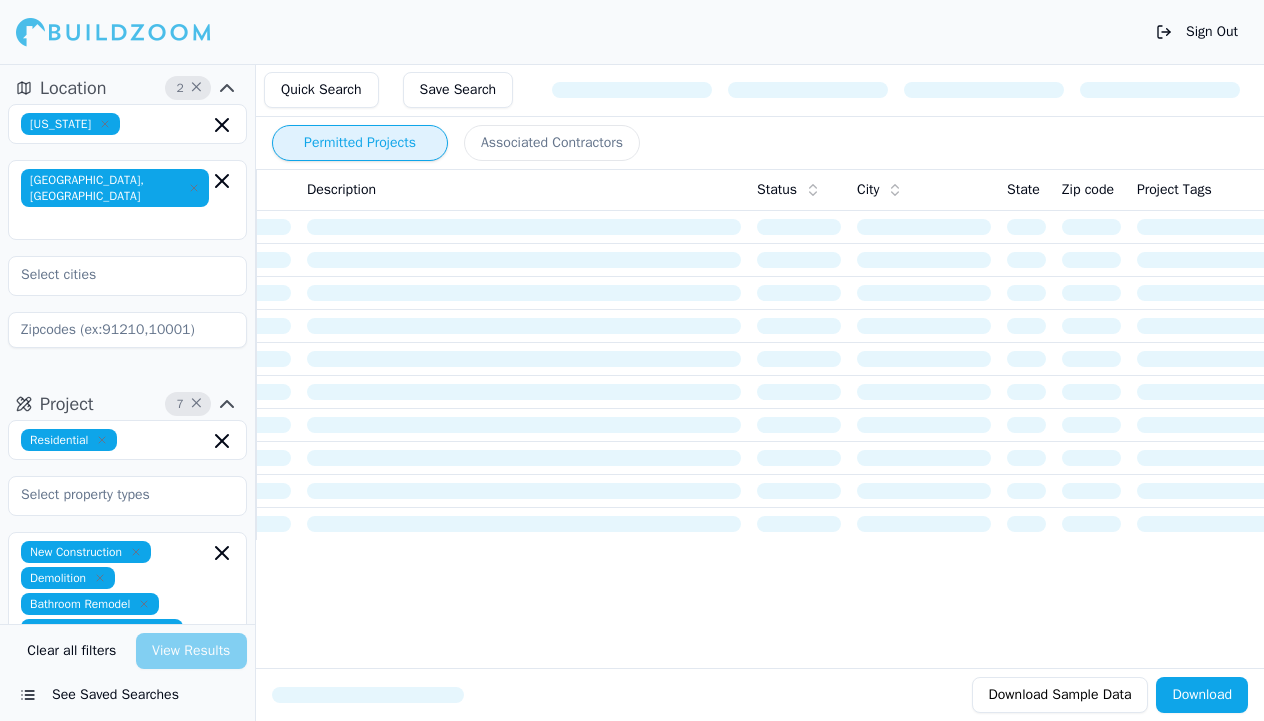 click on "Clear all filters View Results" at bounding box center [127, 651] 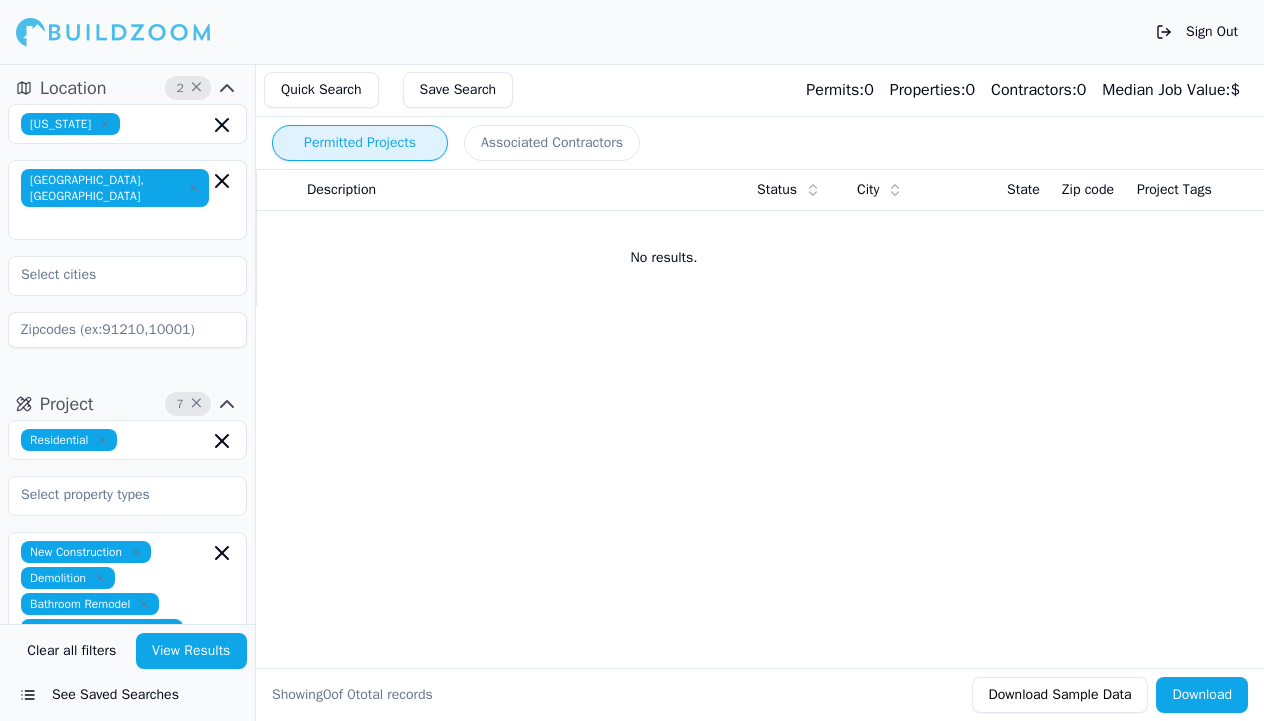 click 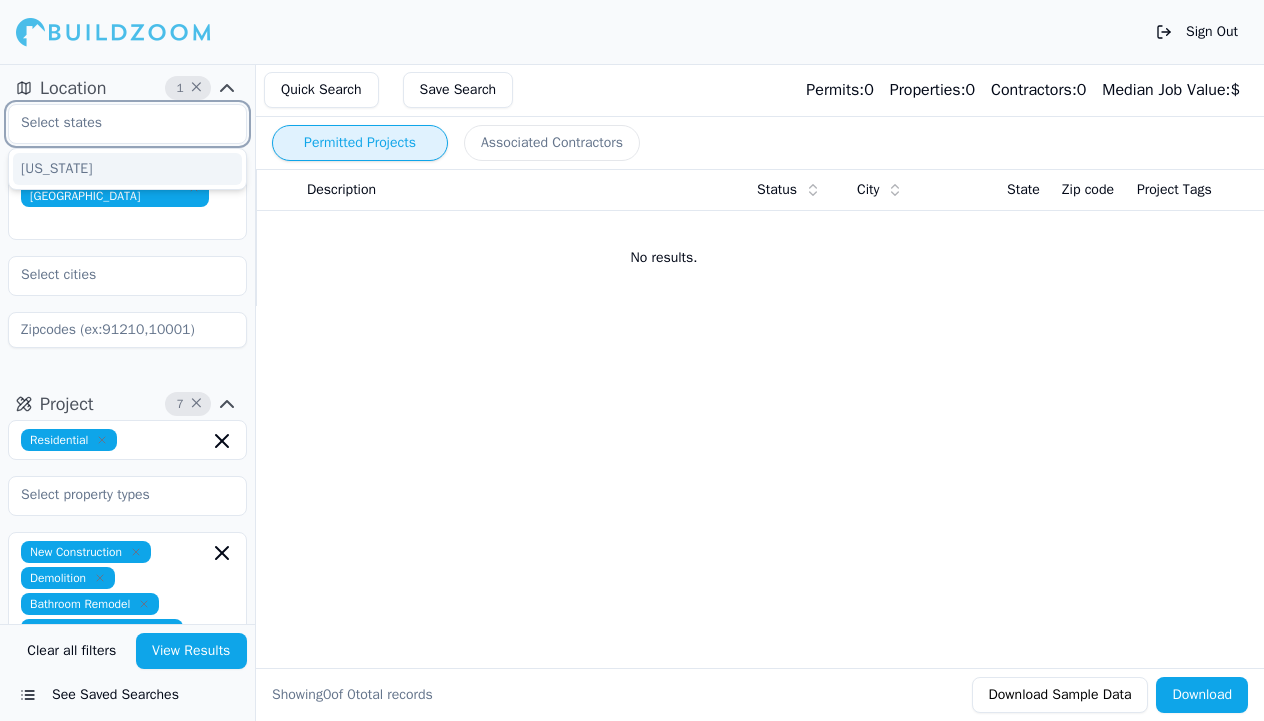click on "[US_STATE]" at bounding box center [127, 169] 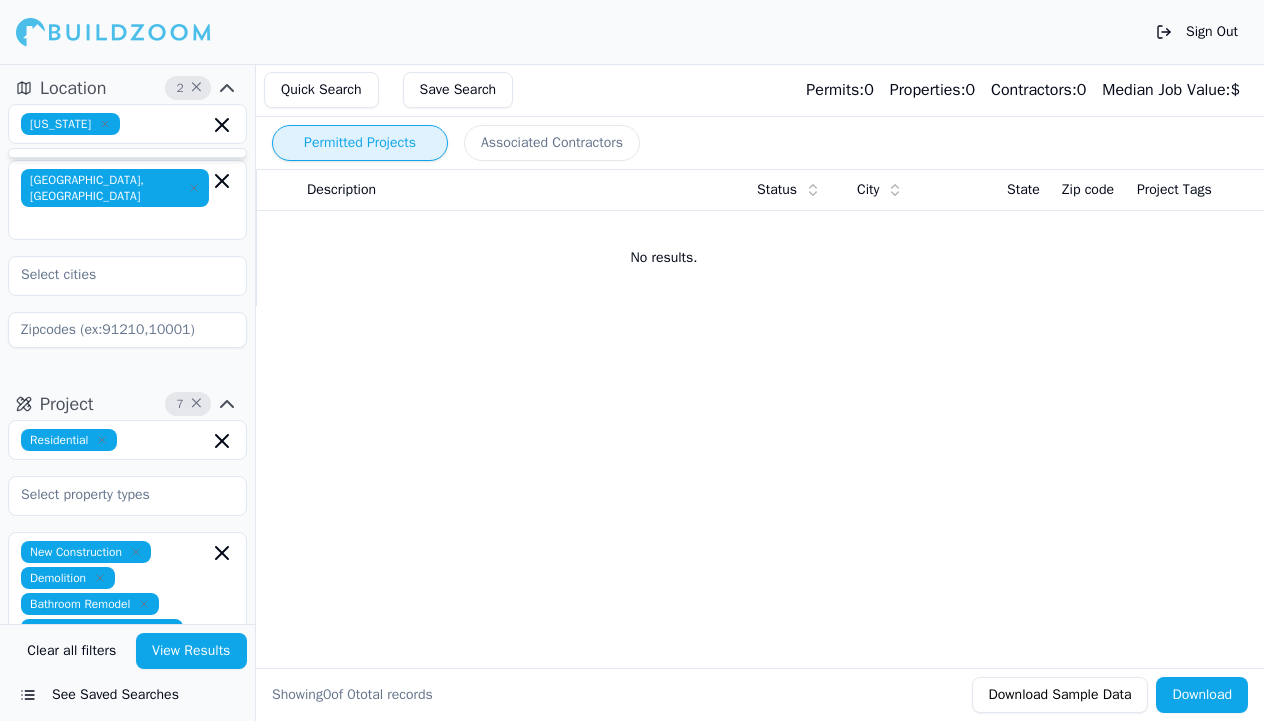 click on "Idaho Twin Falls, ID" at bounding box center [127, 226] 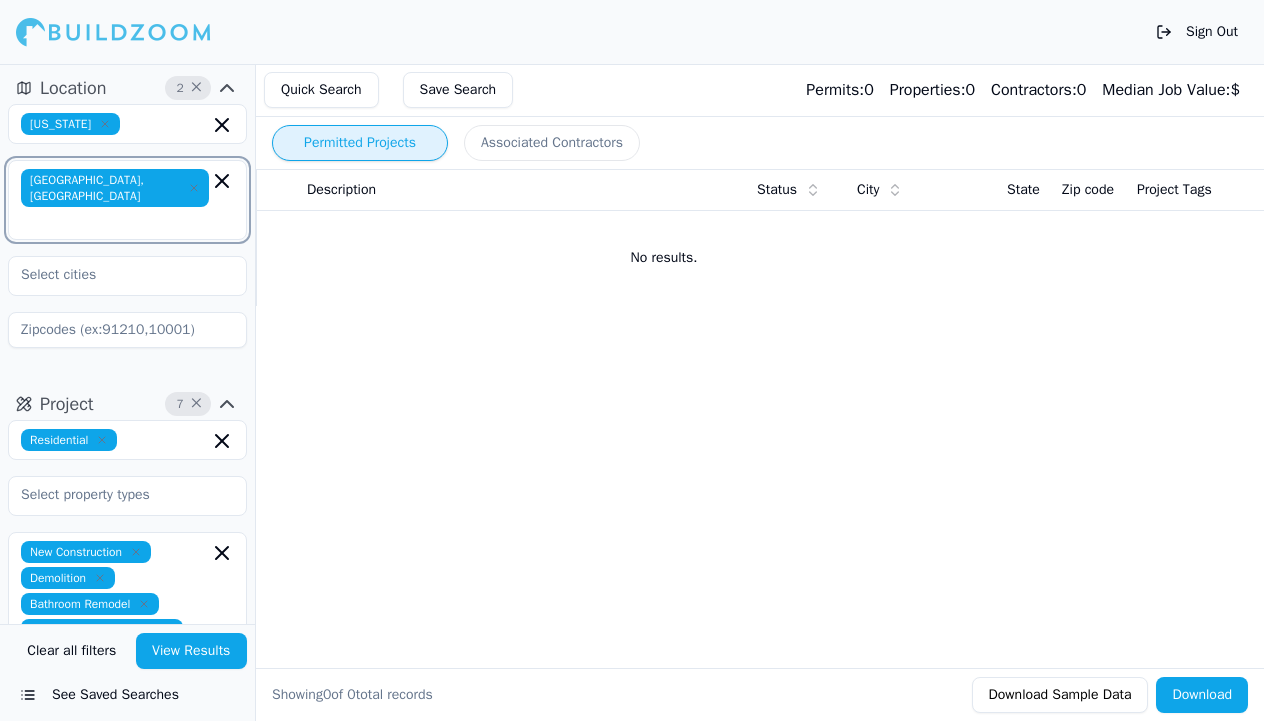 click at bounding box center [117, 221] 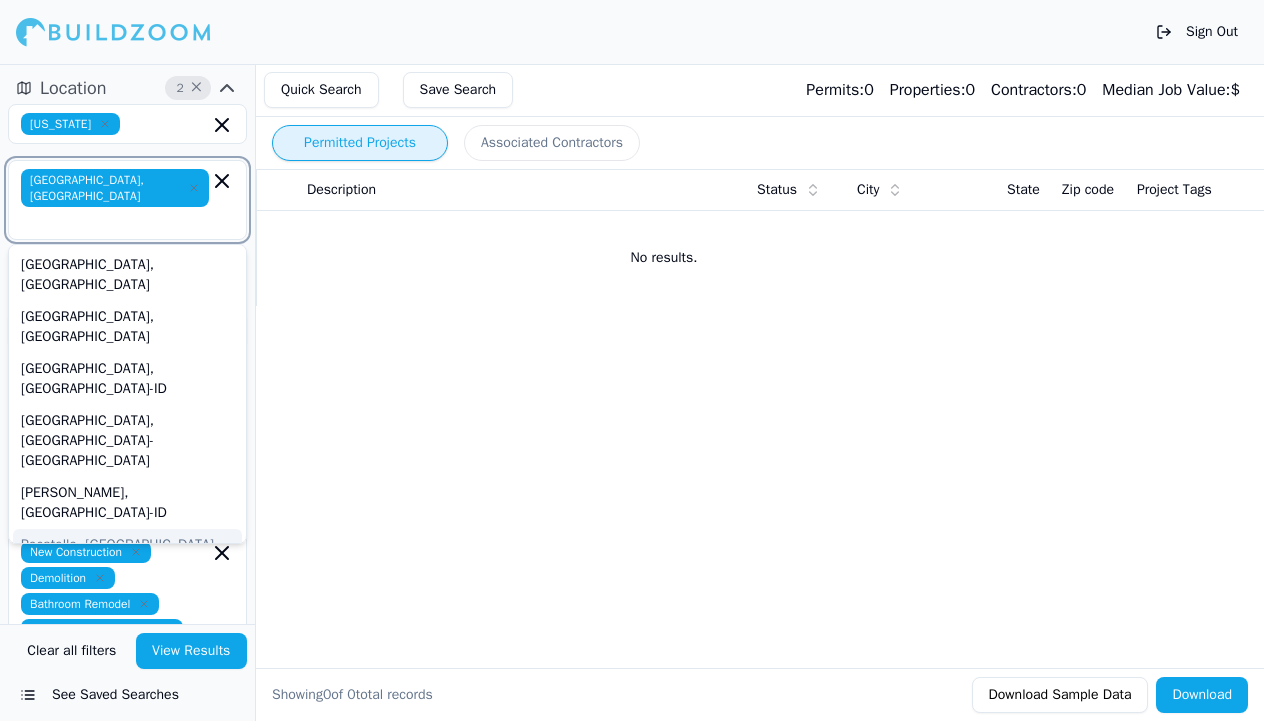 click on "Pocatello, [GEOGRAPHIC_DATA]" at bounding box center [127, 545] 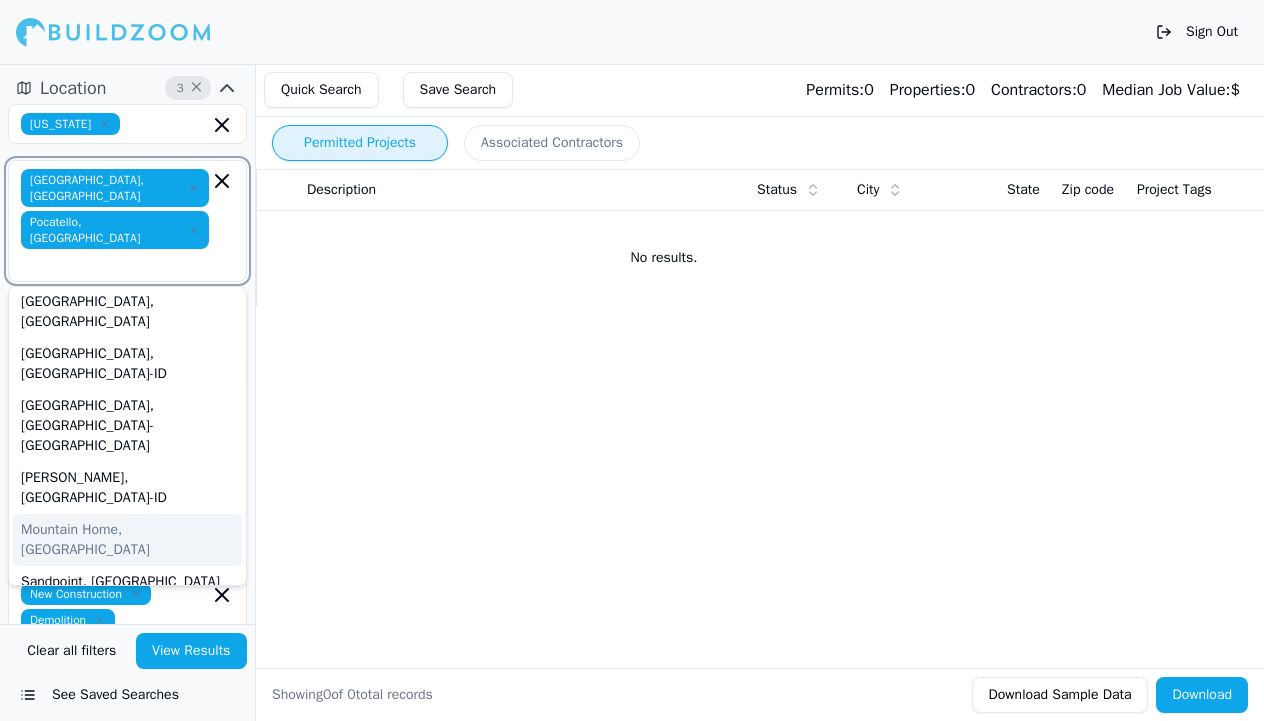 scroll, scrollTop: 65, scrollLeft: 0, axis: vertical 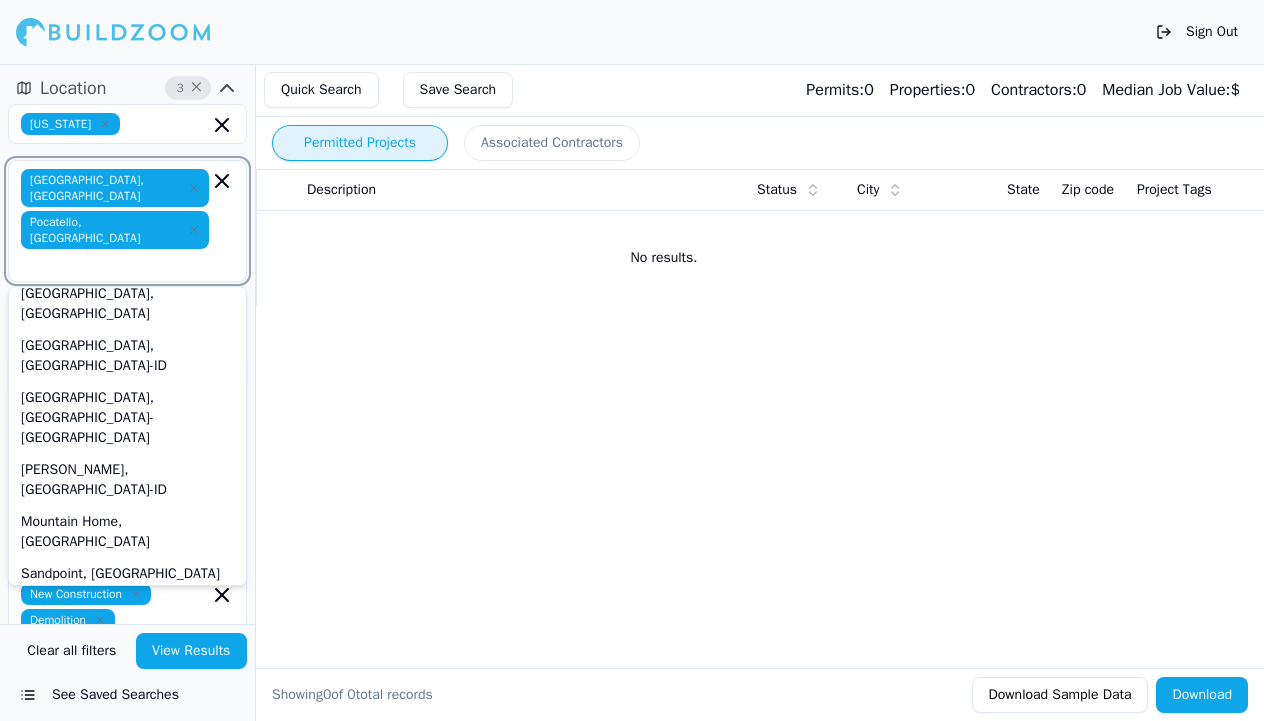 click on "[PERSON_NAME], [GEOGRAPHIC_DATA]" at bounding box center (127, 668) 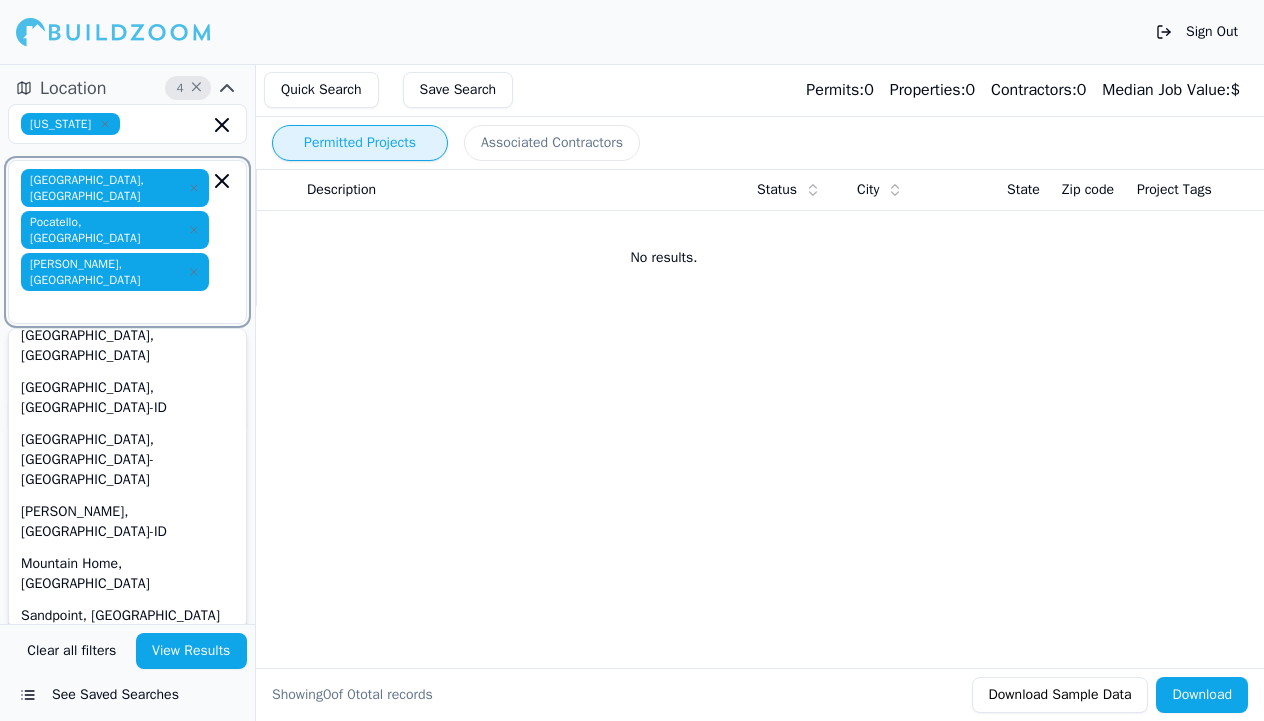 click on "[GEOGRAPHIC_DATA], [GEOGRAPHIC_DATA]" at bounding box center [127, 658] 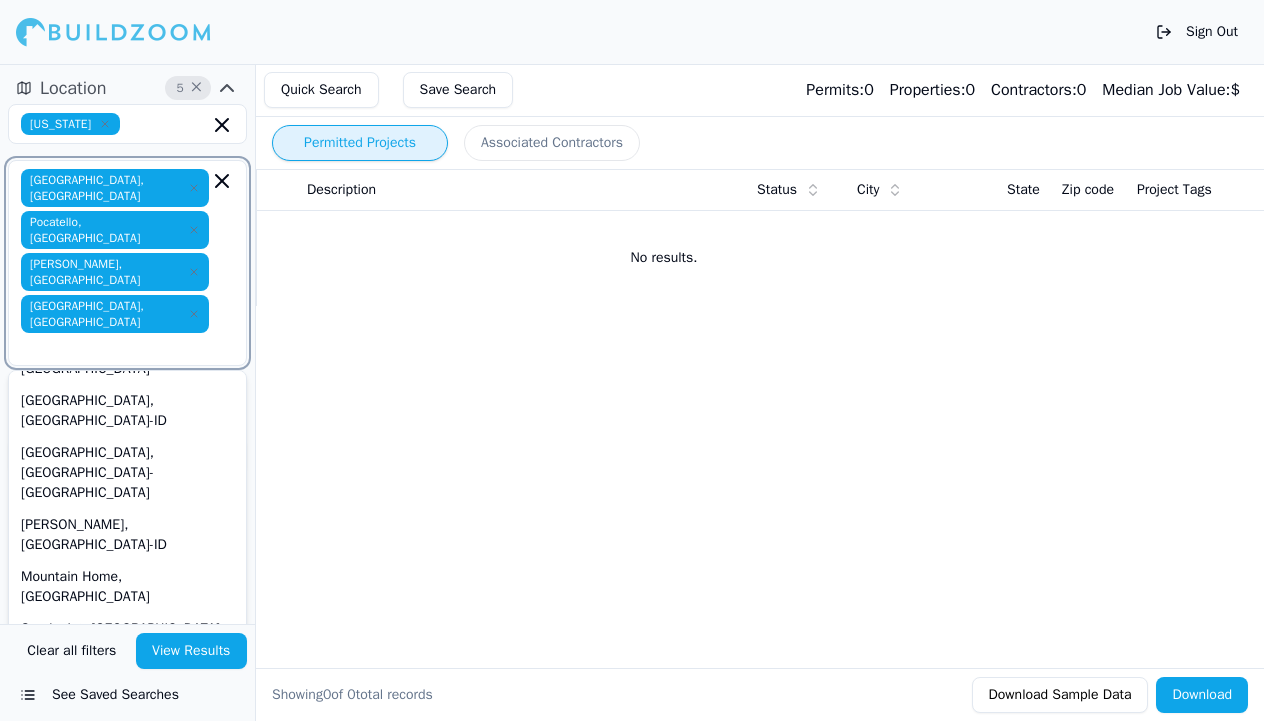 click on "Blackfoot, [GEOGRAPHIC_DATA]" at bounding box center [127, 693] 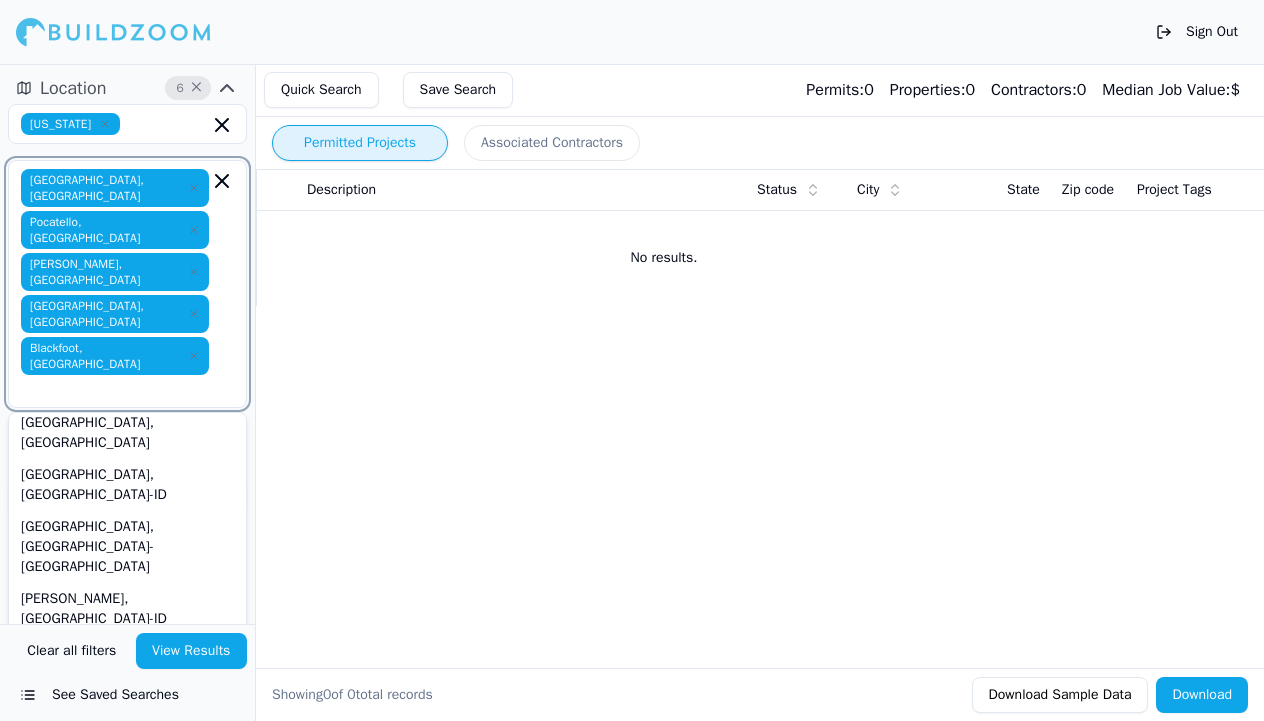click on "[US_STATE][GEOGRAPHIC_DATA], [GEOGRAPHIC_DATA]" at bounding box center (127, 809) 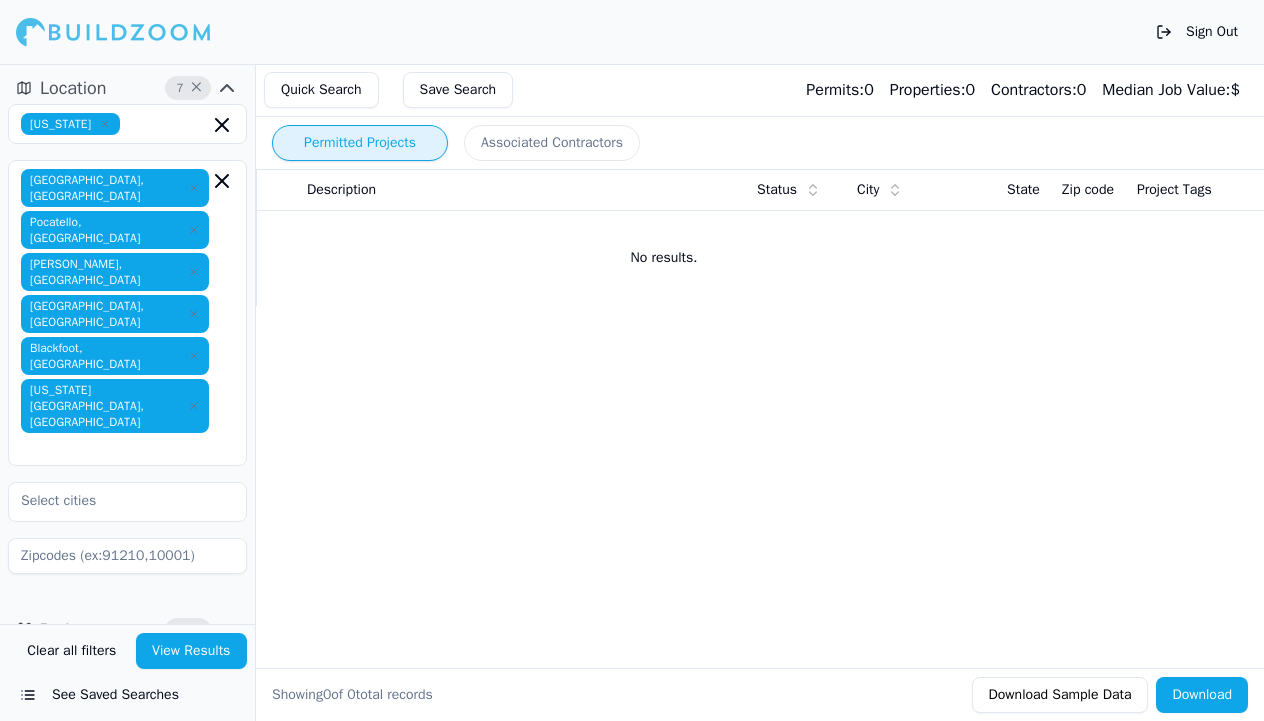 click on "View Results" at bounding box center (192, 651) 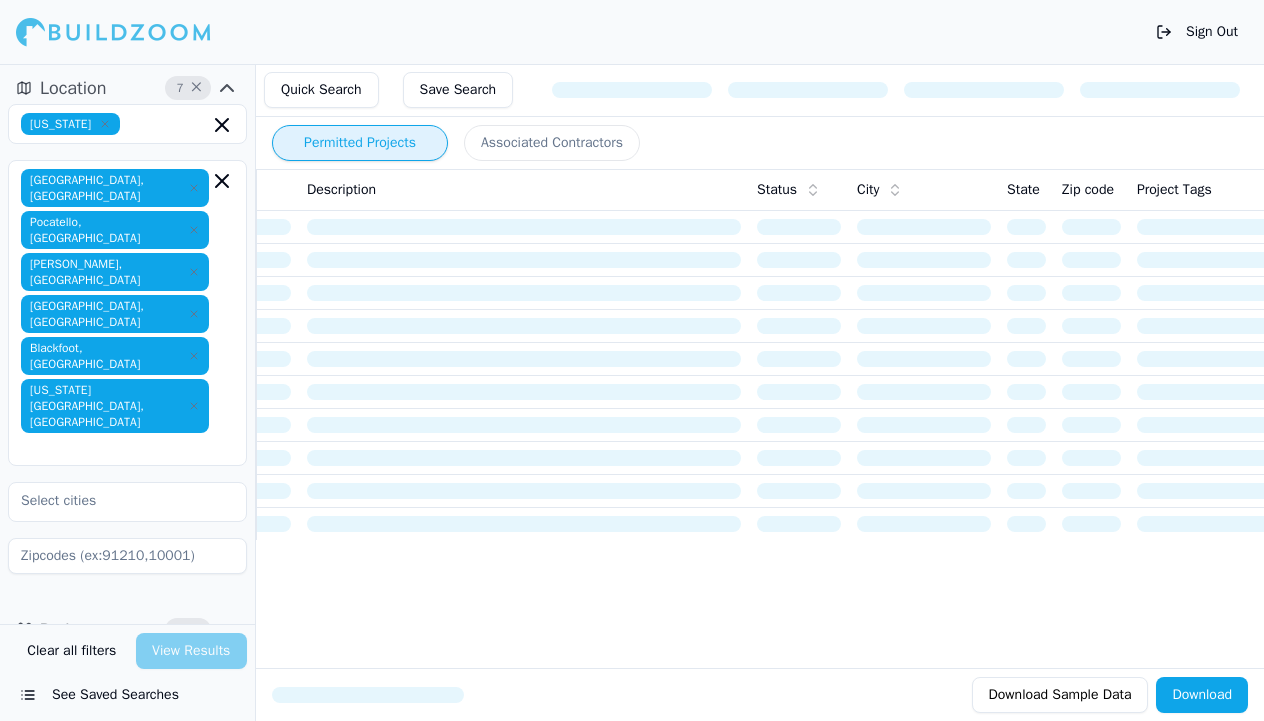 click on "Clear all filters View Results" at bounding box center [127, 651] 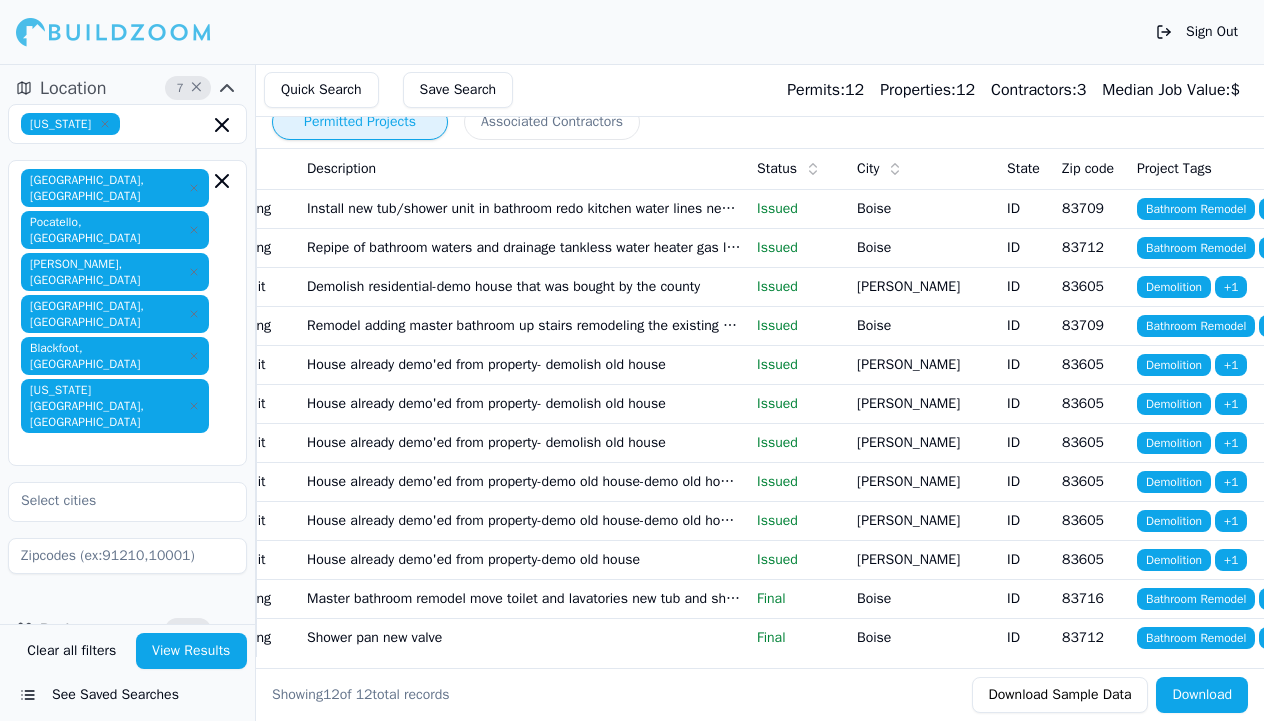 scroll, scrollTop: 103, scrollLeft: 0, axis: vertical 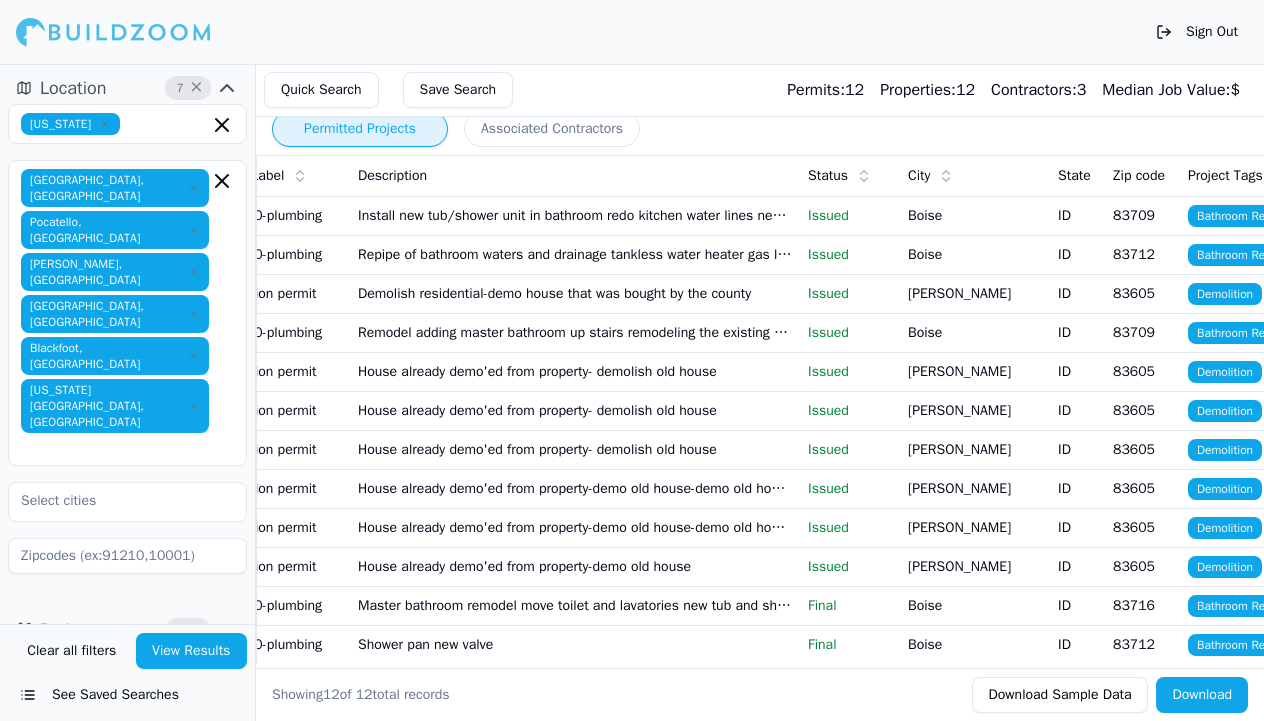 click on "Install new tub/shower unit in bathroom redo kitchen water lines new washer box" at bounding box center [575, 215] 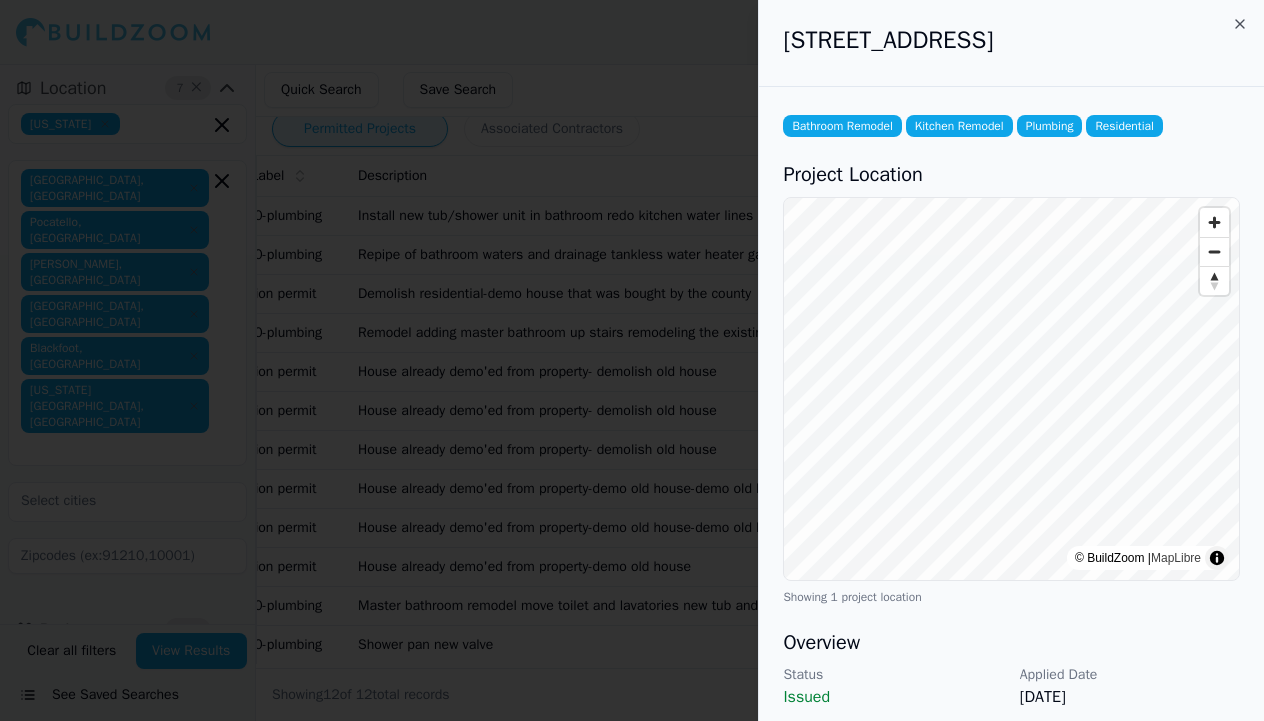 drag, startPoint x: 1061, startPoint y: 92, endPoint x: 1006, endPoint y: 128, distance: 65.734314 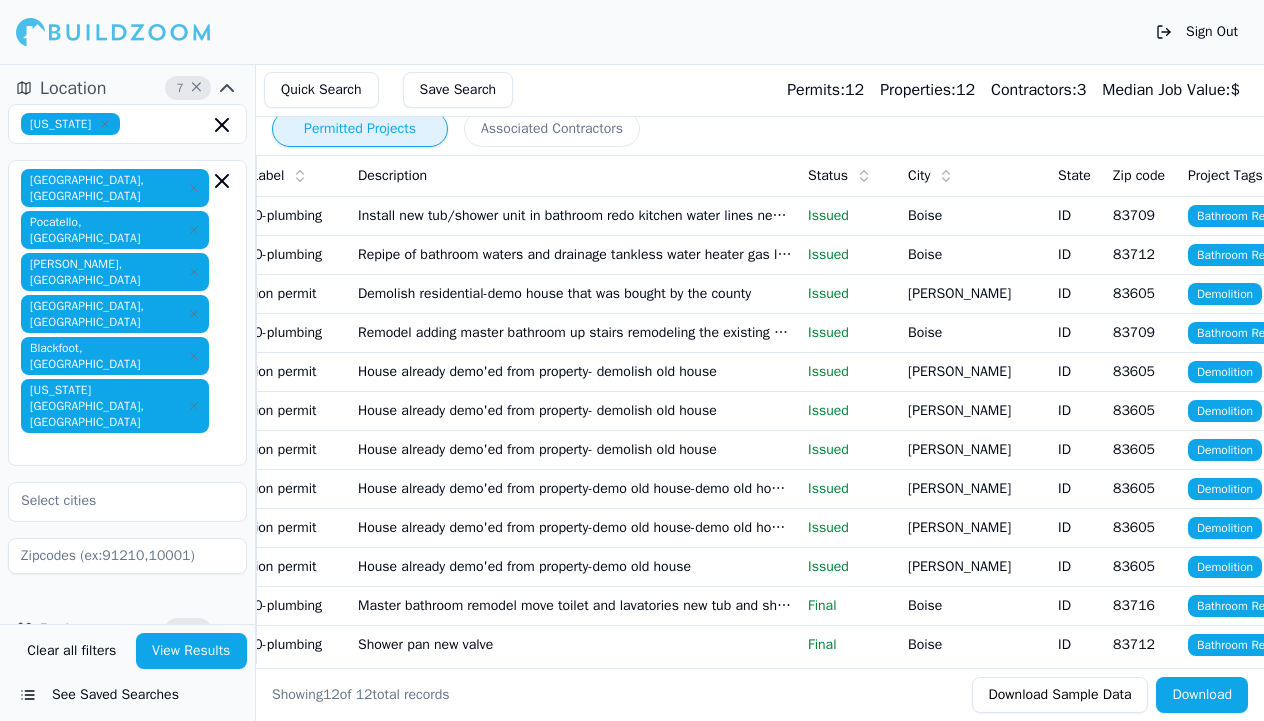 click 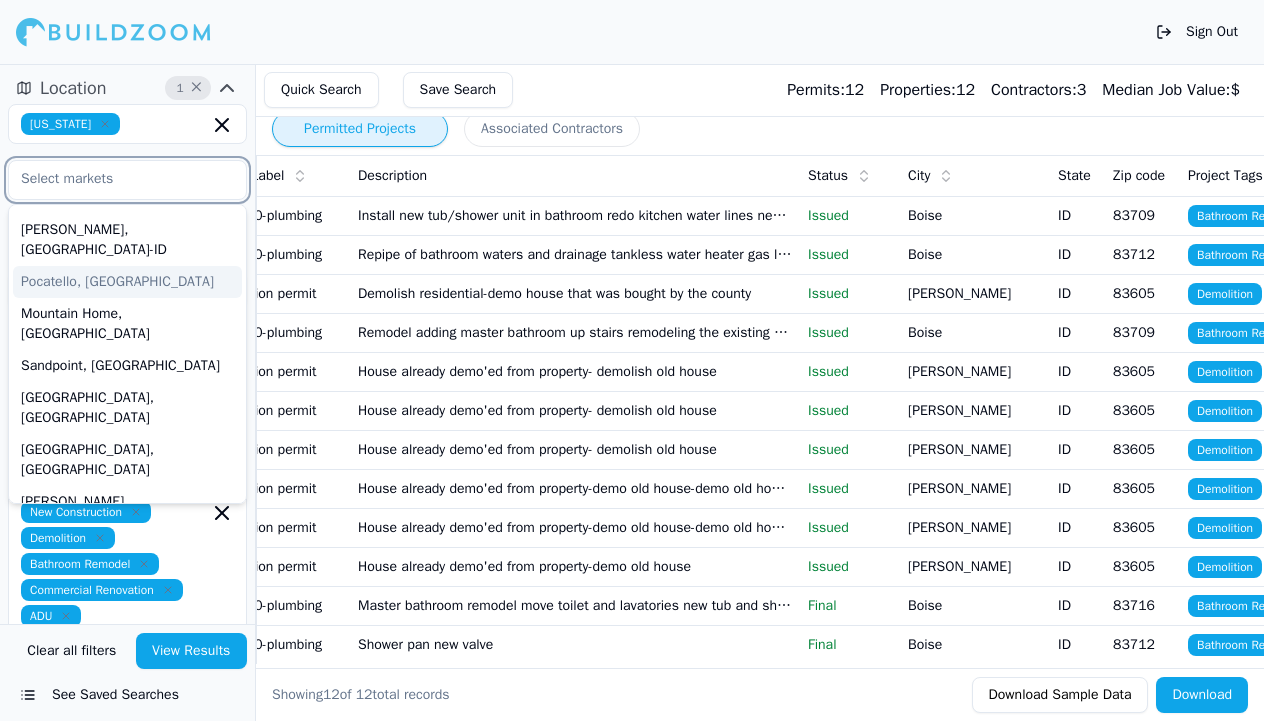 scroll, scrollTop: 222, scrollLeft: 0, axis: vertical 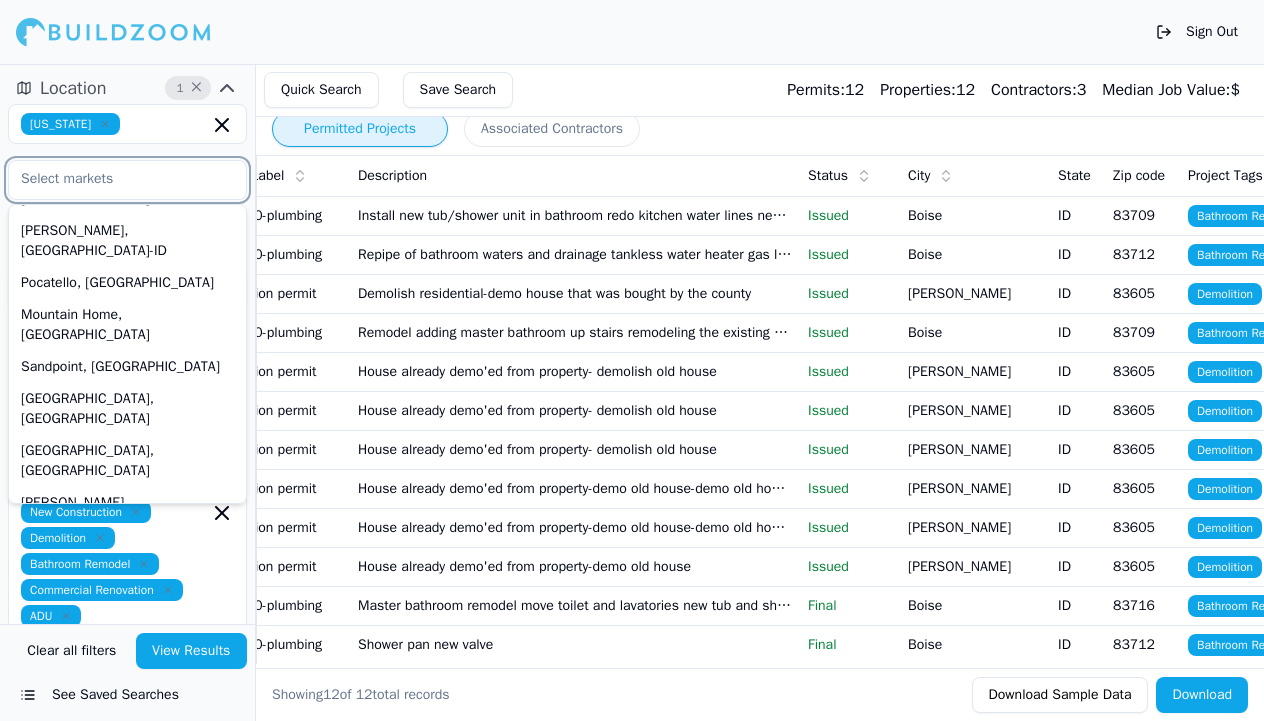 click on "[US_STATE][GEOGRAPHIC_DATA], [GEOGRAPHIC_DATA]" at bounding box center (127, 661) 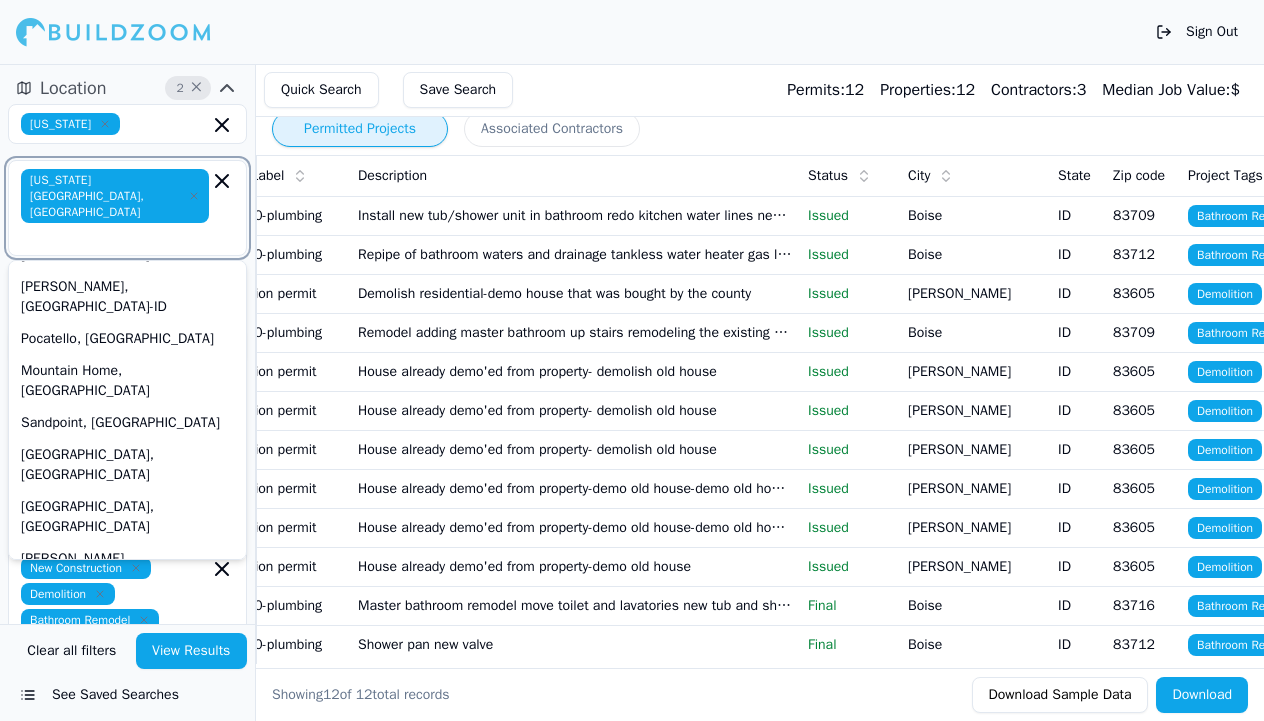 scroll, scrollTop: 190, scrollLeft: 0, axis: vertical 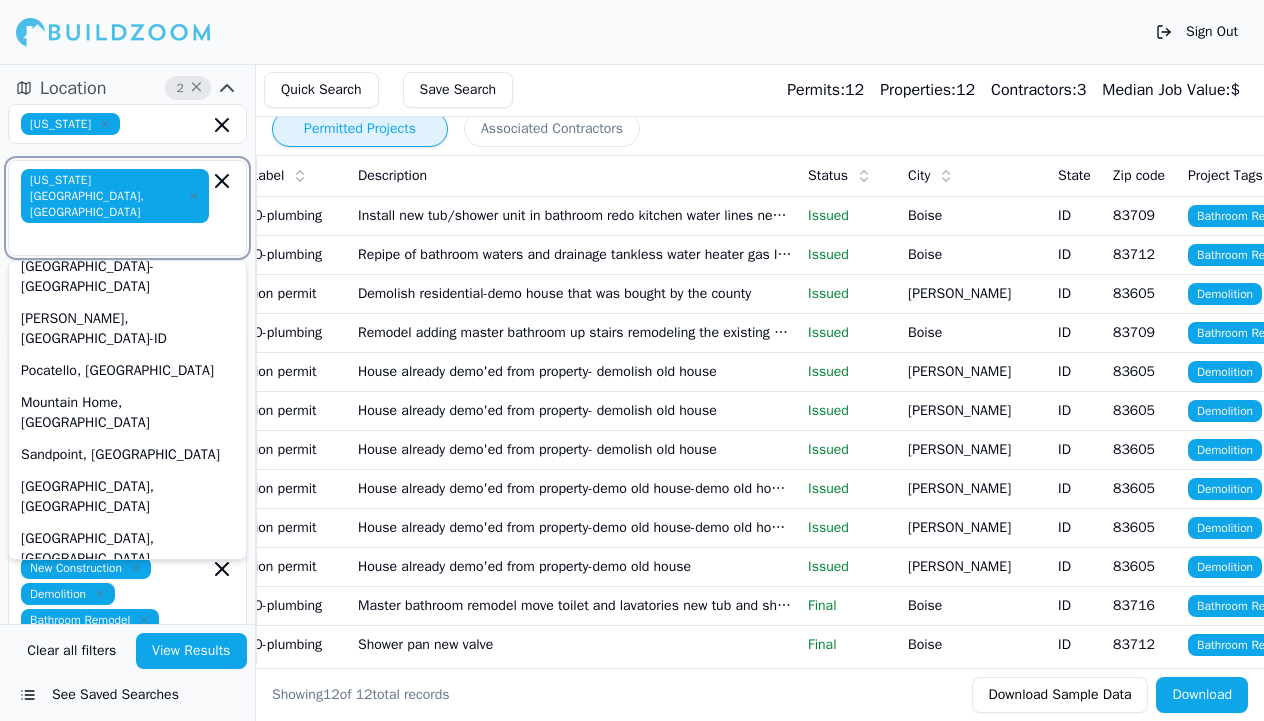 click on "Blackfoot, [GEOGRAPHIC_DATA]" at bounding box center [127, 675] 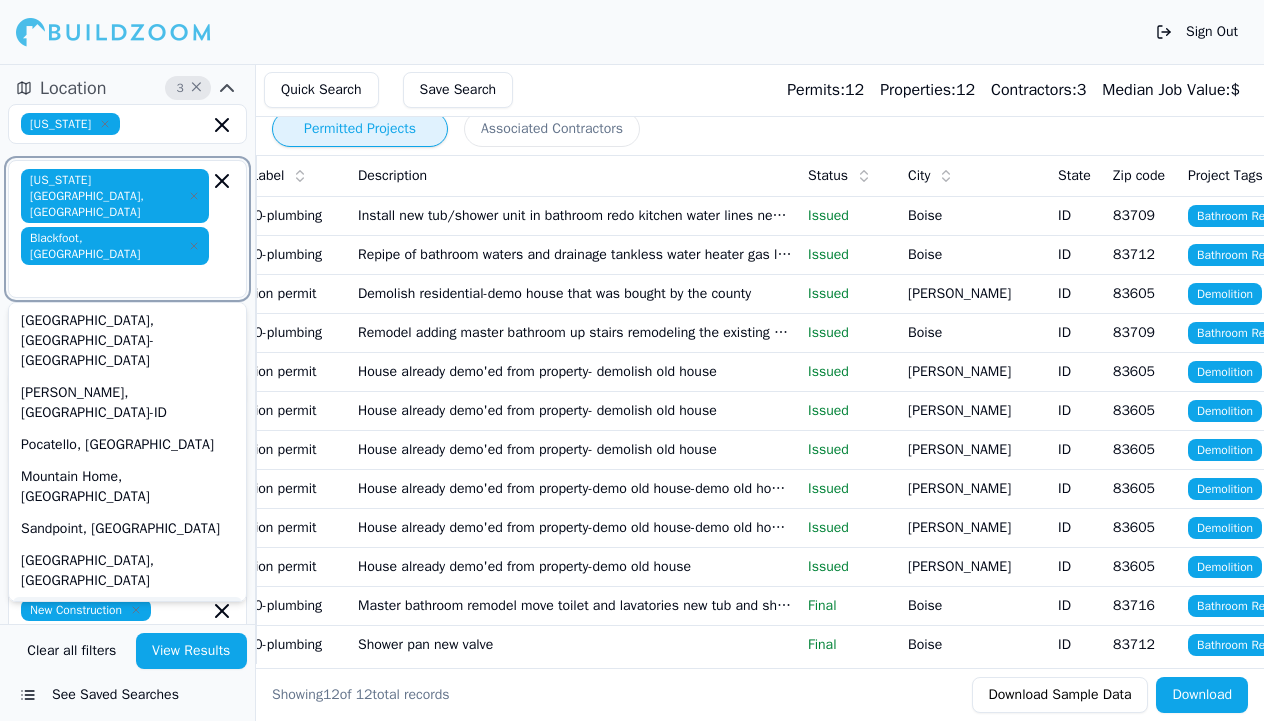 click on "[GEOGRAPHIC_DATA], [GEOGRAPHIC_DATA]" at bounding box center (127, 623) 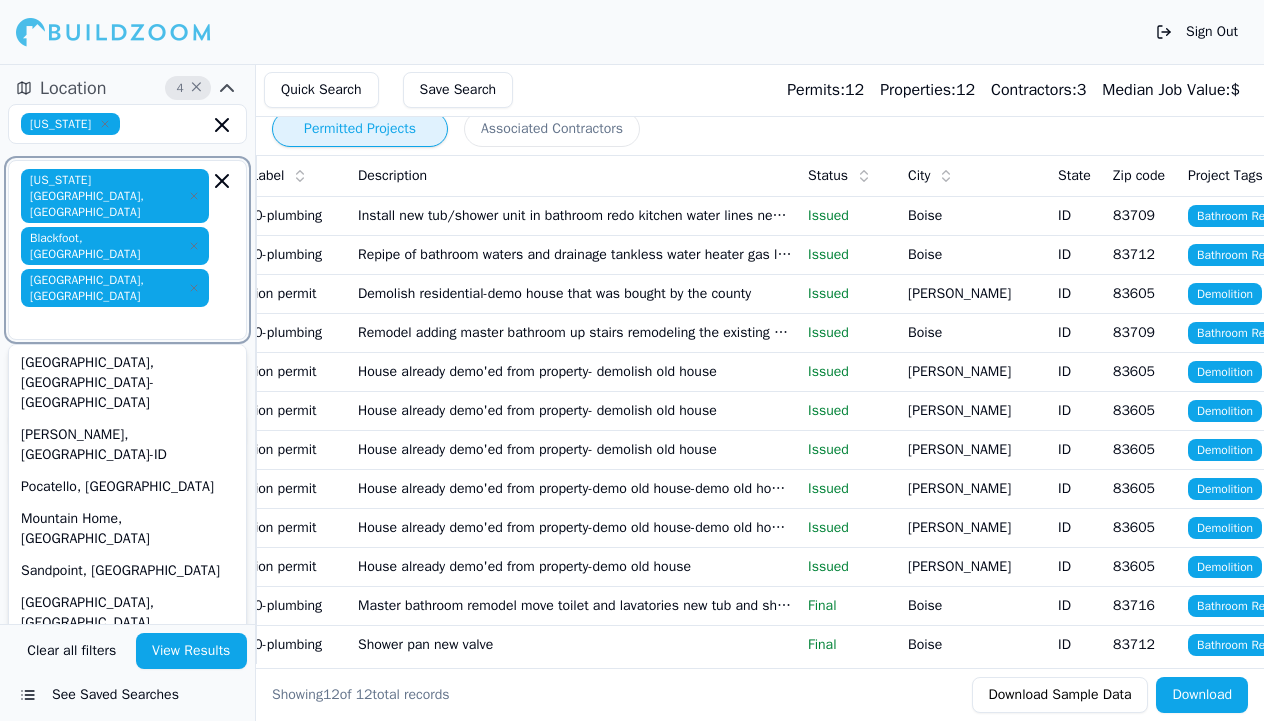 scroll, scrollTop: 126, scrollLeft: 0, axis: vertical 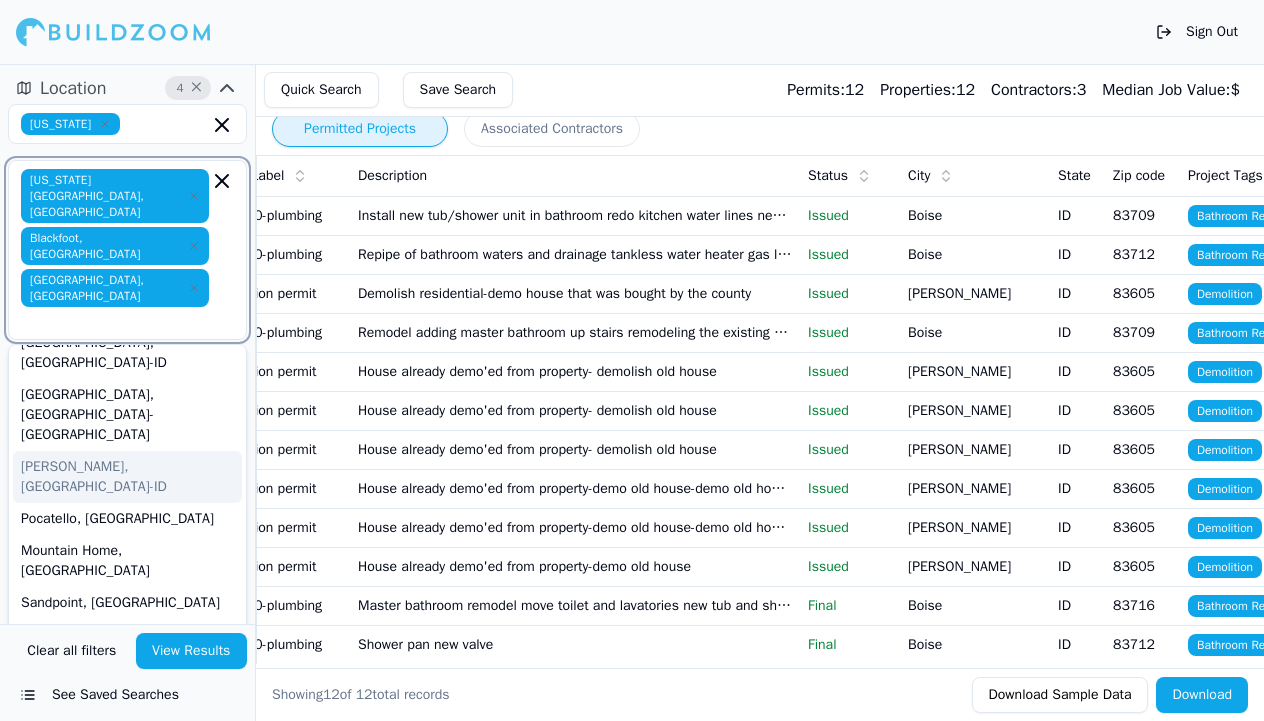 click 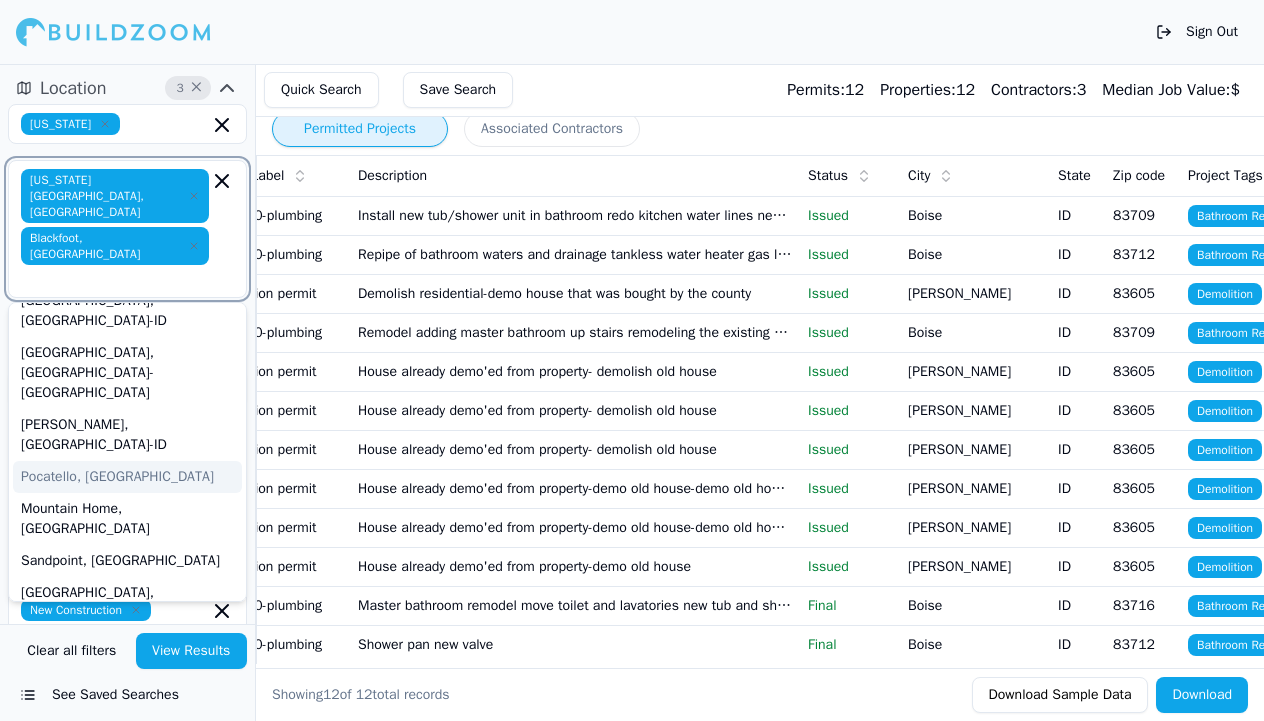 click on "Pocatello, [GEOGRAPHIC_DATA]" at bounding box center (127, 477) 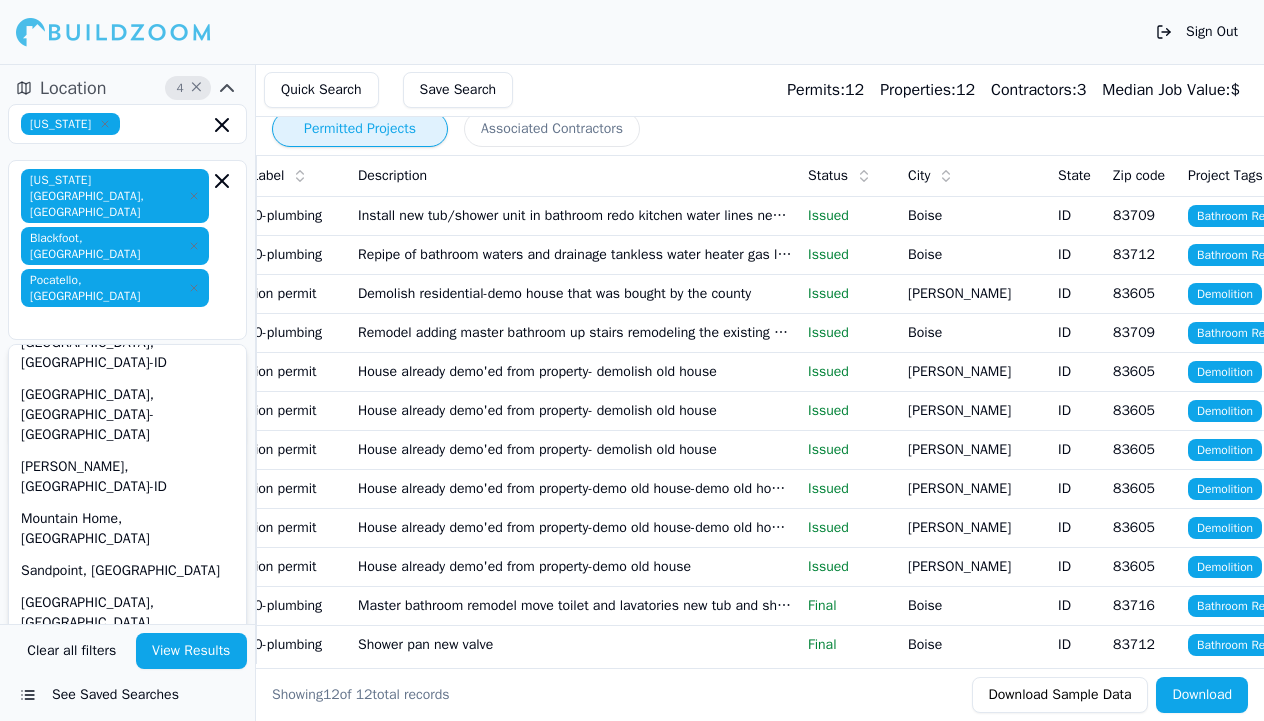 click on "View Results" at bounding box center (192, 651) 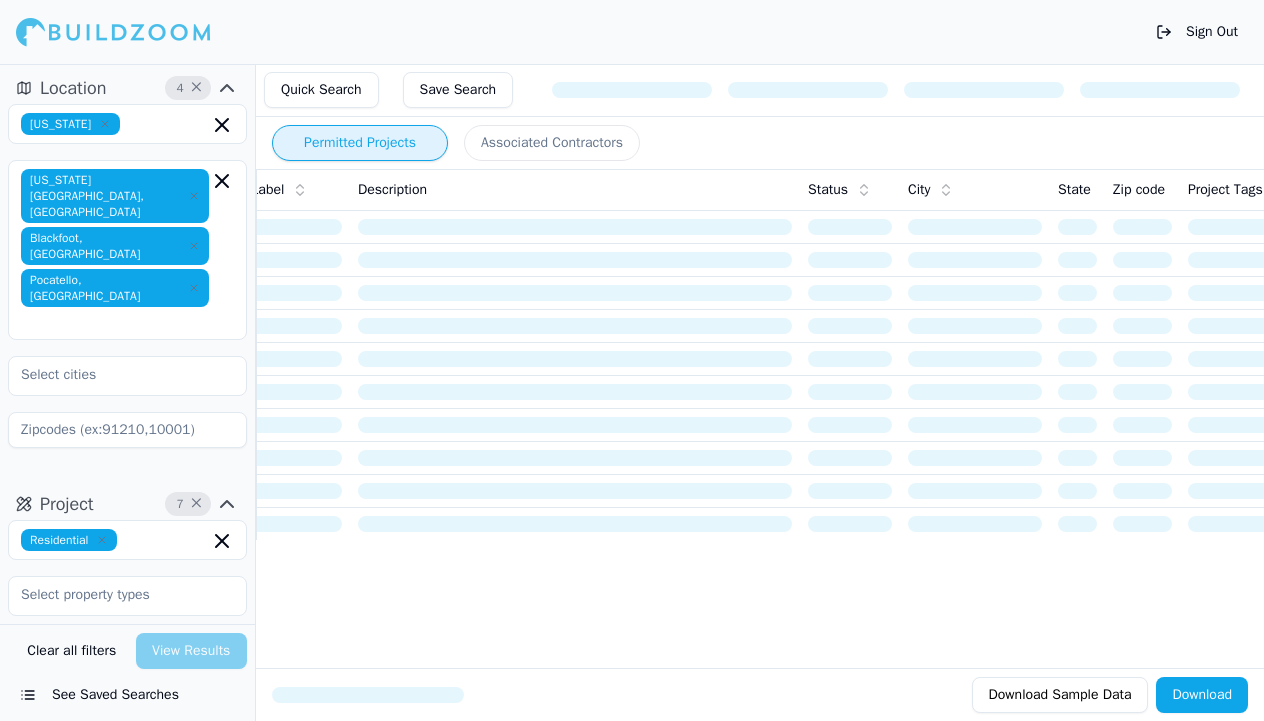 scroll, scrollTop: 0, scrollLeft: 0, axis: both 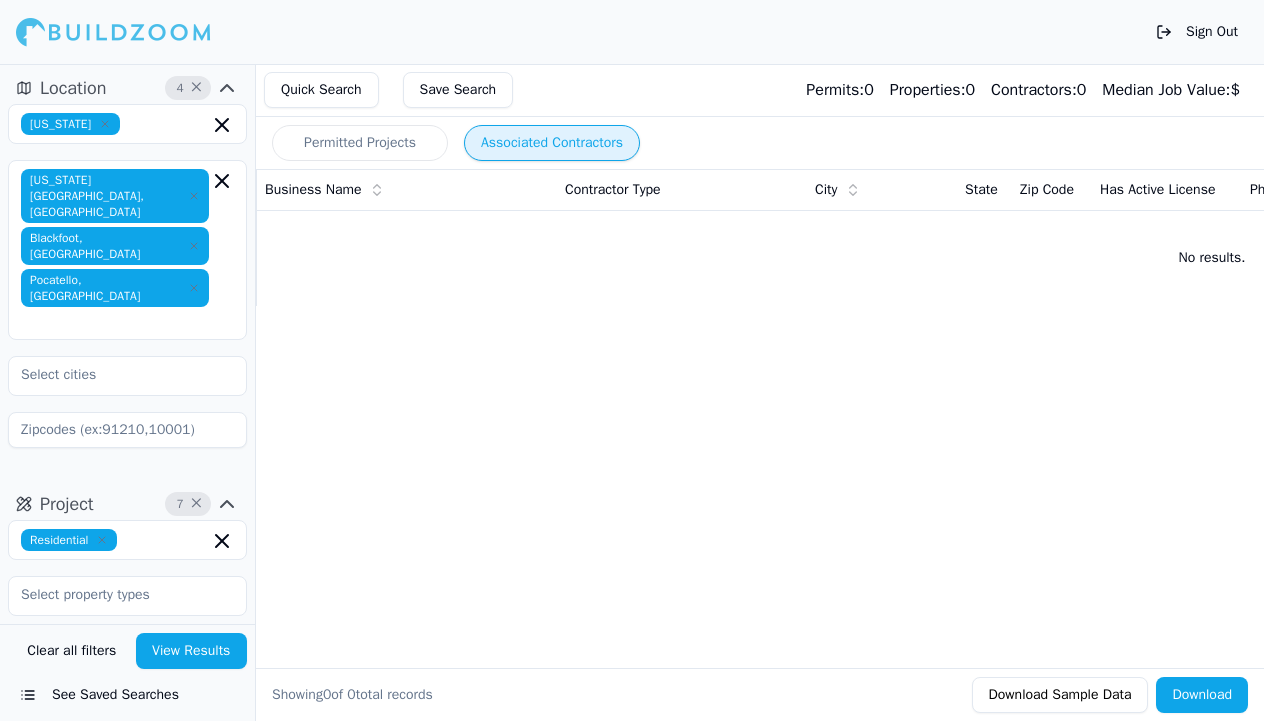 click on "Associated Contractors" at bounding box center [552, 143] 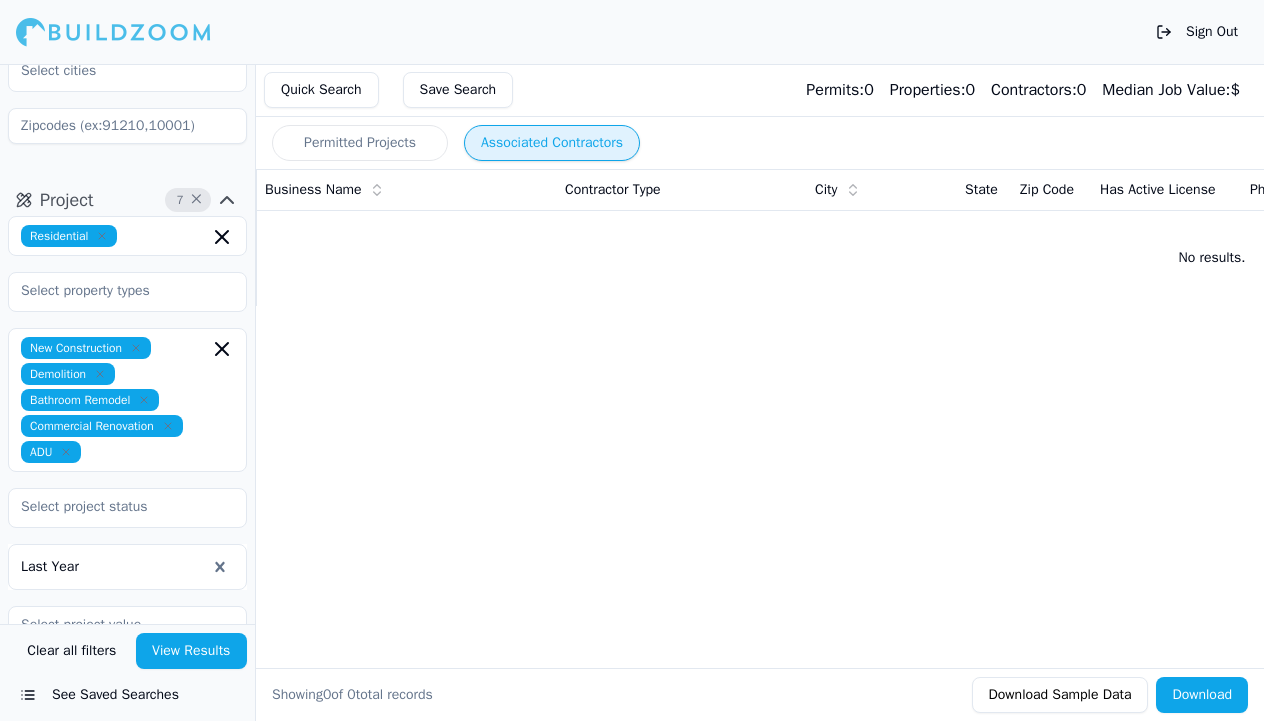 scroll, scrollTop: 303, scrollLeft: 0, axis: vertical 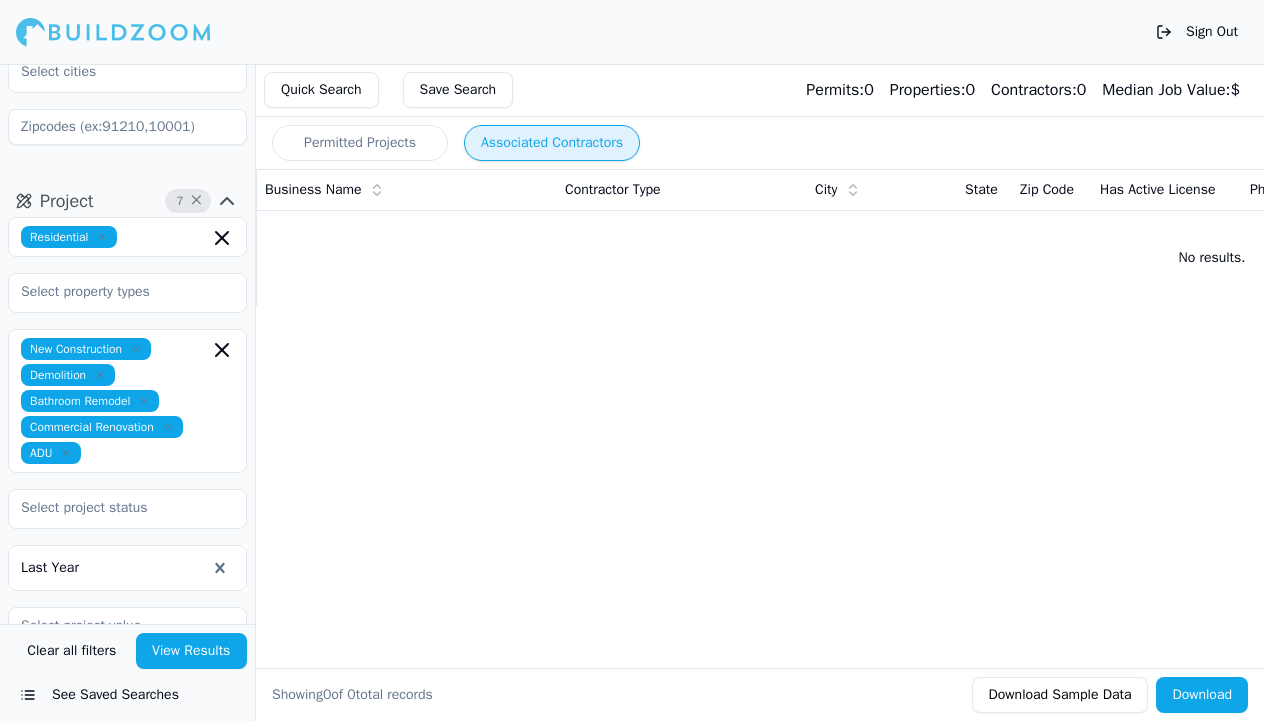 click on "Residential" at bounding box center [127, 237] 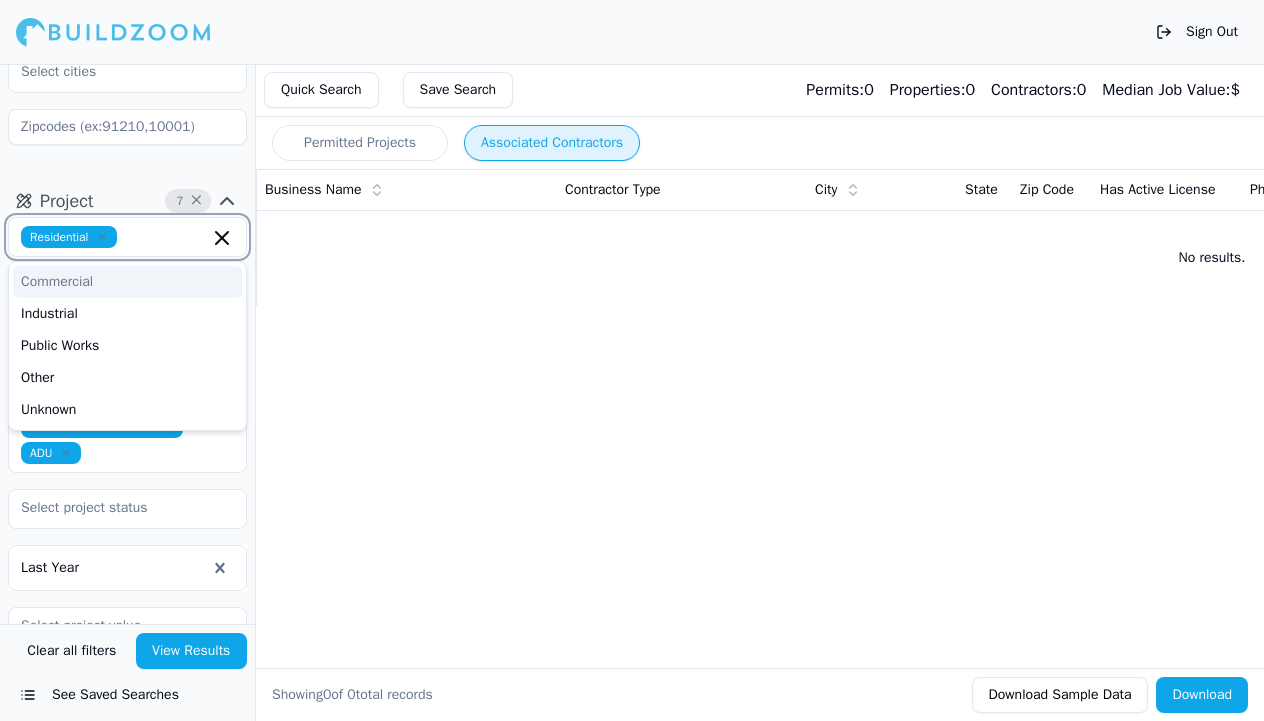 click on "Commercial" at bounding box center [127, 282] 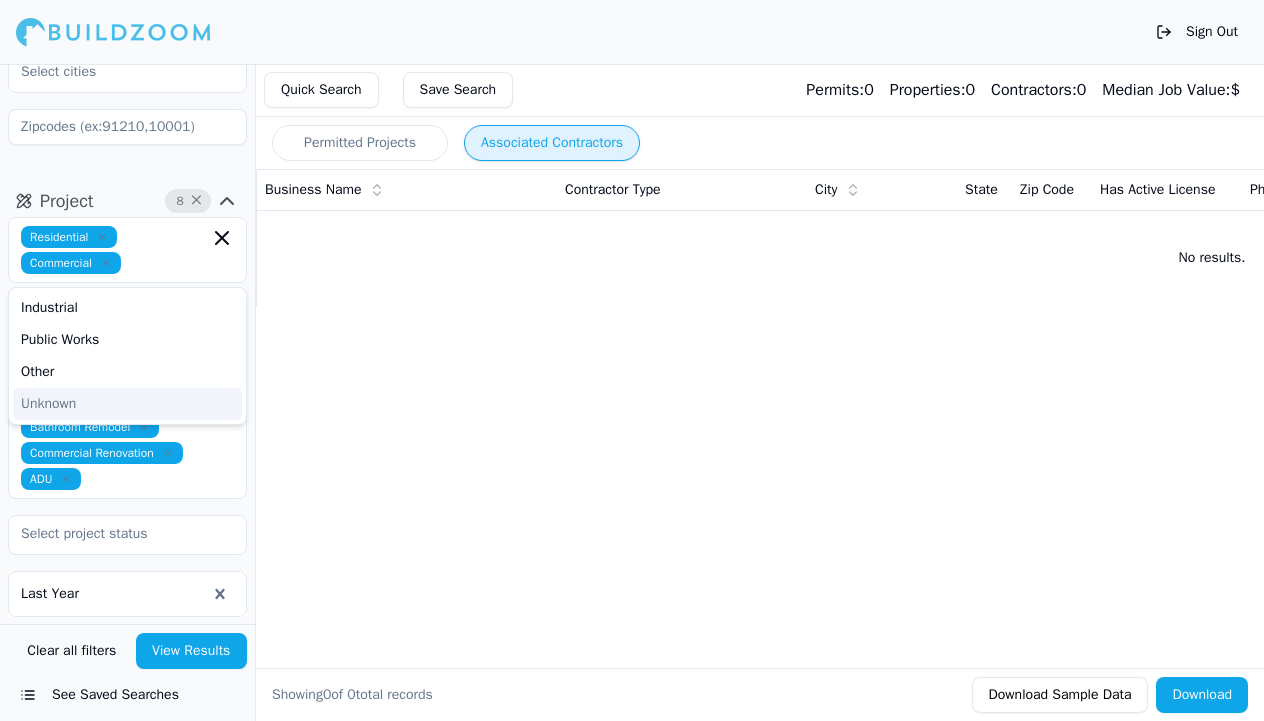 click on "Permitted Projects Associated Contractors Business Name Contractor Type City State Zip Code Has Active License Phone Number Email Most Recent Project Permit Records Median Job Value Permits in Set No results. Showing  0  of   0  total records Download Sample Data Download" at bounding box center [768, 392] 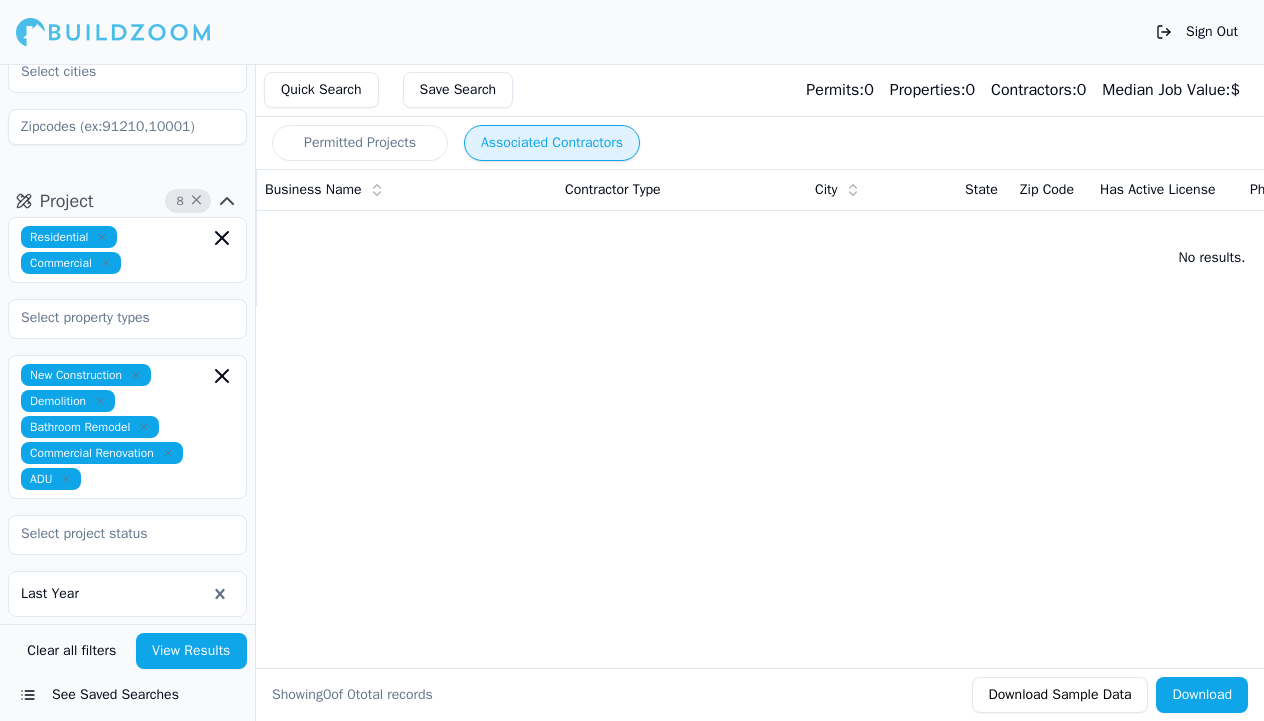 click on "New Construction Demolition Bathroom Remodel Commercial Renovation ADU" at bounding box center [127, 427] 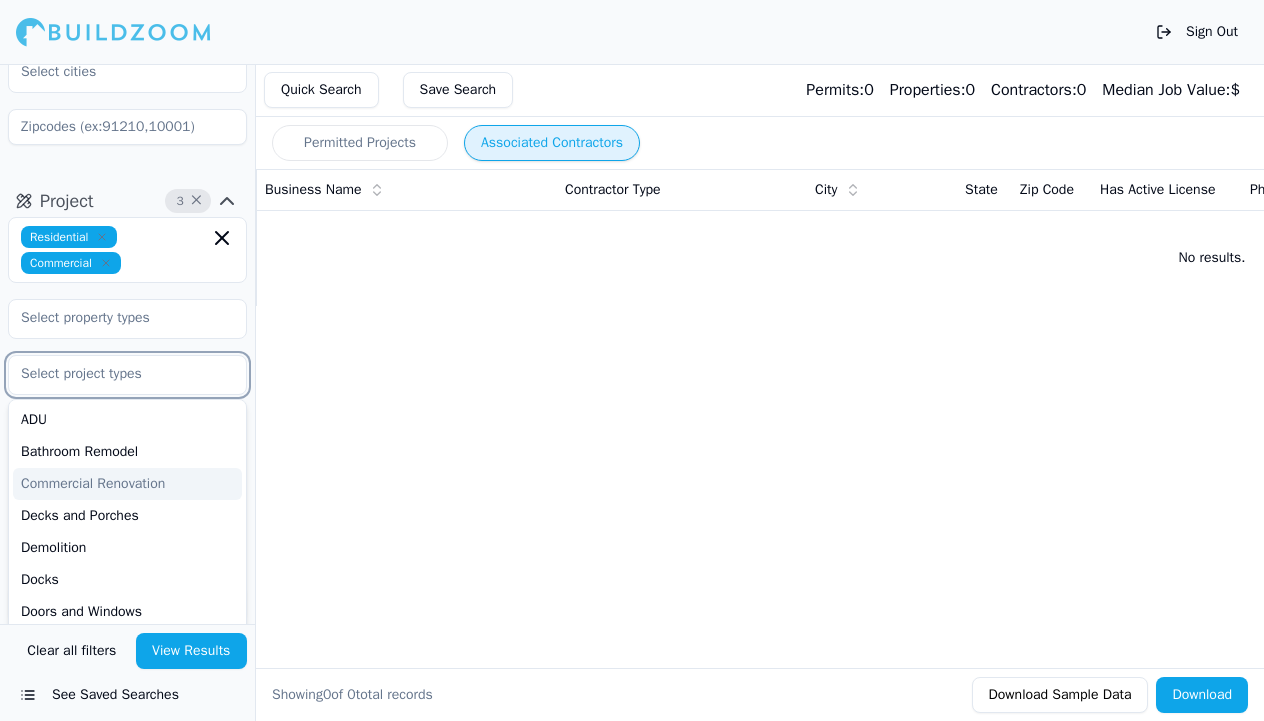 click on "Commercial Renovation" at bounding box center (127, 484) 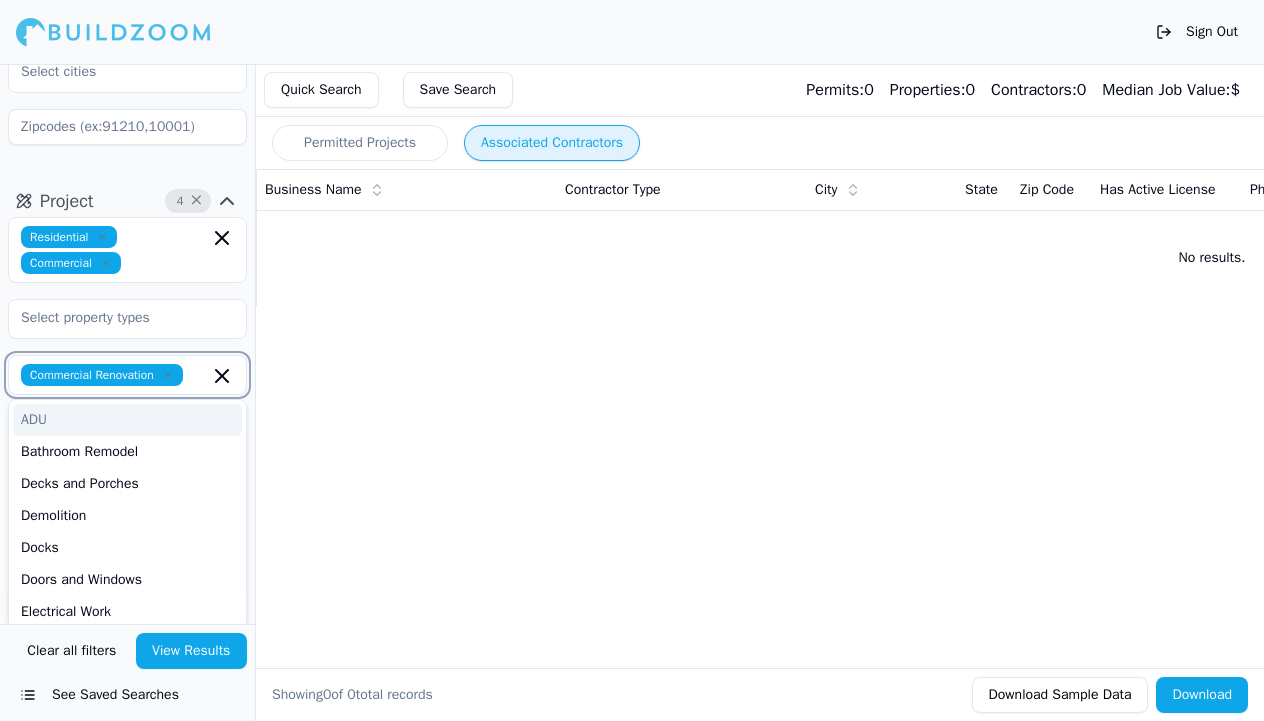 click on "ADU" at bounding box center [127, 420] 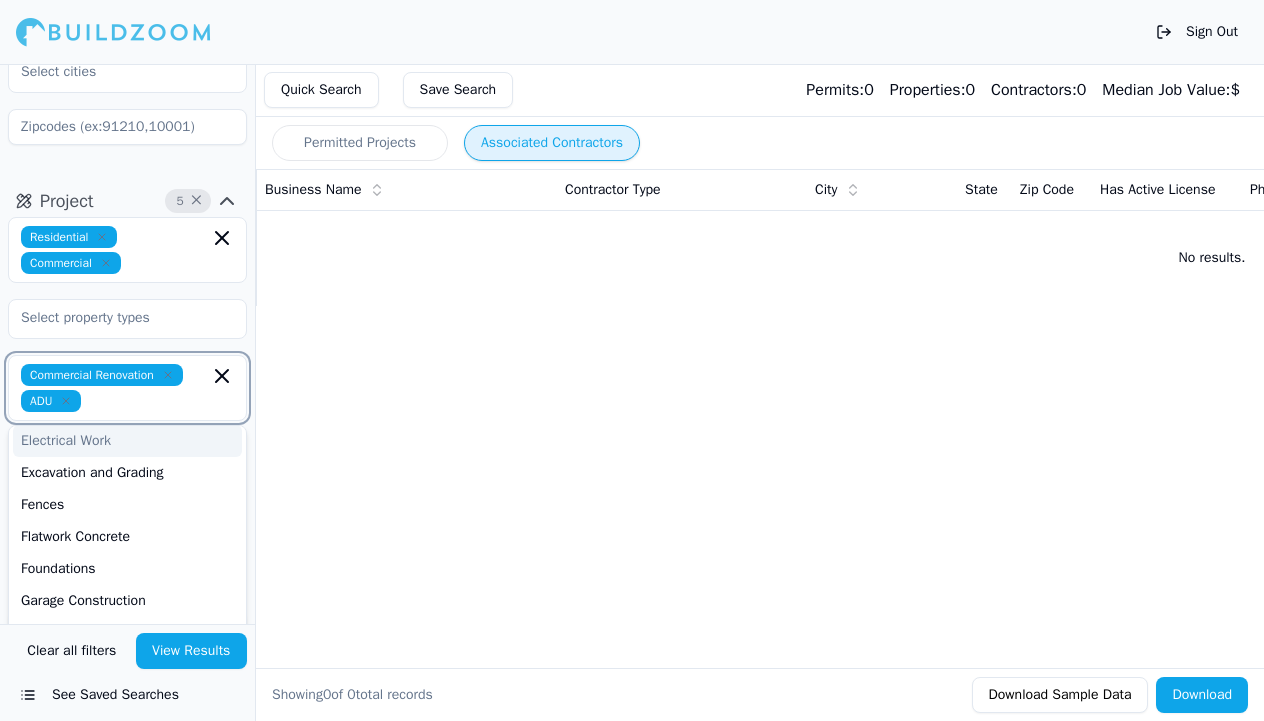 scroll, scrollTop: 166, scrollLeft: 0, axis: vertical 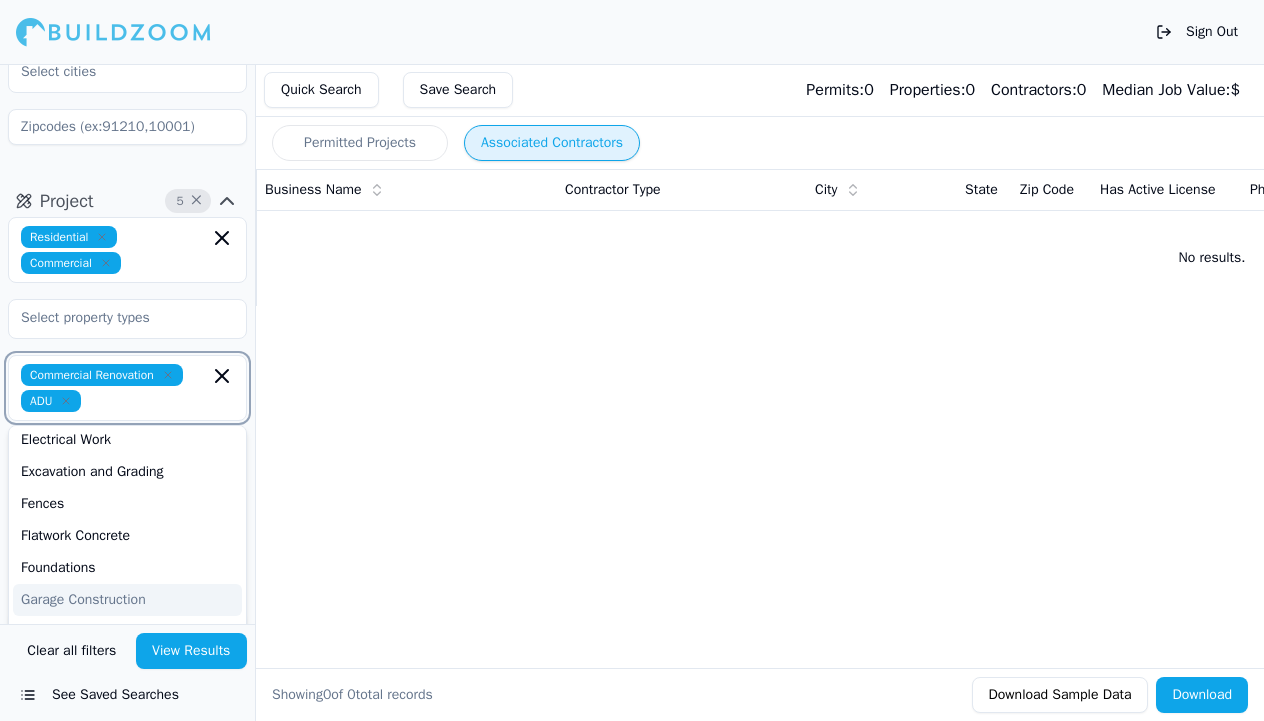 click on "Garage Construction" at bounding box center [127, 600] 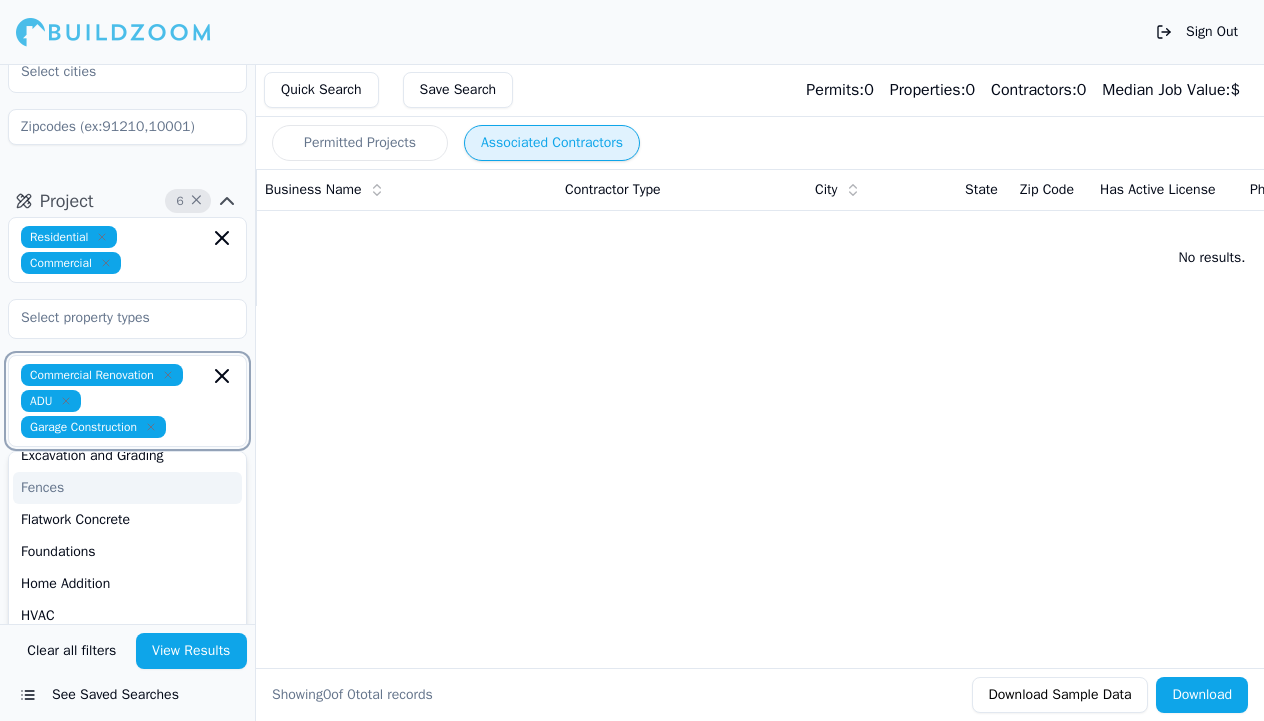 scroll, scrollTop: 215, scrollLeft: 0, axis: vertical 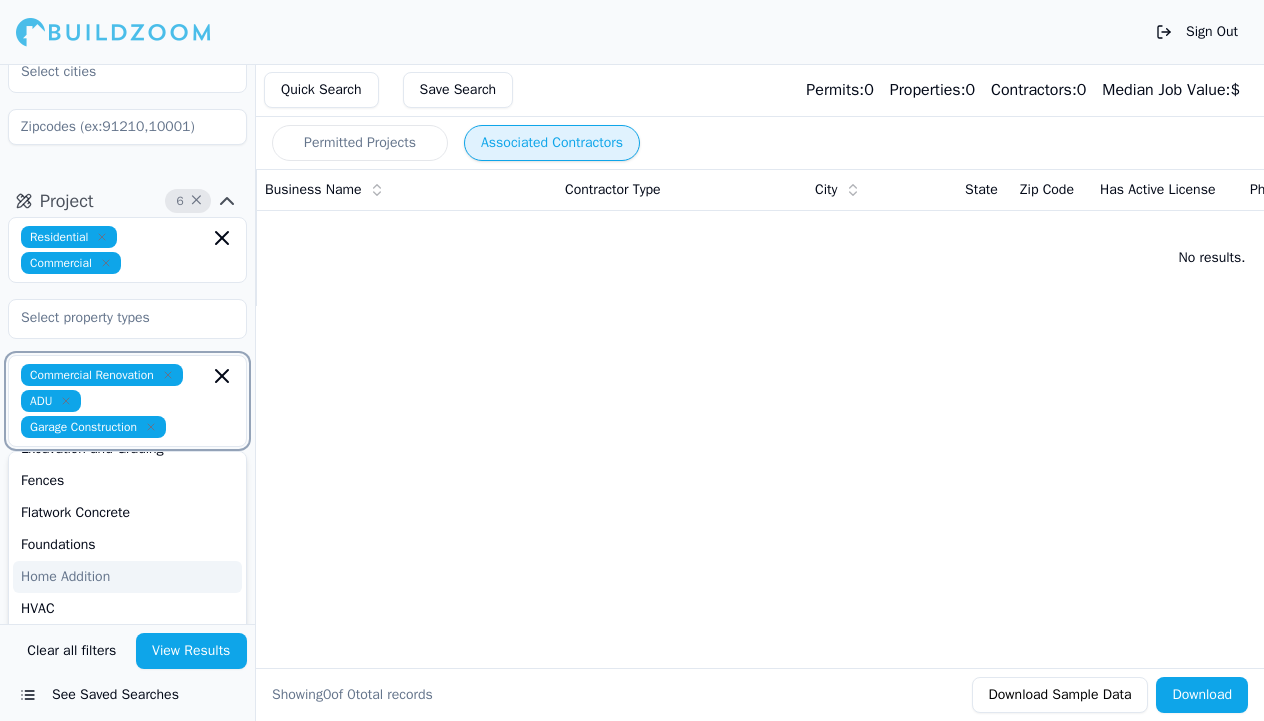 click on "Home Addition" at bounding box center [127, 577] 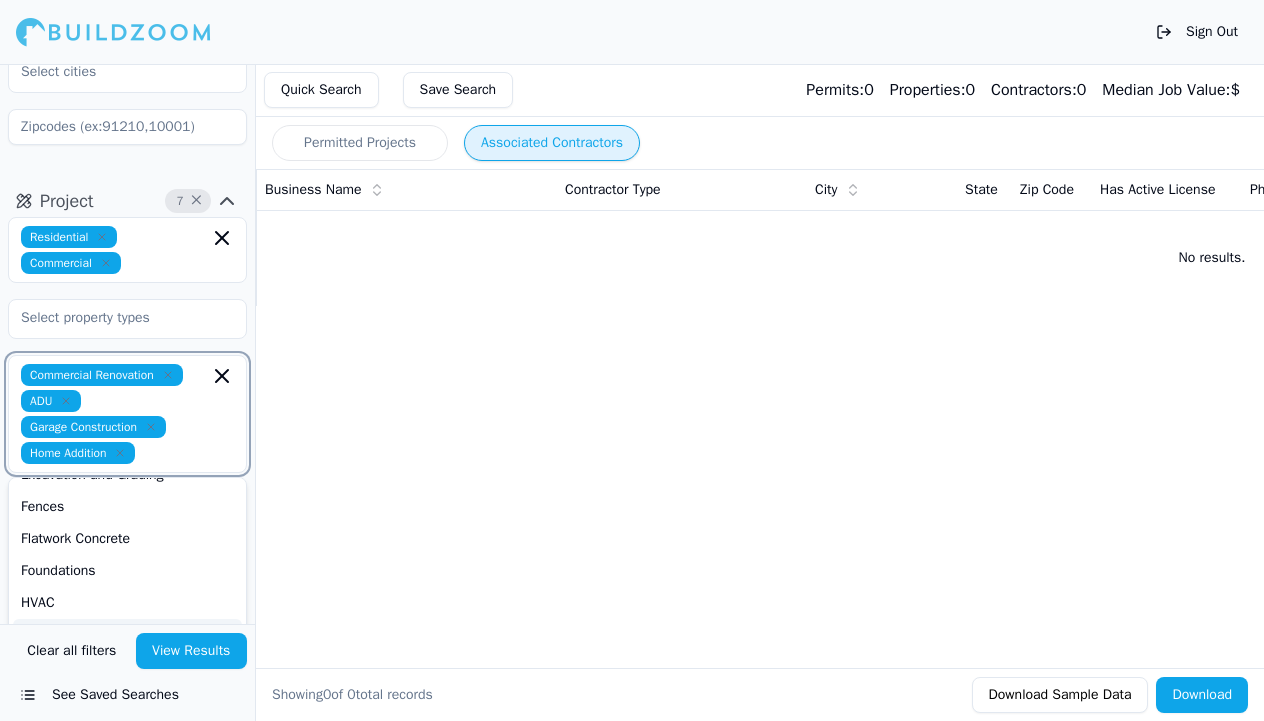 click on "Kitchen Remodel" at bounding box center (127, 635) 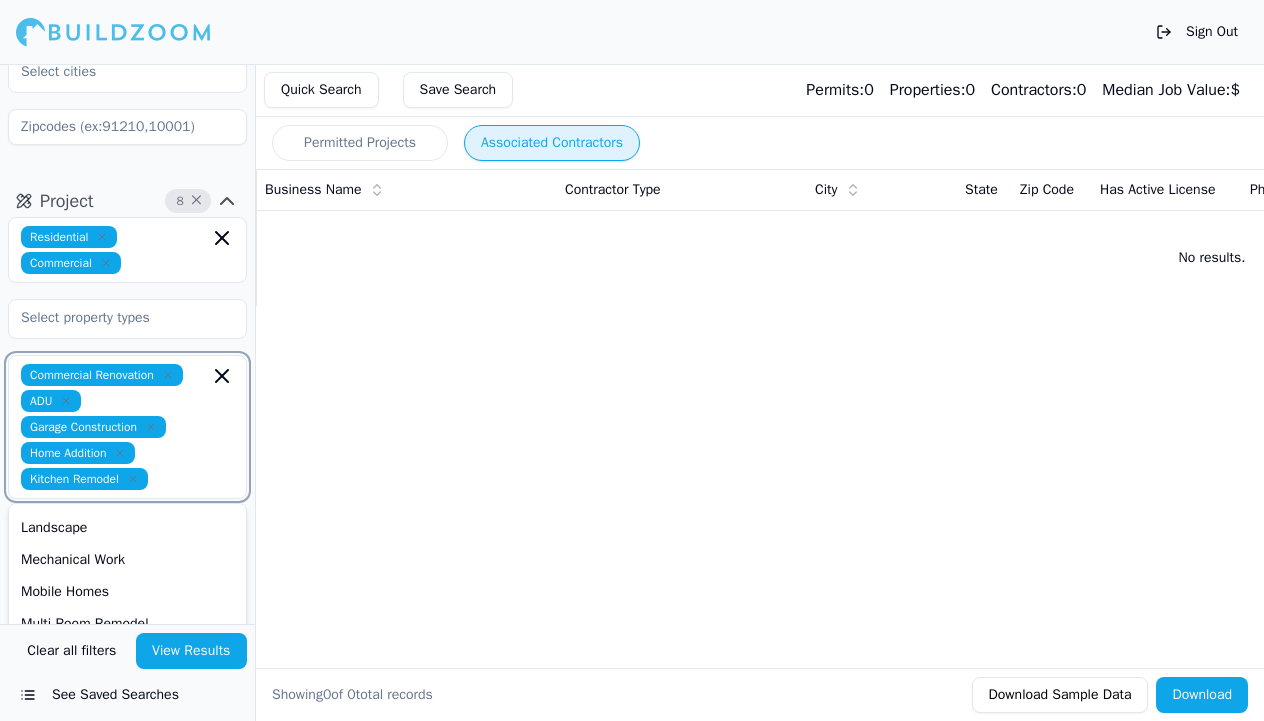 scroll, scrollTop: 350, scrollLeft: 0, axis: vertical 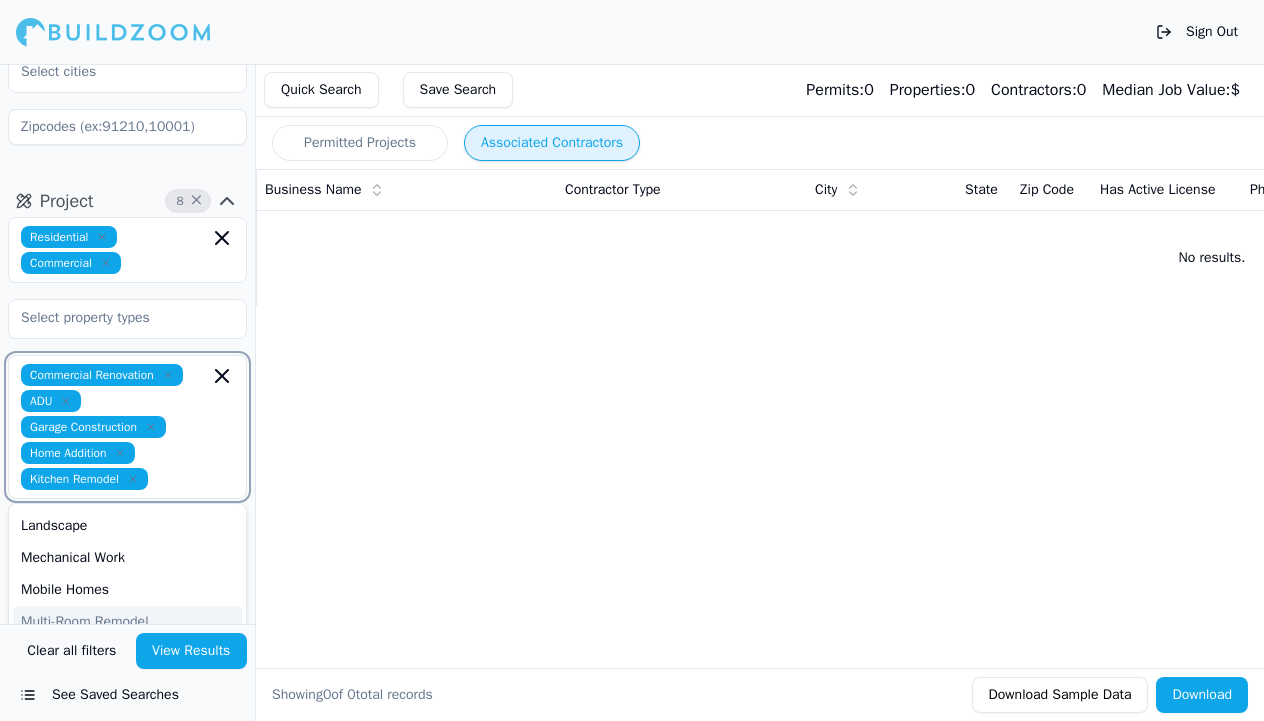 click on "Multi-Room Remodel" at bounding box center [127, 622] 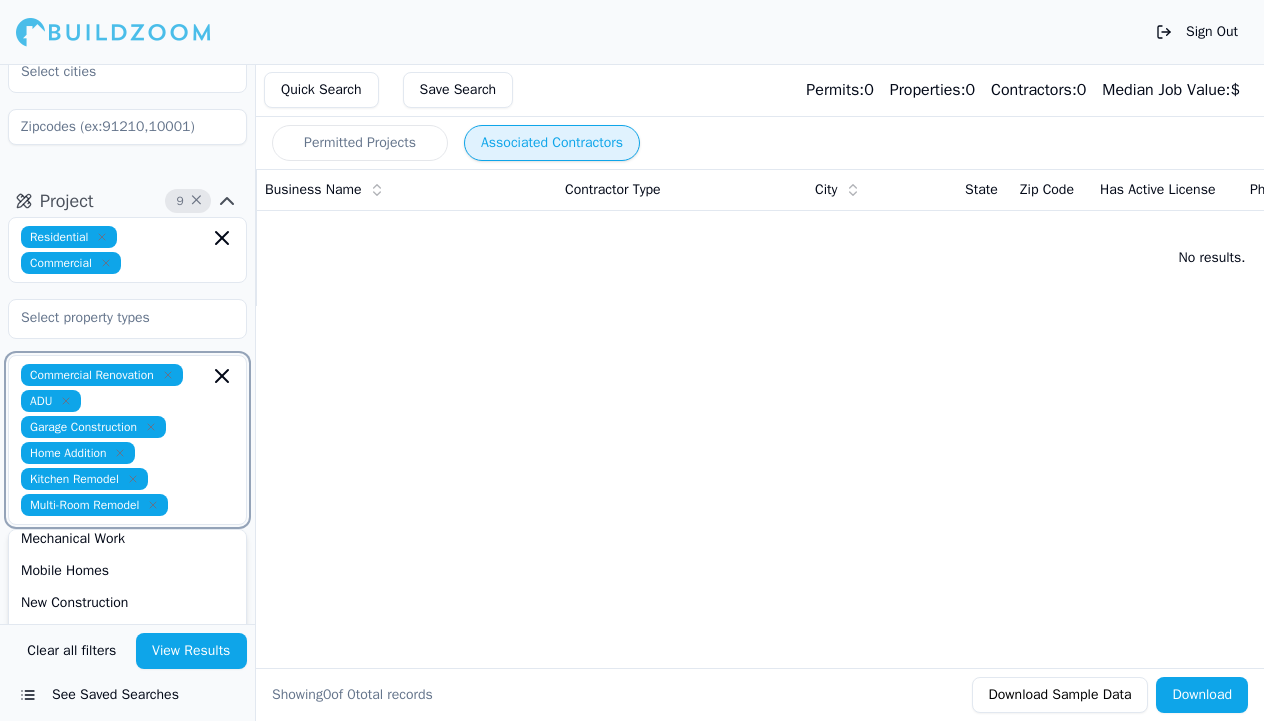 scroll, scrollTop: 405, scrollLeft: 0, axis: vertical 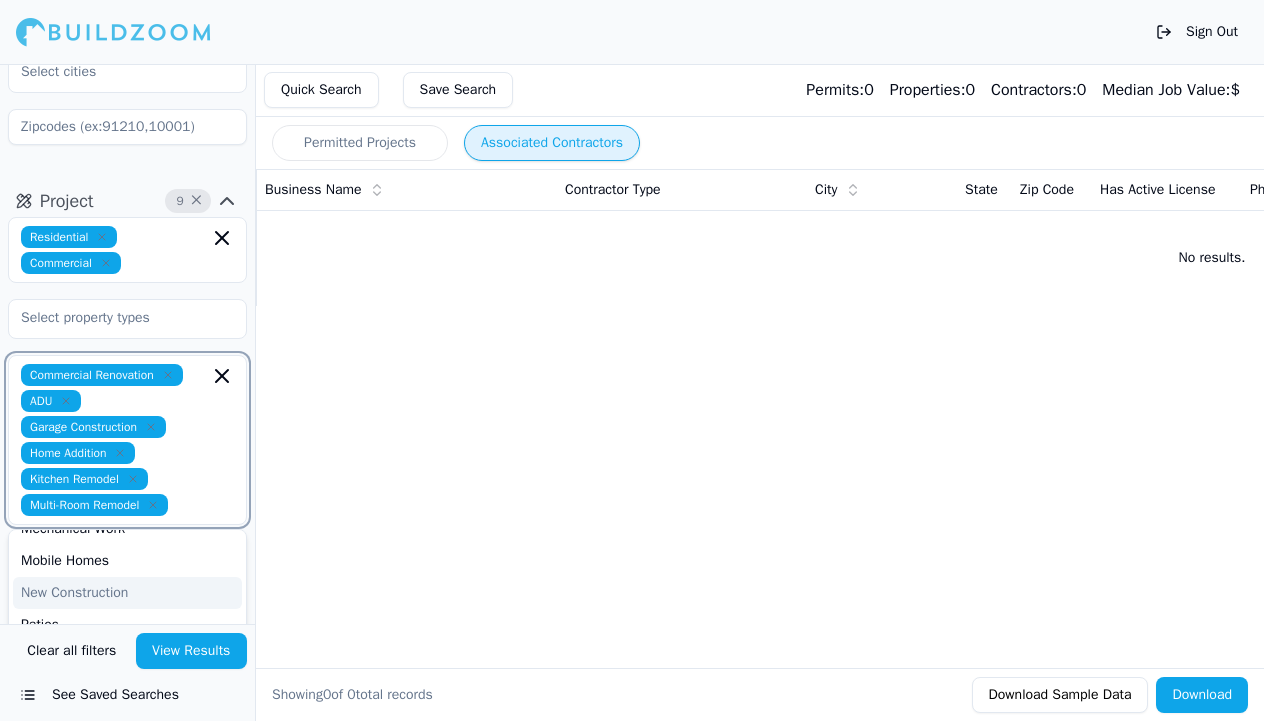 click on "New Construction" at bounding box center [127, 593] 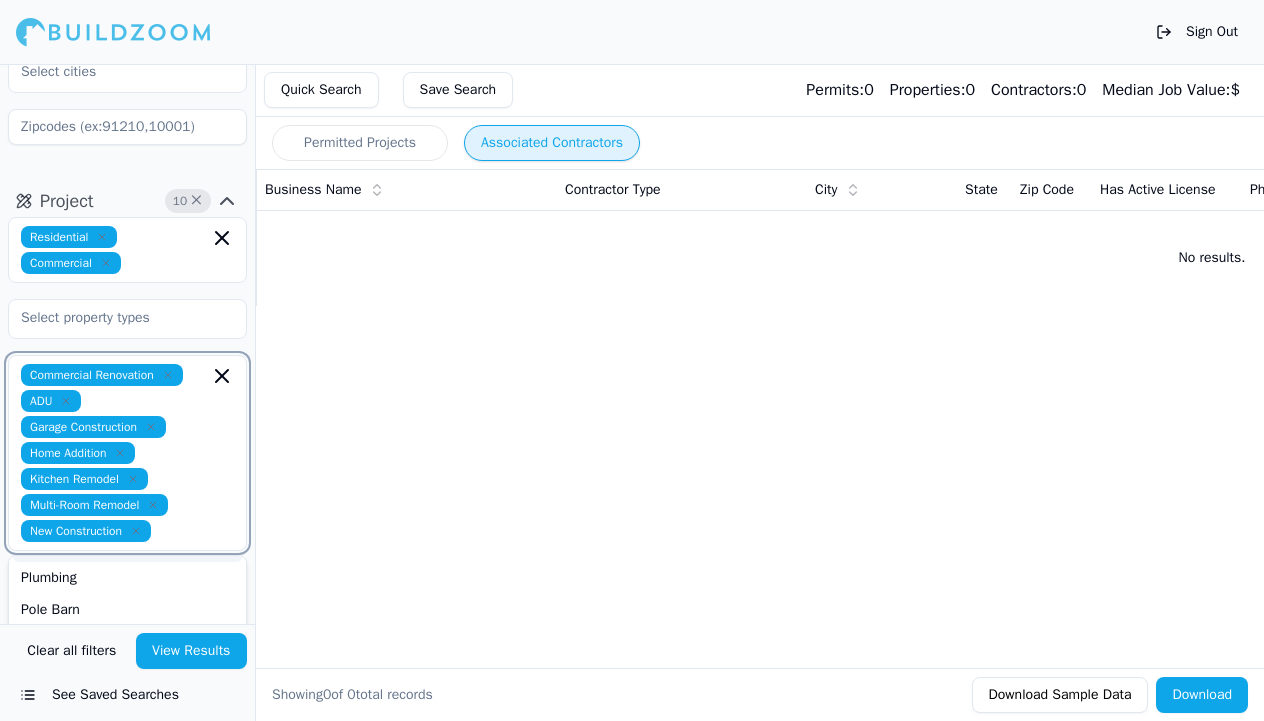 scroll, scrollTop: 530, scrollLeft: 0, axis: vertical 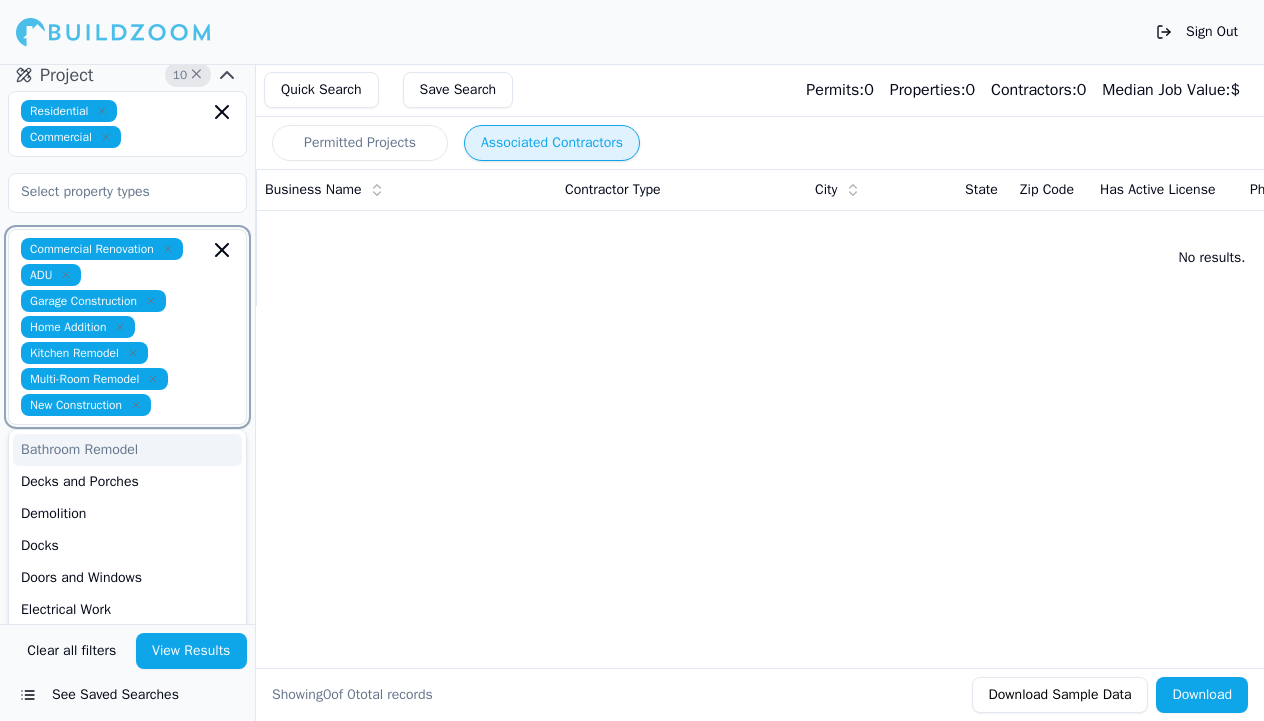 click on "Bathroom Remodel" at bounding box center [127, 450] 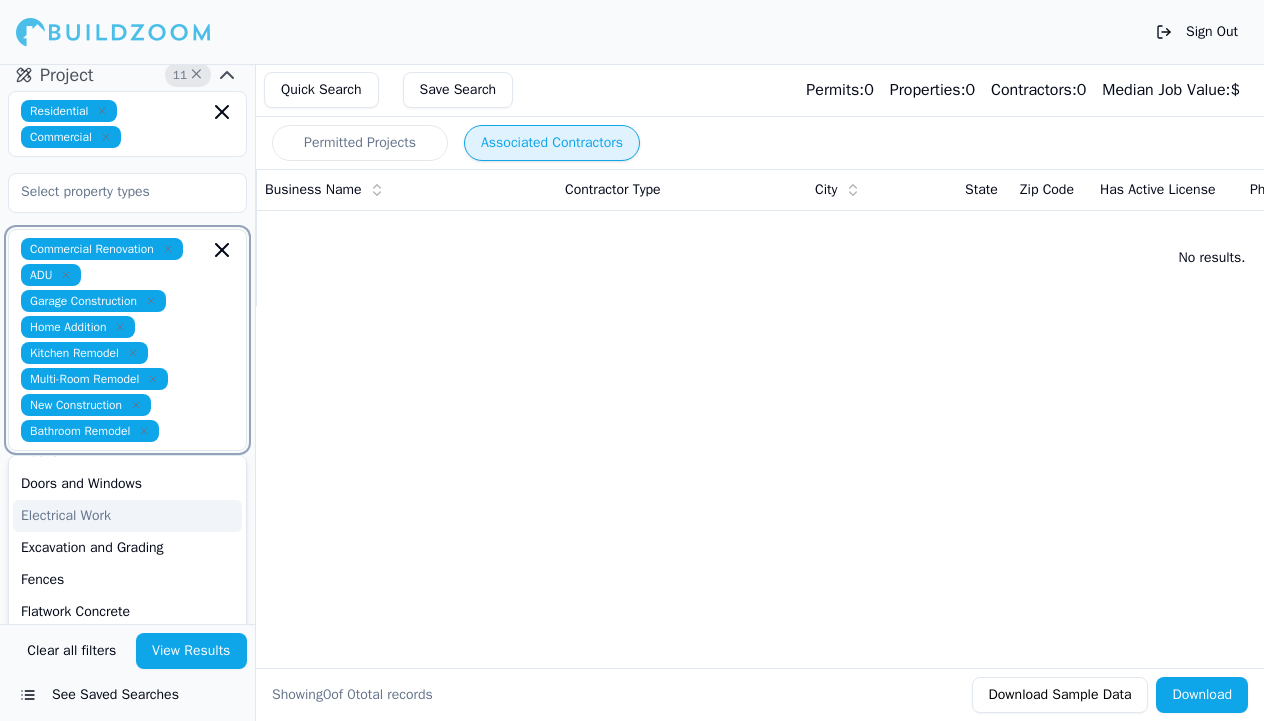 scroll, scrollTop: 108, scrollLeft: 0, axis: vertical 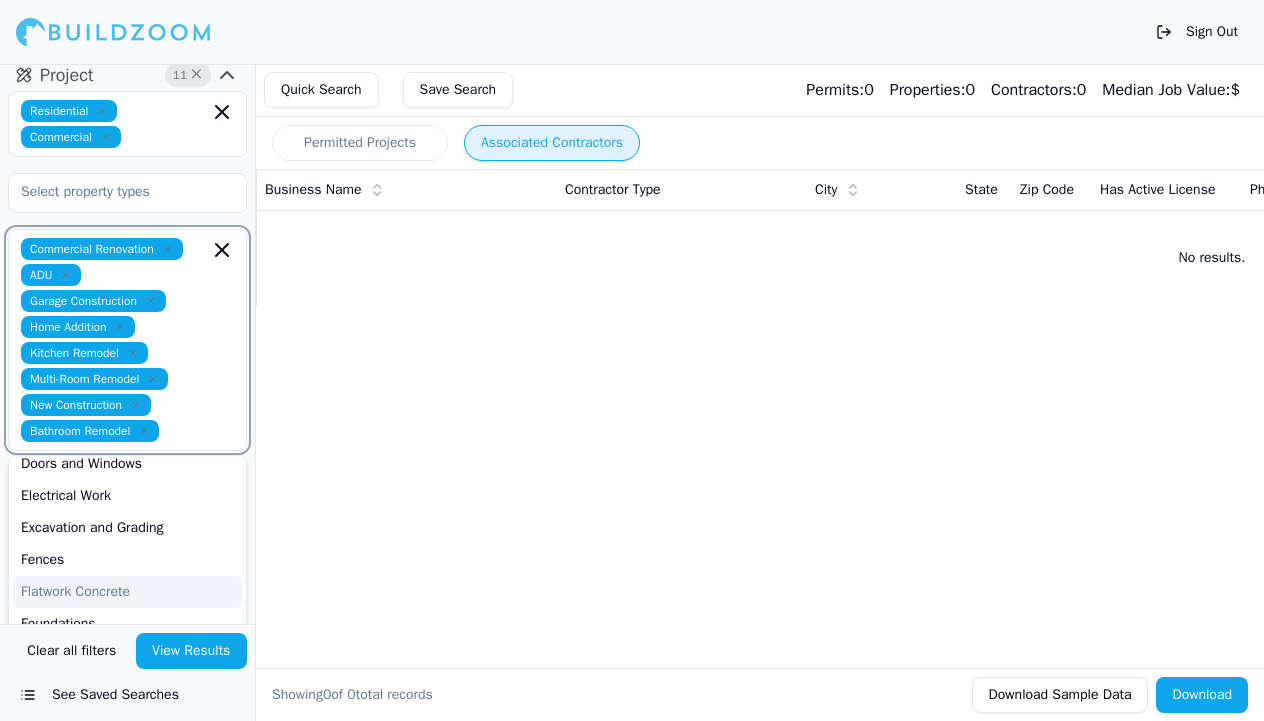 click on "Flatwork Concrete" at bounding box center [127, 592] 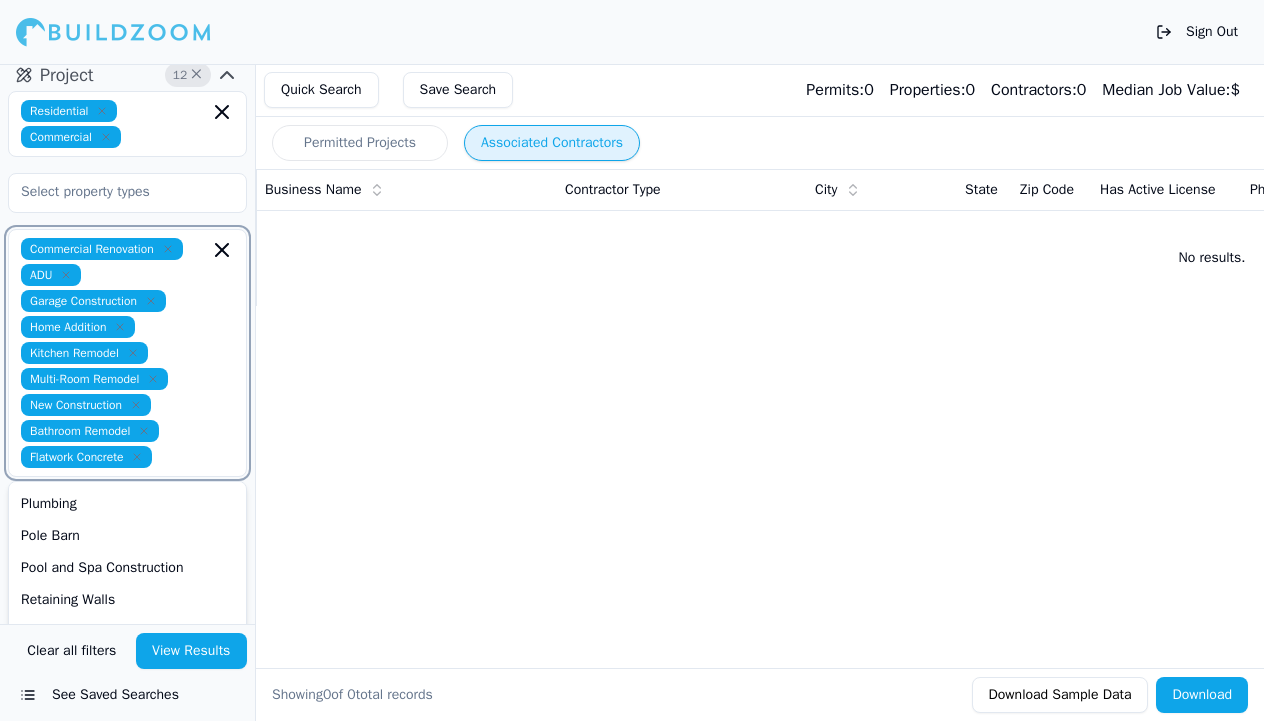 scroll, scrollTop: 466, scrollLeft: 0, axis: vertical 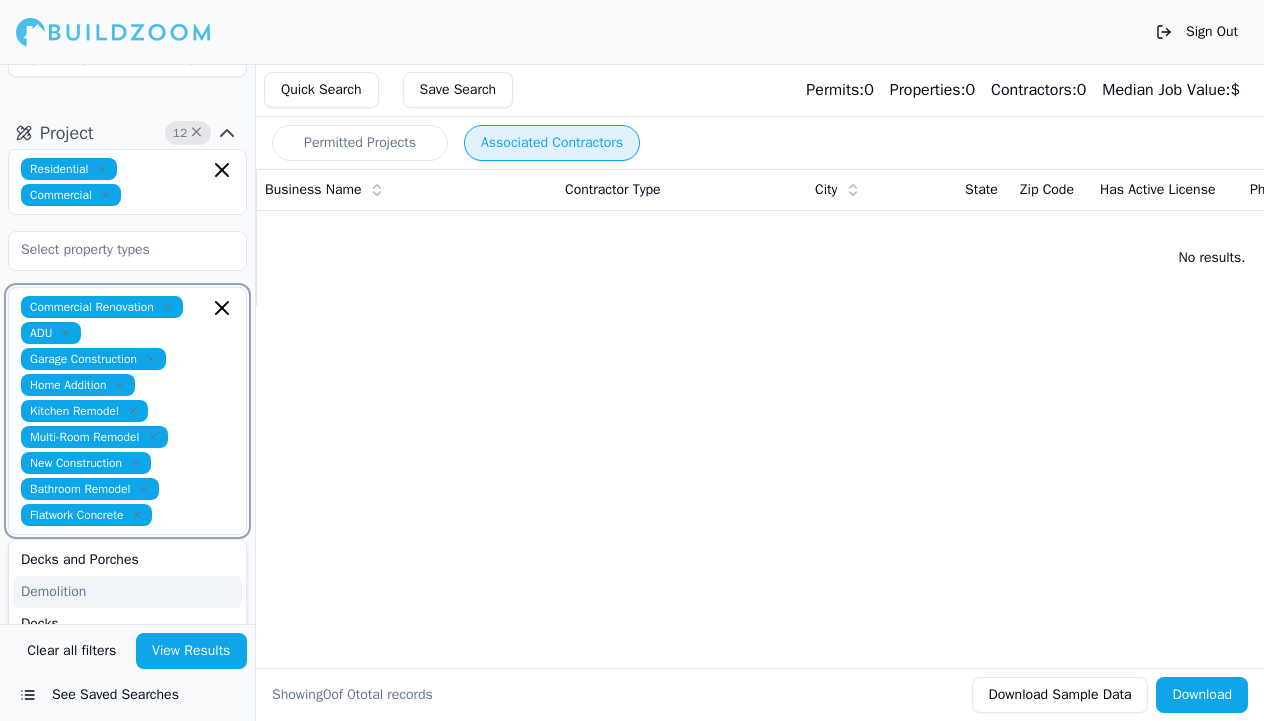 click on "Demolition" at bounding box center (127, 592) 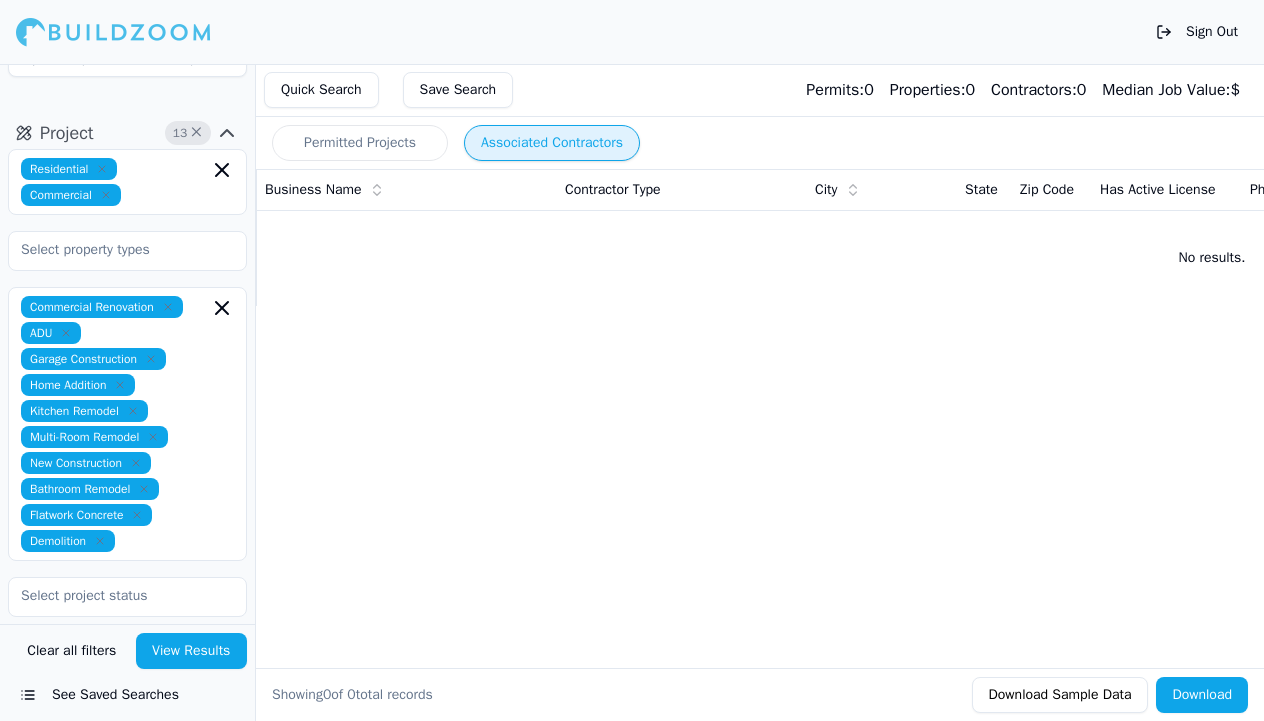 click on "Permitted Projects Associated Contractors Business Name Contractor Type City State Zip Code Has Active License Phone Number Email Most Recent Project Permit Records Median Job Value Permits in Set No results. Showing  0  of   0  total records Download Sample Data Download" at bounding box center (768, 392) 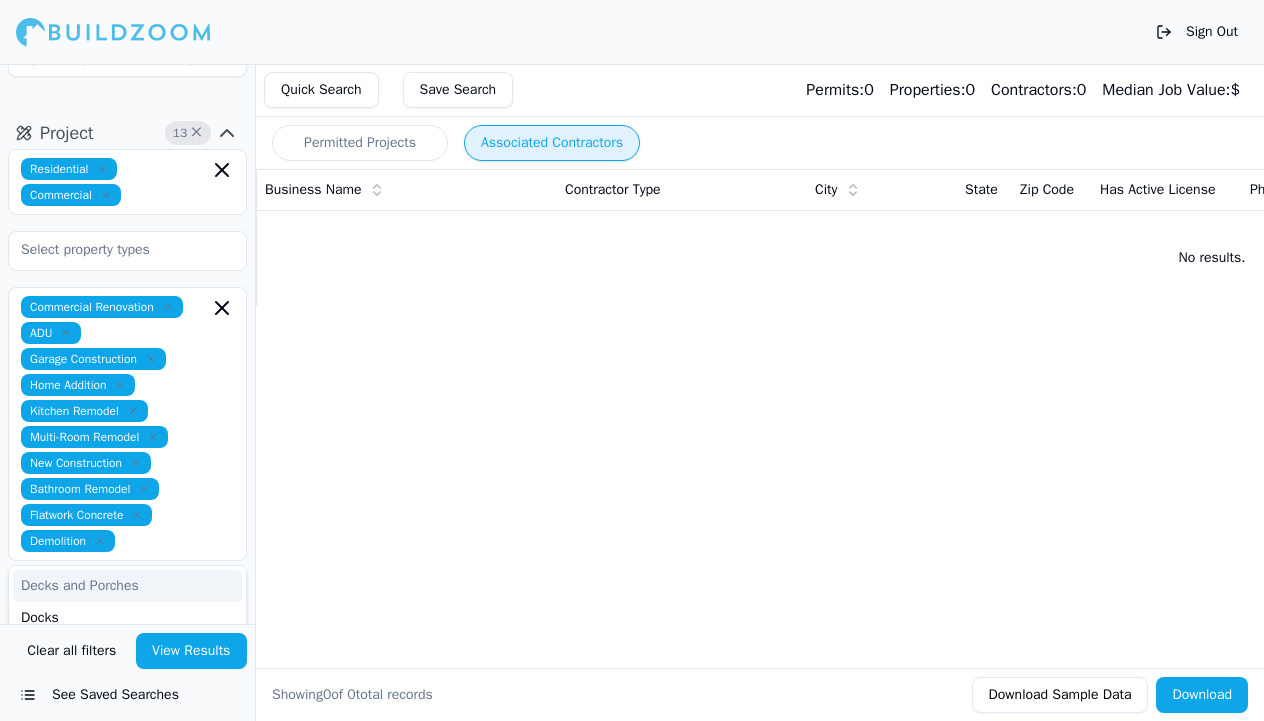 click on "Permitted Projects Associated Contractors Business Name Contractor Type City State Zip Code Has Active License Phone Number Email Most Recent Project Permit Records Median Job Value Permits in Set No results. Showing  0  of   0  total records Download Sample Data Download" at bounding box center (768, 392) 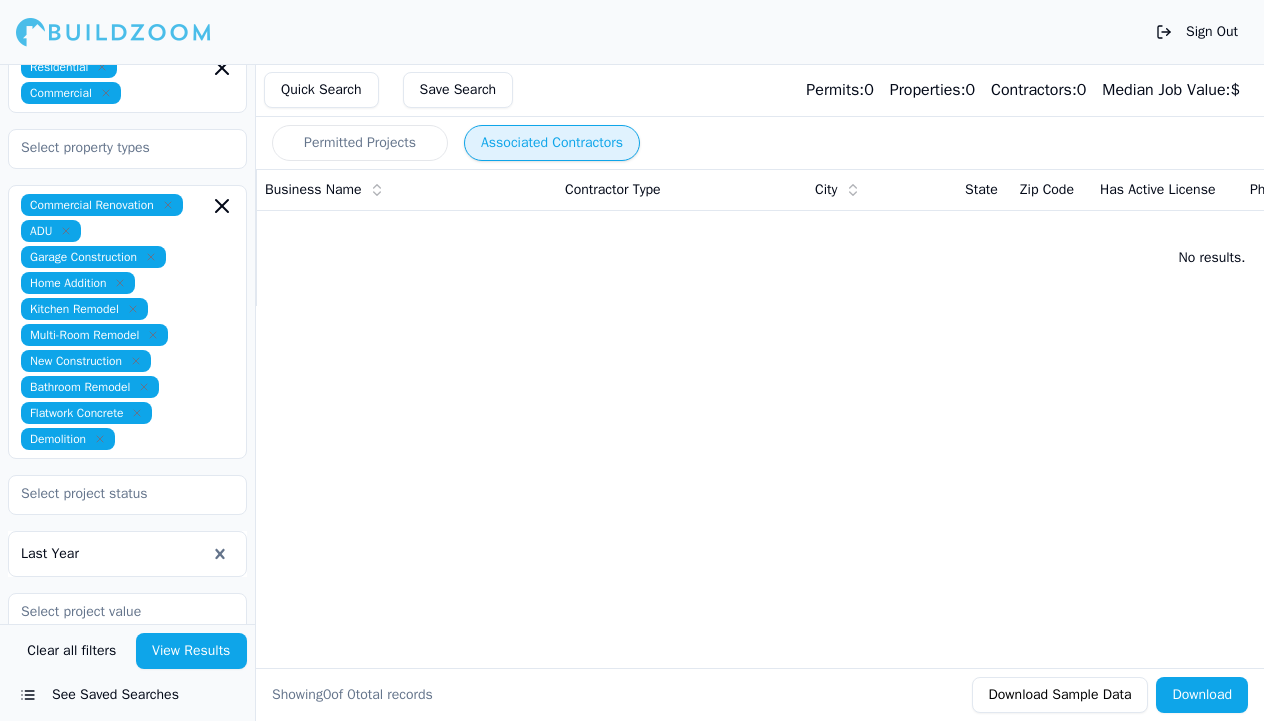 scroll, scrollTop: 500, scrollLeft: 0, axis: vertical 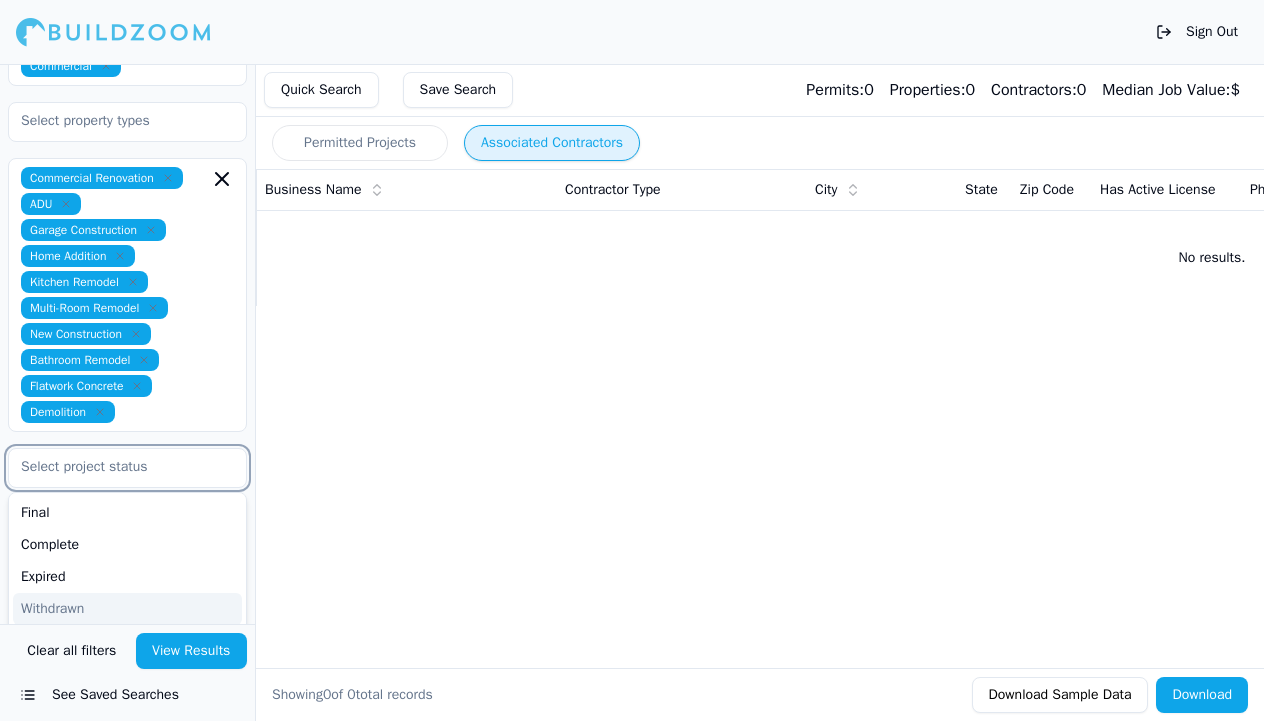 click at bounding box center (115, 467) 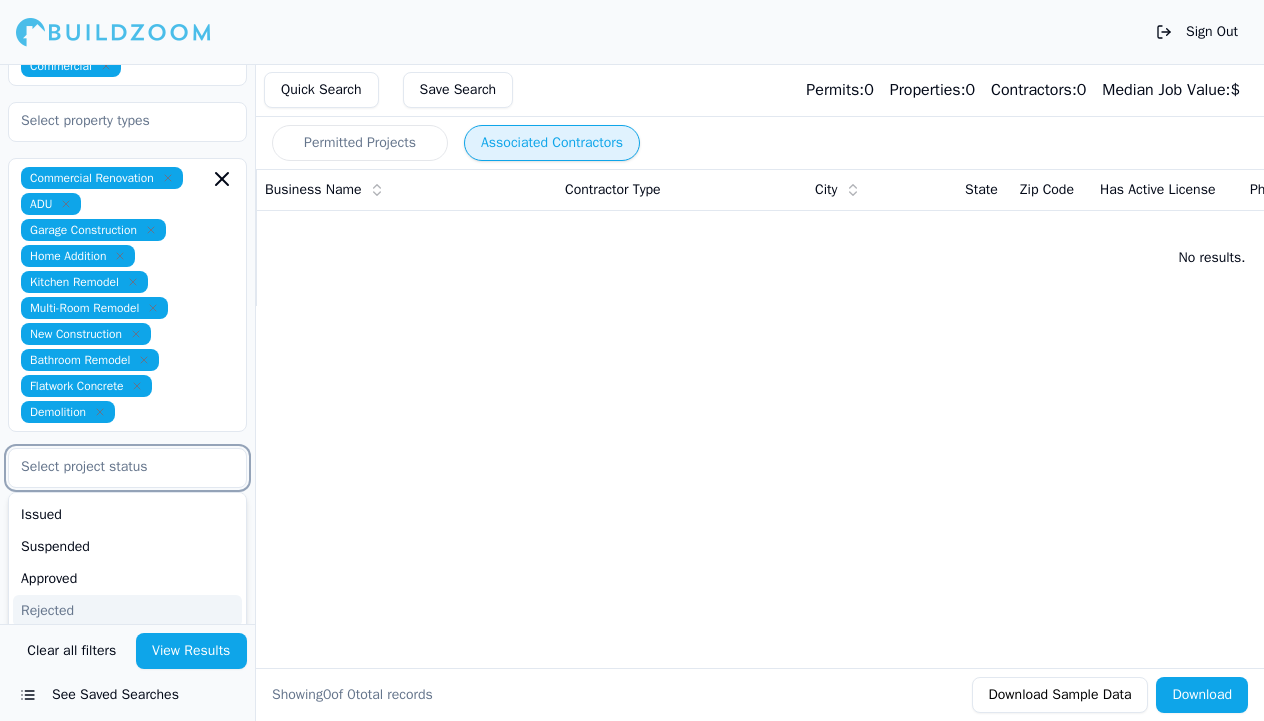scroll, scrollTop: 222, scrollLeft: 0, axis: vertical 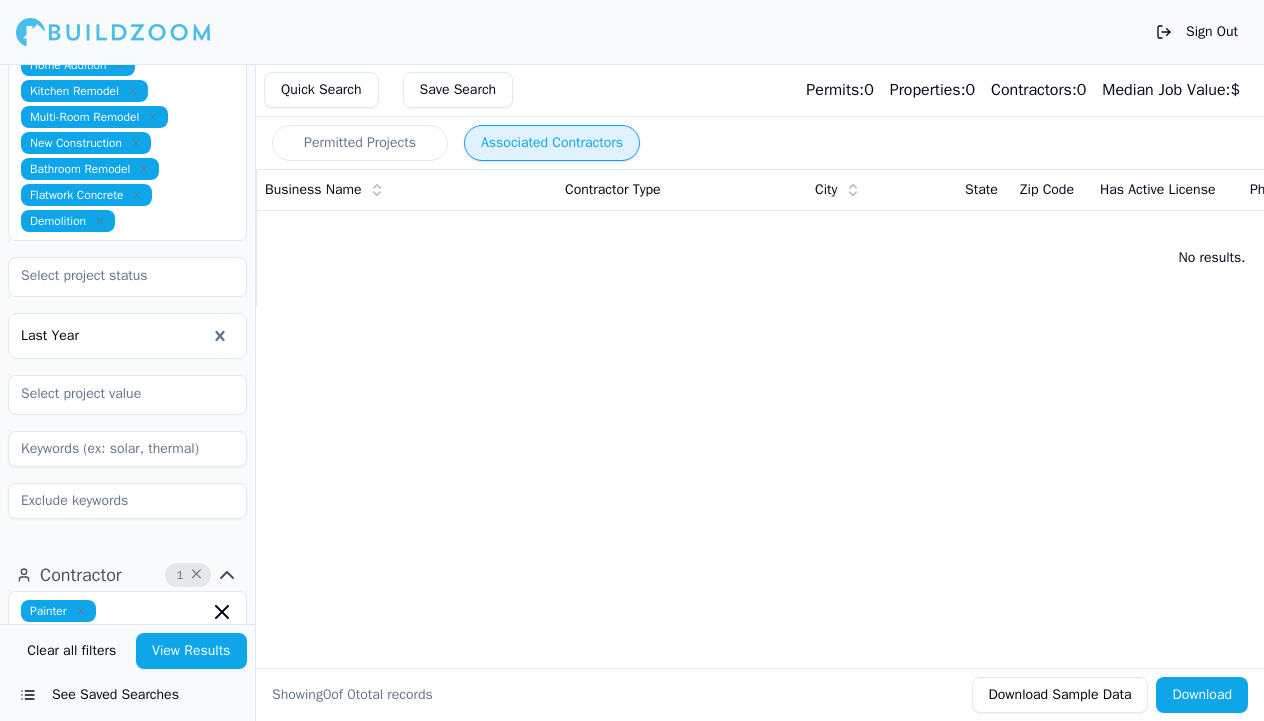 click on "Permitted Projects Associated Contractors Business Name Contractor Type City State Zip Code Has Active License Phone Number Email Most Recent Project Permit Records Median Job Value Permits in Set No results. Showing  0  of   0  total records Download Sample Data Download" at bounding box center [768, 392] 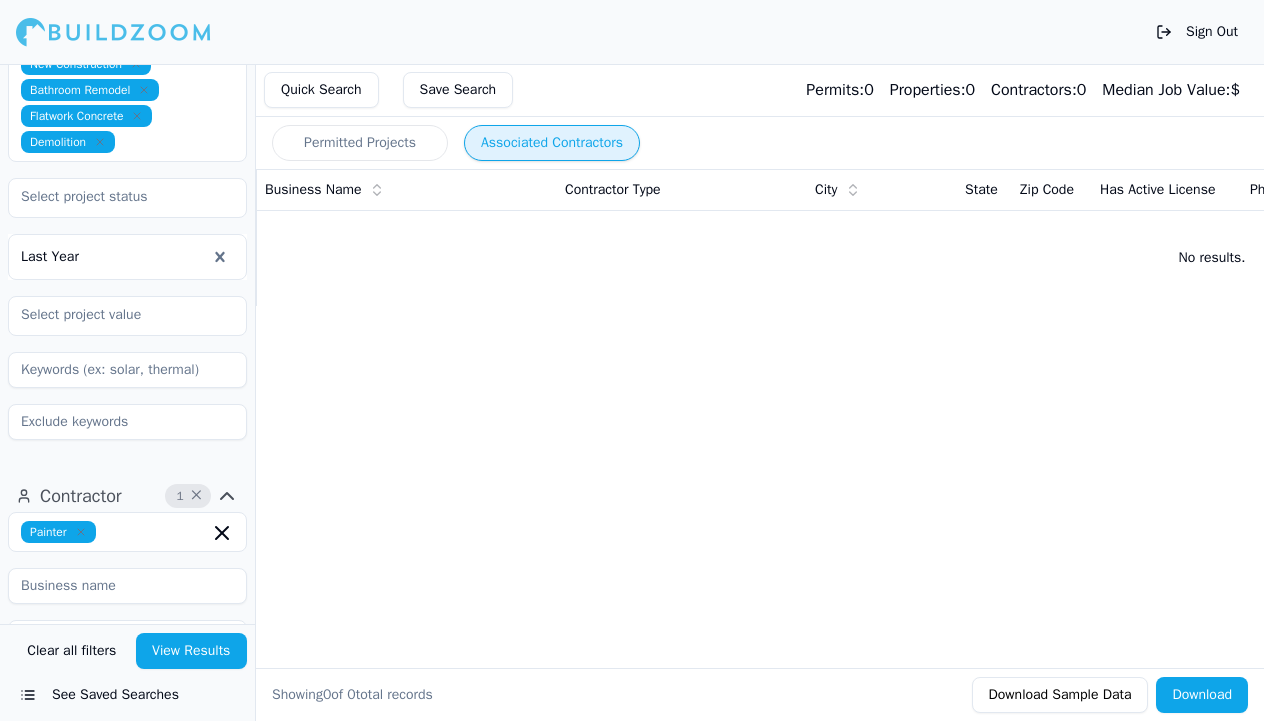 scroll, scrollTop: 770, scrollLeft: 0, axis: vertical 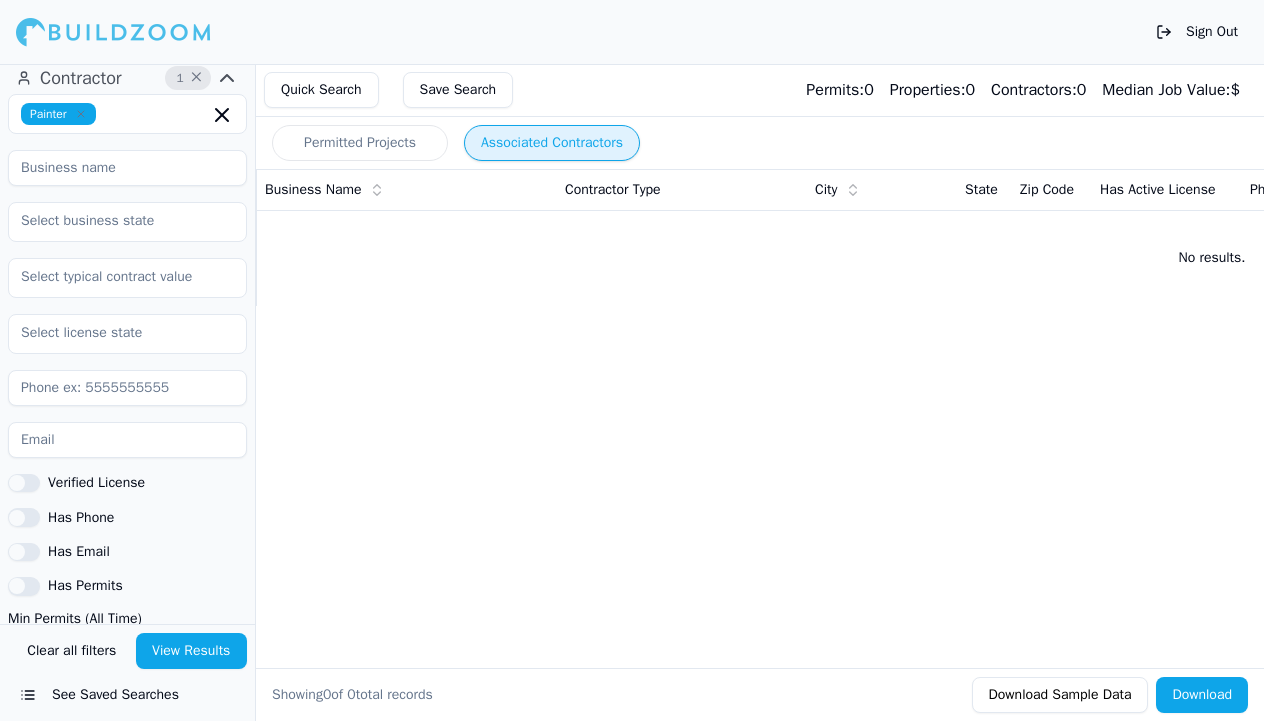 click on "Permitted Projects Associated Contractors Business Name Contractor Type City State Zip Code Has Active License Phone Number Email Most Recent Project Permit Records Median Job Value Permits in Set No results. Showing  0  of   0  total records Download Sample Data Download" at bounding box center (768, 392) 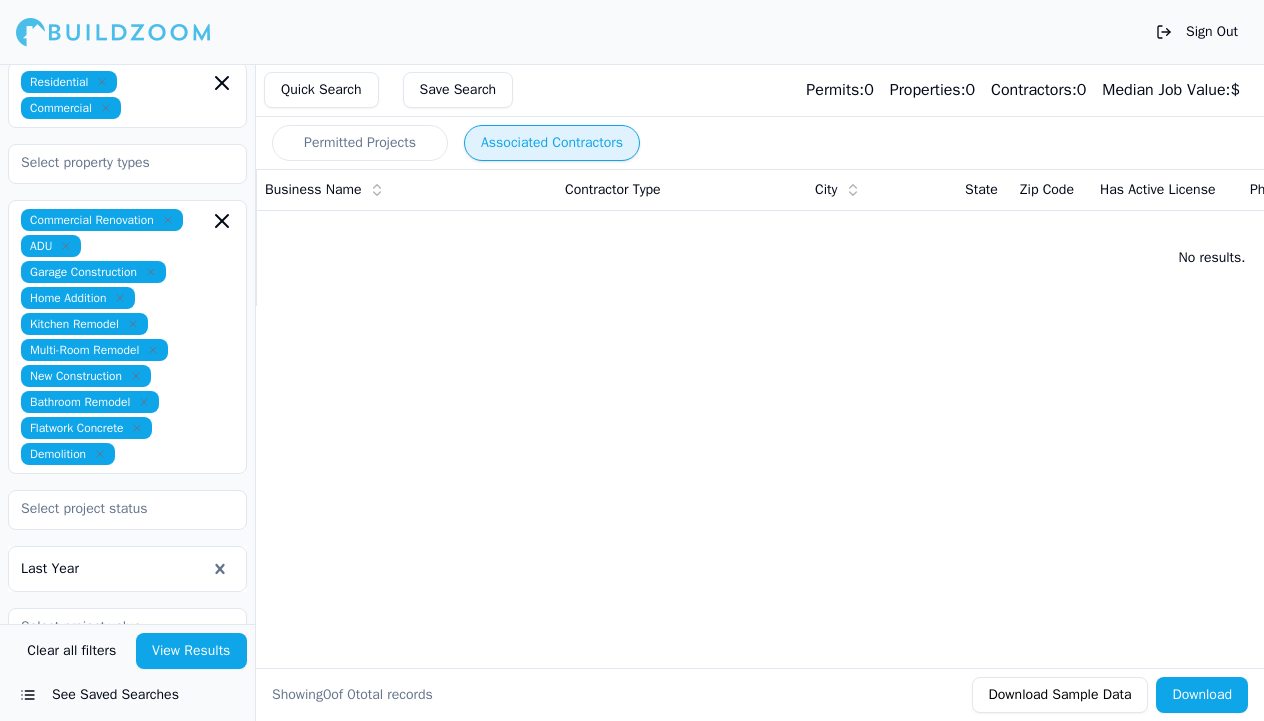 scroll, scrollTop: 457, scrollLeft: 0, axis: vertical 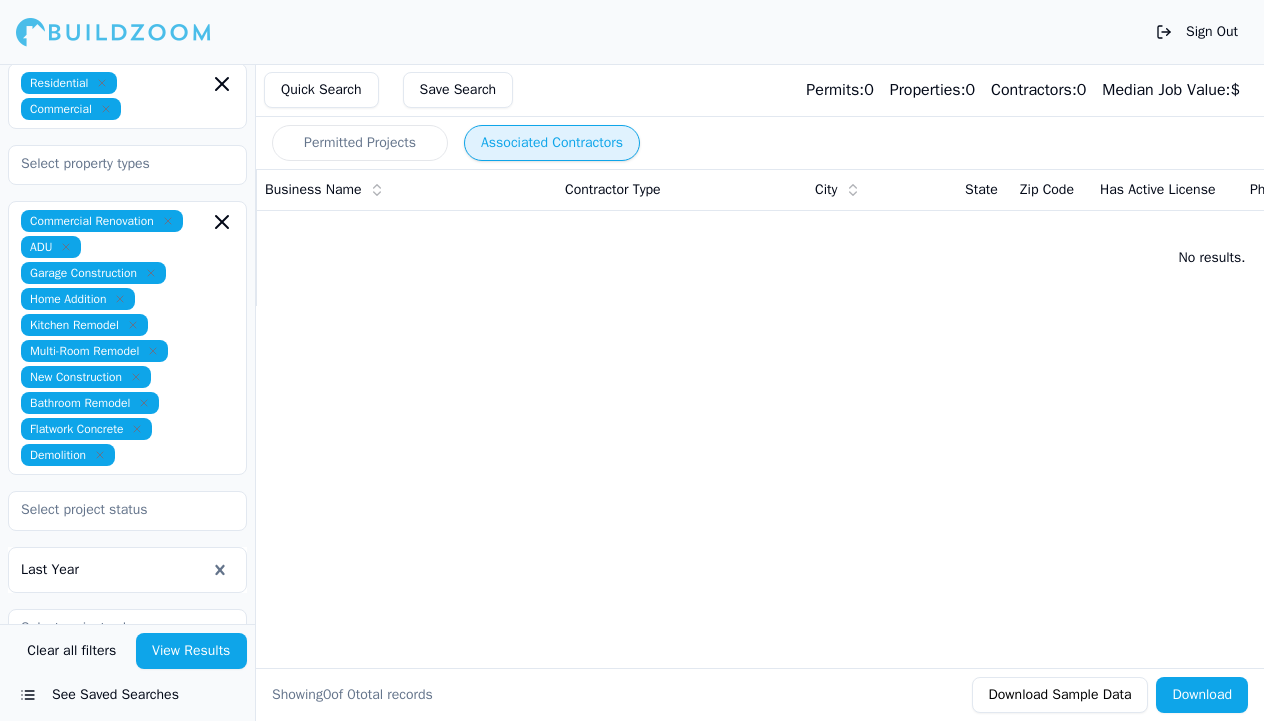 click at bounding box center [127, 511] 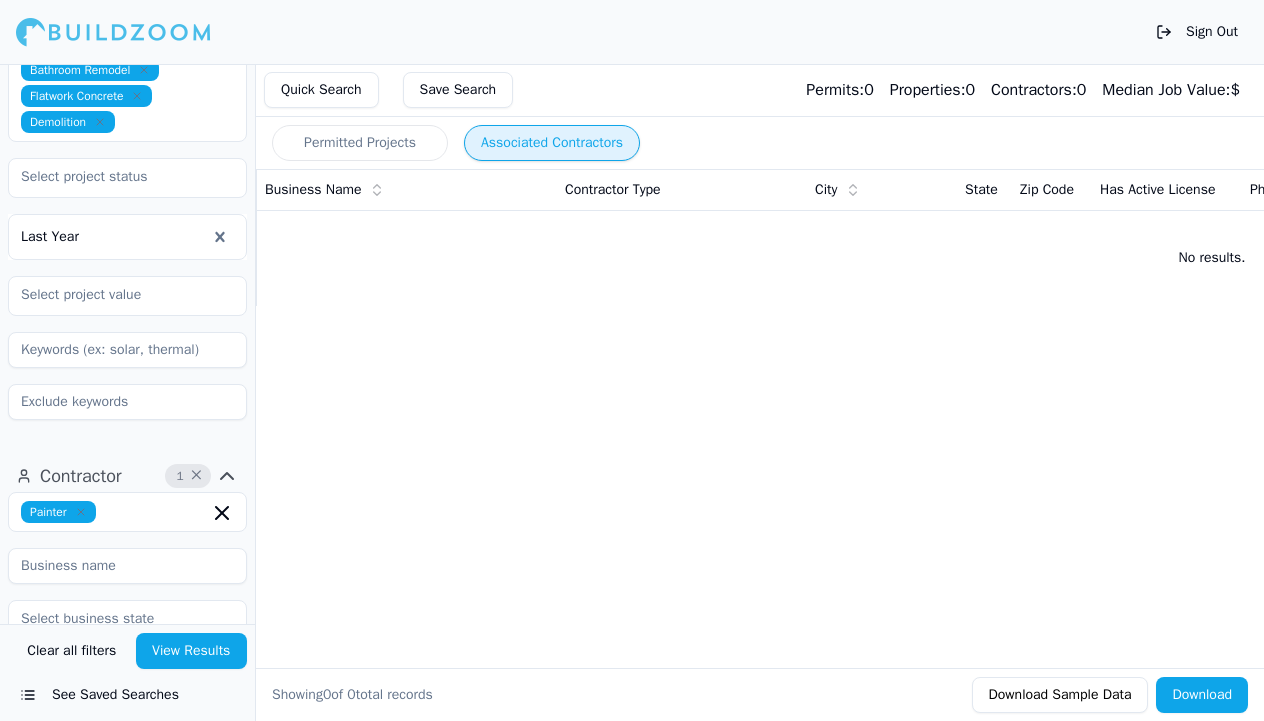scroll, scrollTop: 792, scrollLeft: 0, axis: vertical 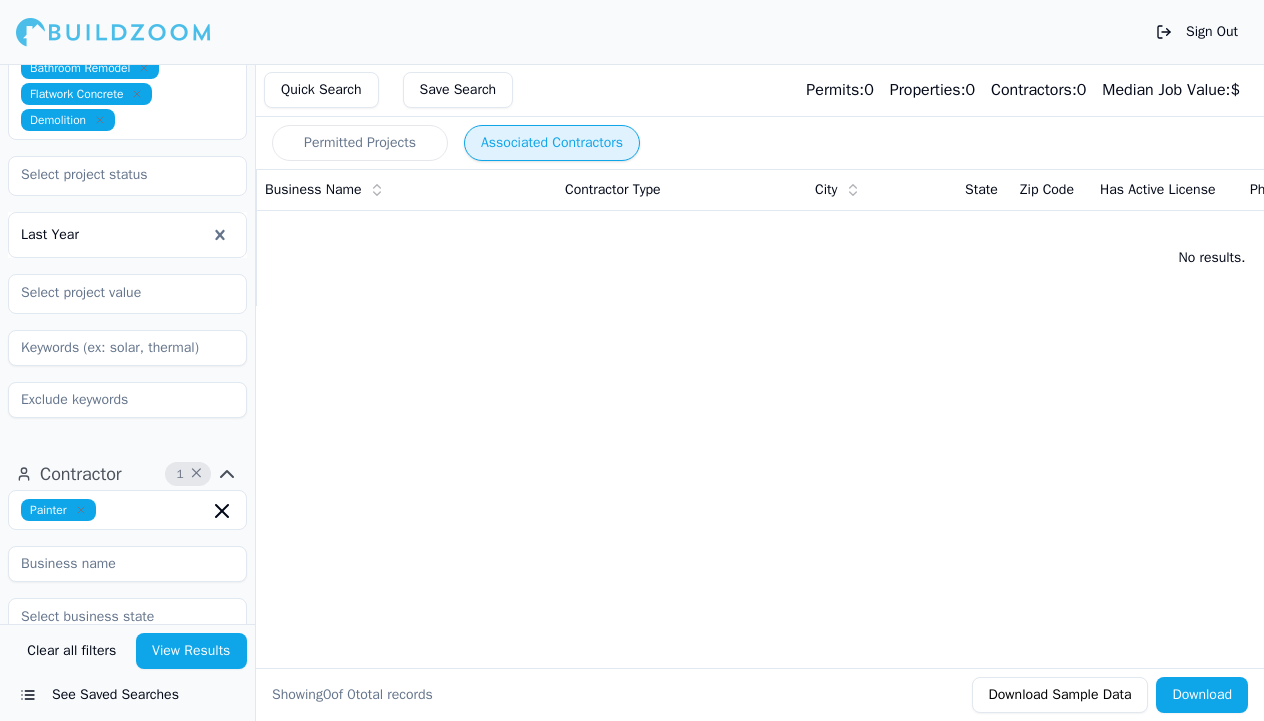 click on "Project 13 × Residential Commercial Commercial Renovation ADU Garage Construction Home Addition Kitchen Remodel Multi-Room Remodel New Construction Bathroom Remodel Flatwork Concrete Demolition Last Year" at bounding box center (127, 65) 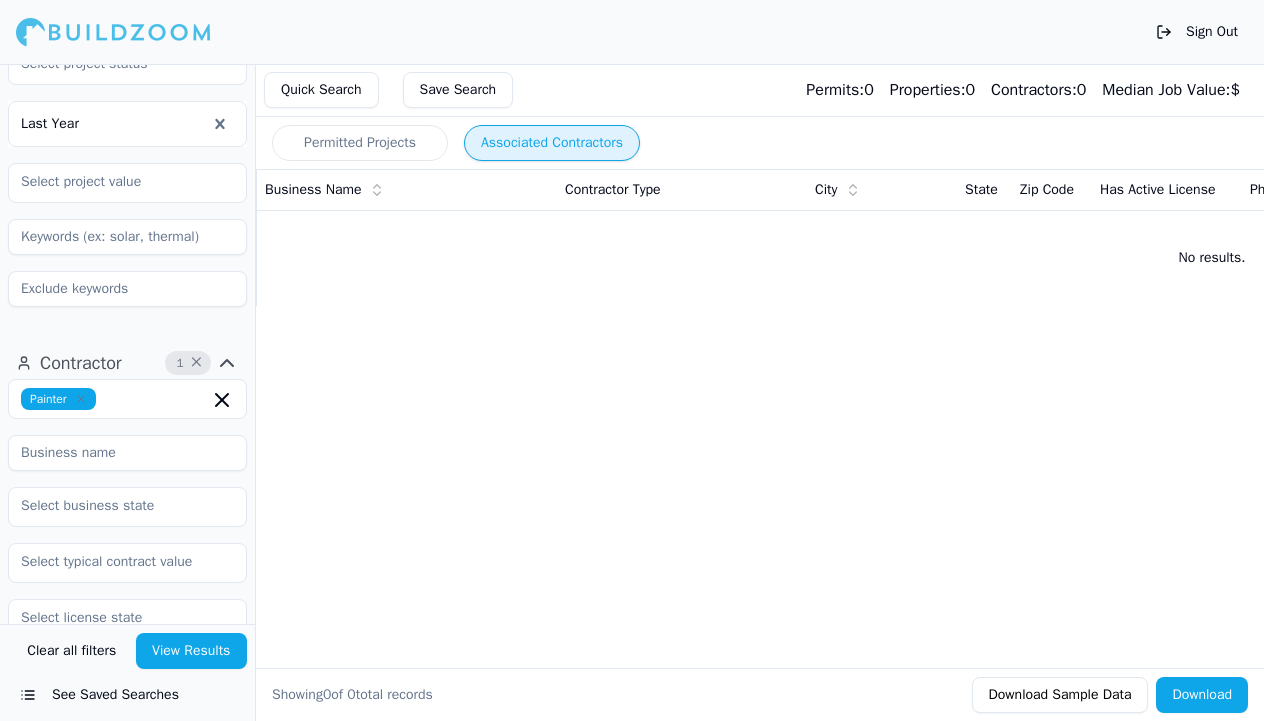 scroll, scrollTop: 906, scrollLeft: 0, axis: vertical 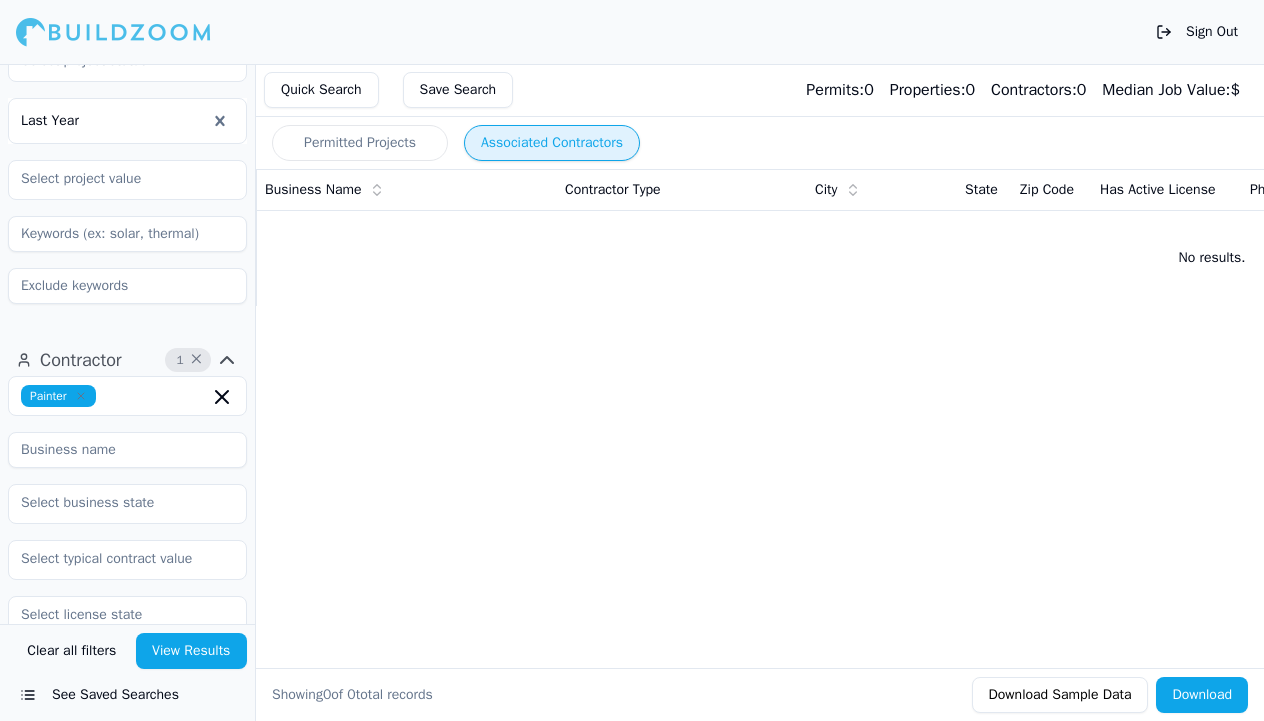 click 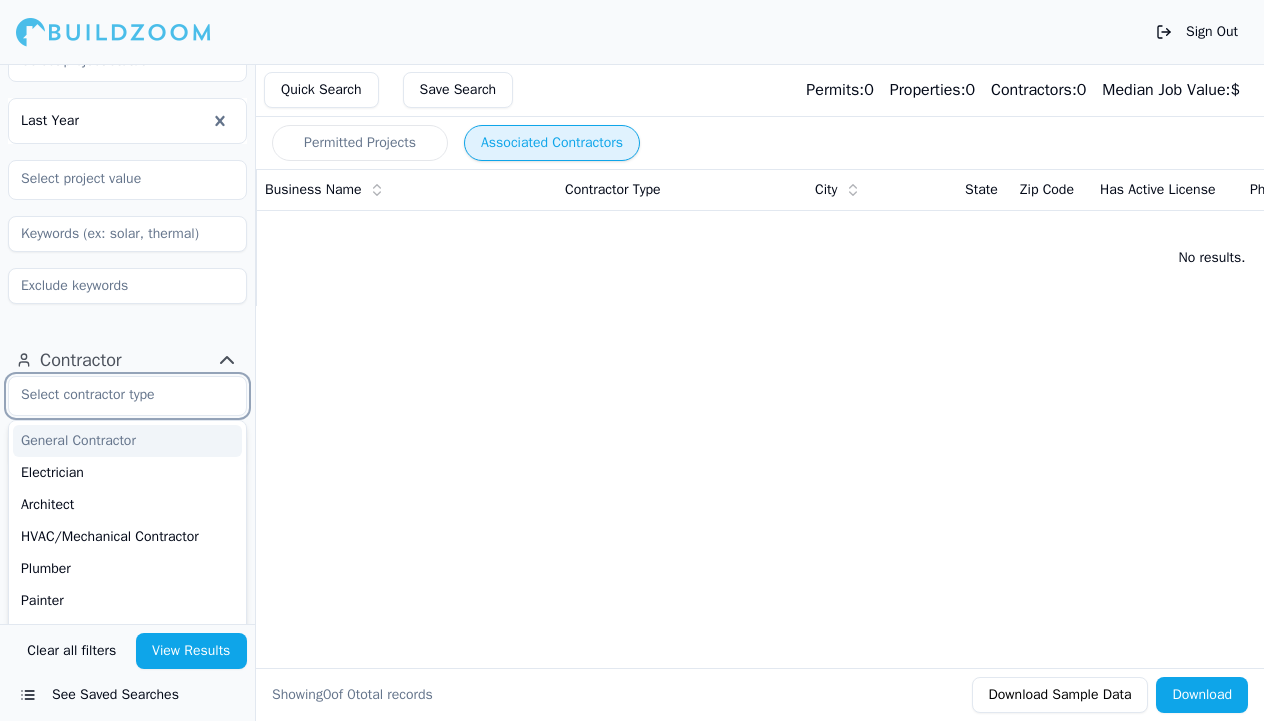 click on "General Contractor" at bounding box center [127, 441] 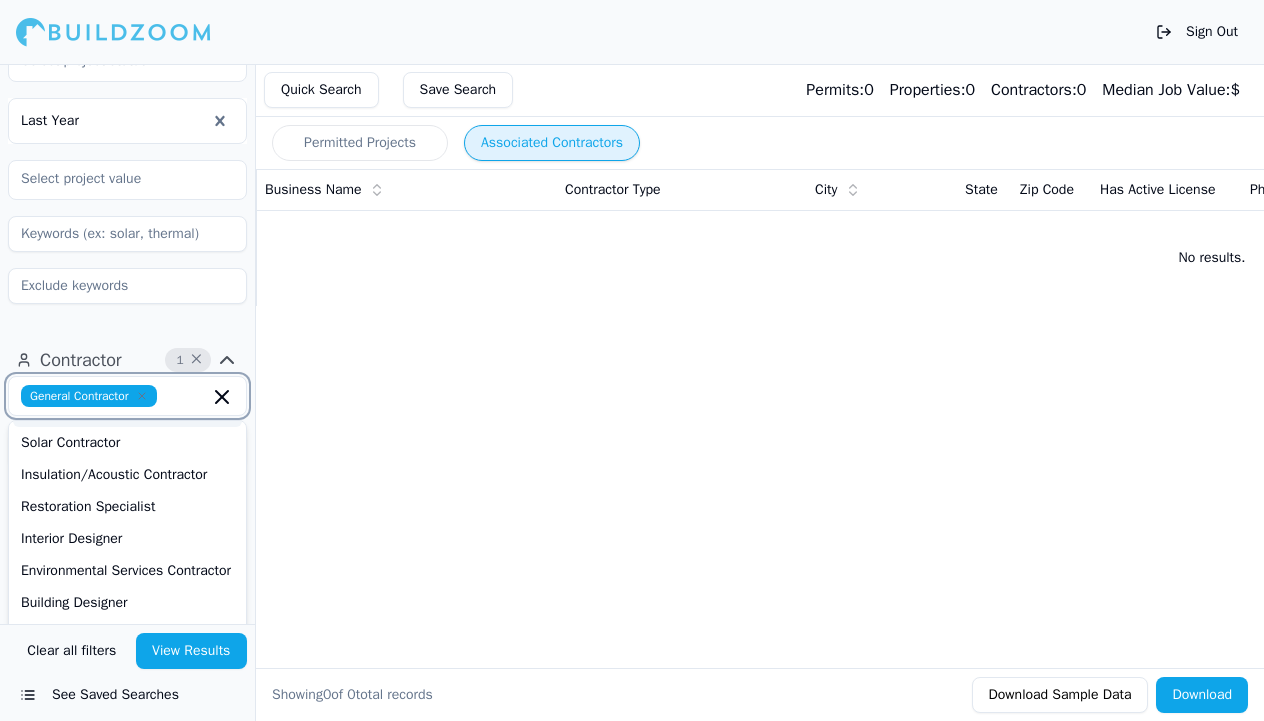 scroll, scrollTop: 818, scrollLeft: 0, axis: vertical 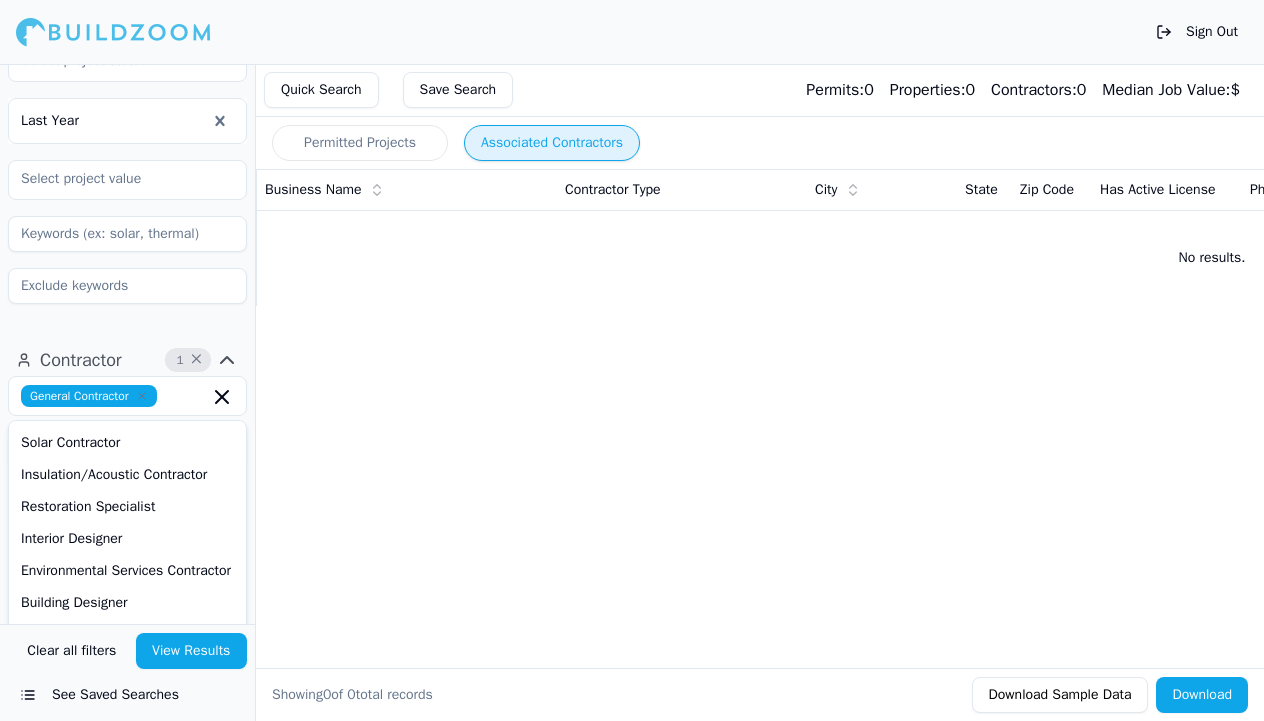click on "Permitted Projects Associated Contractors Business Name Contractor Type City State Zip Code Has Active License Phone Number Email Most Recent Project Permit Records Median Job Value Permits in Set No results. Showing  0  of   0  total records Download Sample Data Download" at bounding box center [768, 392] 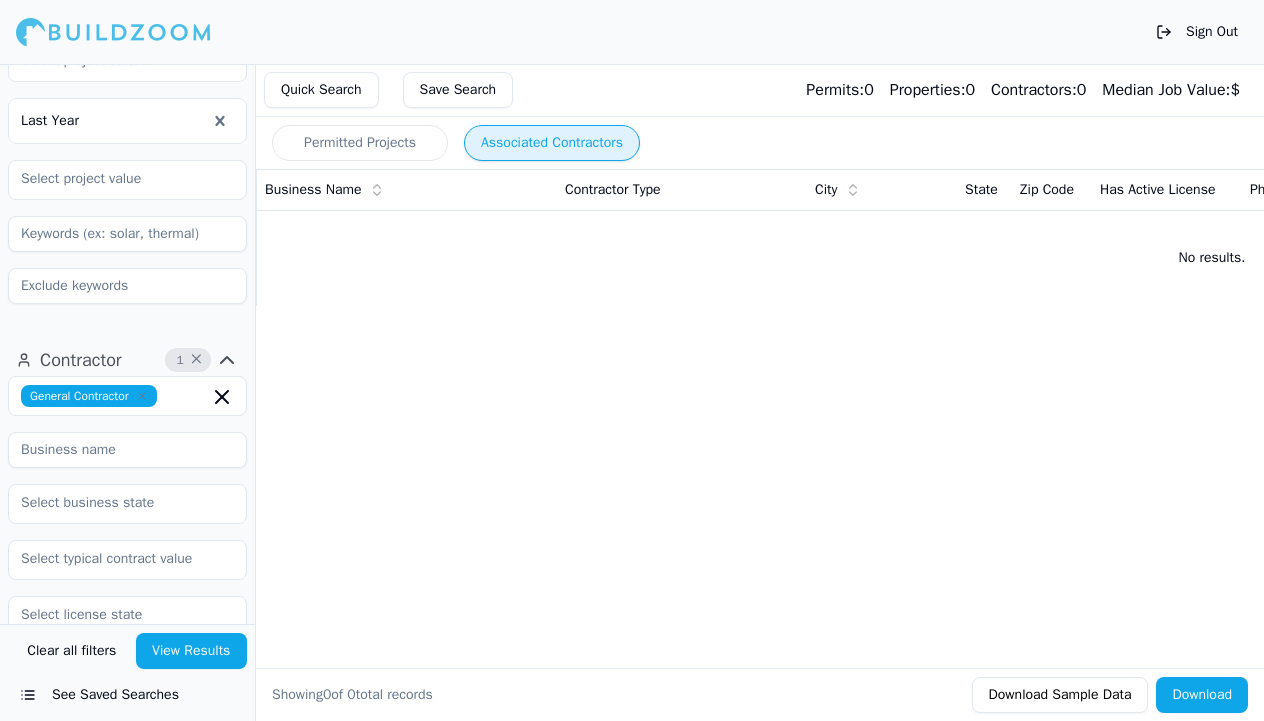 click 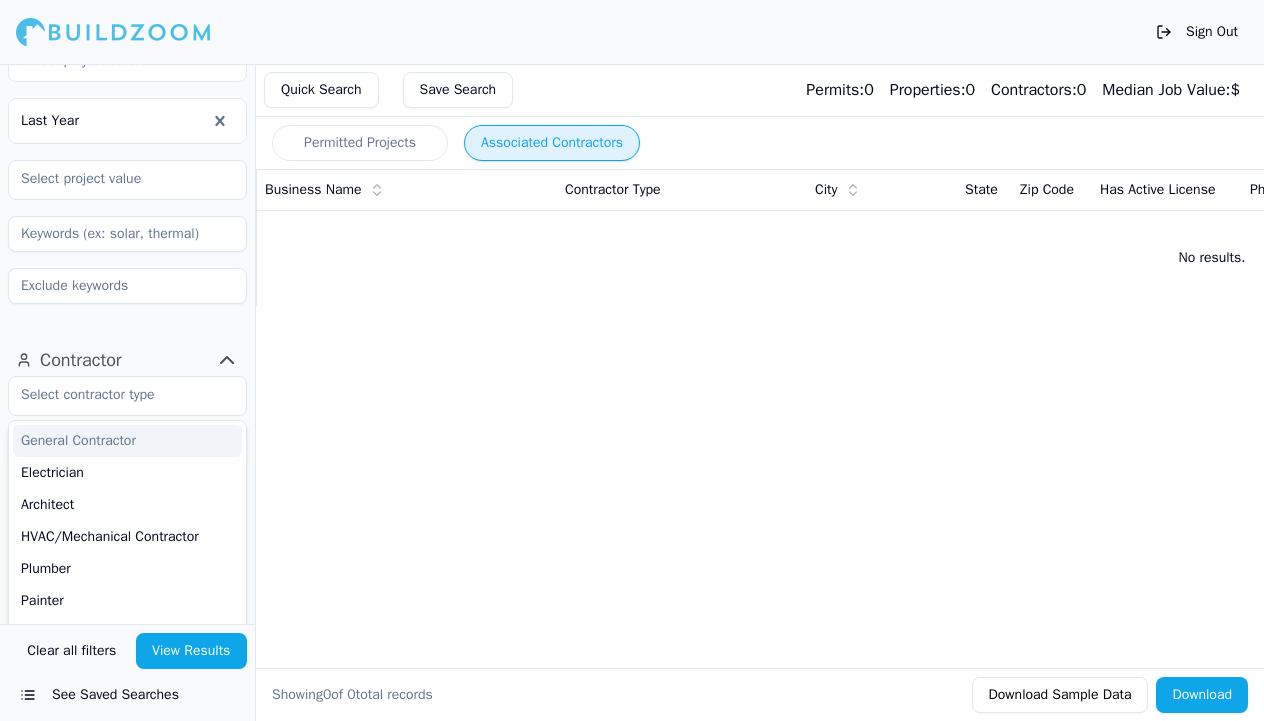 click on "No results." at bounding box center (1212, 258) 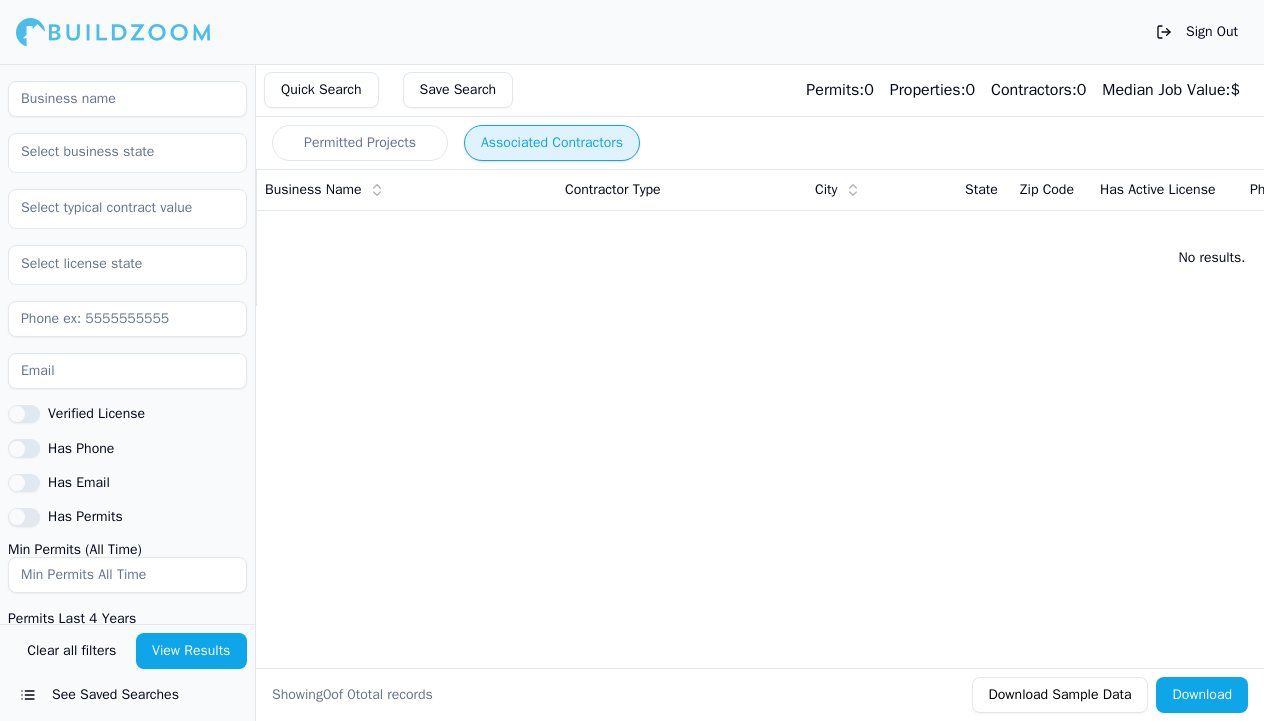 scroll, scrollTop: 1256, scrollLeft: 0, axis: vertical 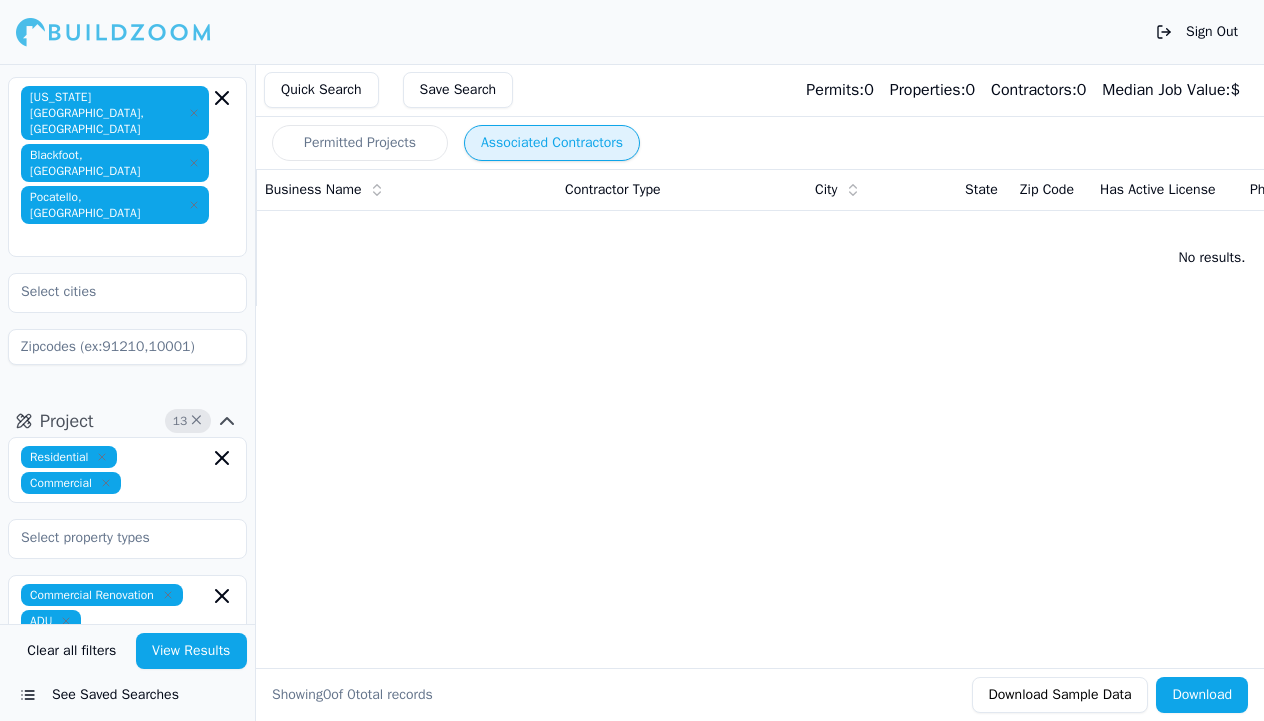 click on "Permitted Projects Associated Contractors Business Name Contractor Type City State Zip Code Has Active License Phone Number Email Most Recent Project Permit Records Median Job Value Permits in Set No results. Showing  0  of   0  total records Download Sample Data Download" at bounding box center (768, 392) 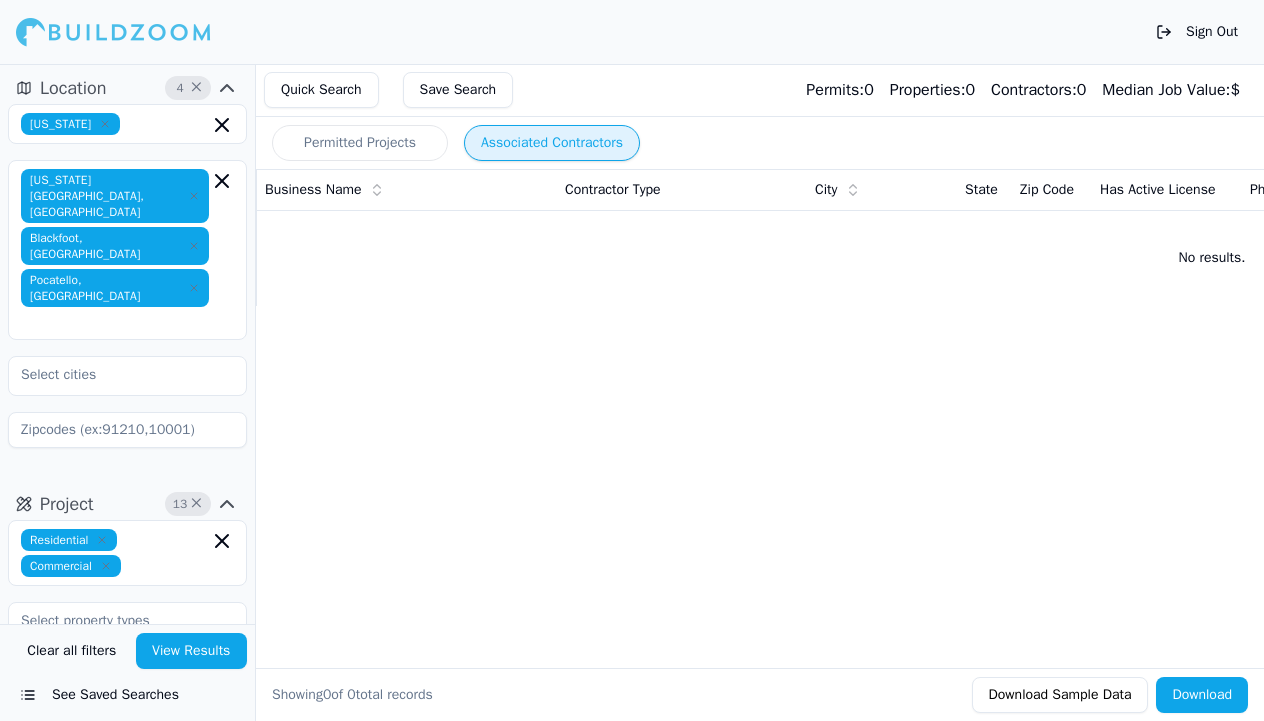 scroll, scrollTop: 0, scrollLeft: 0, axis: both 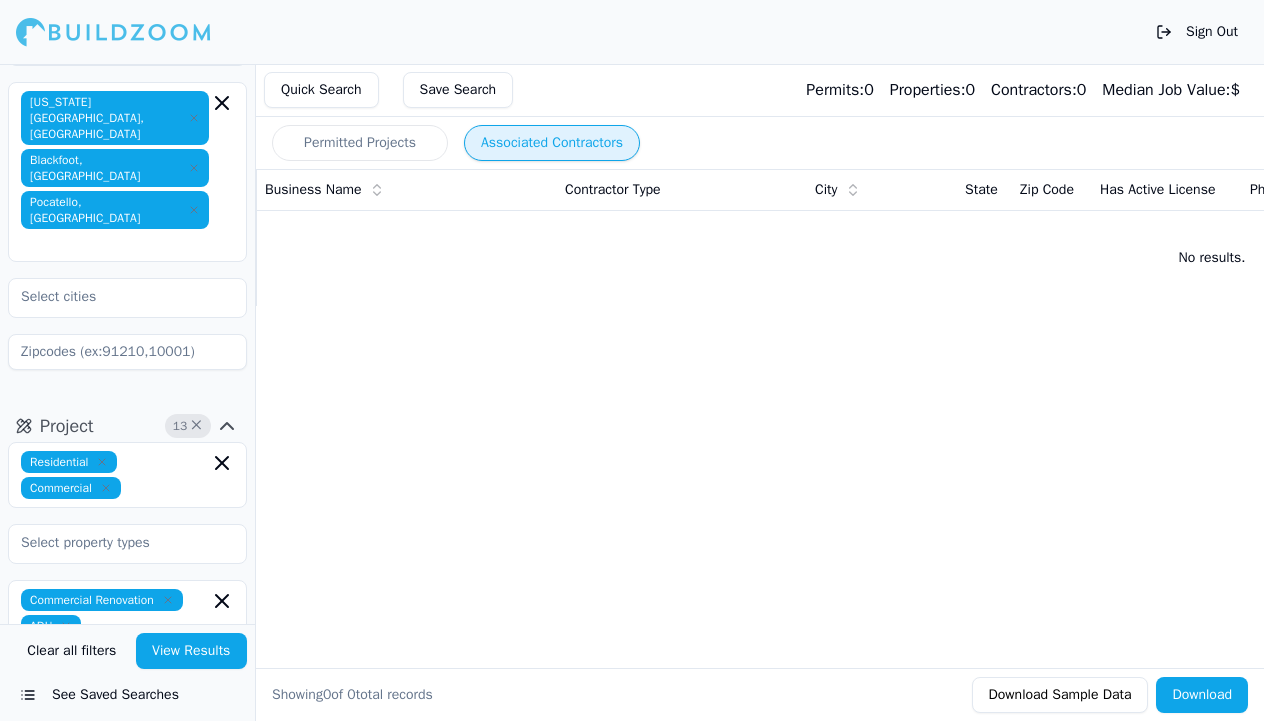 click on "Clear all filters View Results See Saved Searches" at bounding box center (127, 672) 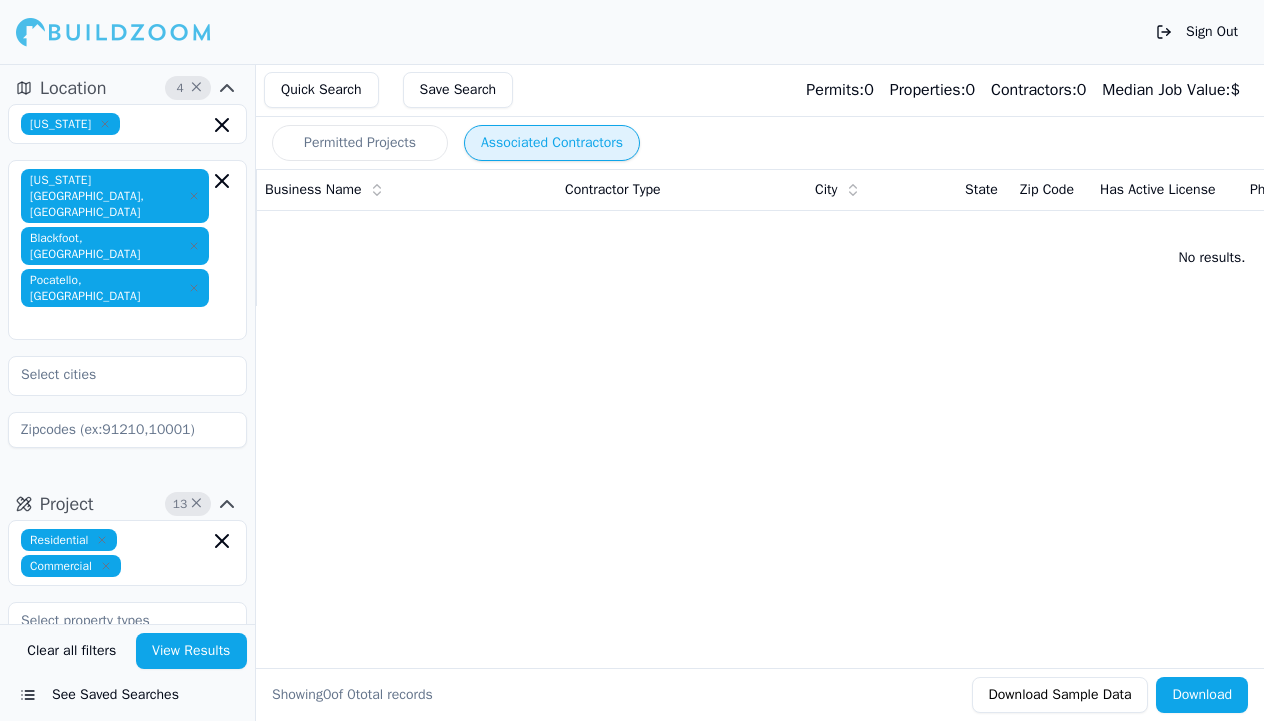 scroll, scrollTop: 0, scrollLeft: 0, axis: both 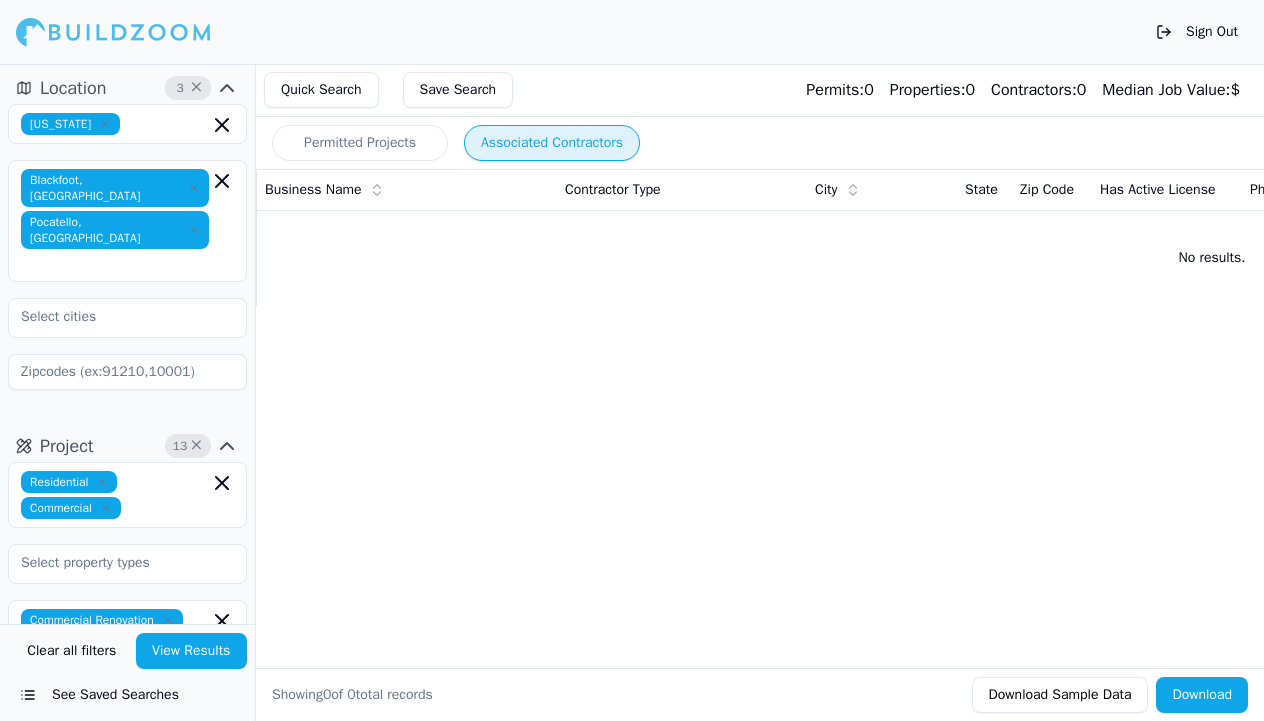 click on "Blackfoot, [GEOGRAPHIC_DATA]" at bounding box center (115, 188) 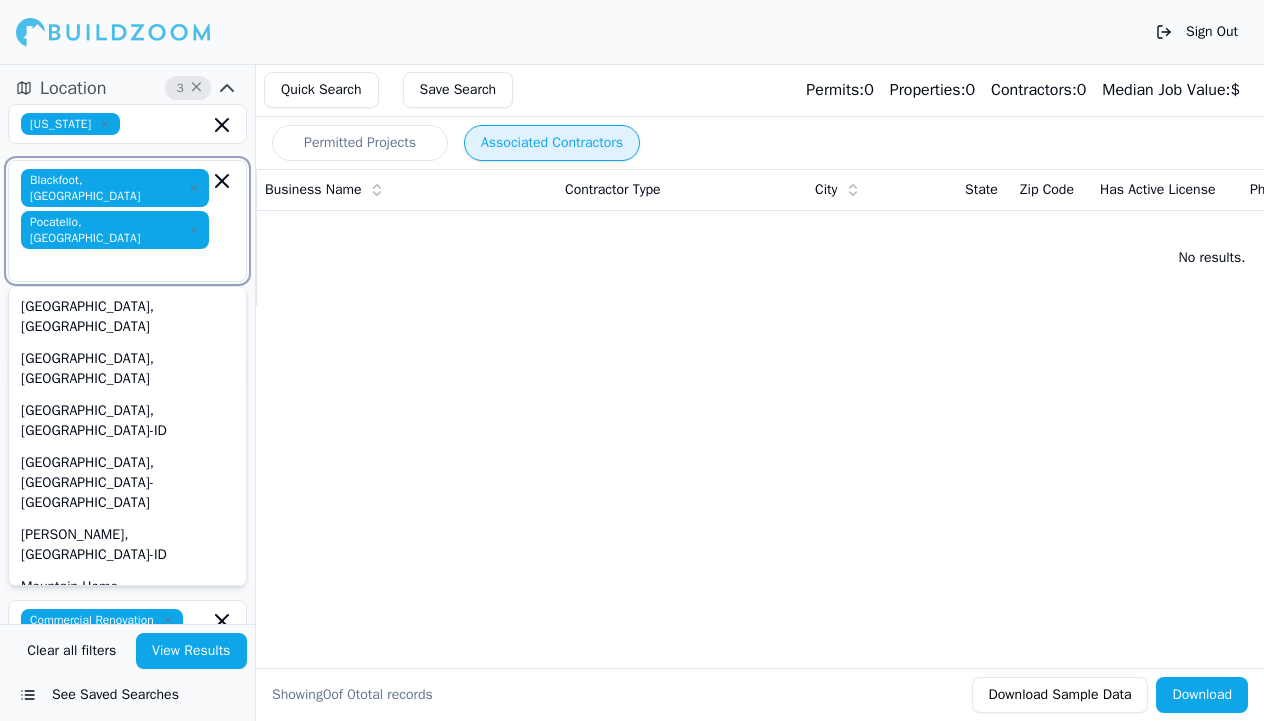 click 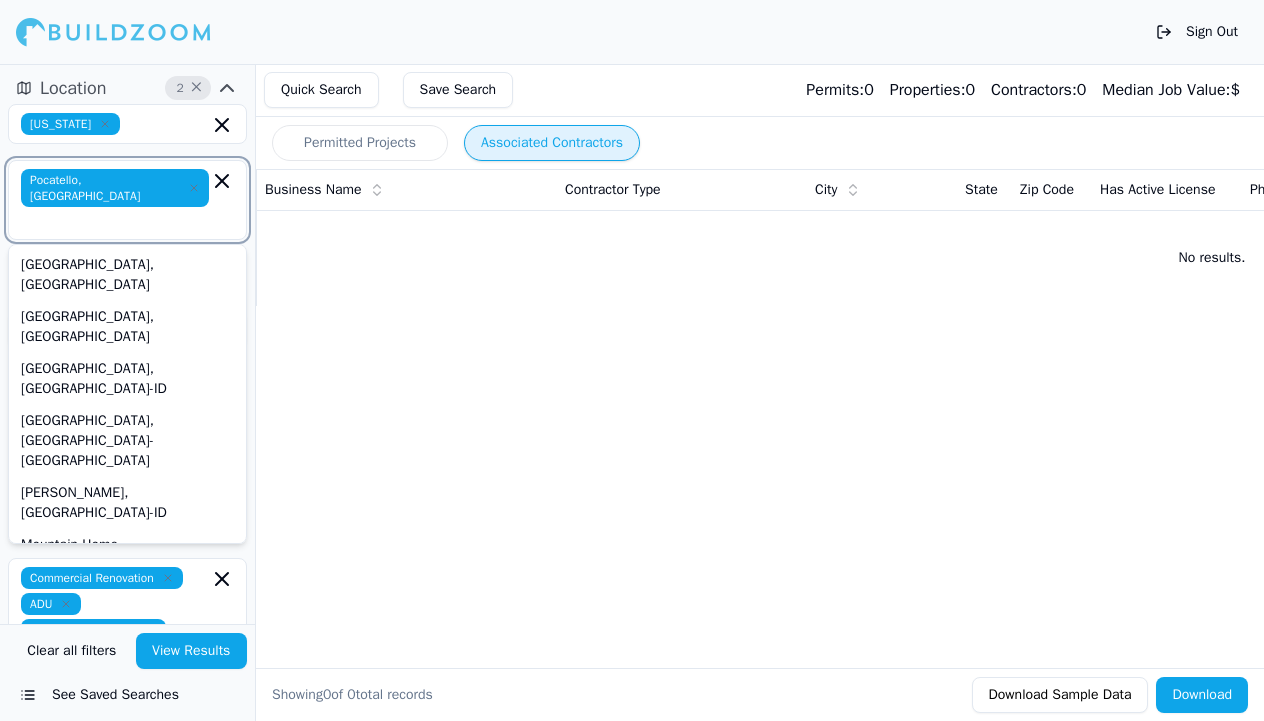 click 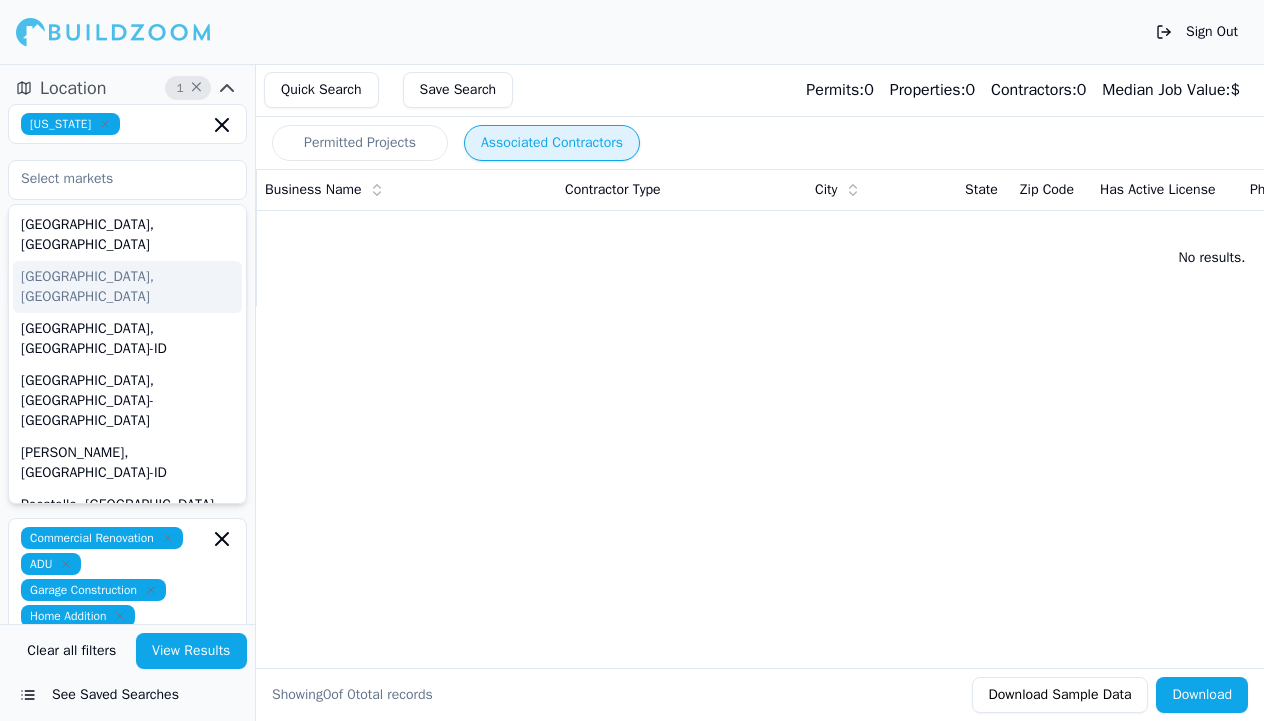 click on "Permitted Projects Associated Contractors Business Name Contractor Type City State Zip Code Has Active License Phone Number Email Most Recent Project Permit Records Median Job Value Permits in Set No results. Showing  0  of   0  total records Download Sample Data Download" at bounding box center [768, 392] 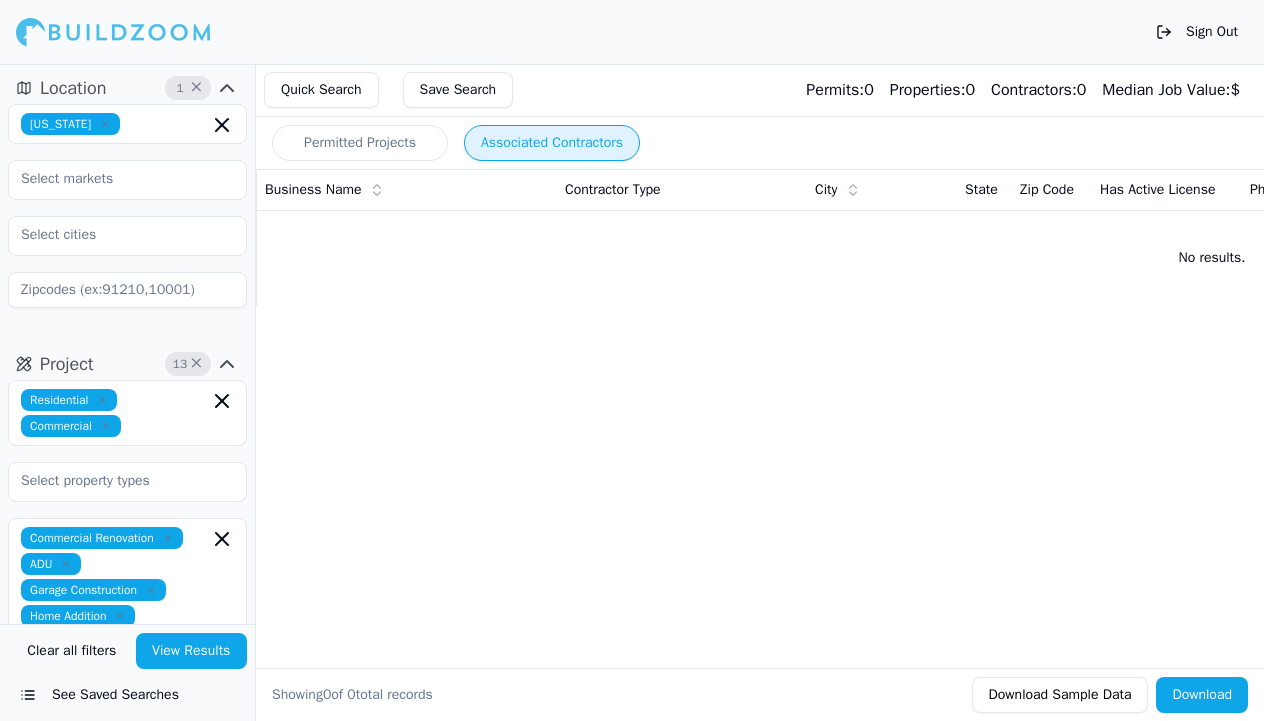 scroll, scrollTop: 0, scrollLeft: 0, axis: both 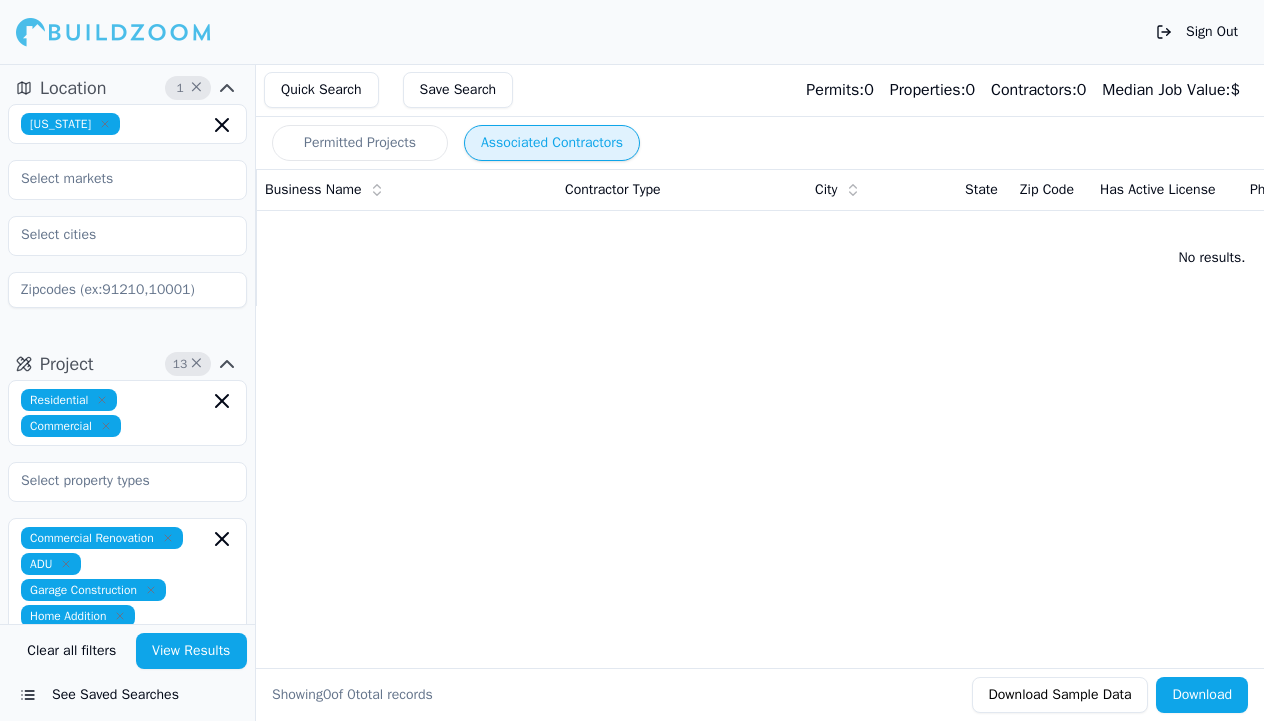 click 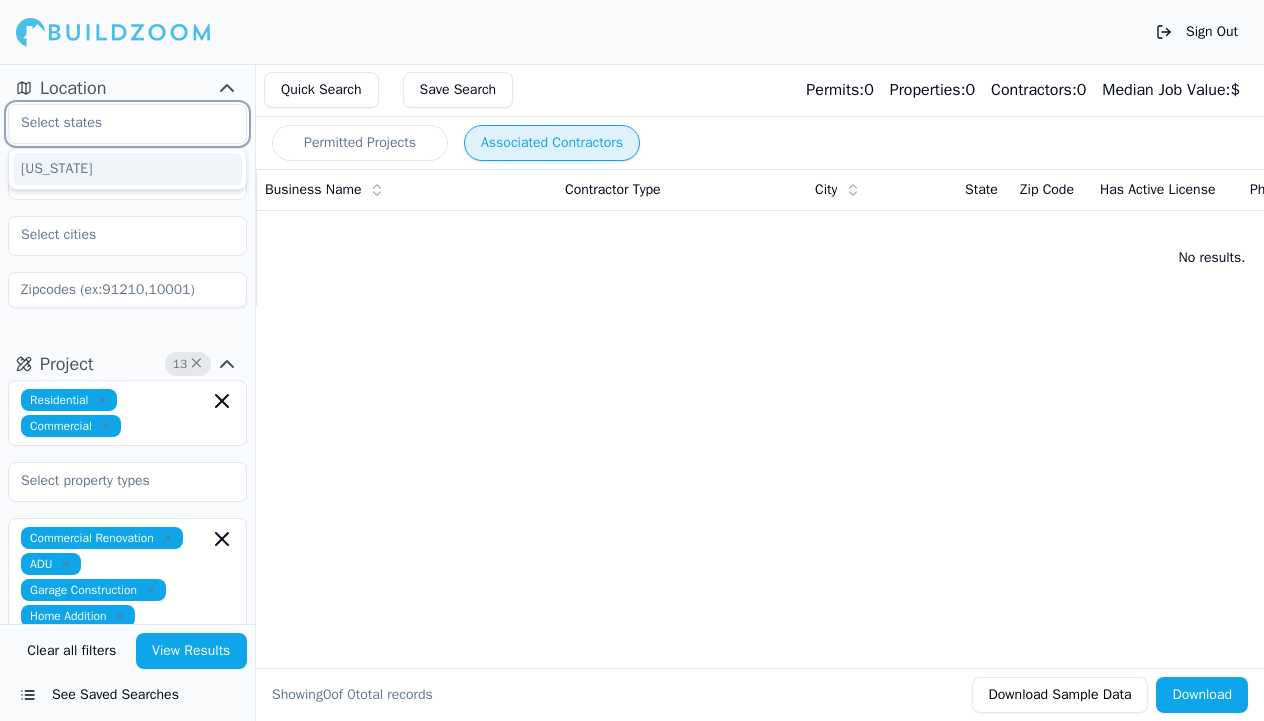 click at bounding box center (115, 123) 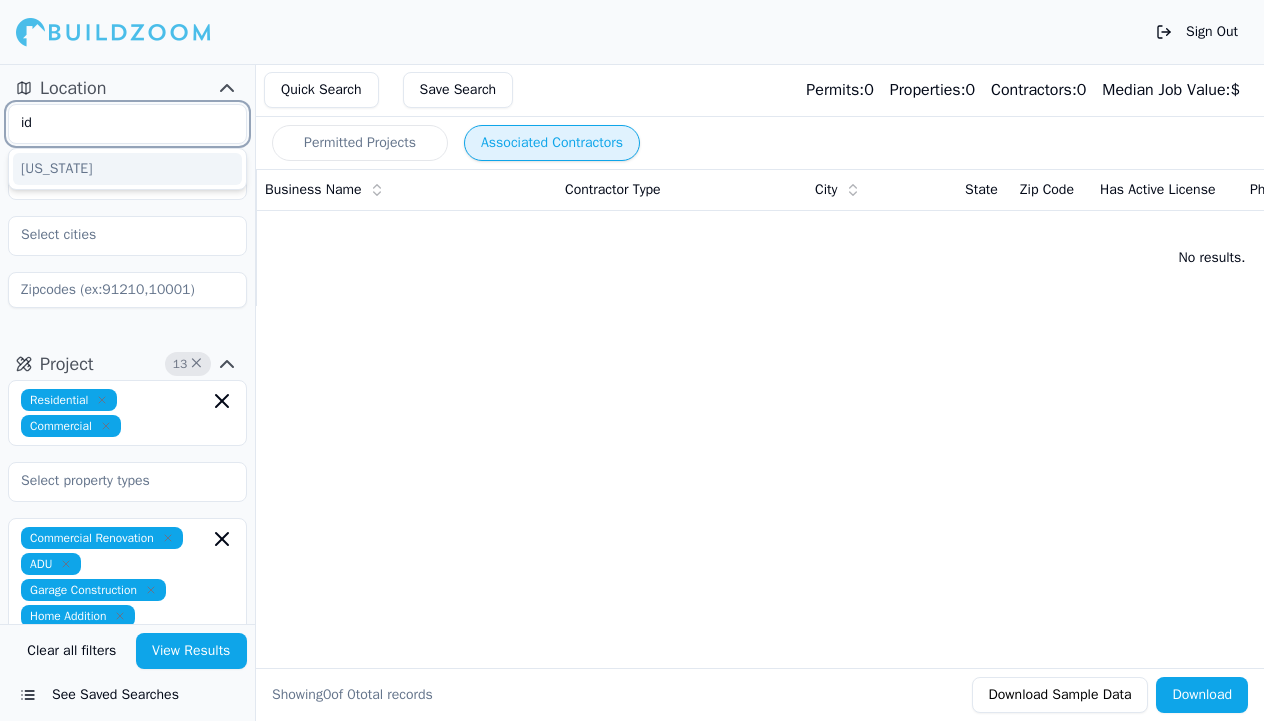 type on "i" 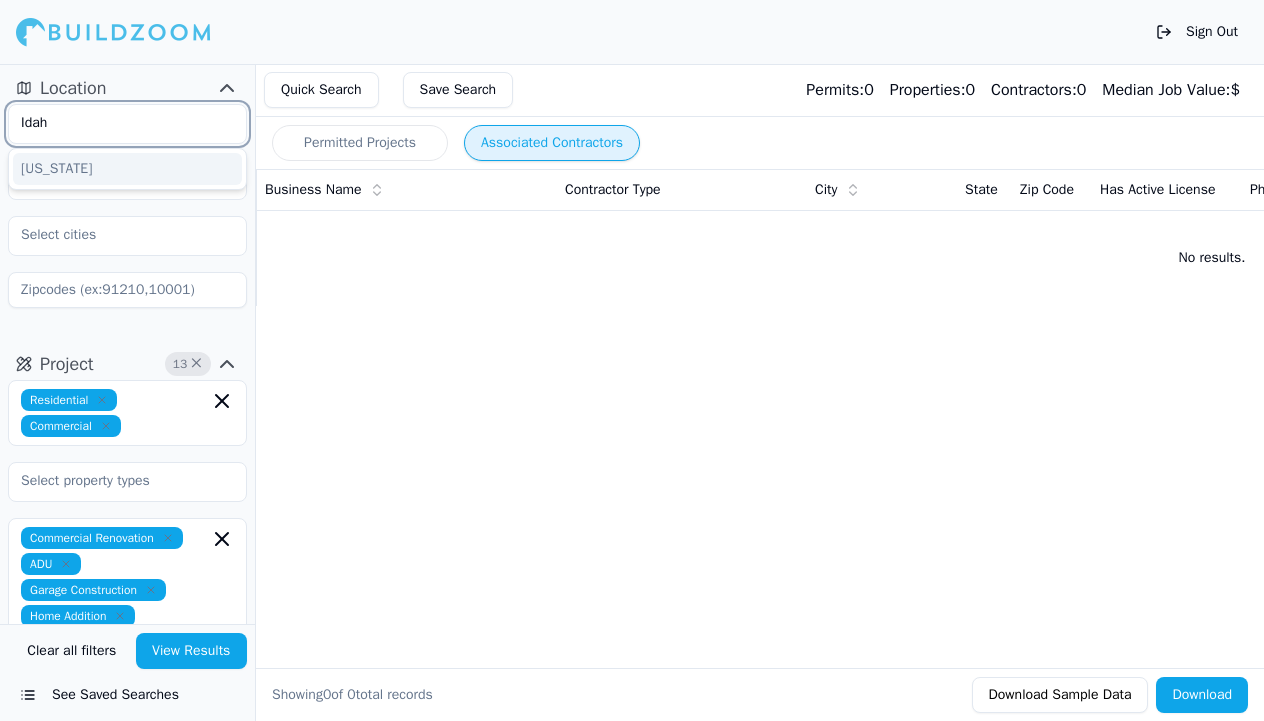 type on "[US_STATE]" 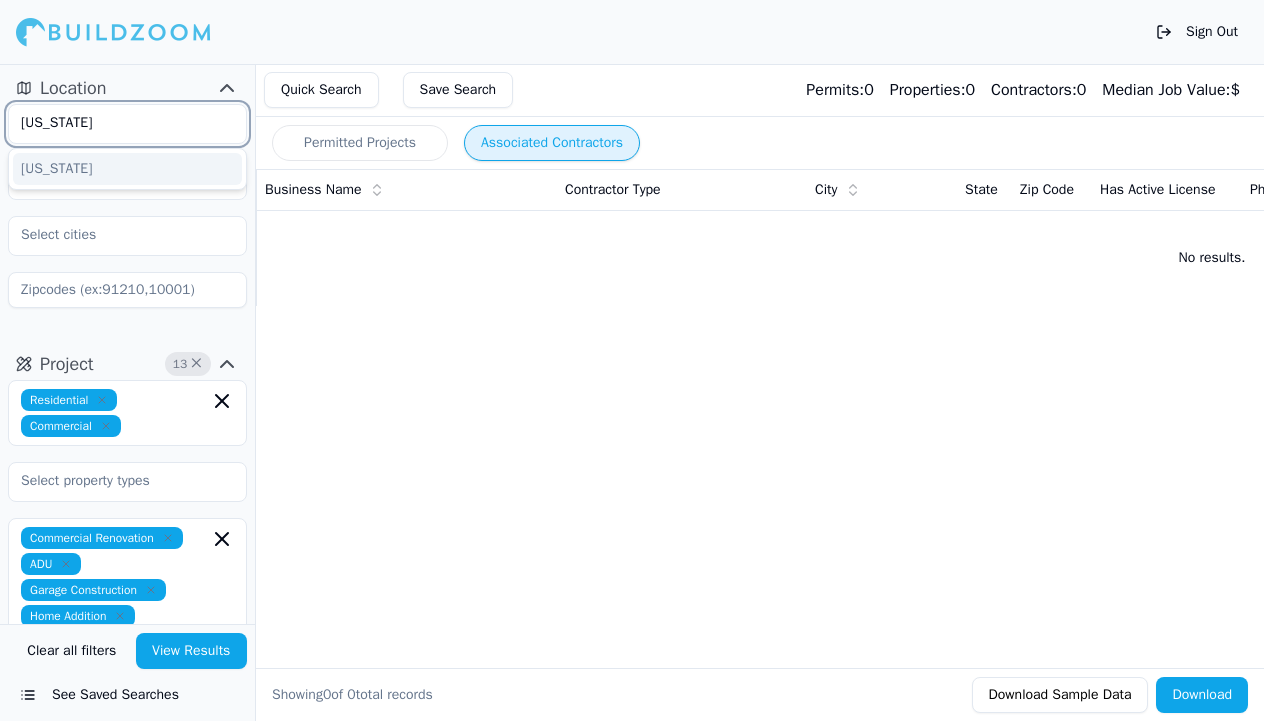 type 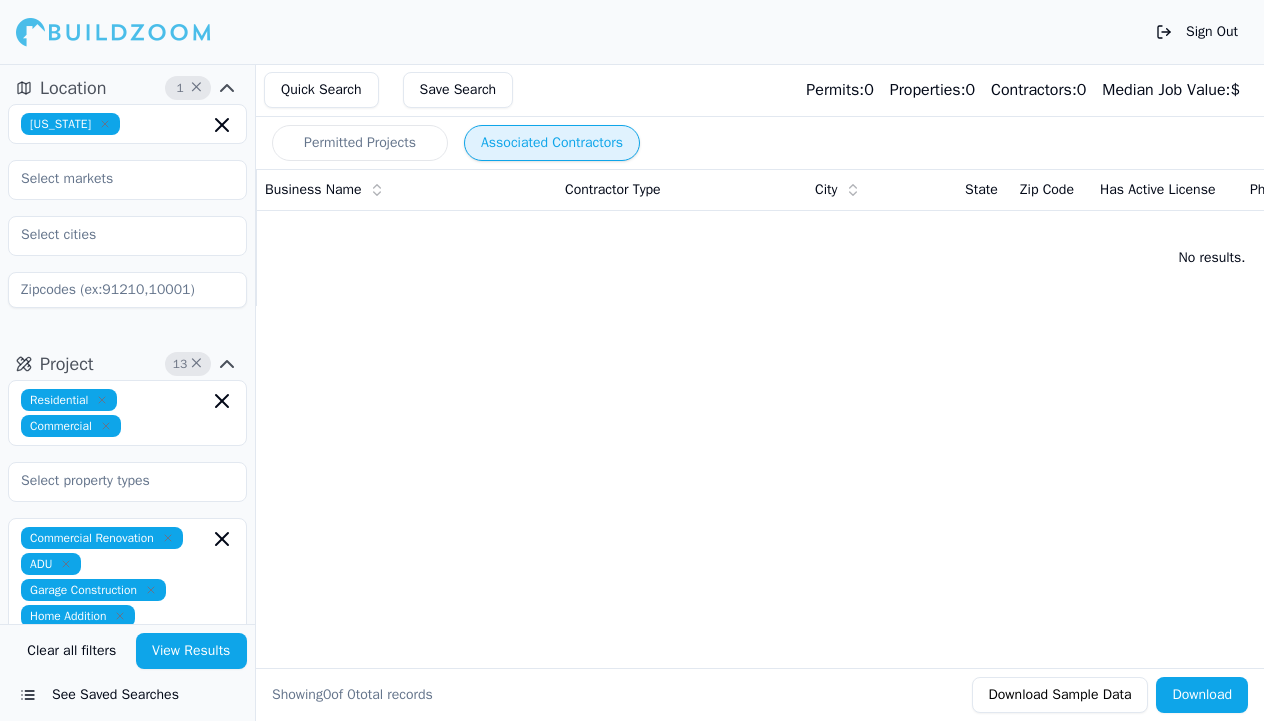 click on "No results." at bounding box center [1212, 258] 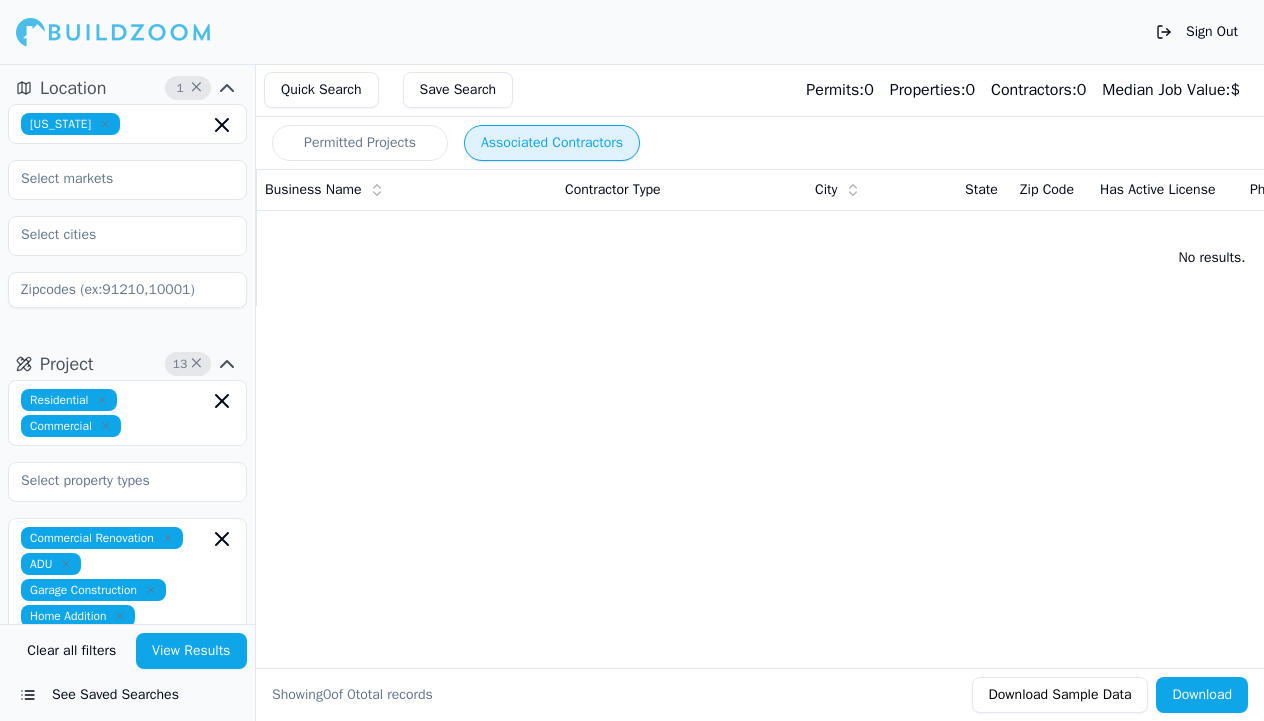 scroll, scrollTop: 0, scrollLeft: 0, axis: both 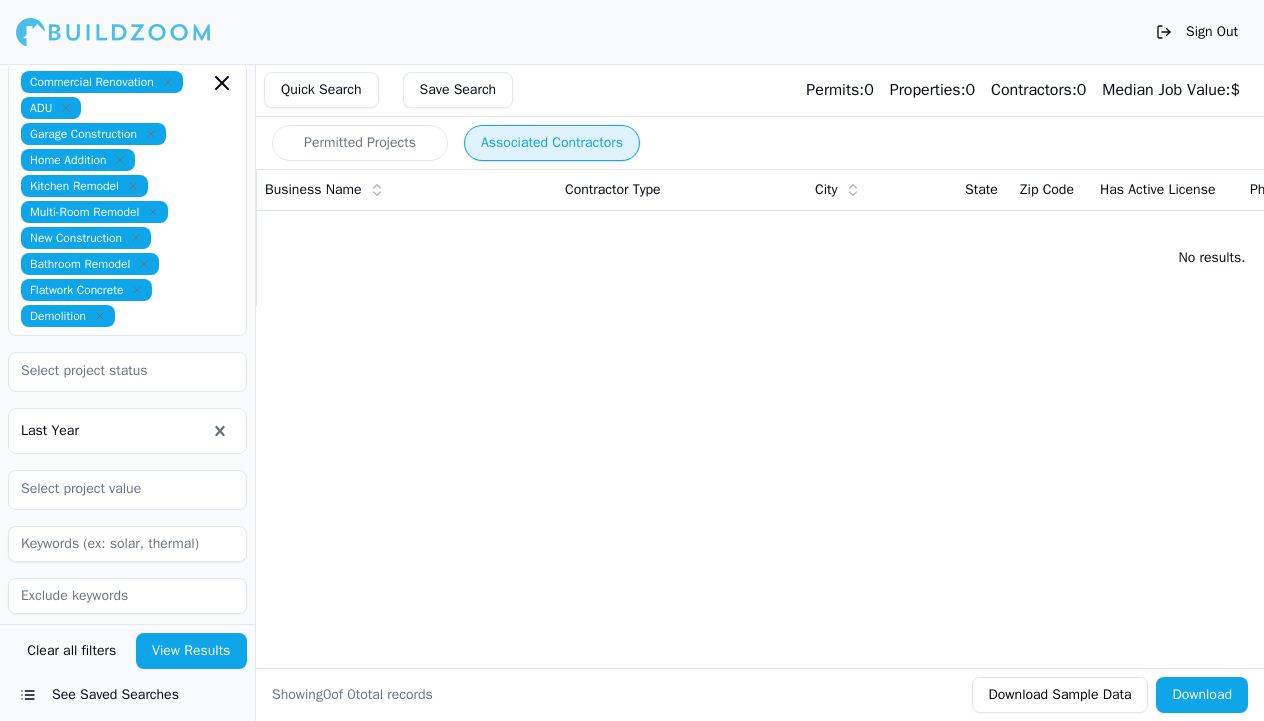 click on "Residential Commercial Commercial Renovation ADU Garage Construction Home Addition Kitchen Remodel Multi-Room Remodel New Construction Bathroom Remodel Flatwork Concrete Demolition Last Year" at bounding box center (127, 269) 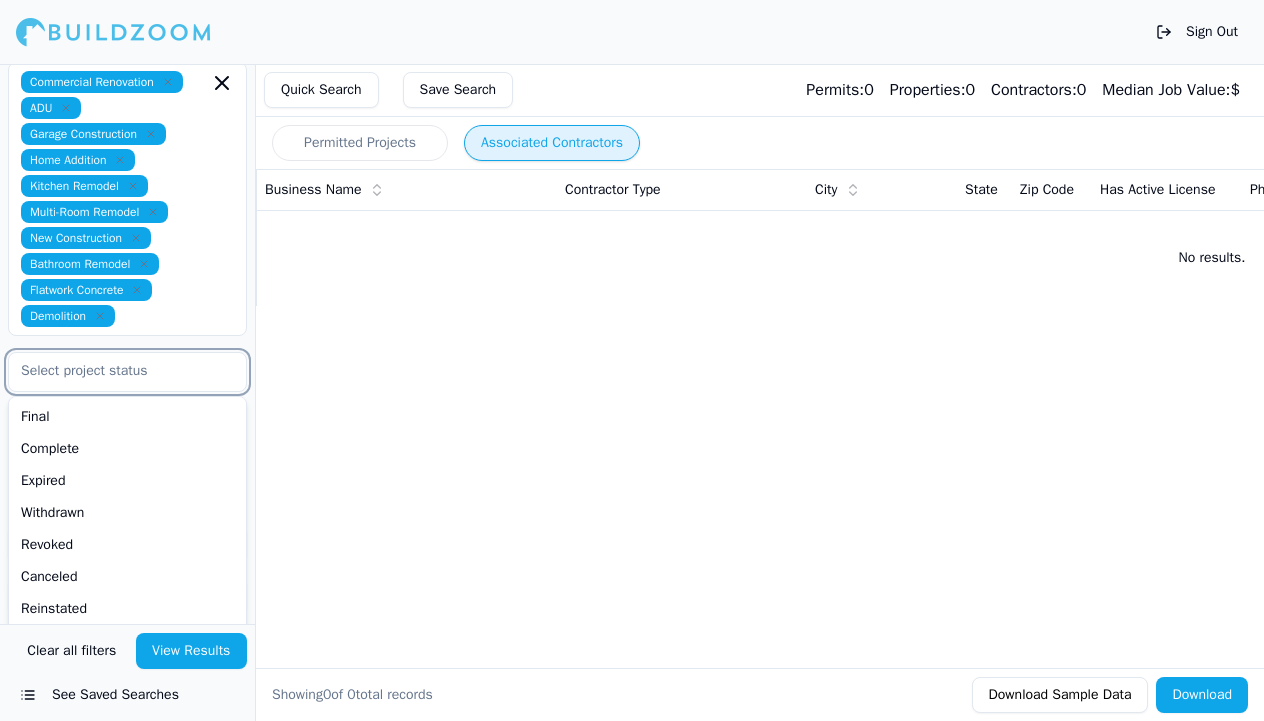 click at bounding box center (115, 371) 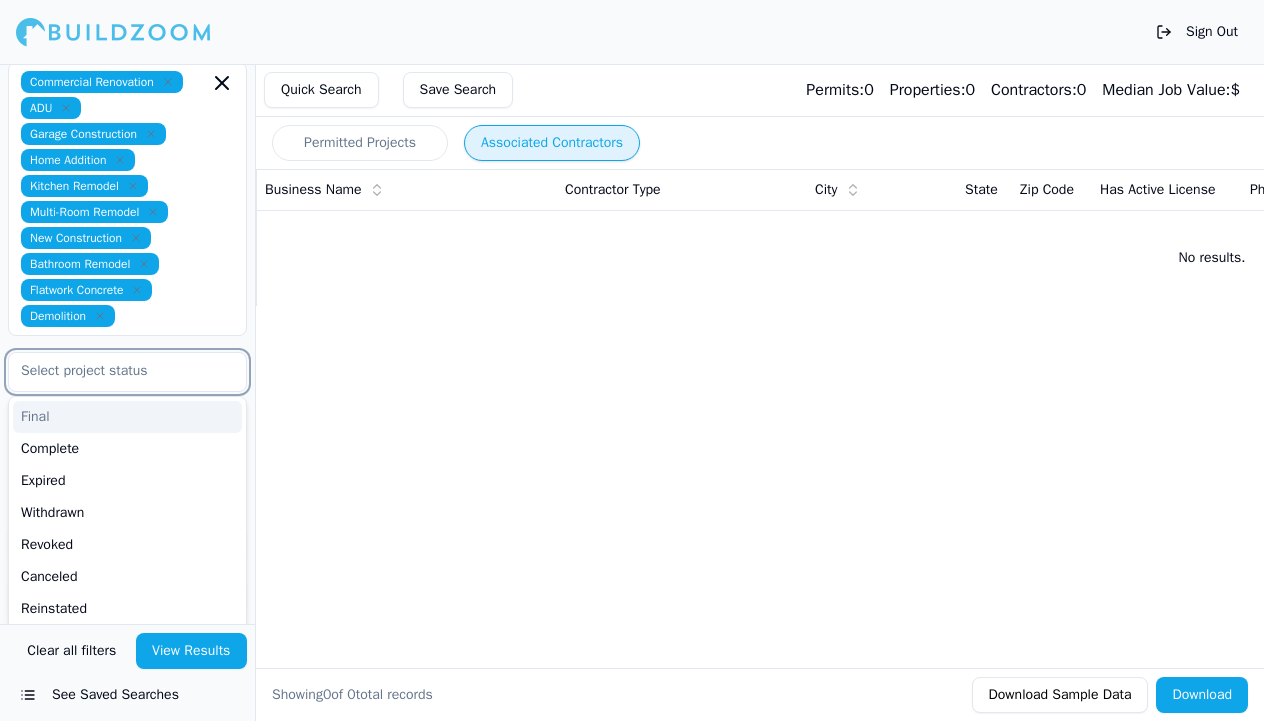 scroll, scrollTop: 1, scrollLeft: 0, axis: vertical 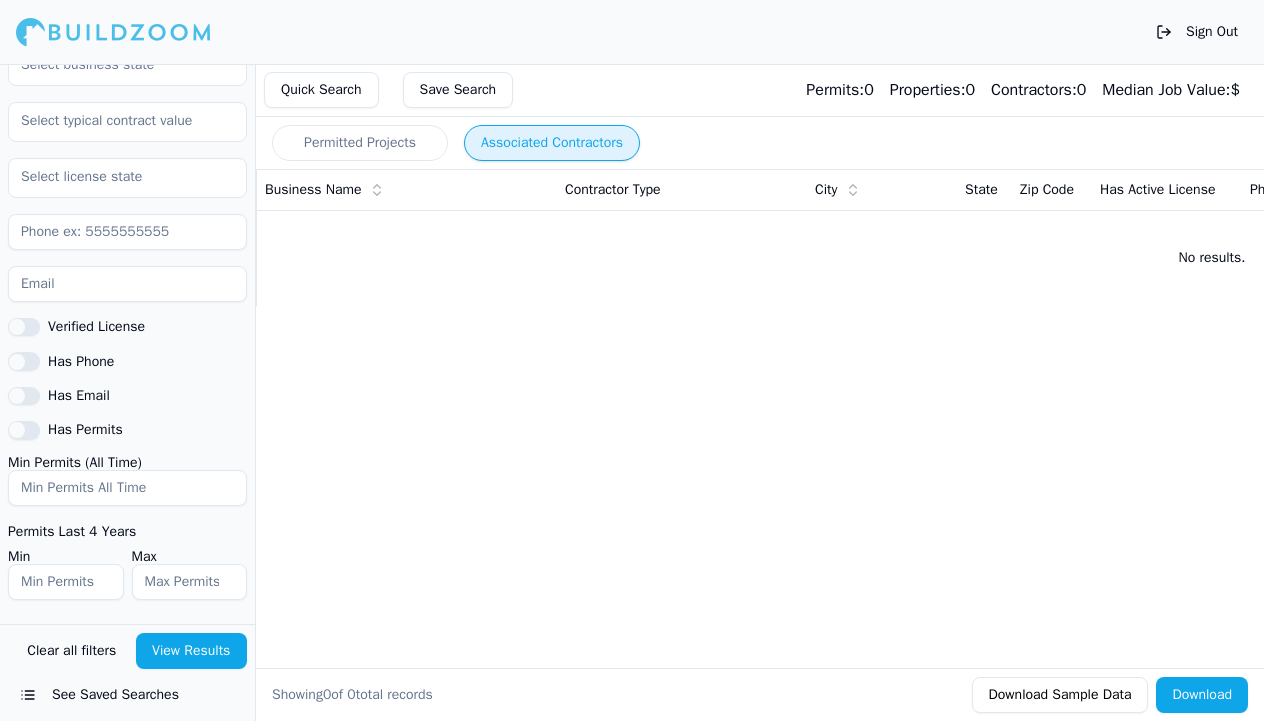 click on "Has Email" at bounding box center [127, 396] 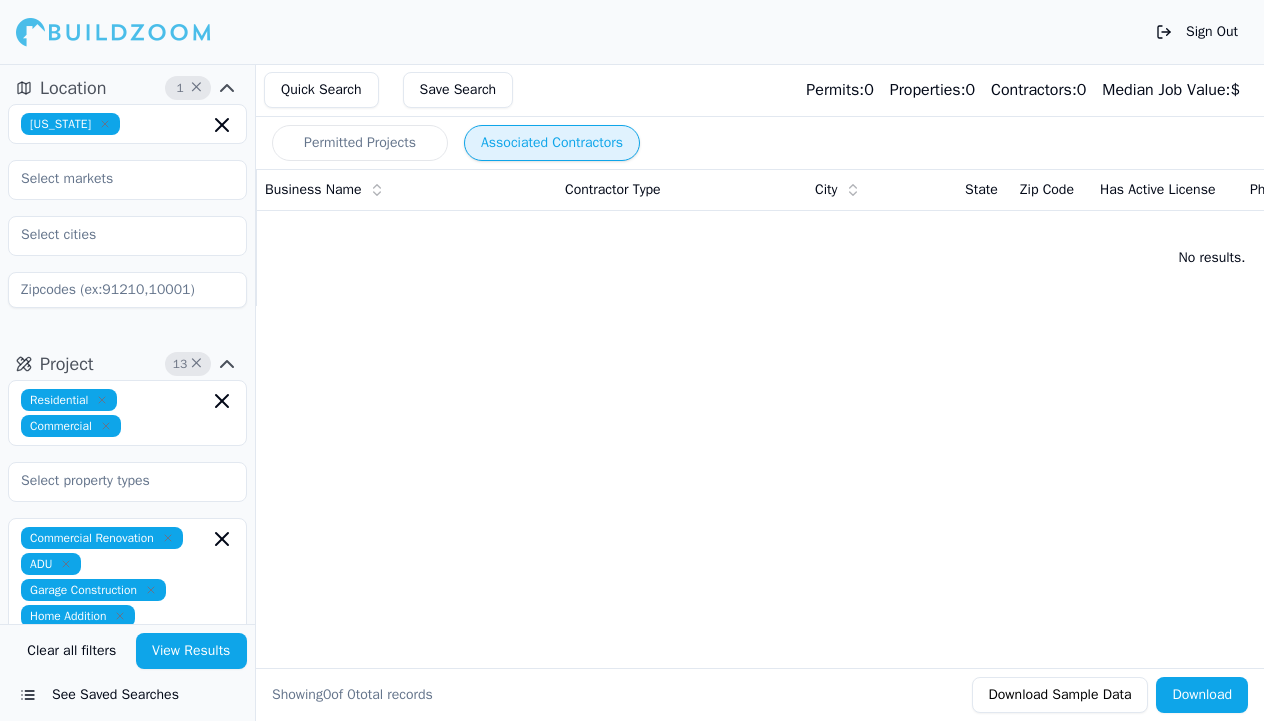 scroll, scrollTop: 0, scrollLeft: 0, axis: both 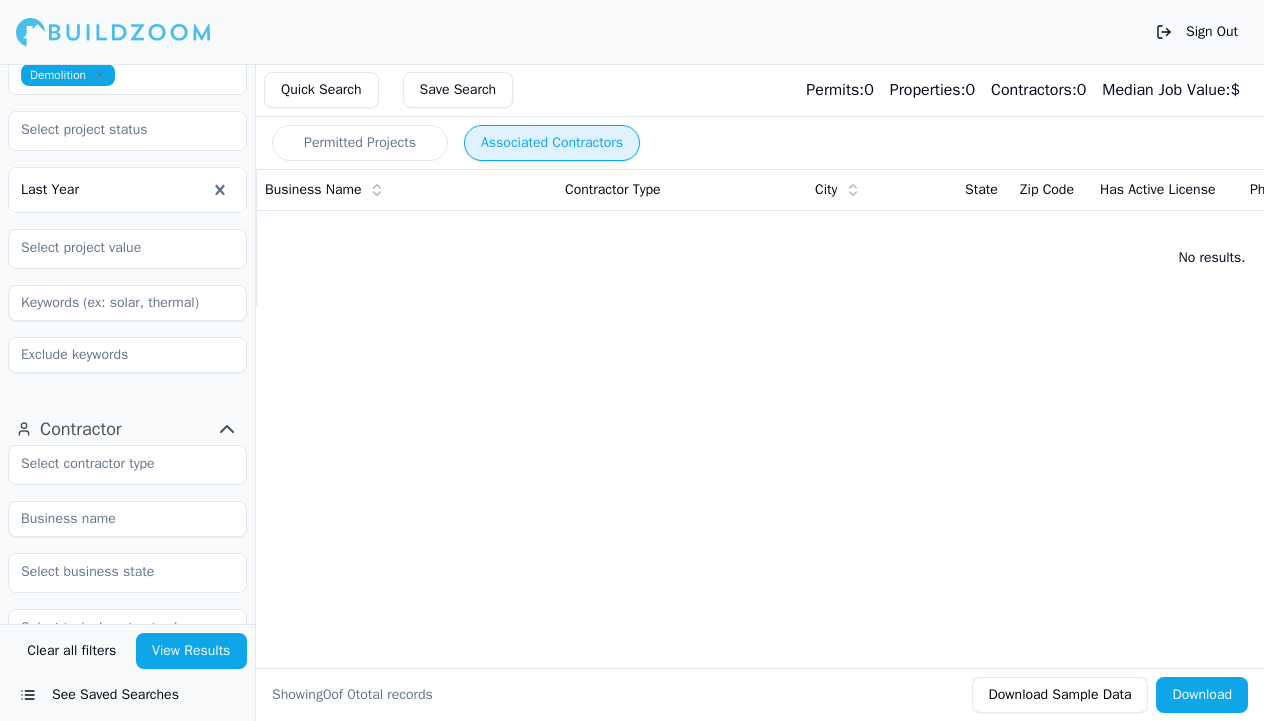 click 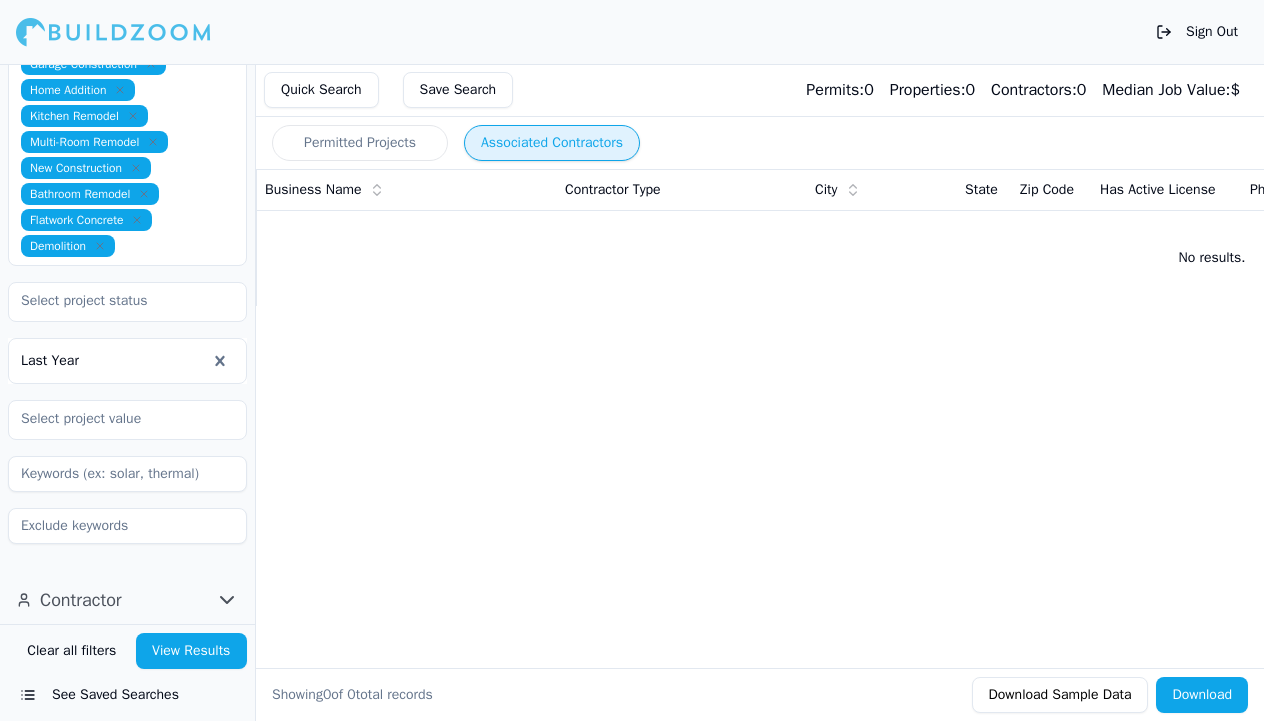 scroll, scrollTop: 0, scrollLeft: 0, axis: both 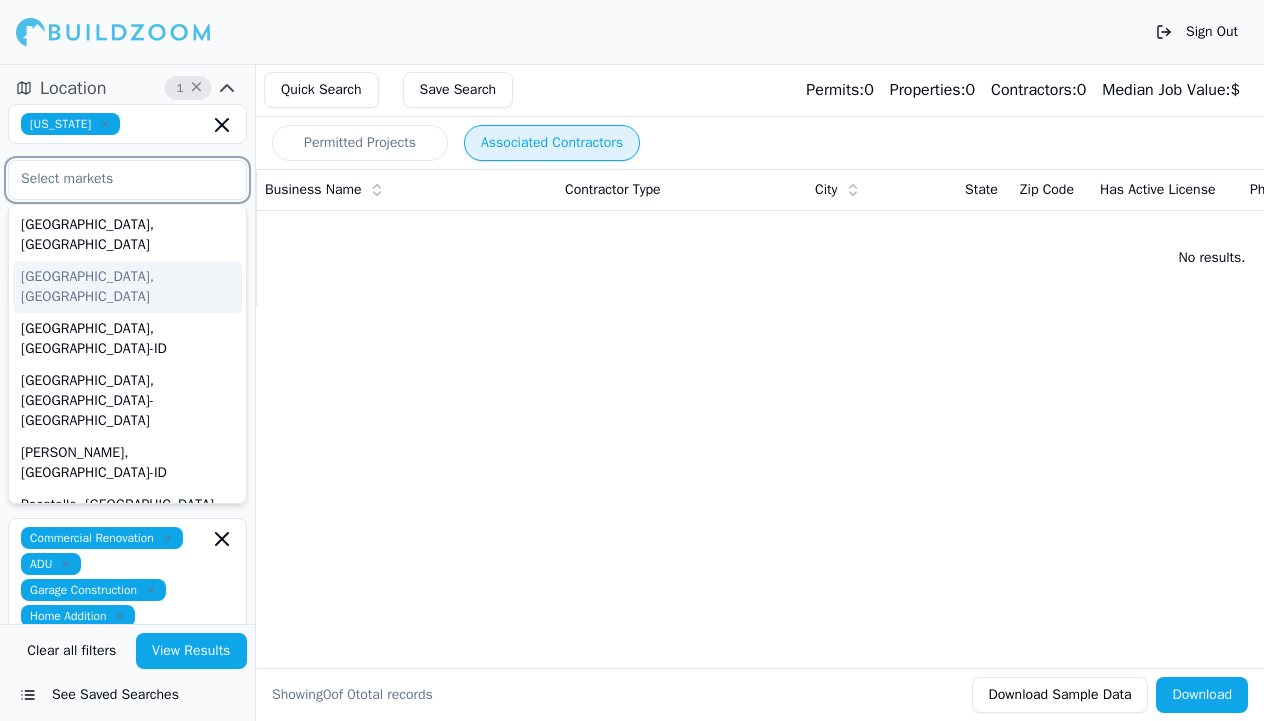 click at bounding box center [115, 179] 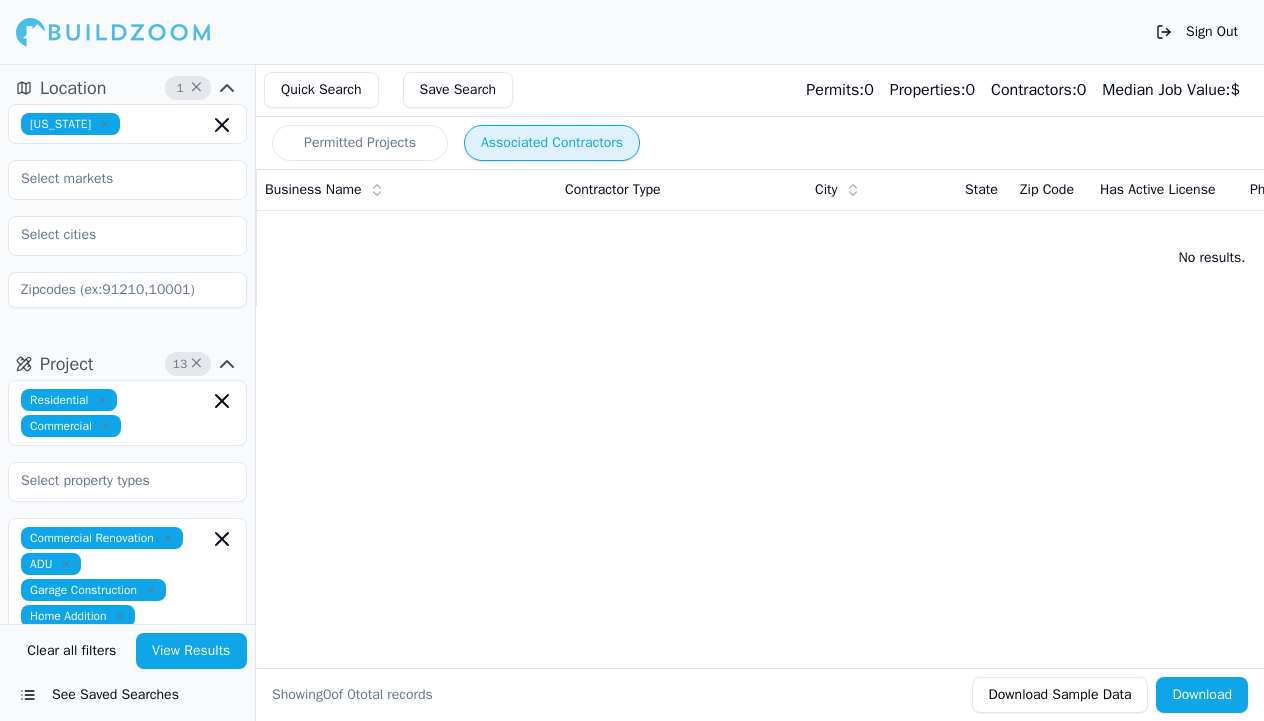 click on "[US_STATE]" at bounding box center (127, 124) 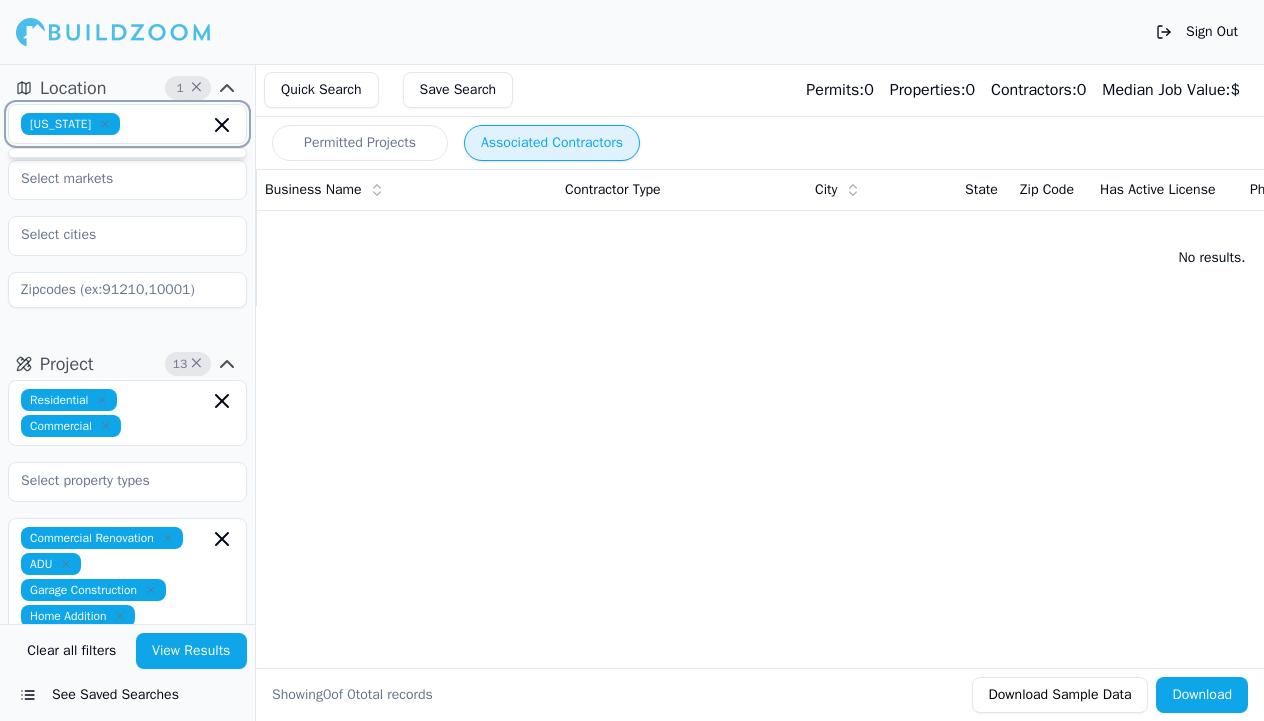 scroll, scrollTop: 0, scrollLeft: 0, axis: both 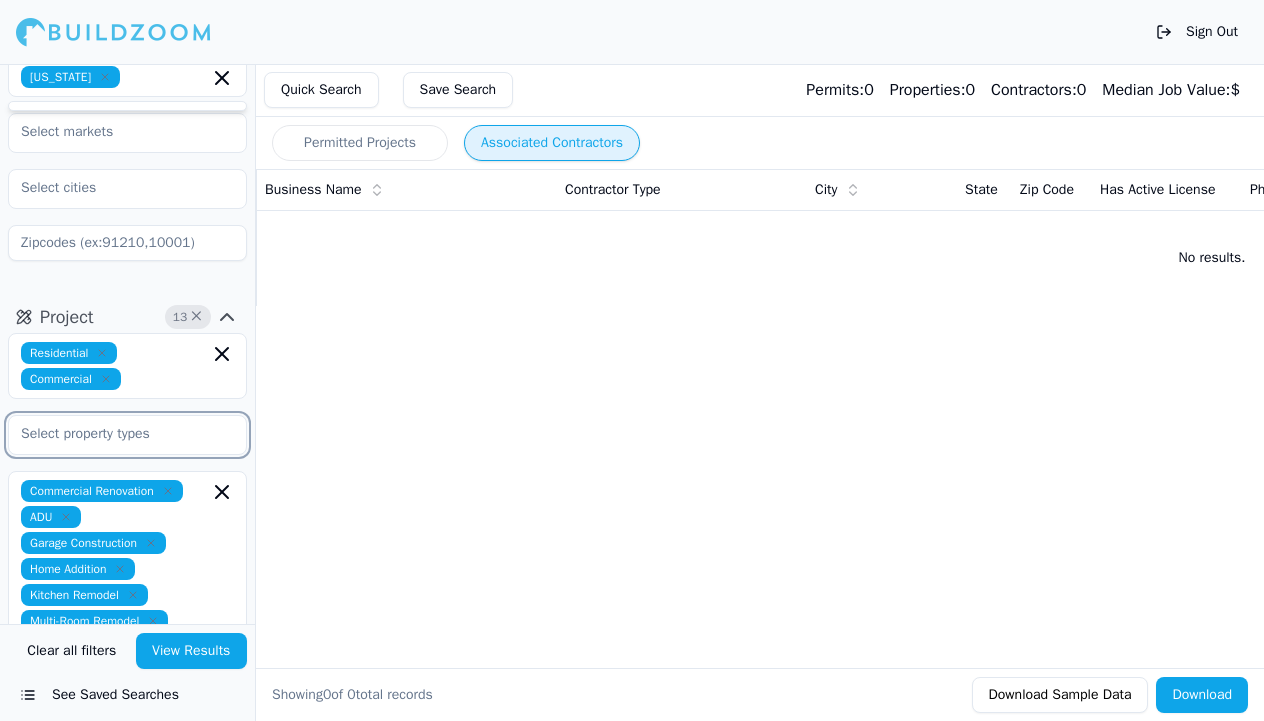 click at bounding box center (115, 434) 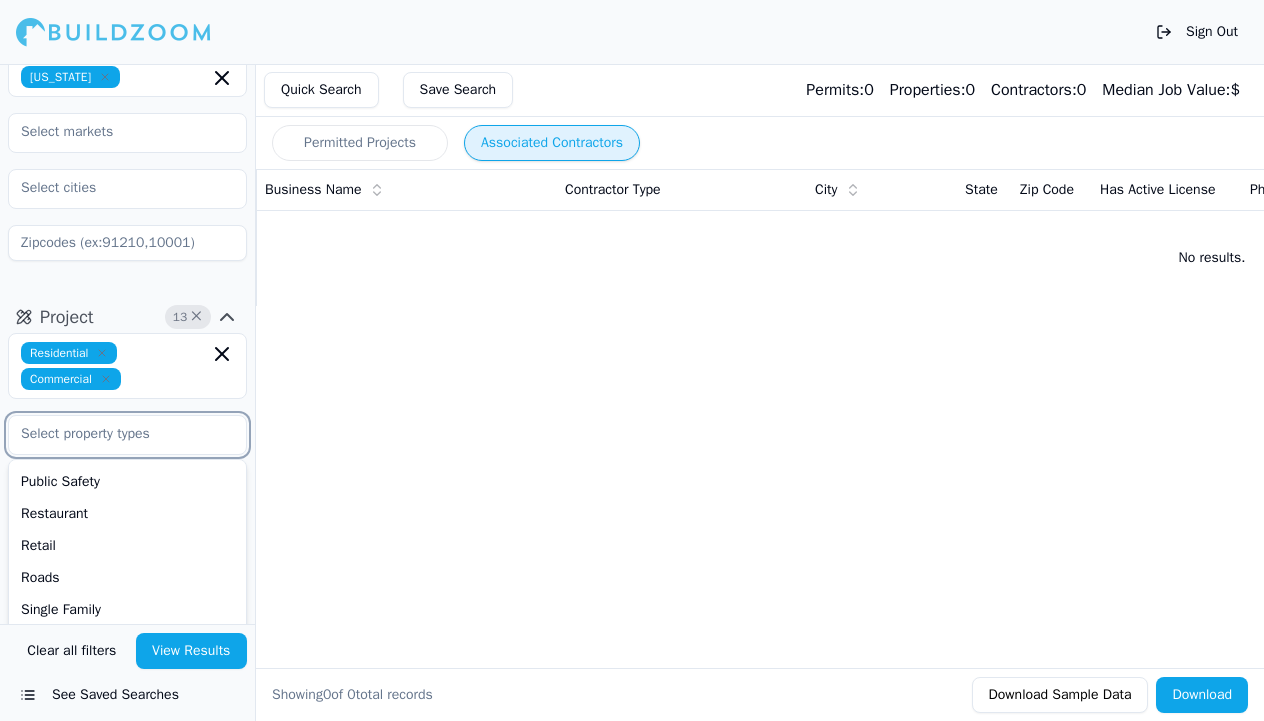 scroll, scrollTop: 542, scrollLeft: 0, axis: vertical 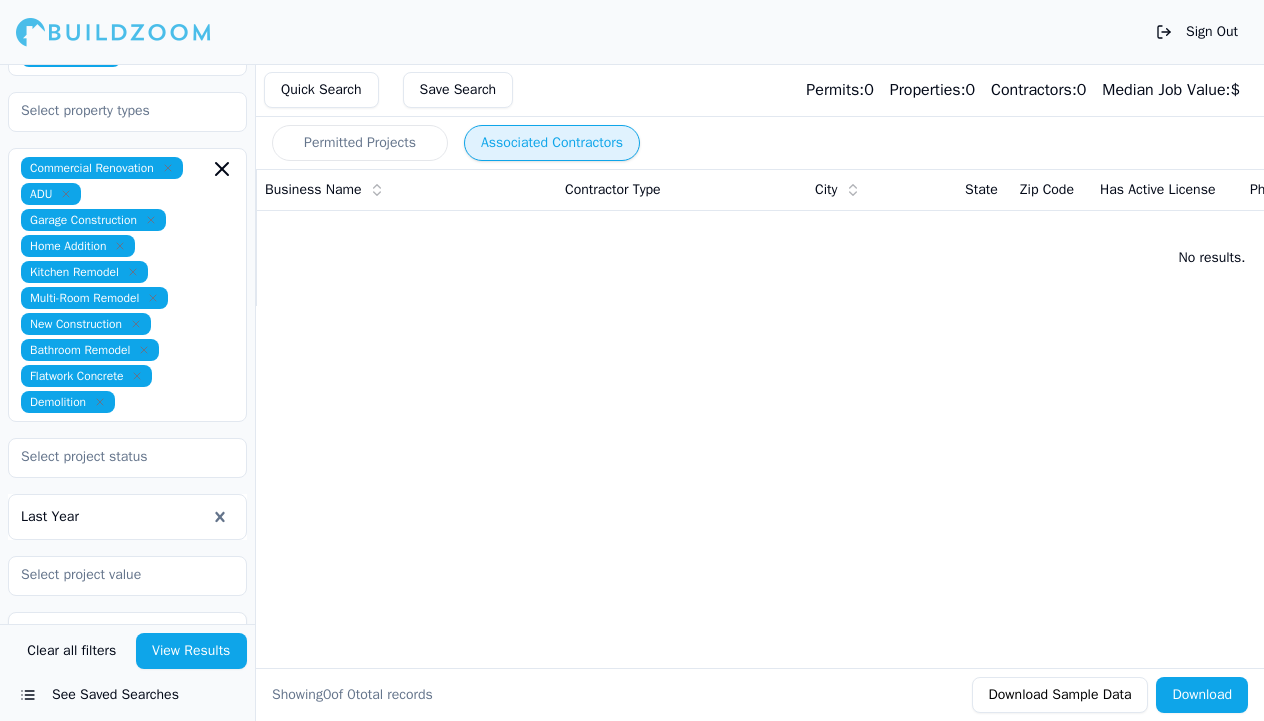 click on "View Results" at bounding box center [192, 651] 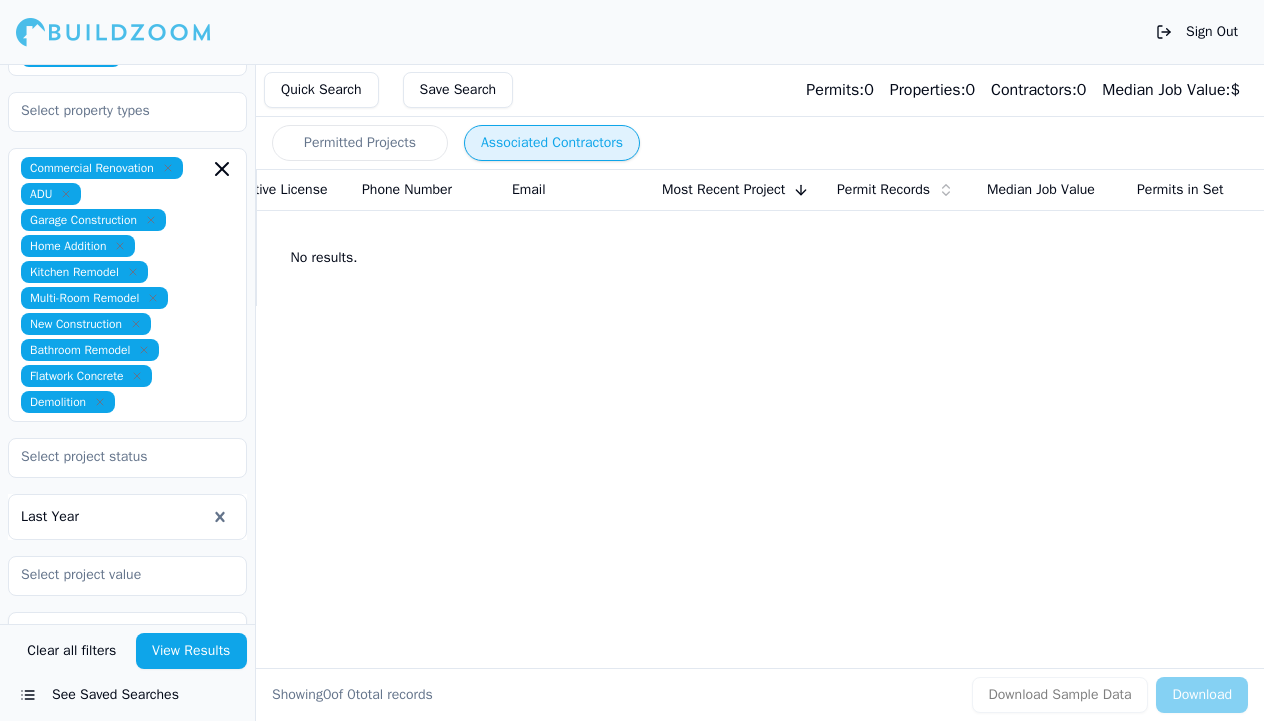 scroll, scrollTop: 0, scrollLeft: 888, axis: horizontal 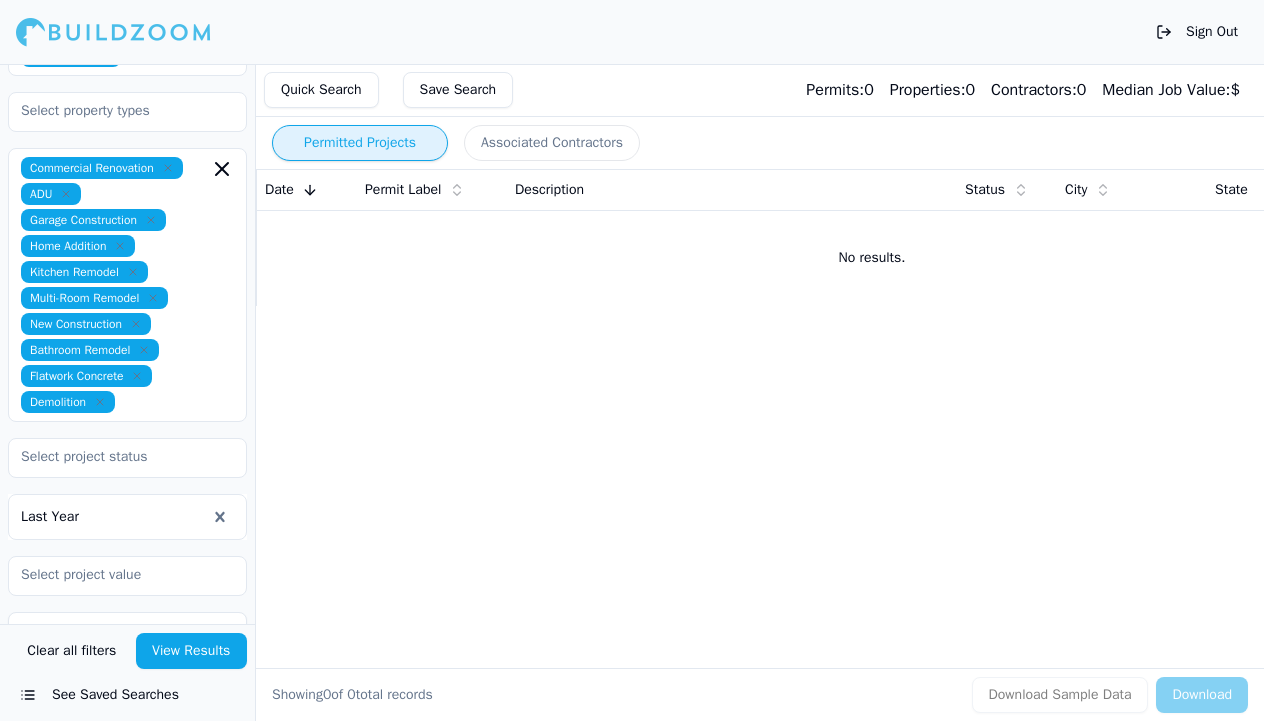 click on "Permitted Projects" at bounding box center (360, 143) 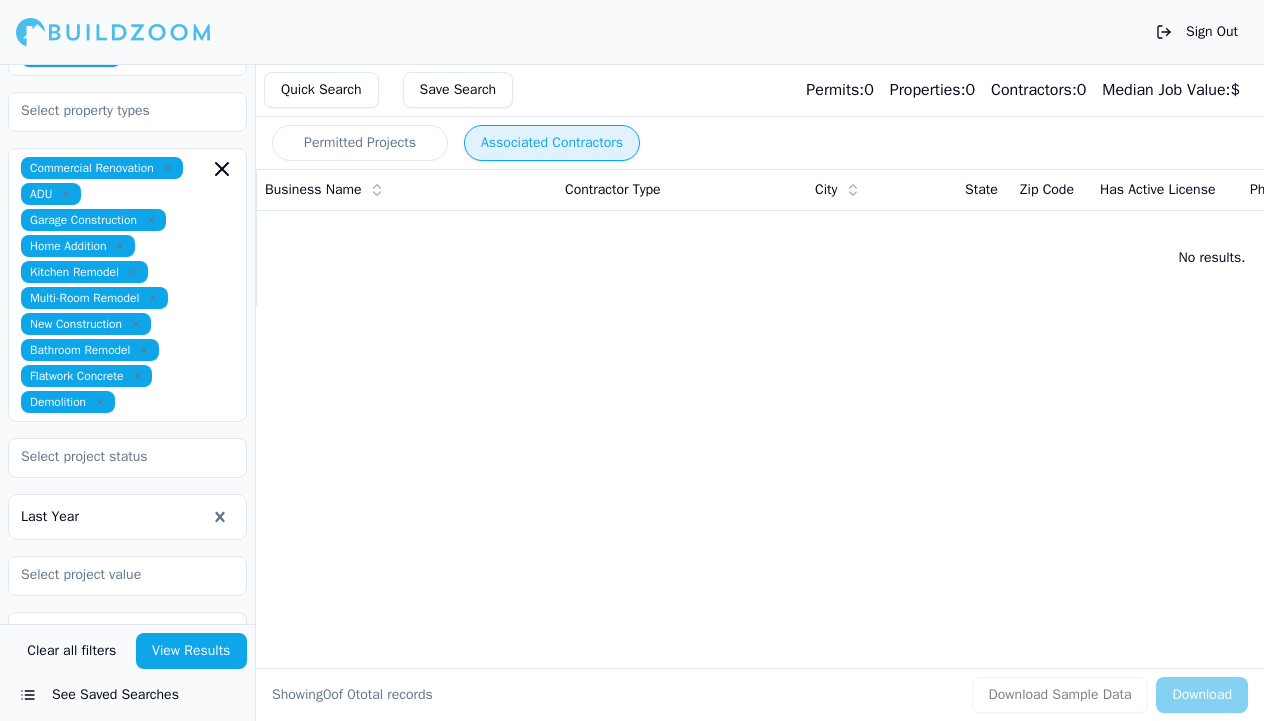 click on "Associated Contractors" at bounding box center (552, 143) 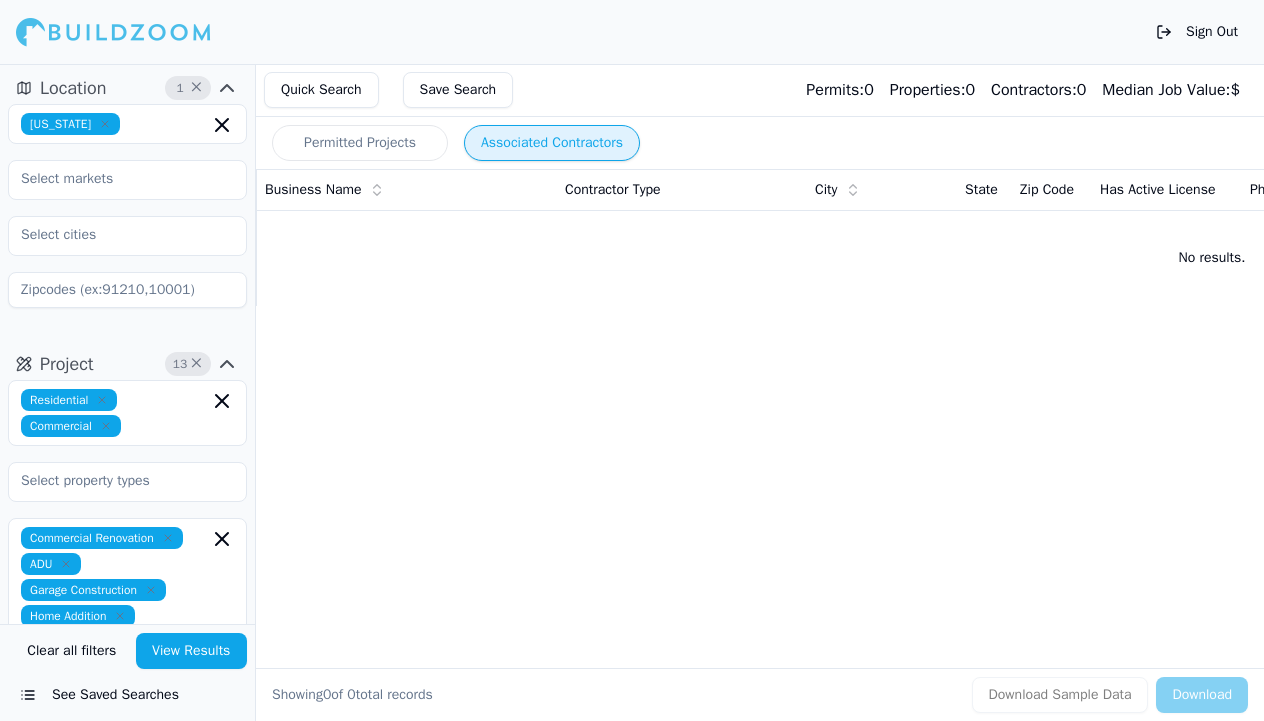 scroll, scrollTop: 0, scrollLeft: 0, axis: both 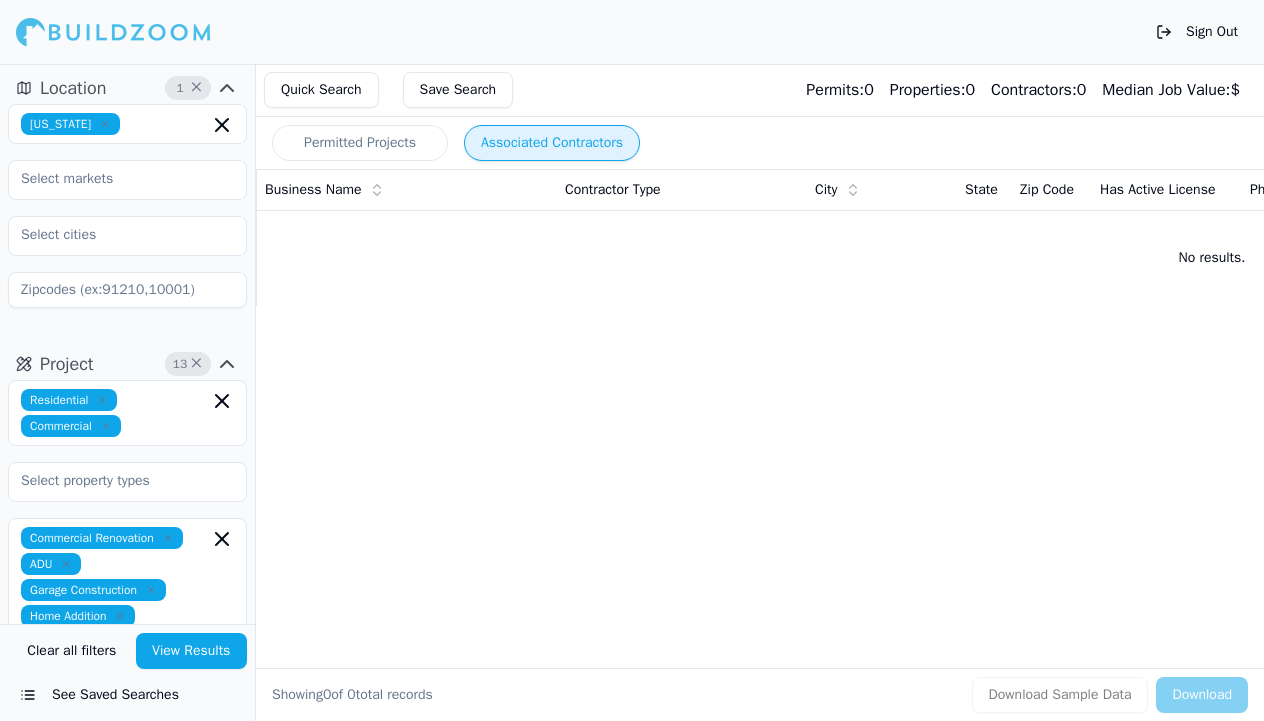 click 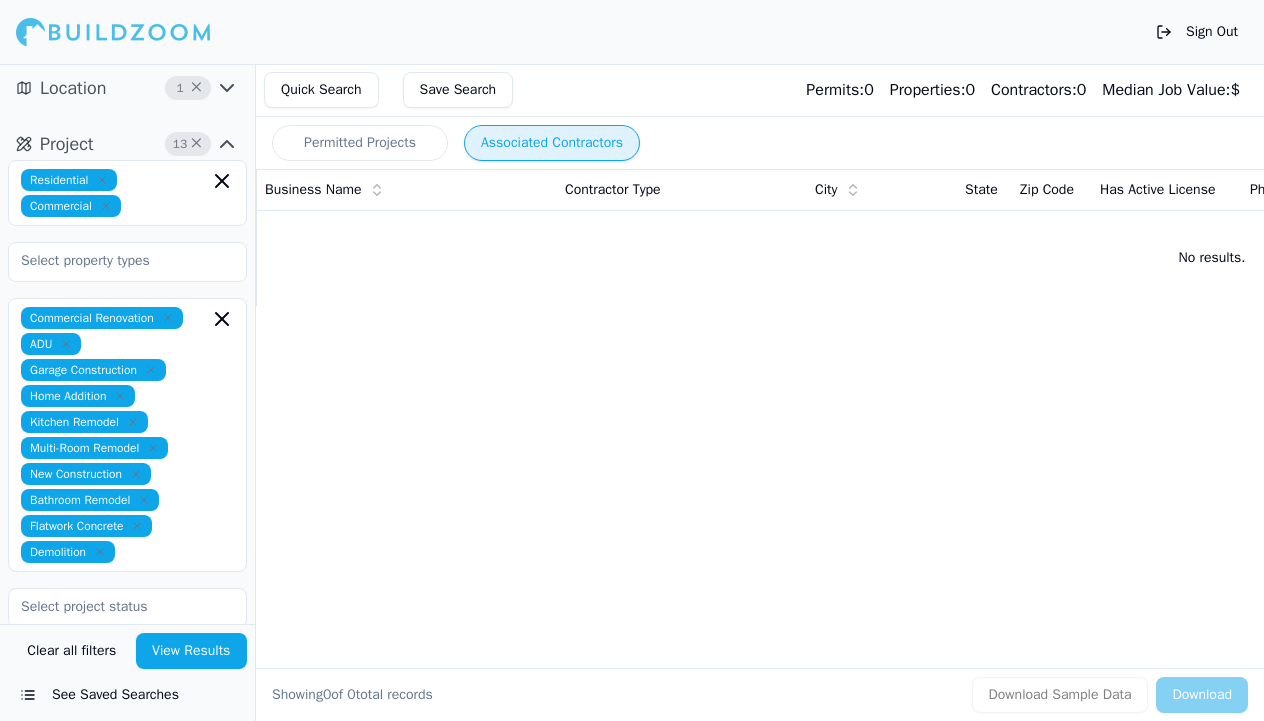 click 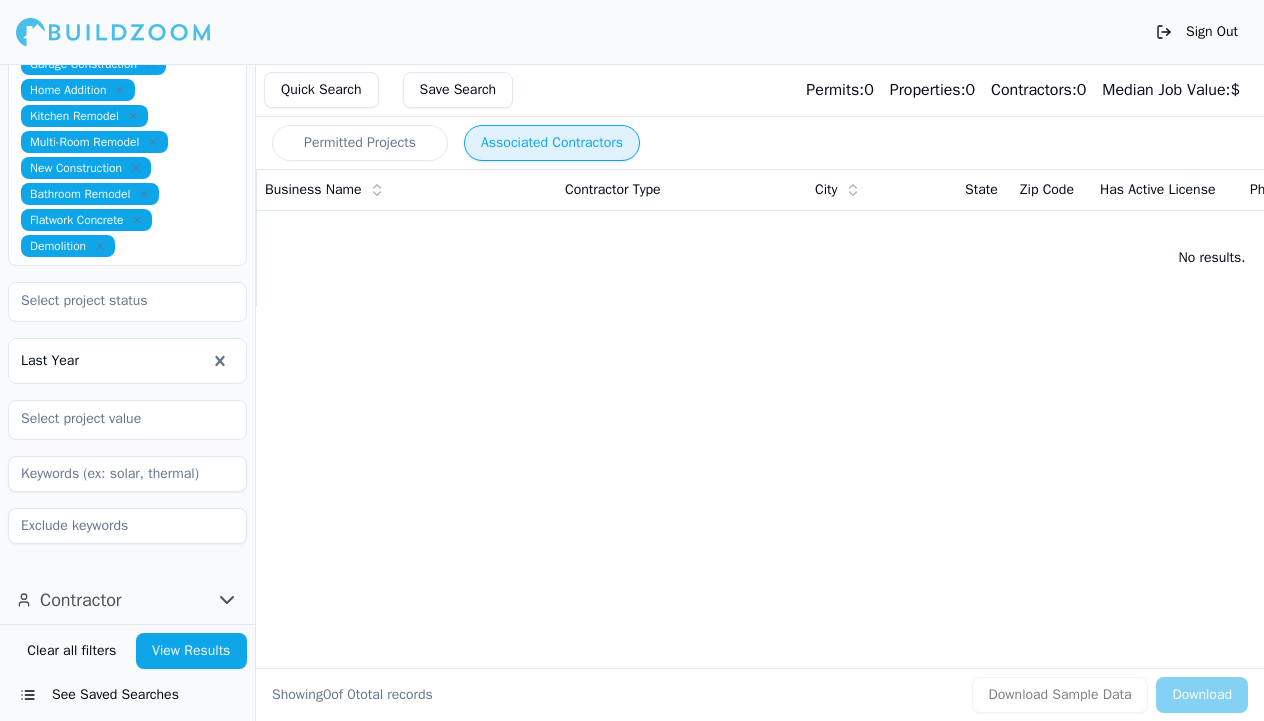 scroll, scrollTop: 526, scrollLeft: 0, axis: vertical 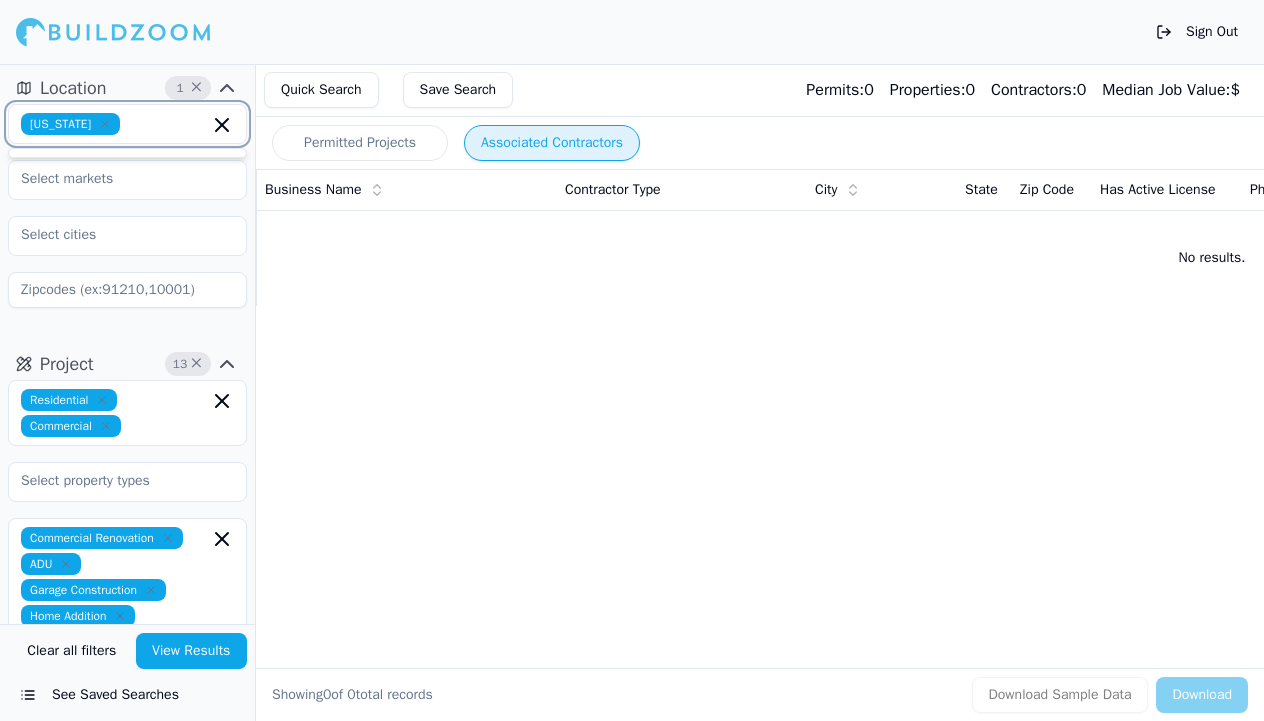 click at bounding box center (168, 124) 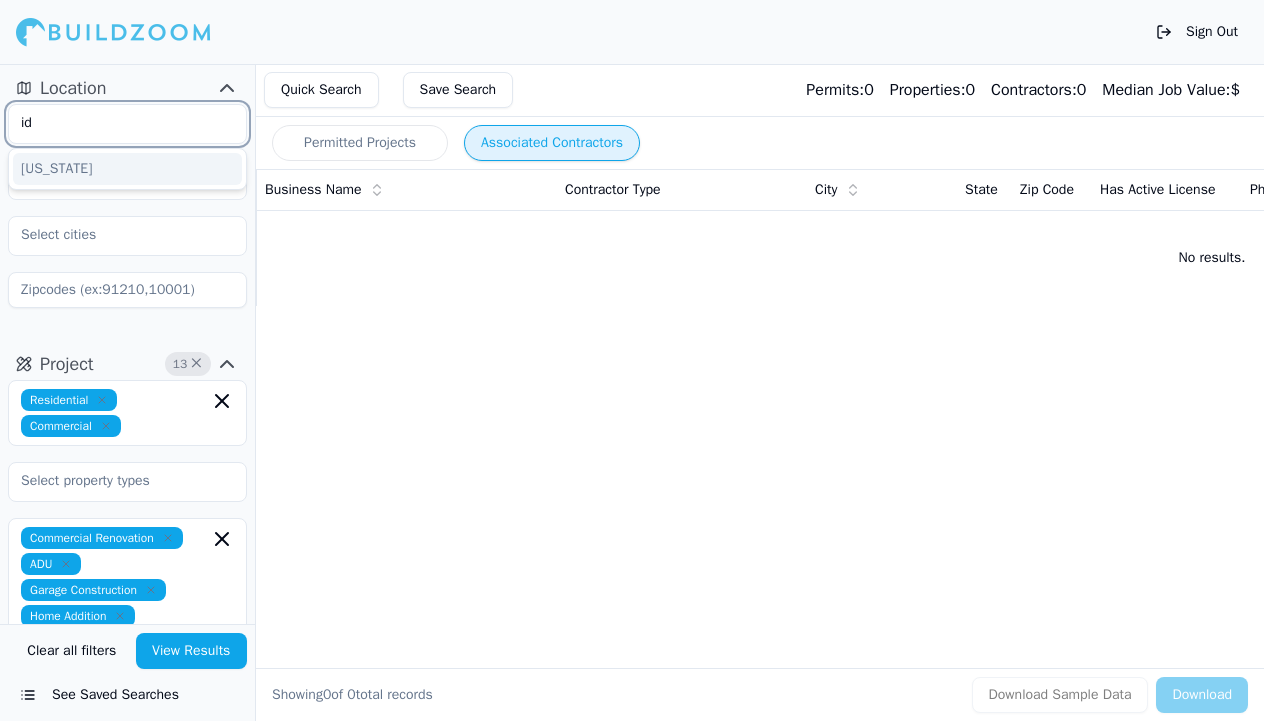 type on "ida" 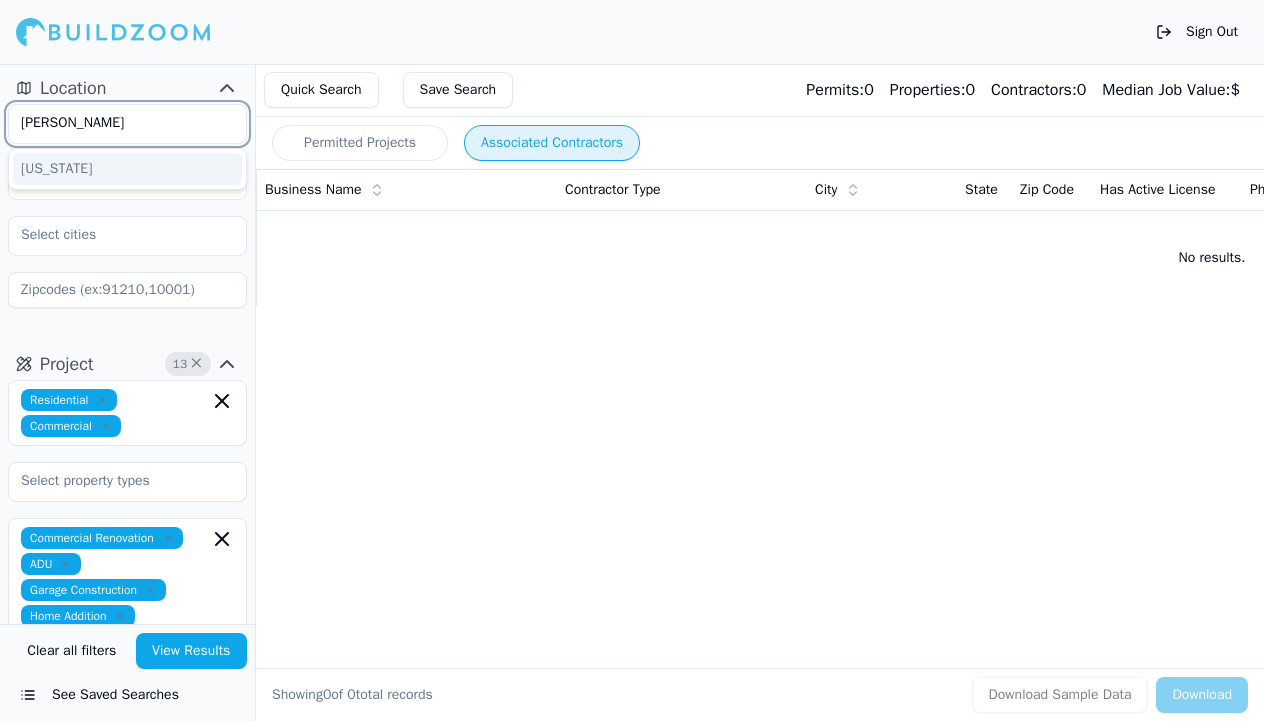 click on "[US_STATE]" at bounding box center [127, 169] 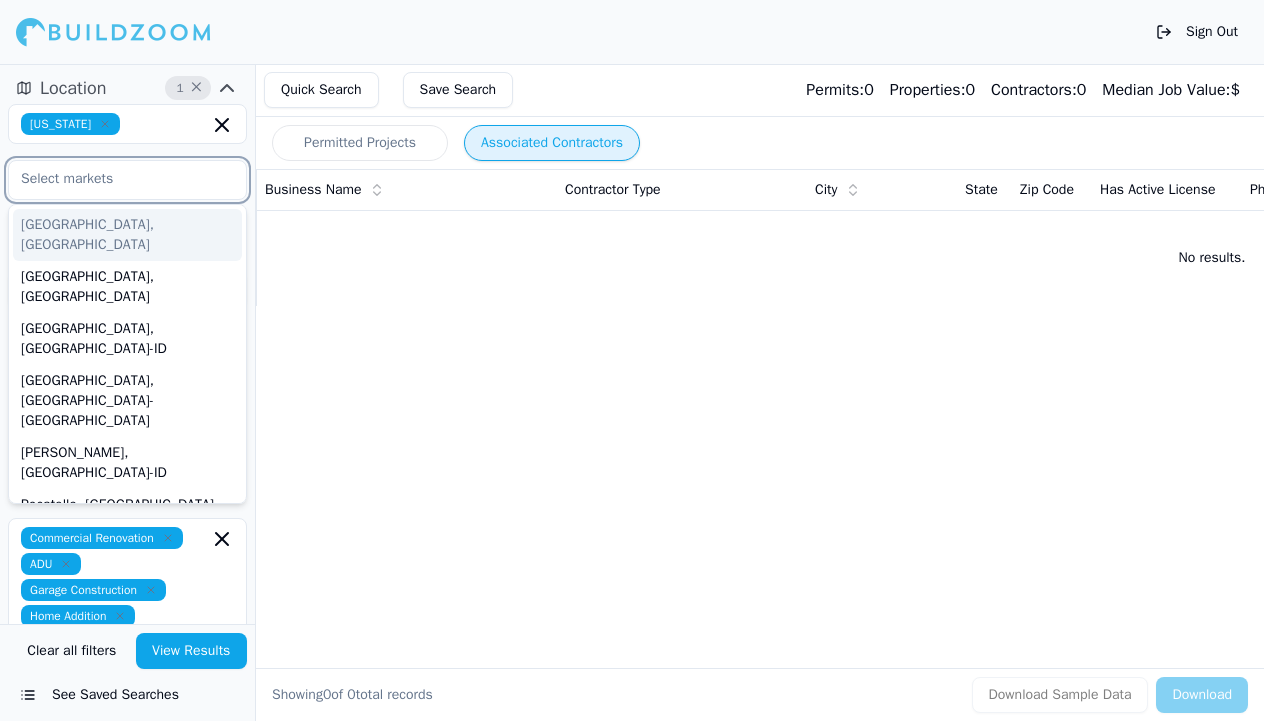 click at bounding box center [115, 179] 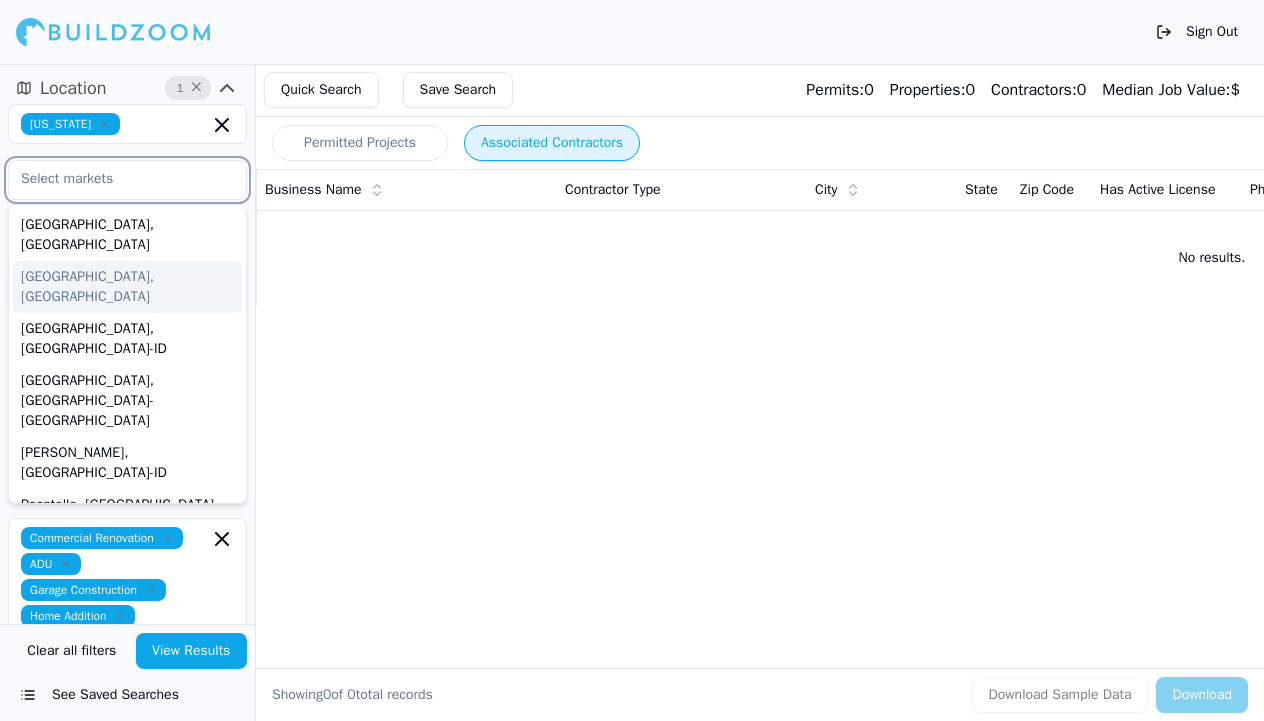 click on "[GEOGRAPHIC_DATA], [GEOGRAPHIC_DATA]" at bounding box center [127, 287] 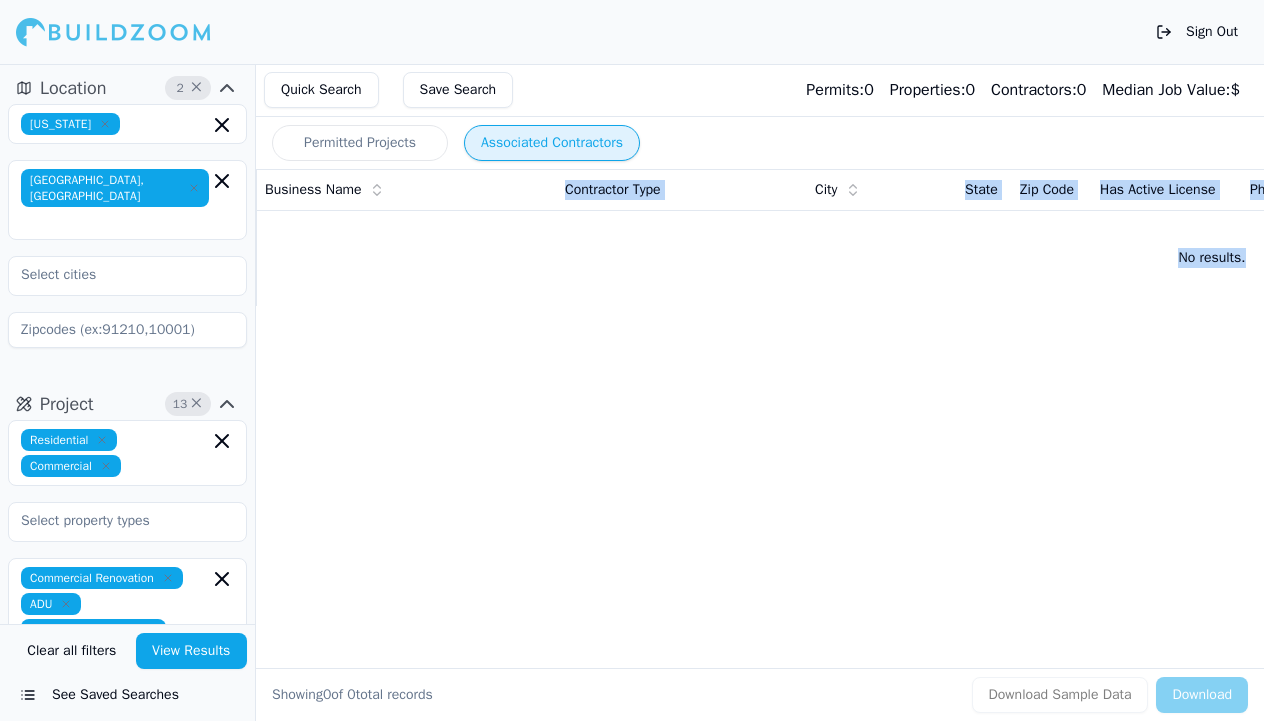 drag, startPoint x: 93, startPoint y: 247, endPoint x: 752, endPoint y: 267, distance: 659.3034 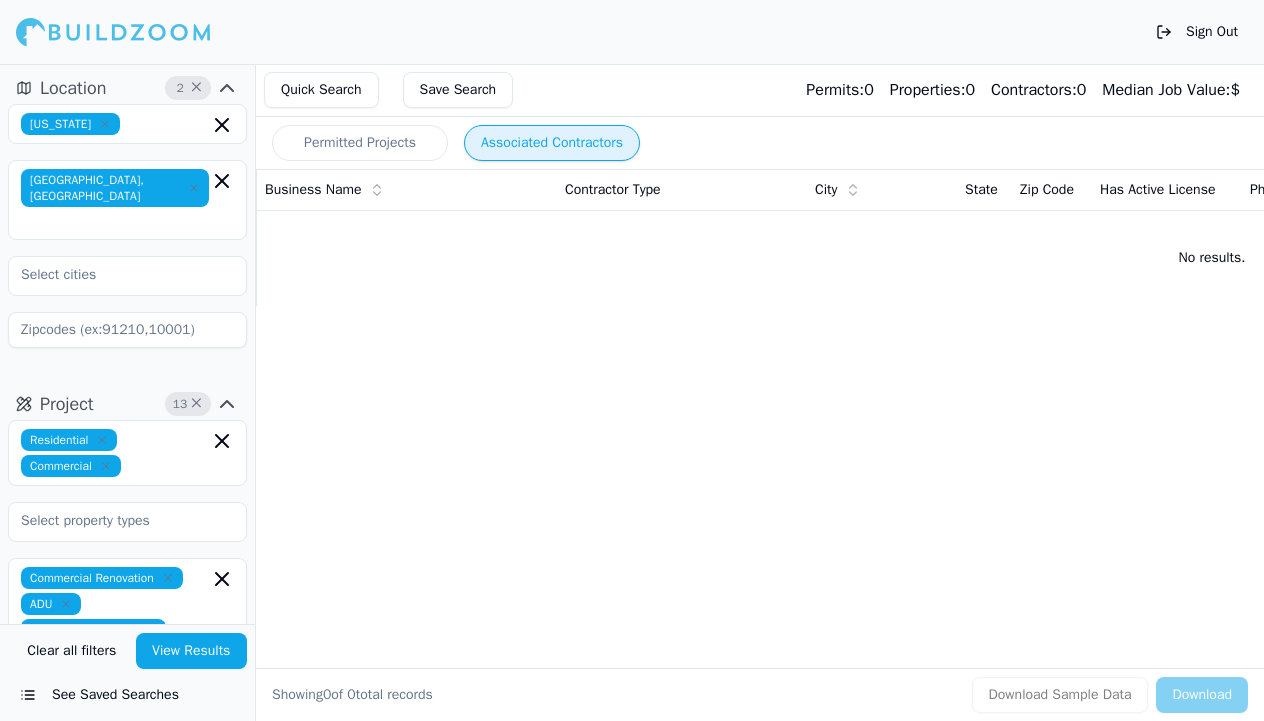 scroll, scrollTop: 0, scrollLeft: 0, axis: both 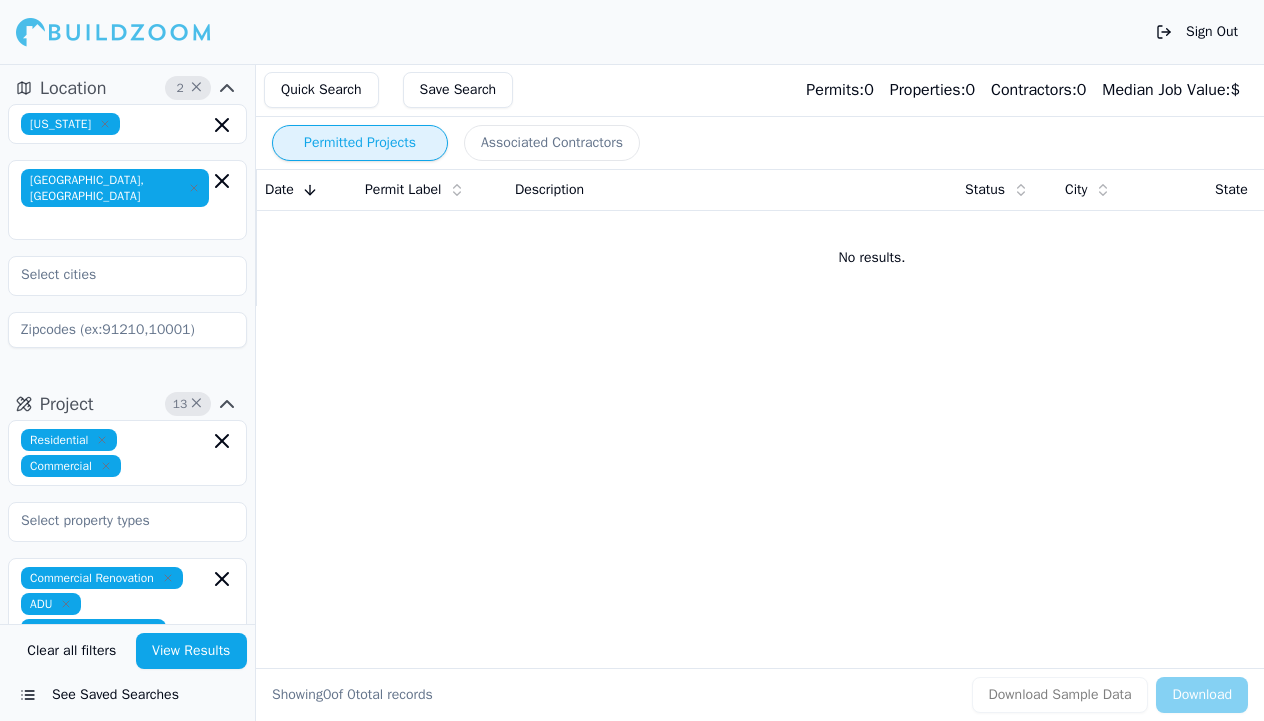 click on "Permitted Projects" at bounding box center (360, 143) 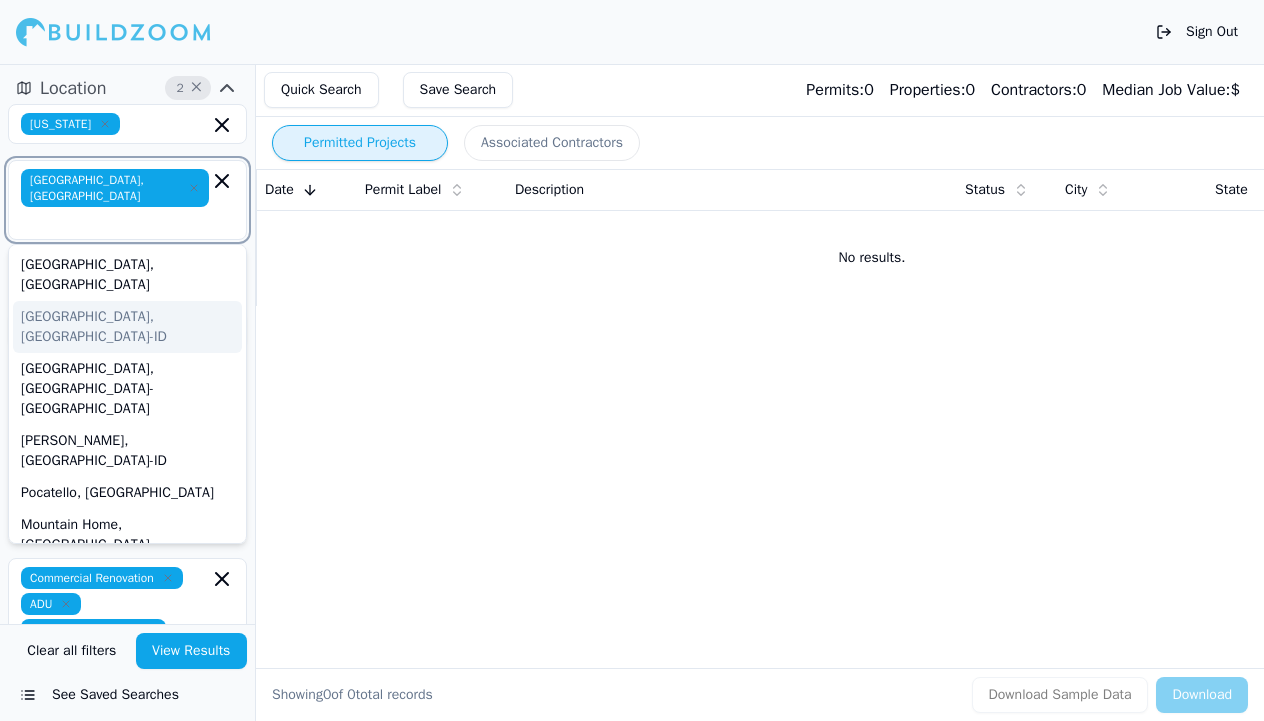 click at bounding box center (117, 221) 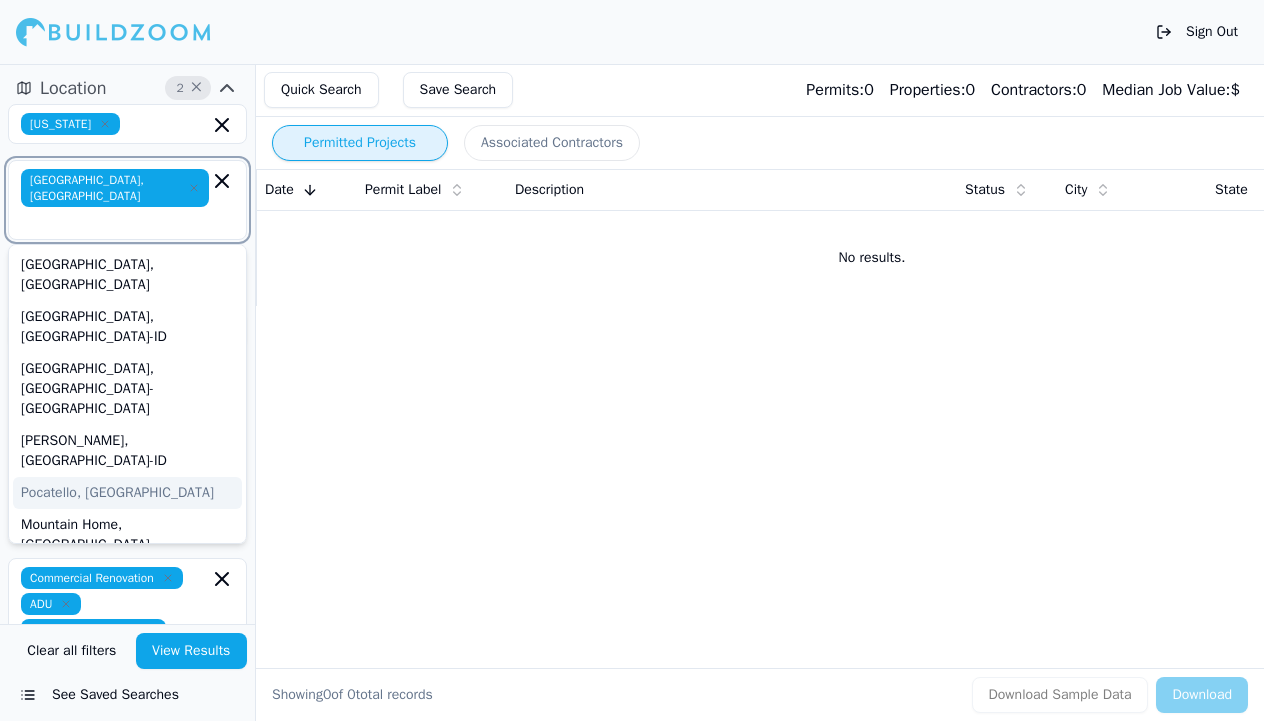 click on "Pocatello, [GEOGRAPHIC_DATA]" at bounding box center [127, 493] 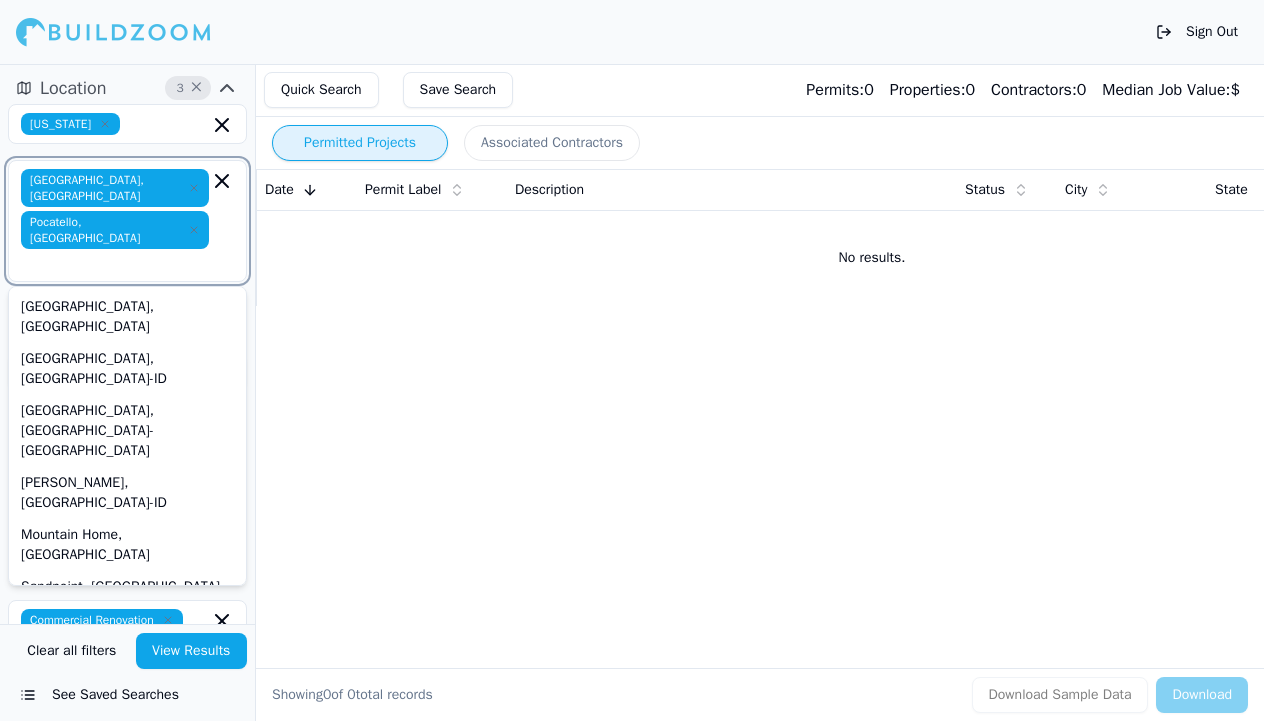 click on "[PERSON_NAME], [GEOGRAPHIC_DATA]" at bounding box center [127, 733] 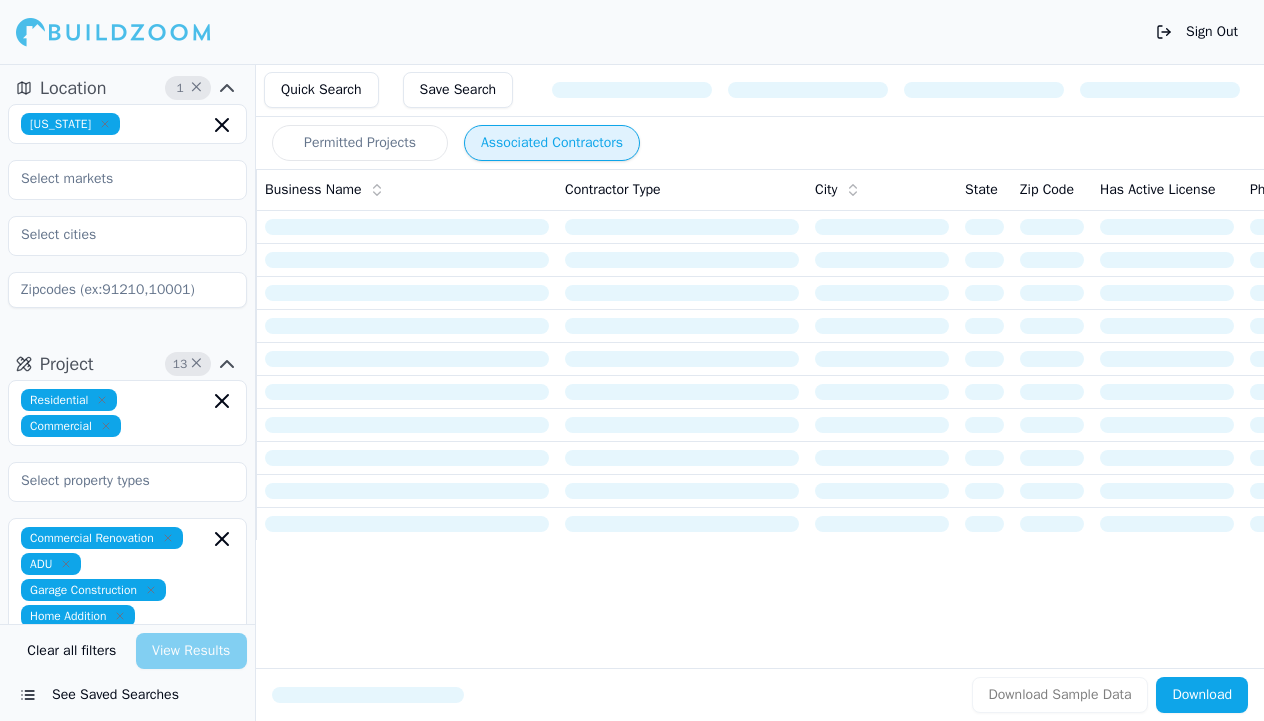 scroll, scrollTop: 0, scrollLeft: 0, axis: both 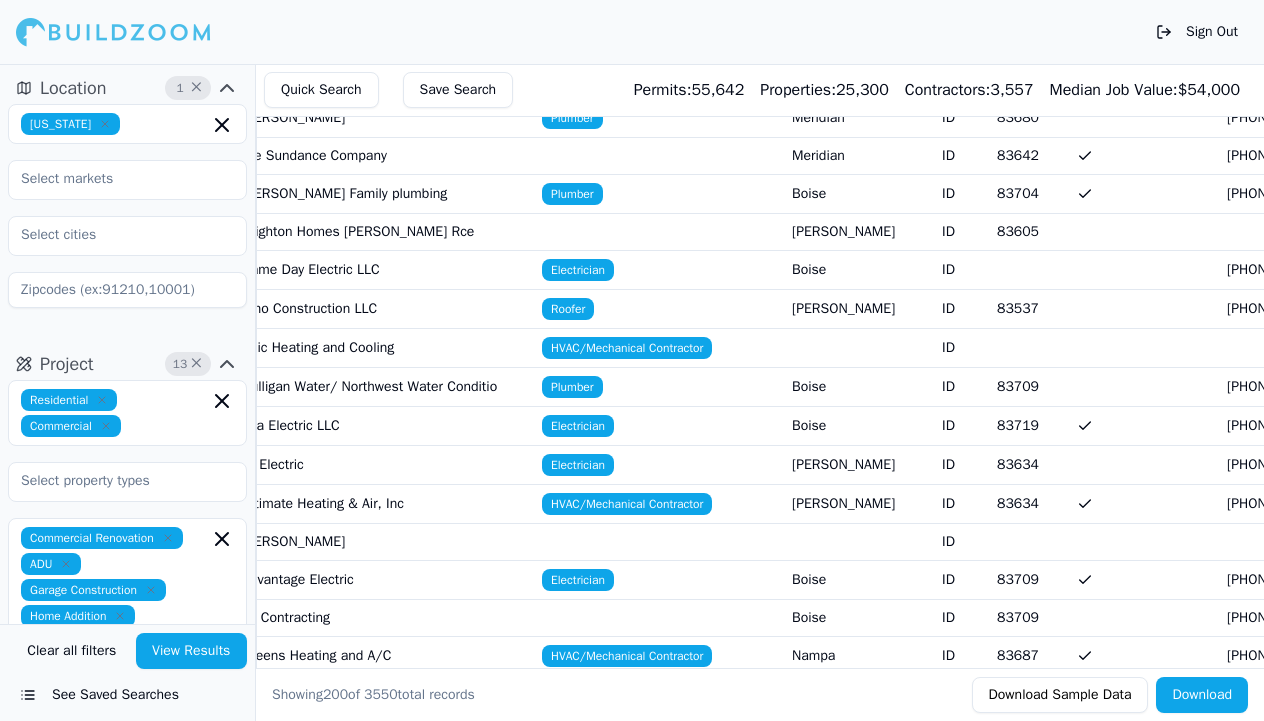 click on "Plumber" at bounding box center [659, 386] 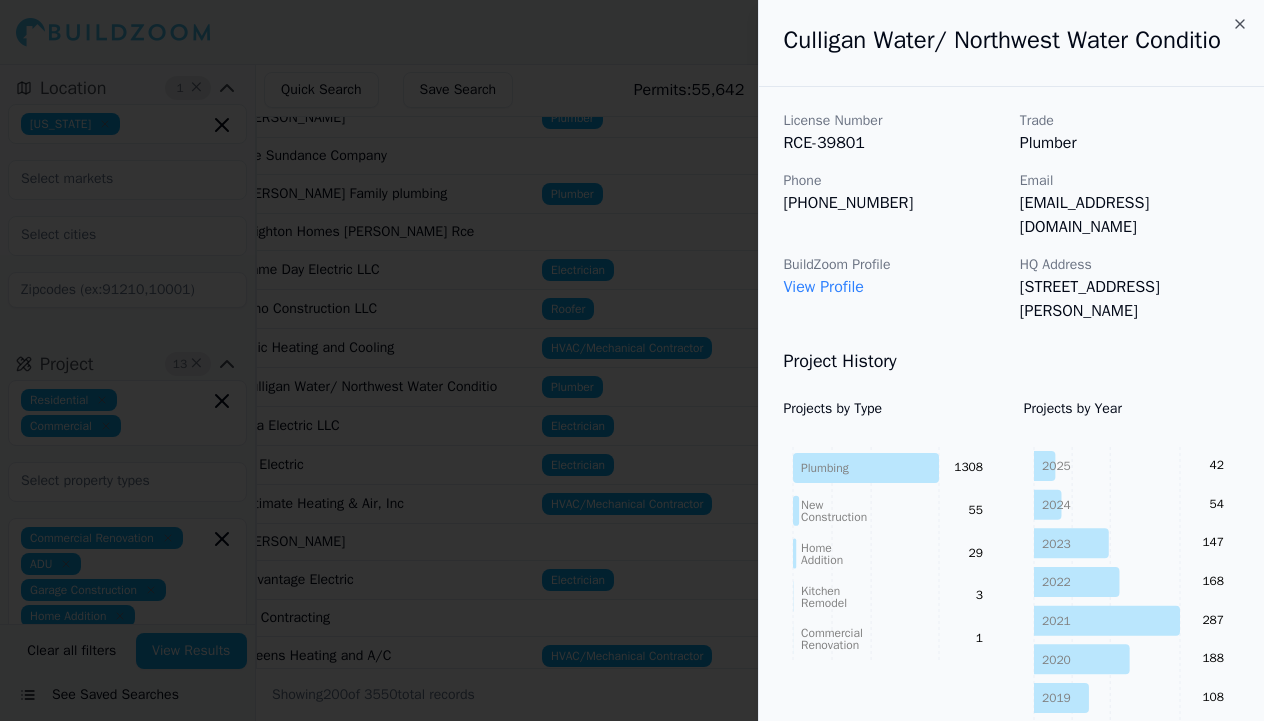 click at bounding box center (632, 360) 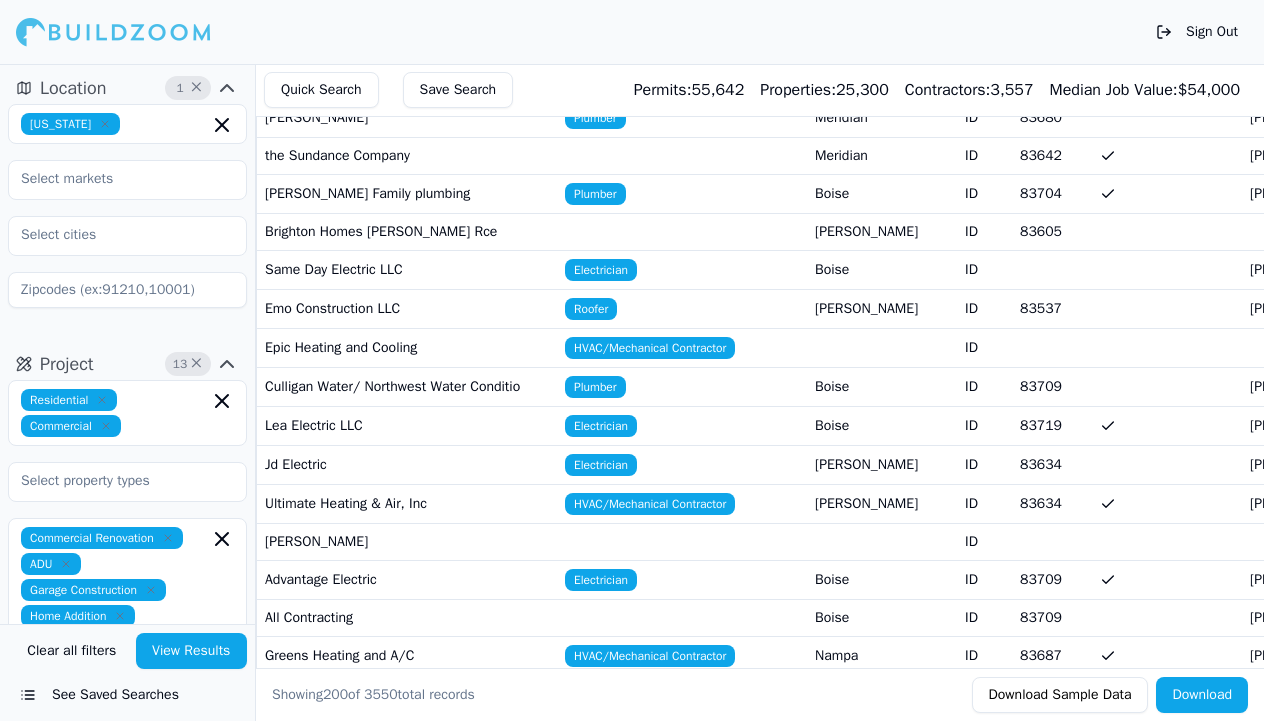 scroll, scrollTop: 0, scrollLeft: 0, axis: both 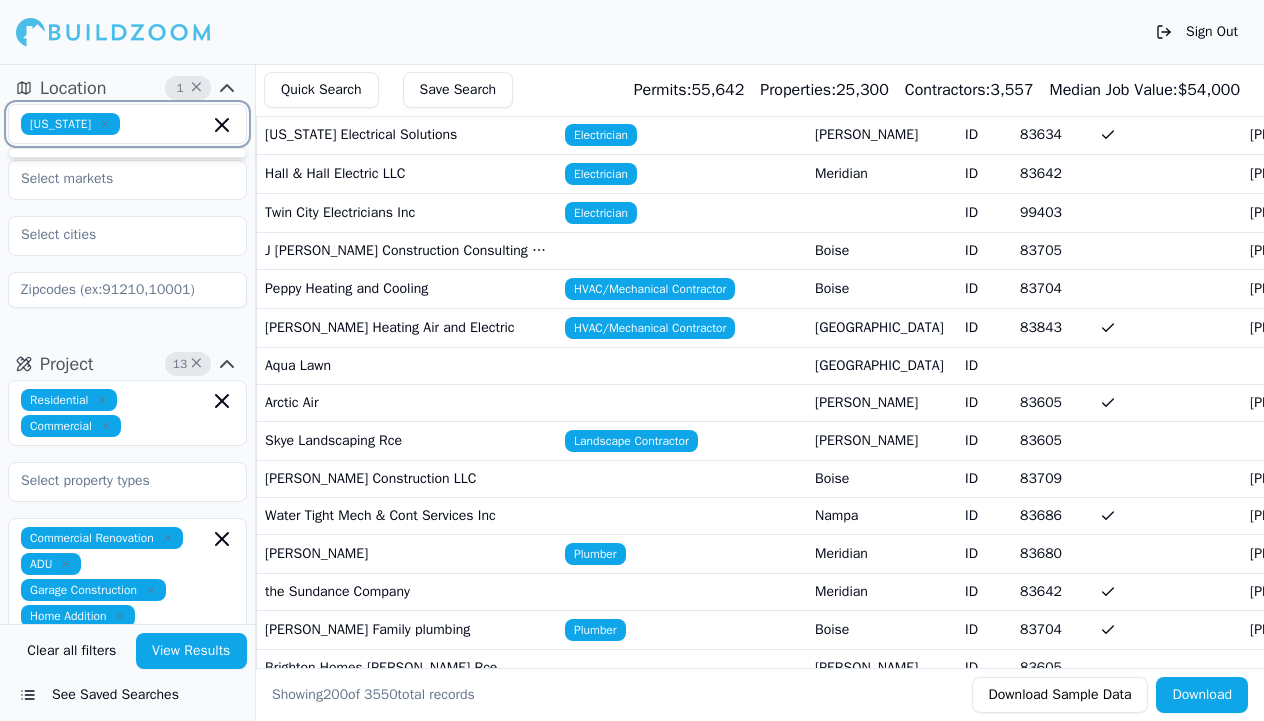click at bounding box center (168, 124) 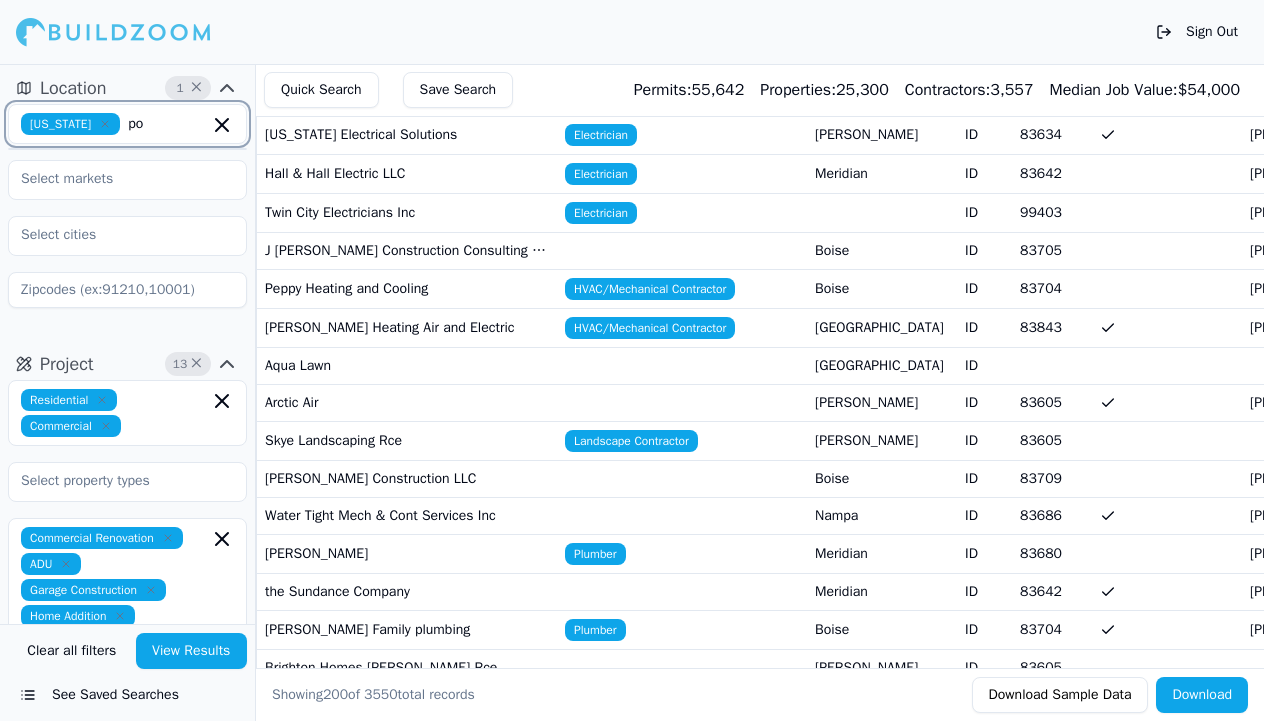 type on "p" 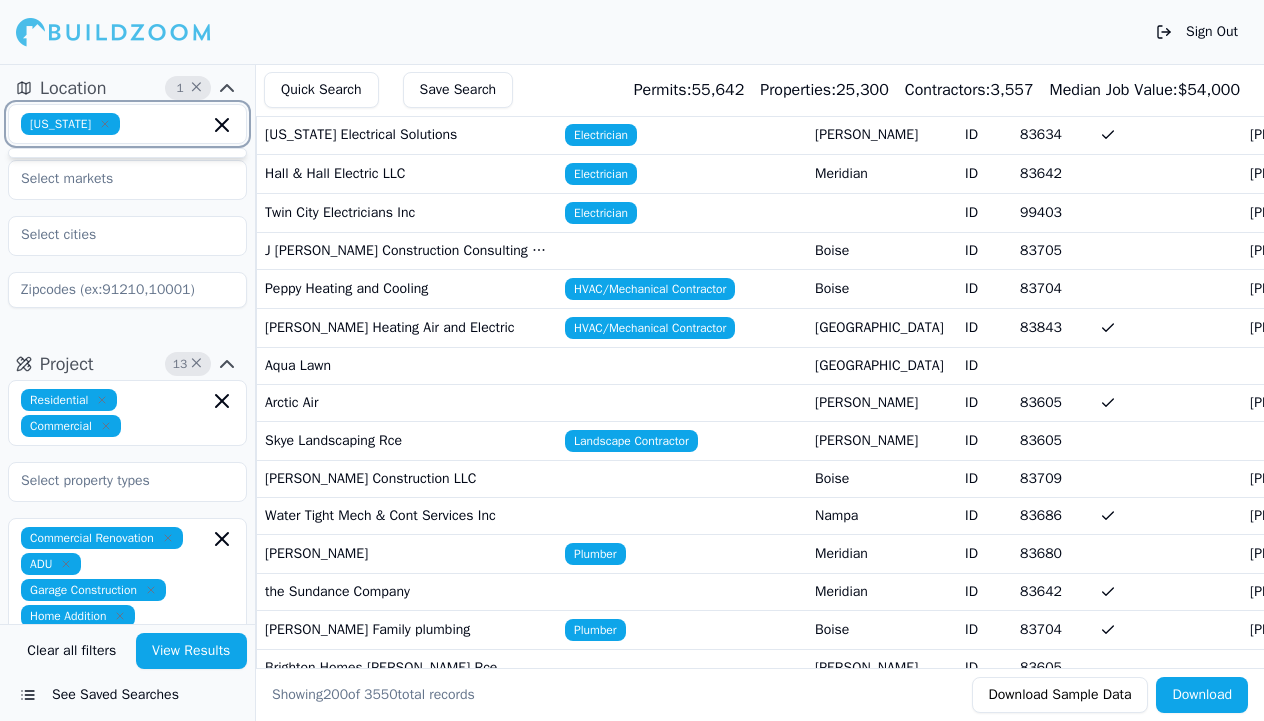 type 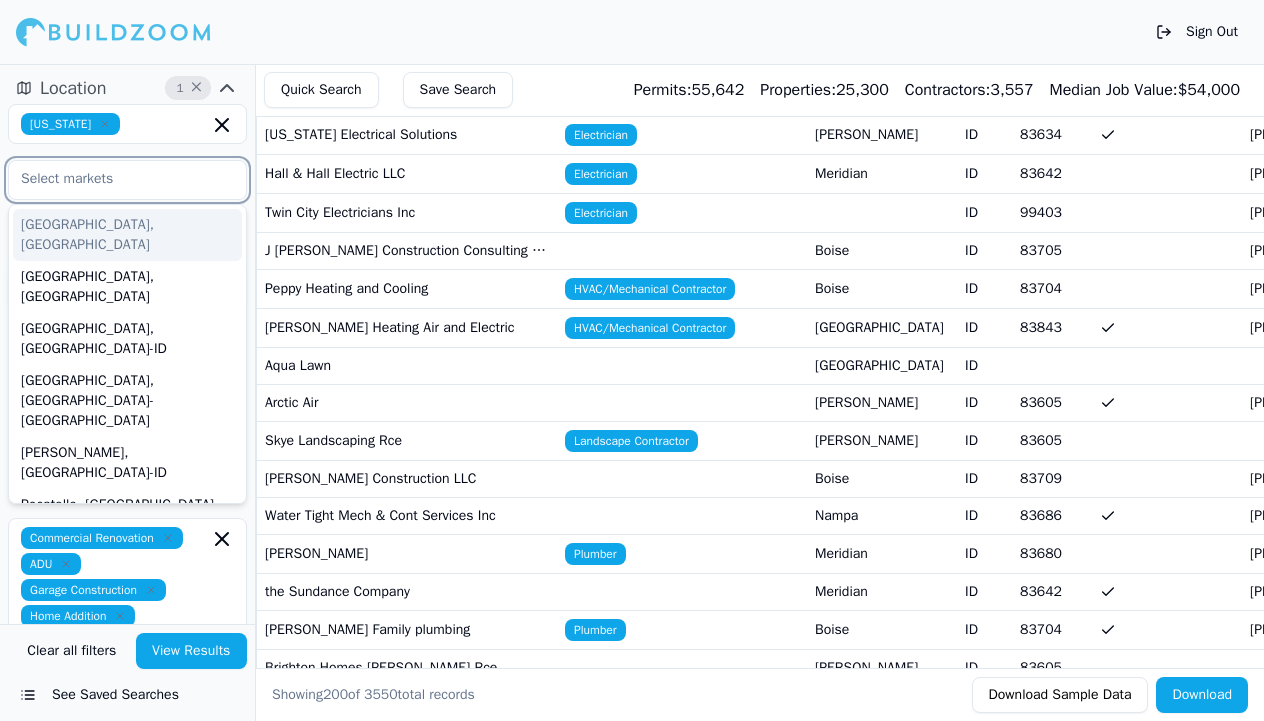 click at bounding box center [115, 179] 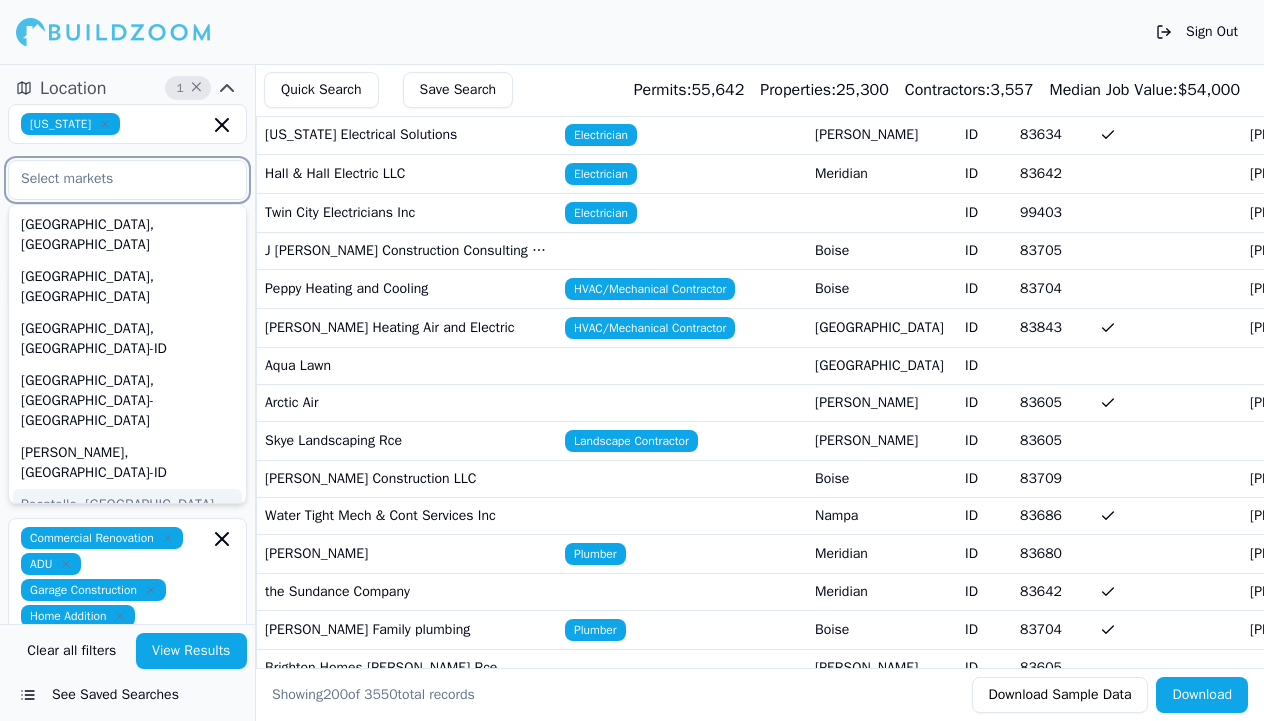 click on "Pocatello, [GEOGRAPHIC_DATA]" at bounding box center (127, 505) 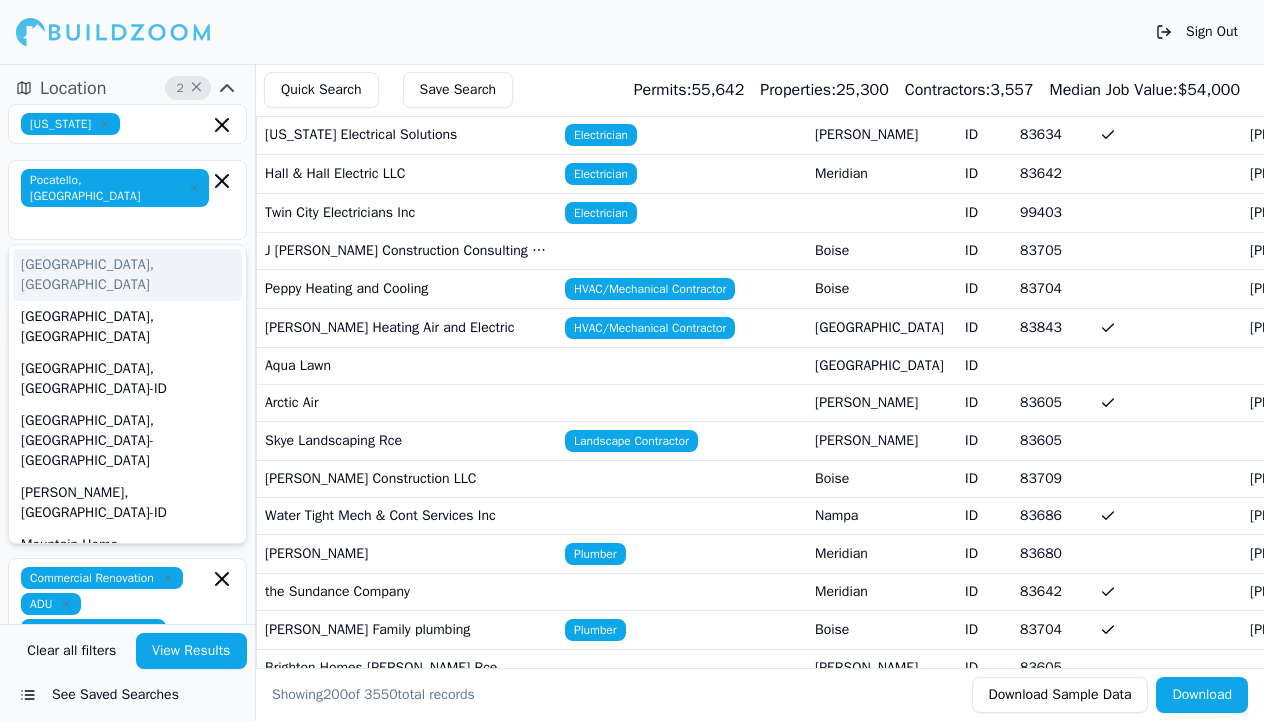 click on "Commercial Renovation ADU Garage Construction Home Addition Kitchen Remodel Multi-Room Remodel New Construction Bathroom Remodel Flatwork Concrete Demolition" at bounding box center (127, 695) 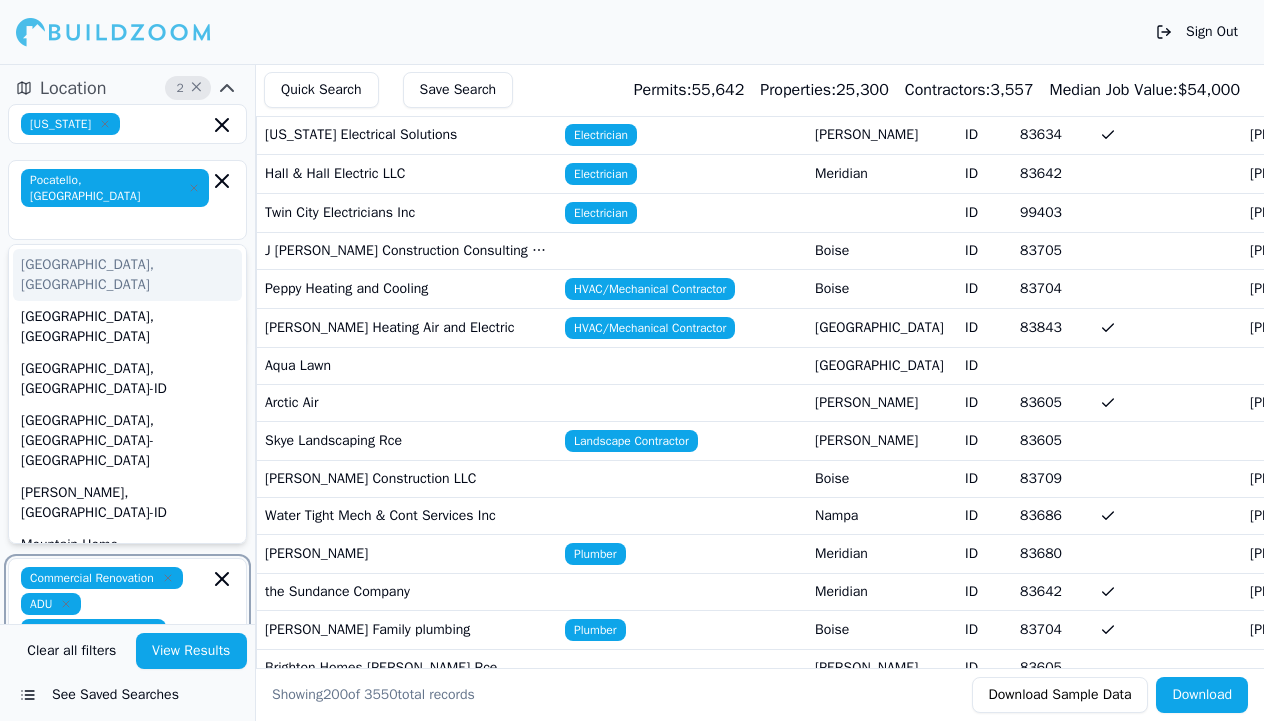 scroll, scrollTop: 428, scrollLeft: 0, axis: vertical 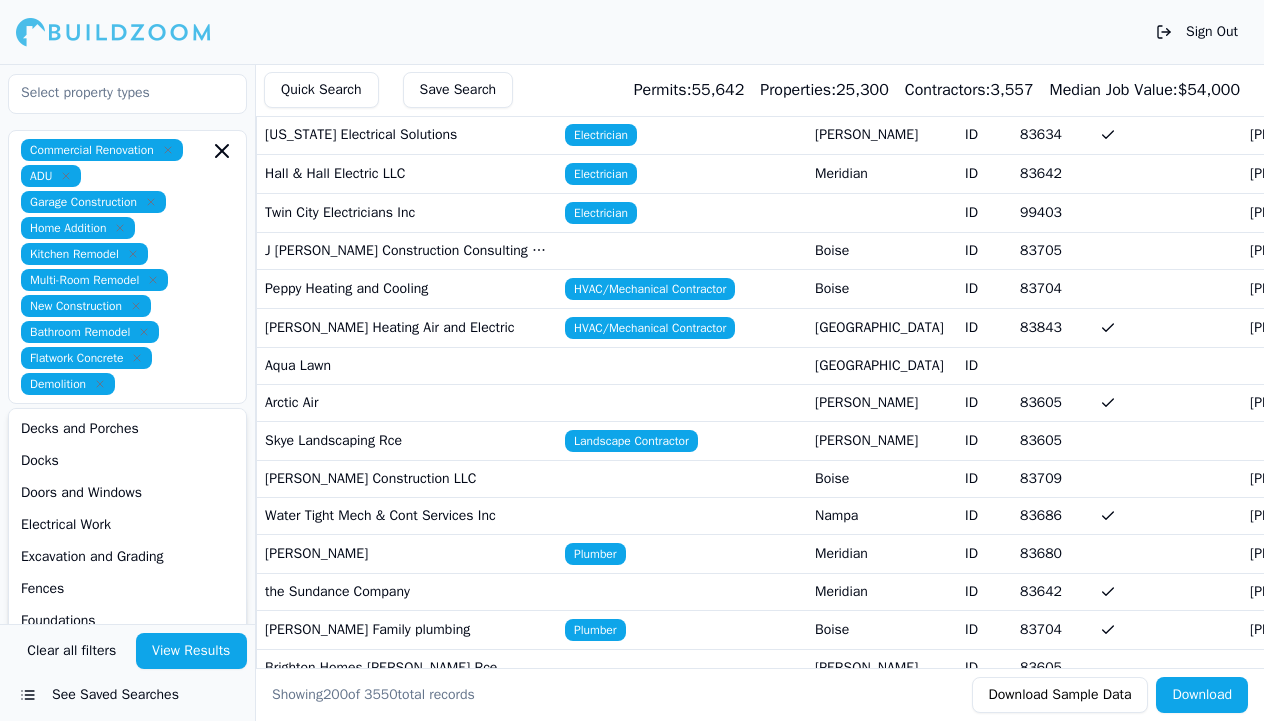 click on "View Results" at bounding box center [192, 651] 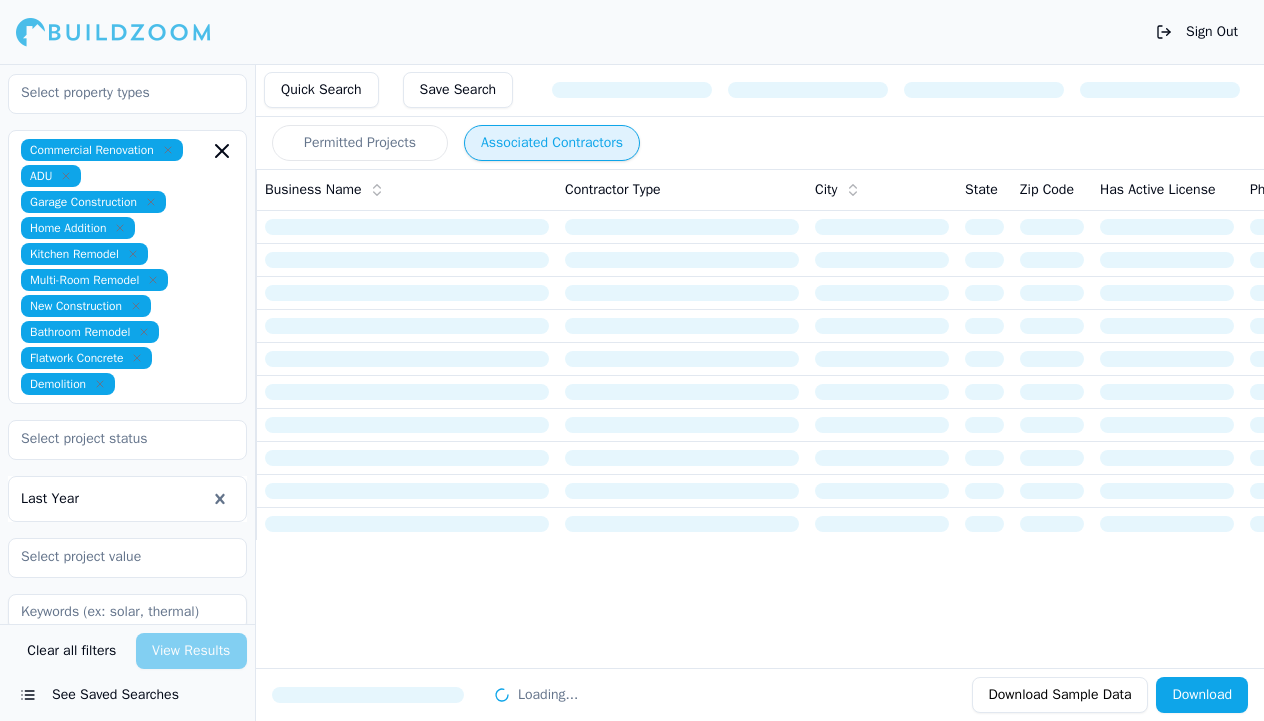 scroll, scrollTop: 0, scrollLeft: 0, axis: both 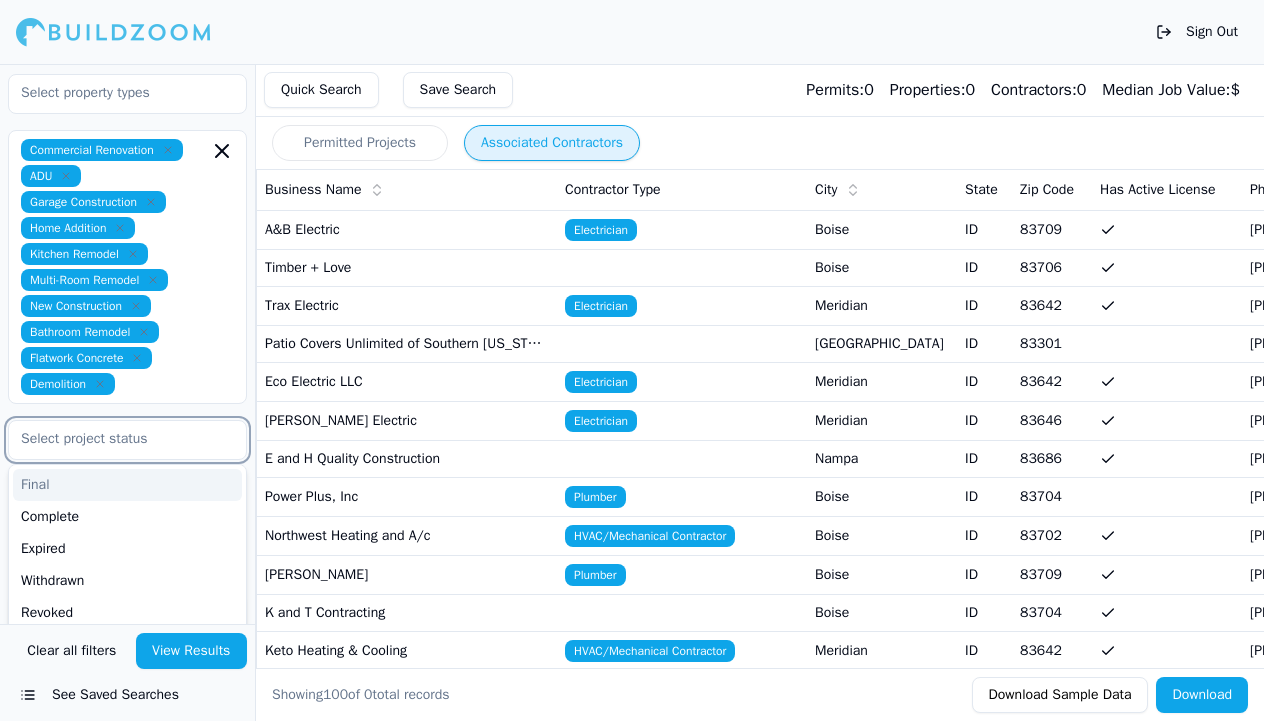 click at bounding box center (115, 439) 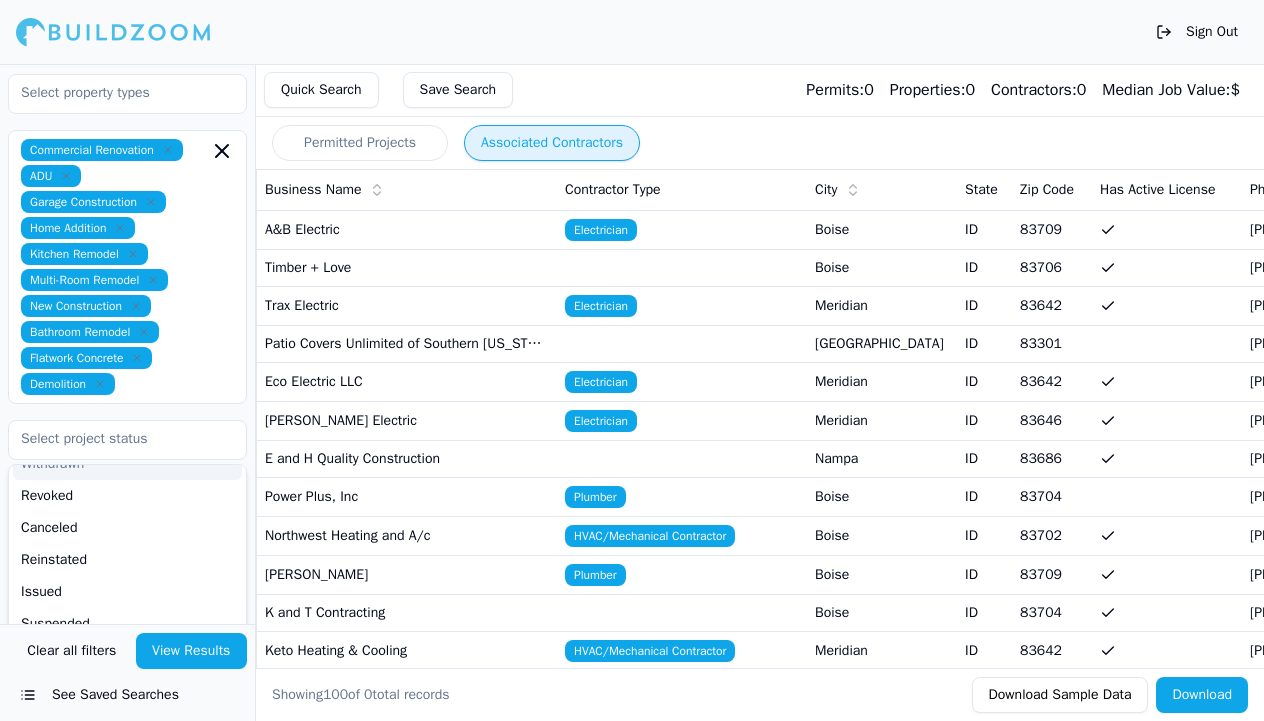click on "Commercial Renovation ADU Garage Construction Home Addition Kitchen Remodel Multi-Room Remodel New Construction Bathroom Remodel Flatwork Concrete Demolition" at bounding box center [127, 267] 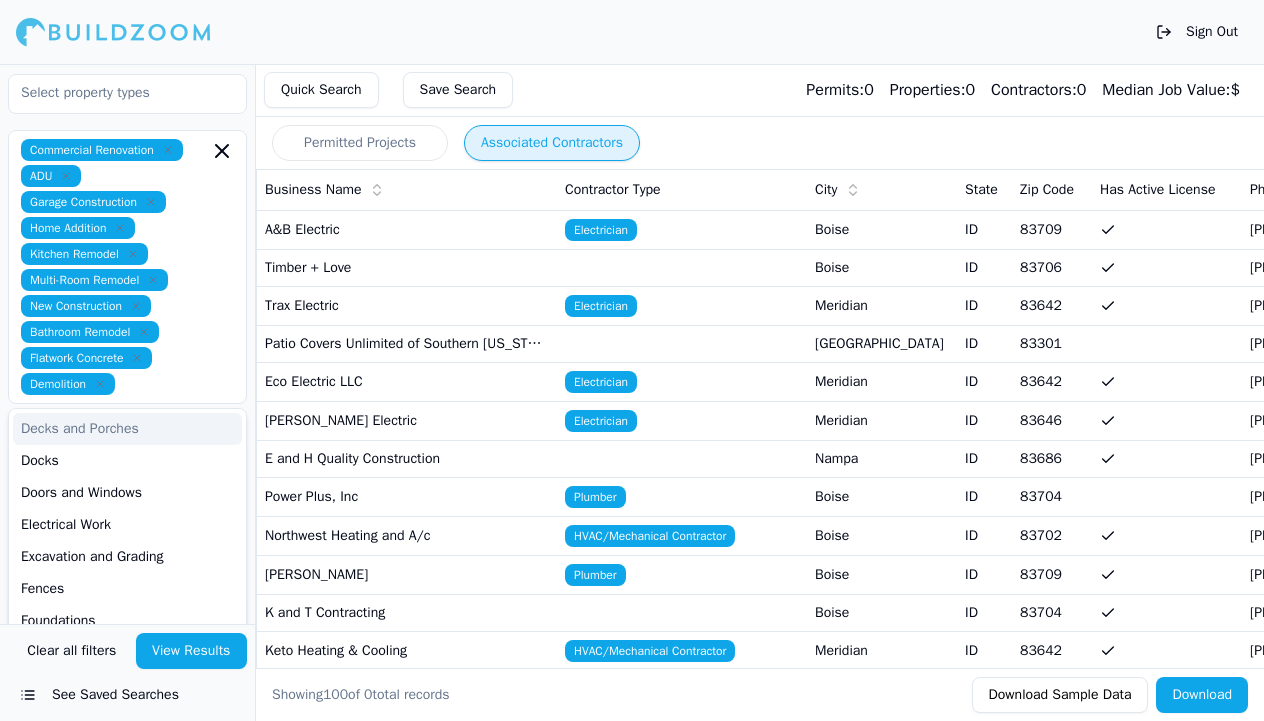 click on "Sign Out" at bounding box center [632, 32] 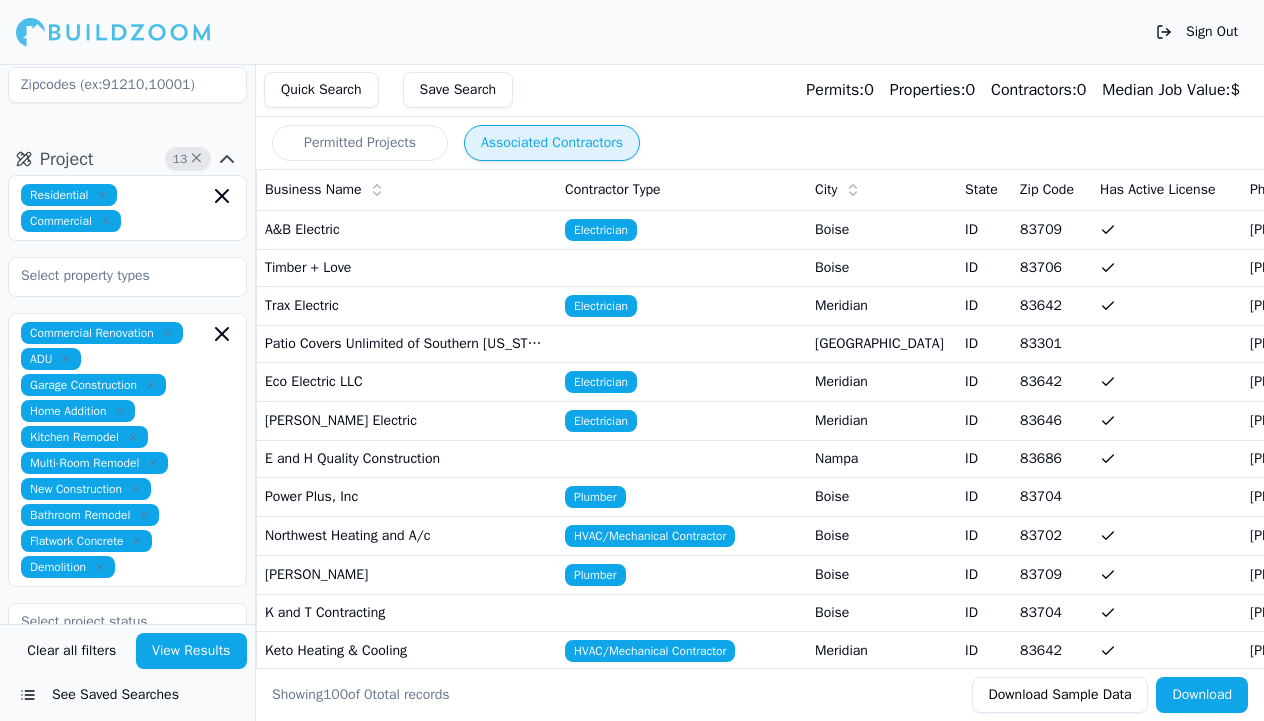 scroll, scrollTop: 238, scrollLeft: 0, axis: vertical 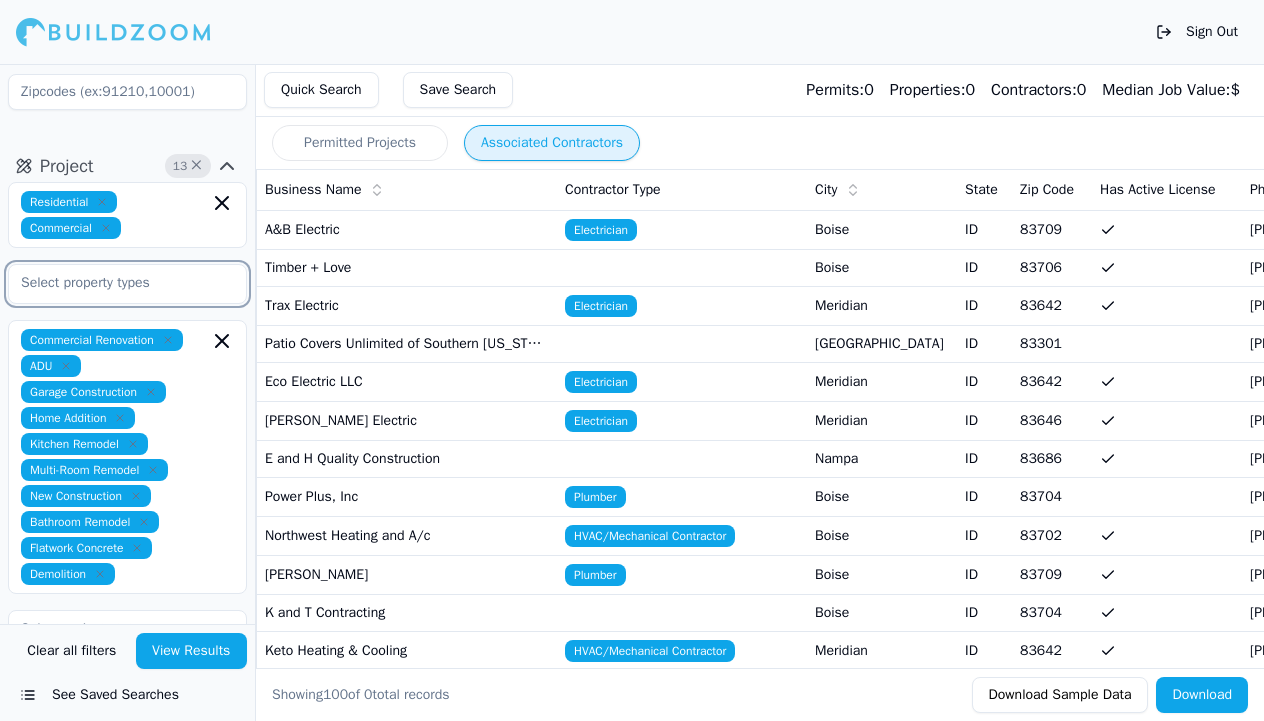 click at bounding box center (115, 283) 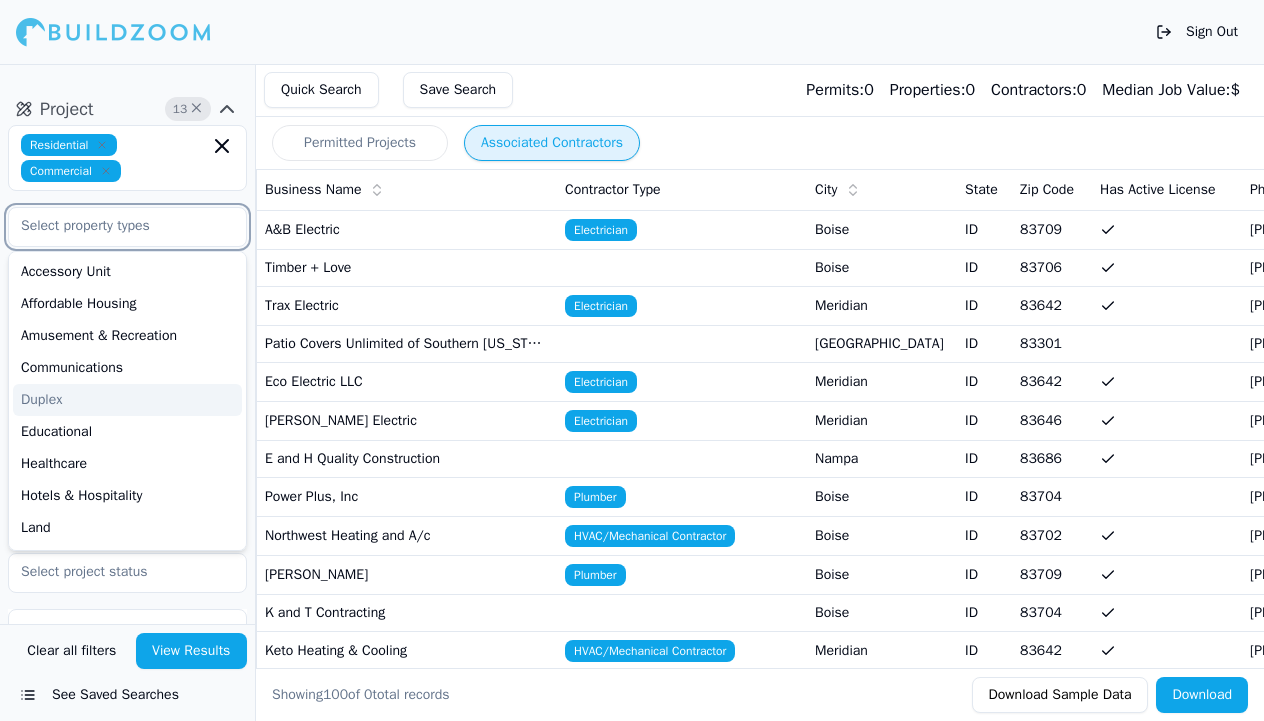 scroll, scrollTop: 296, scrollLeft: 0, axis: vertical 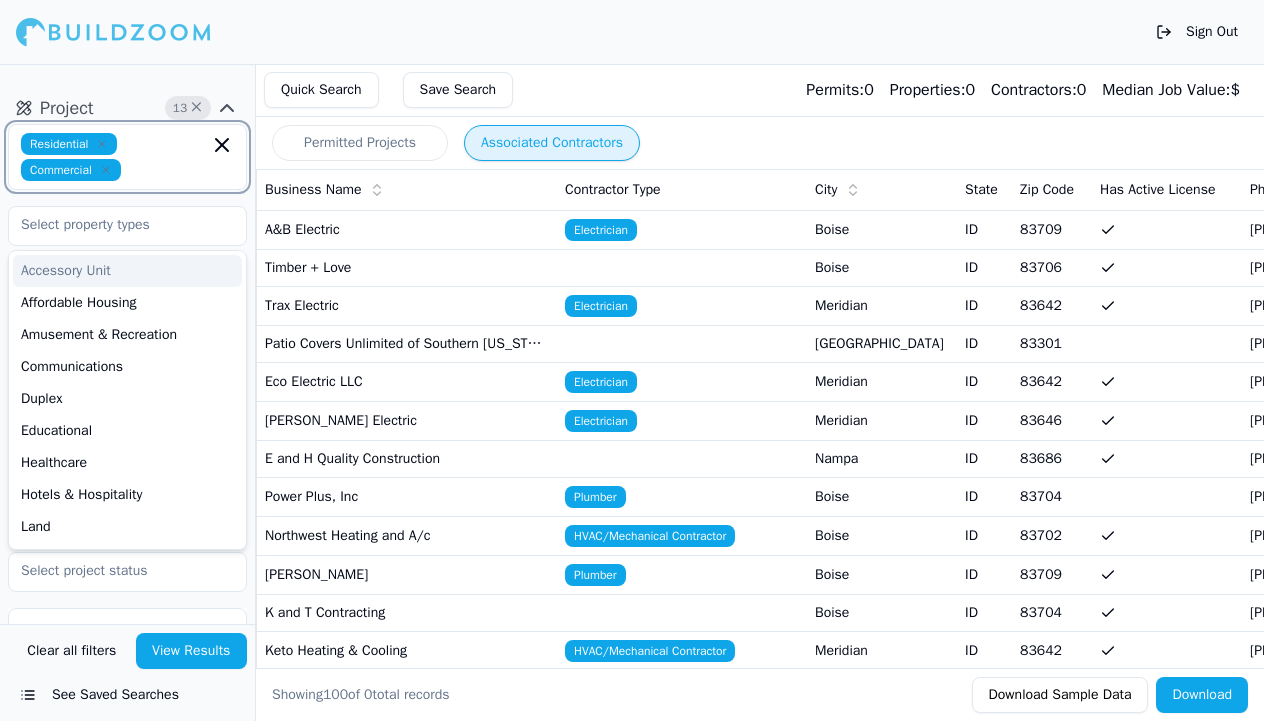click at bounding box center (169, 170) 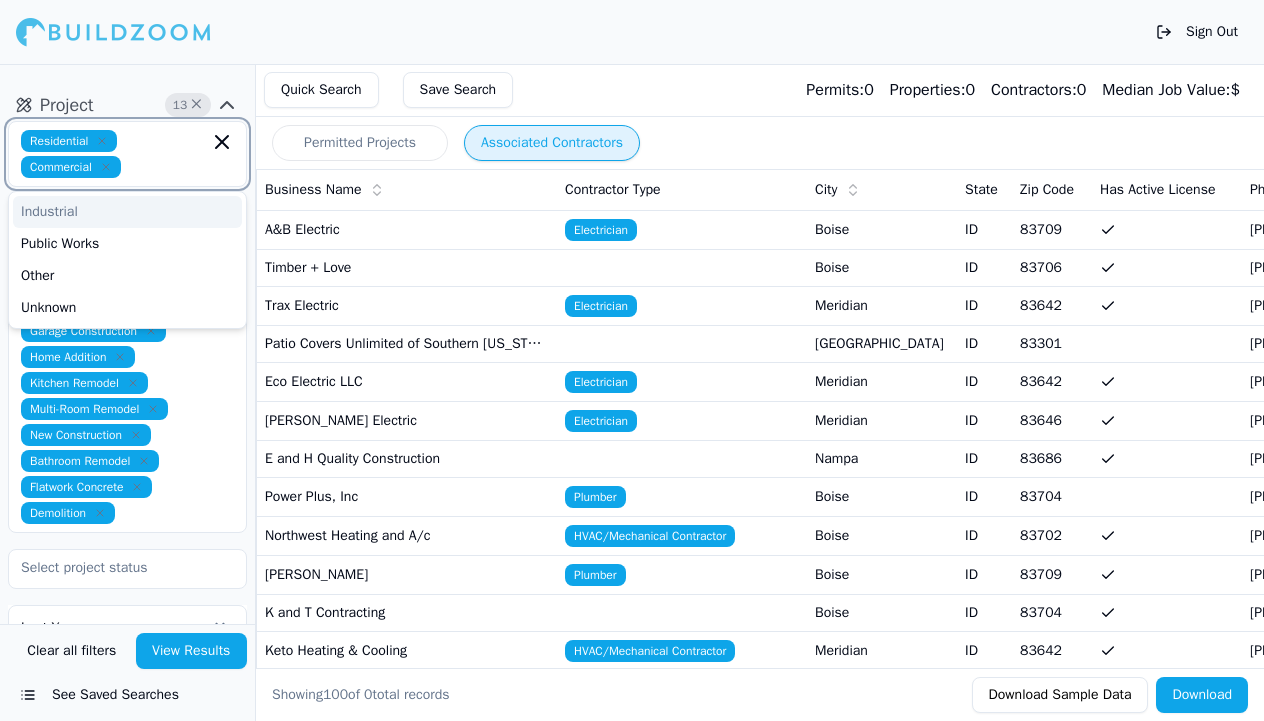 scroll, scrollTop: 300, scrollLeft: 0, axis: vertical 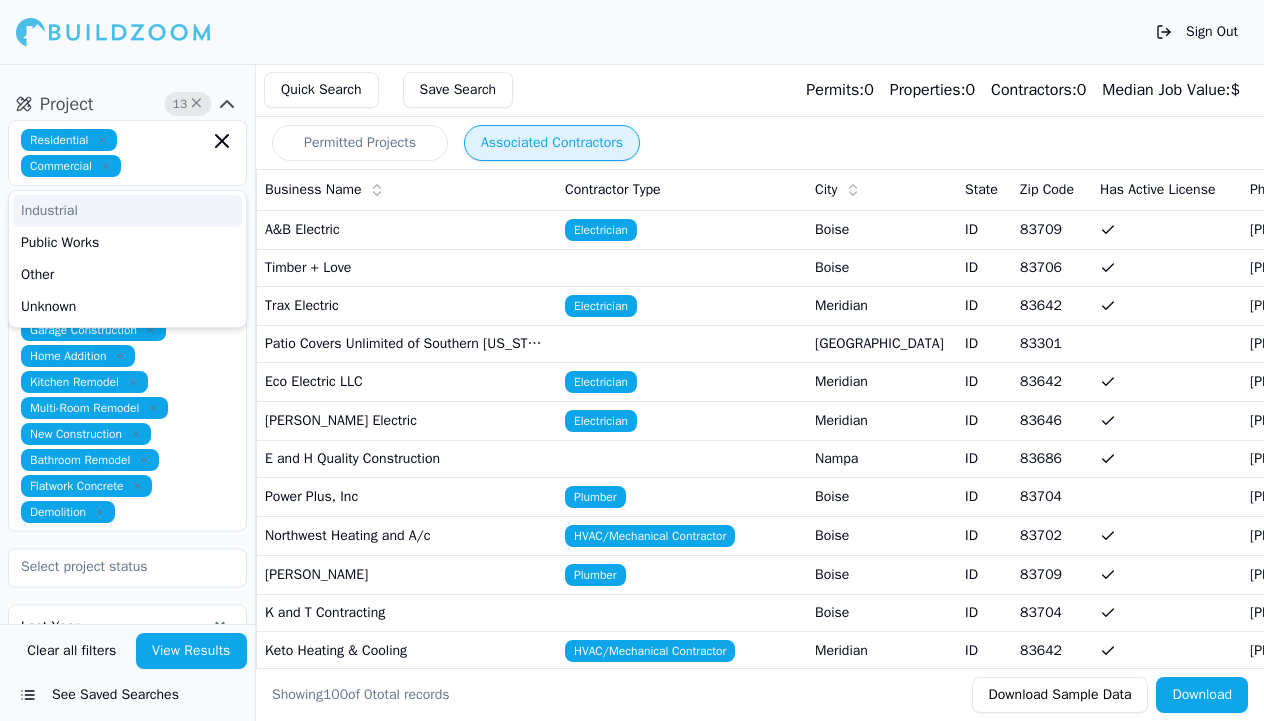 click on "Sign Out" at bounding box center [632, 32] 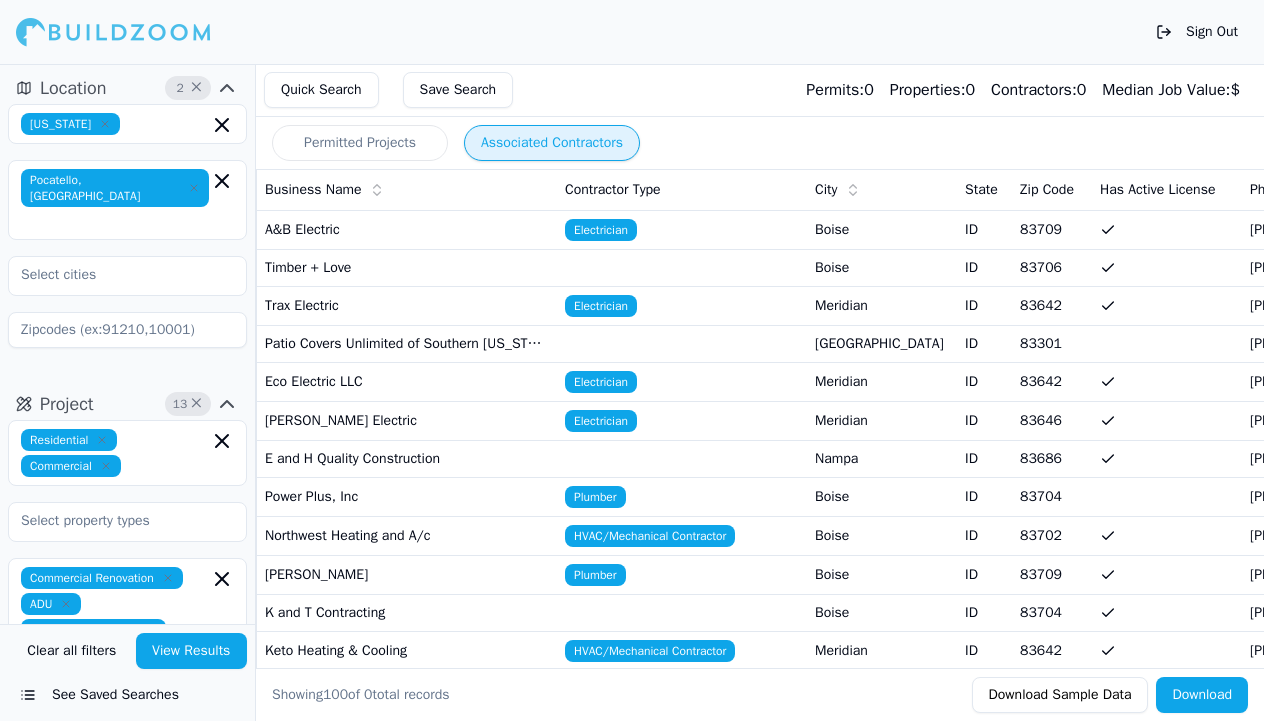 scroll, scrollTop: 0, scrollLeft: 0, axis: both 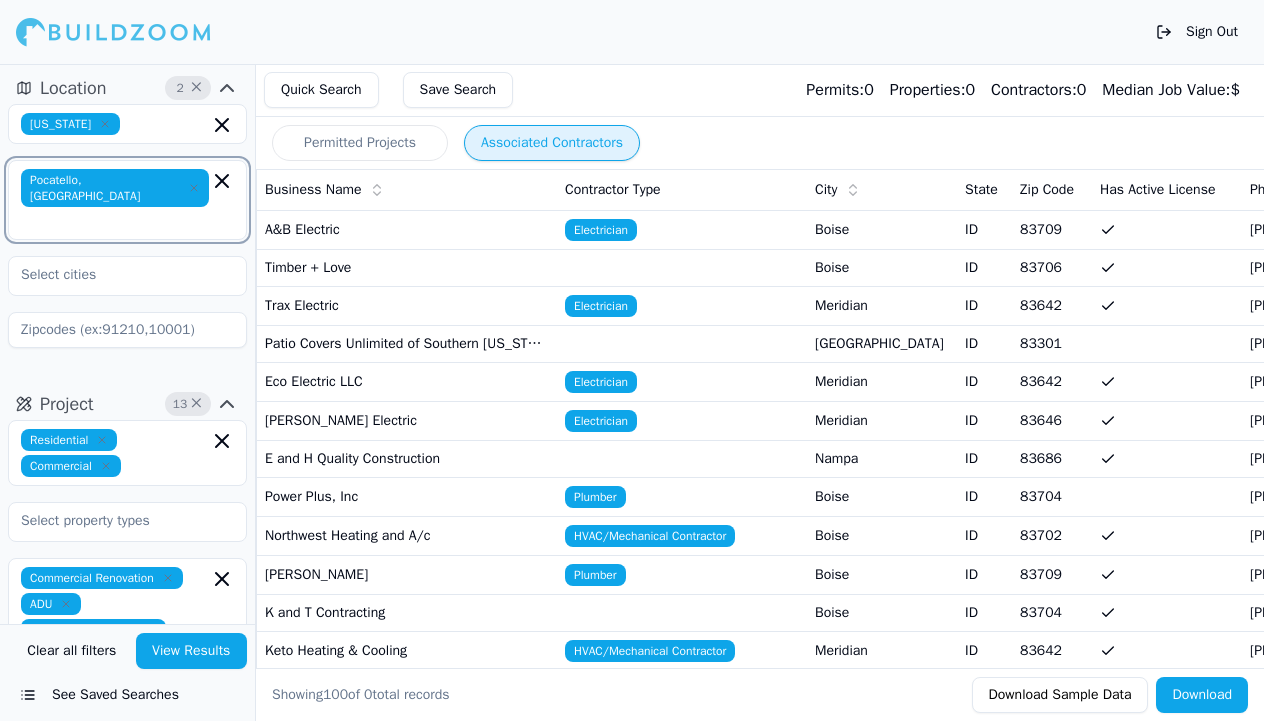 click at bounding box center [117, 221] 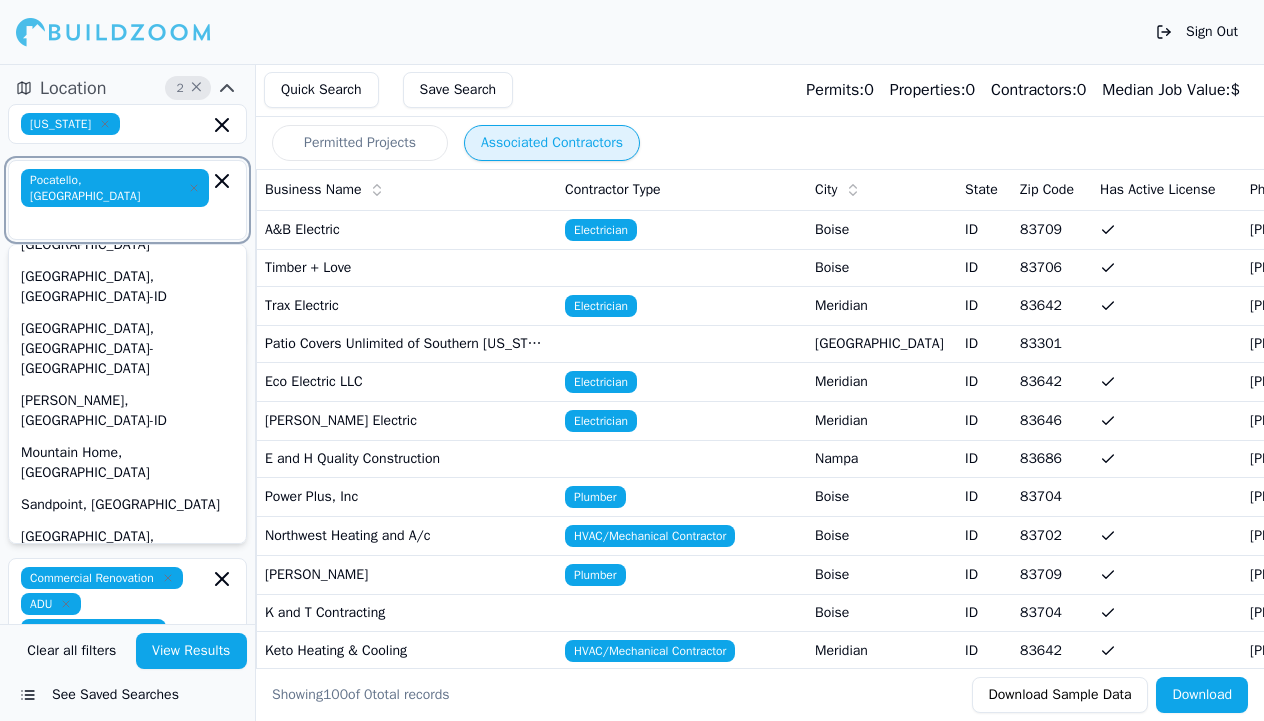scroll, scrollTop: 95, scrollLeft: 0, axis: vertical 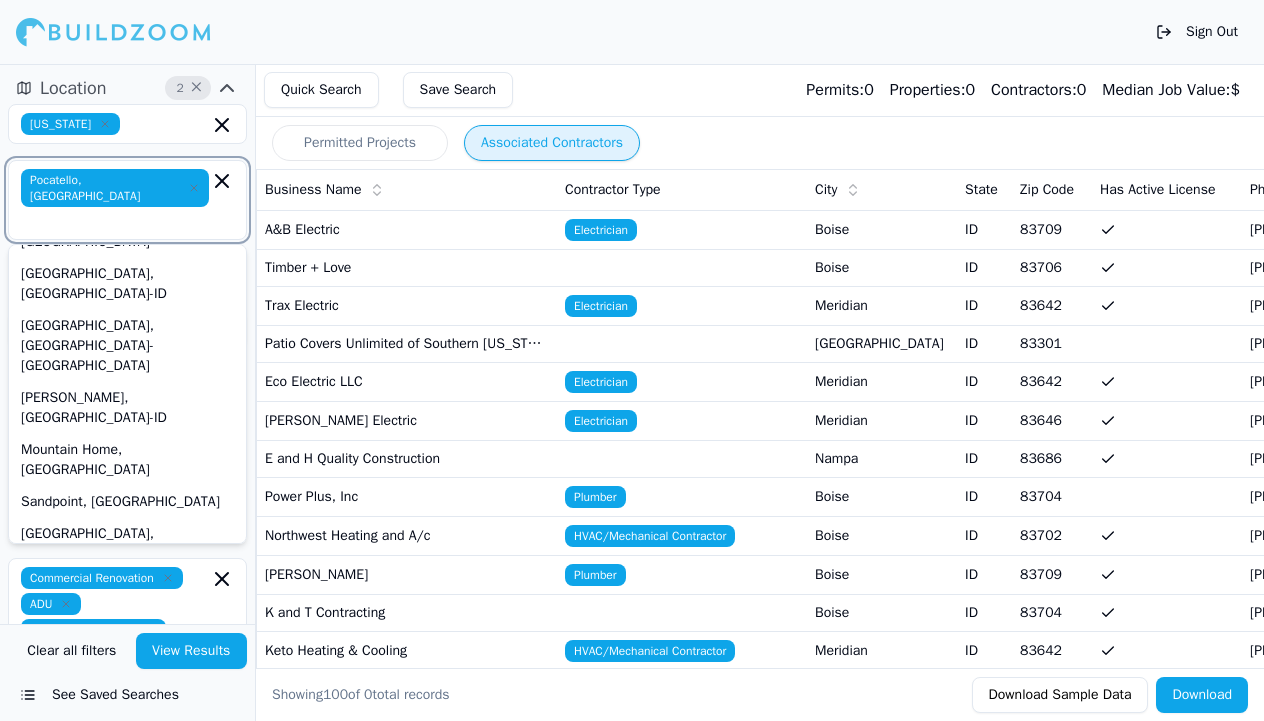 click on "[PERSON_NAME], [GEOGRAPHIC_DATA]" at bounding box center (127, 648) 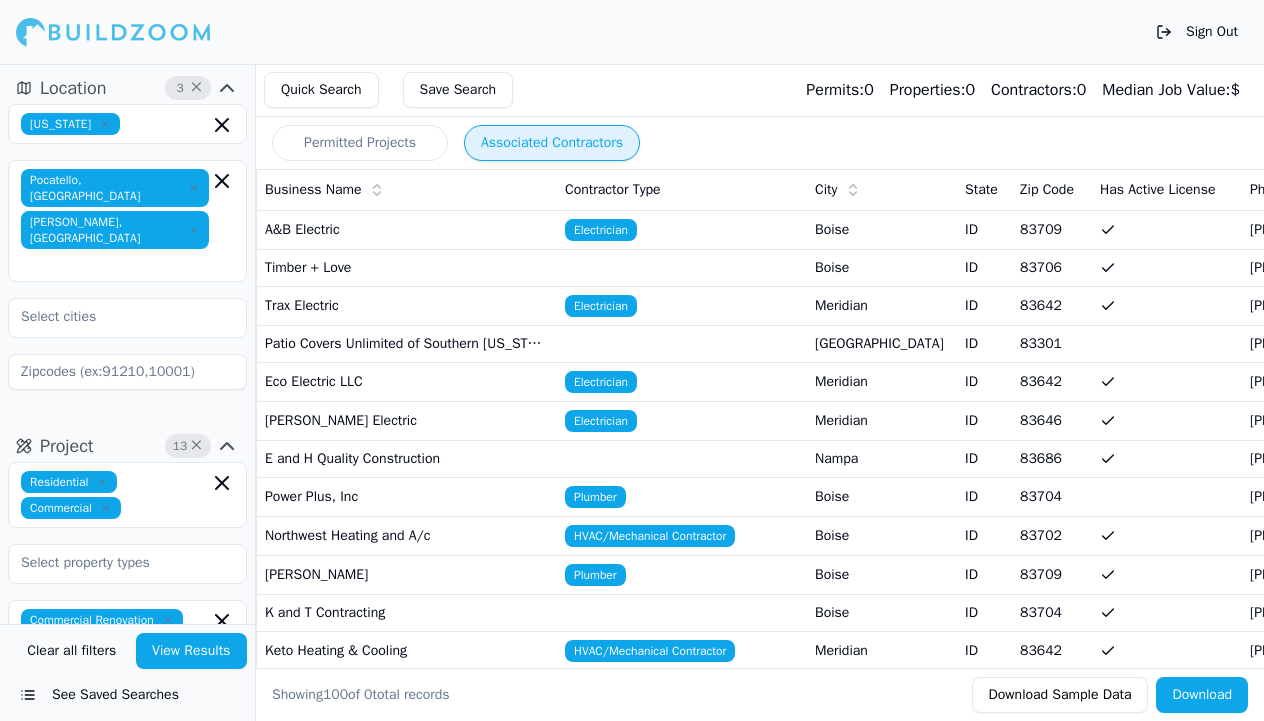 click on "Sign Out" at bounding box center [632, 32] 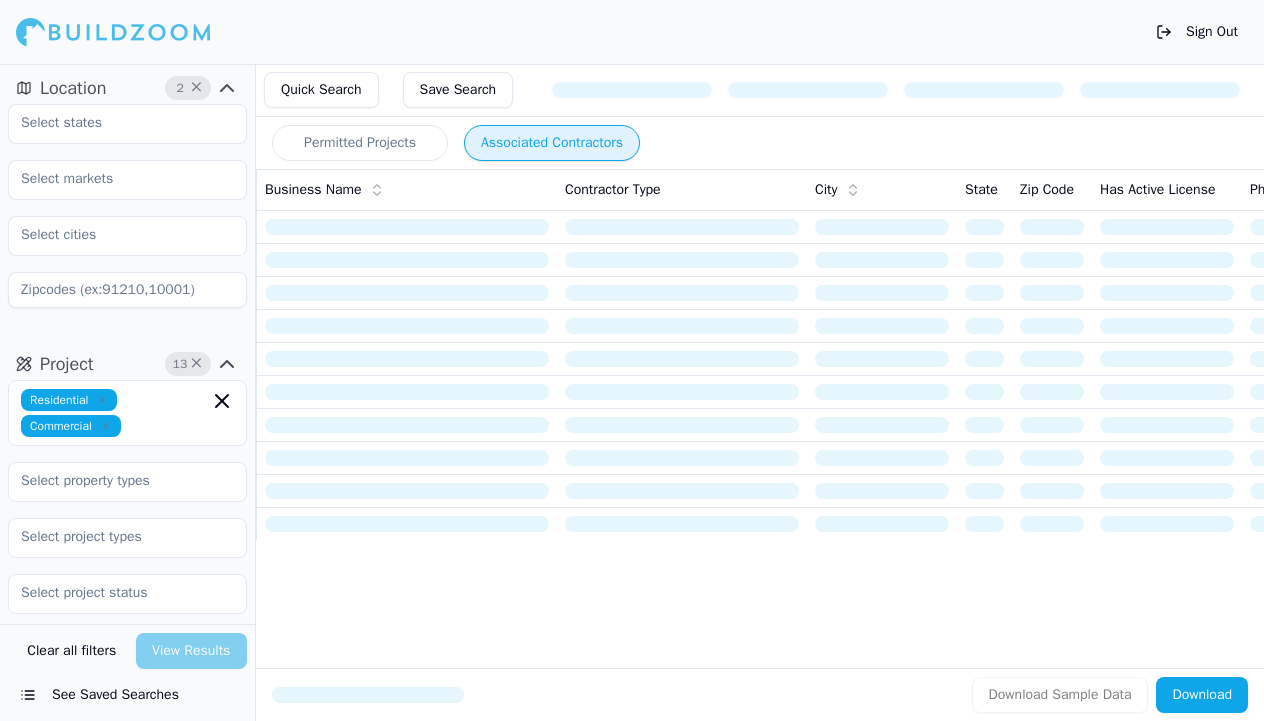 scroll, scrollTop: 0, scrollLeft: 0, axis: both 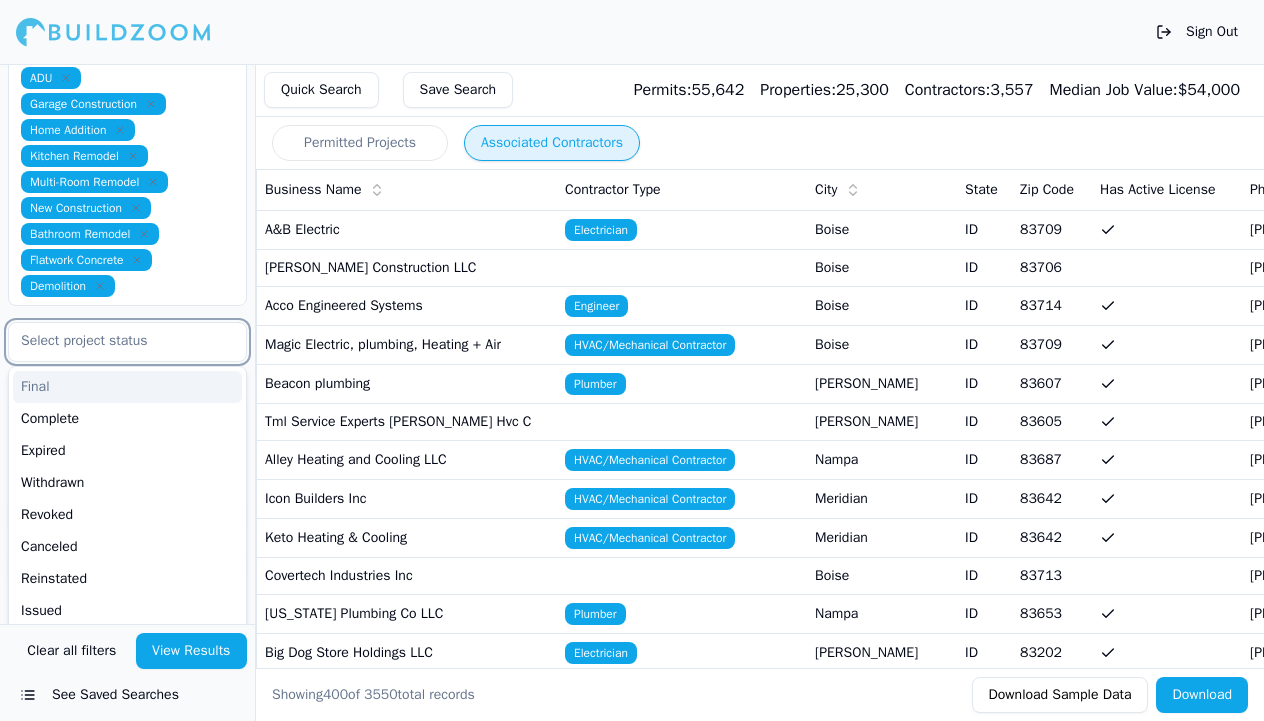 click at bounding box center (115, 341) 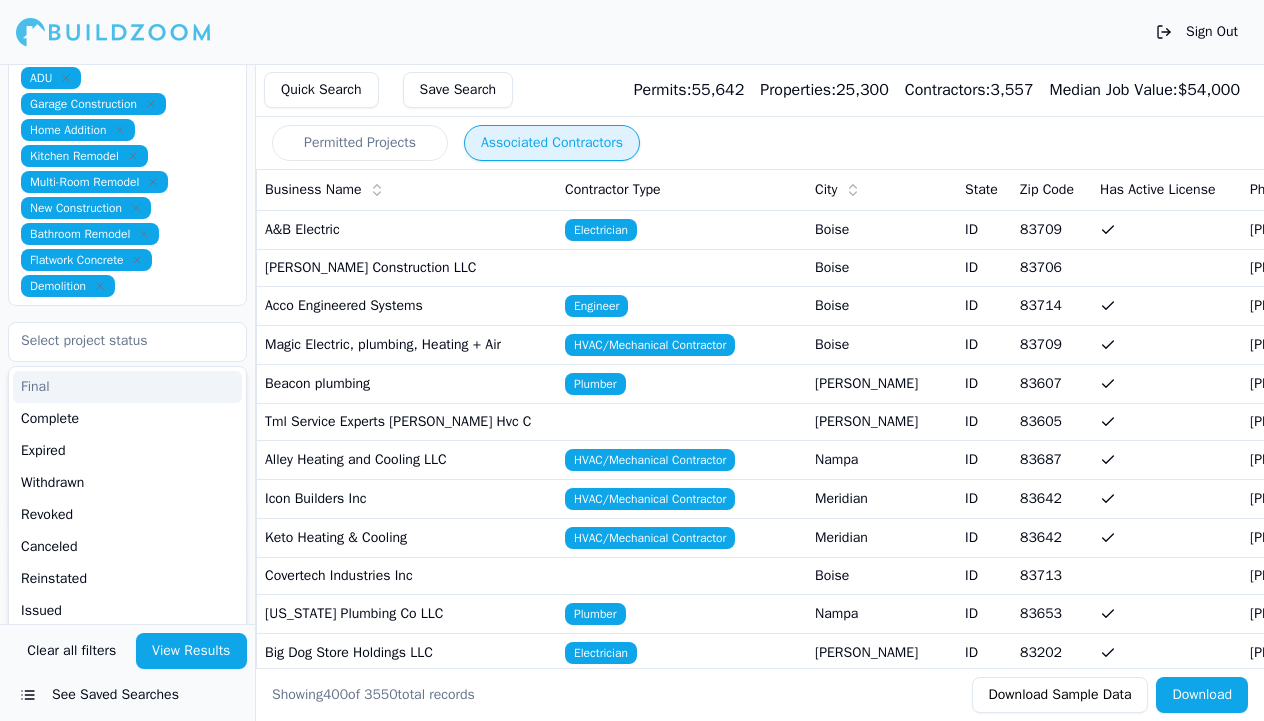 click on "Commercial Renovation ADU Garage Construction Home Addition Kitchen Remodel Multi-Room Remodel New Construction Bathroom Remodel Flatwork Concrete Demolition" at bounding box center [127, 169] 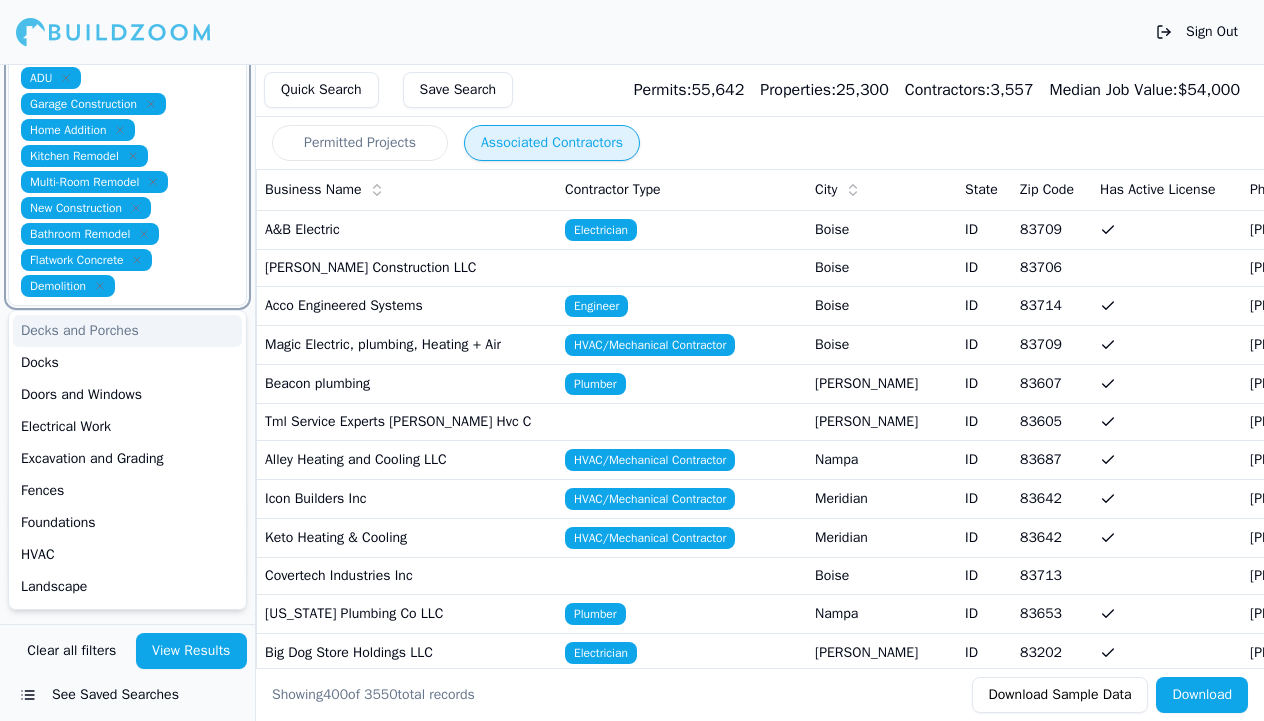scroll, scrollTop: 0, scrollLeft: 0, axis: both 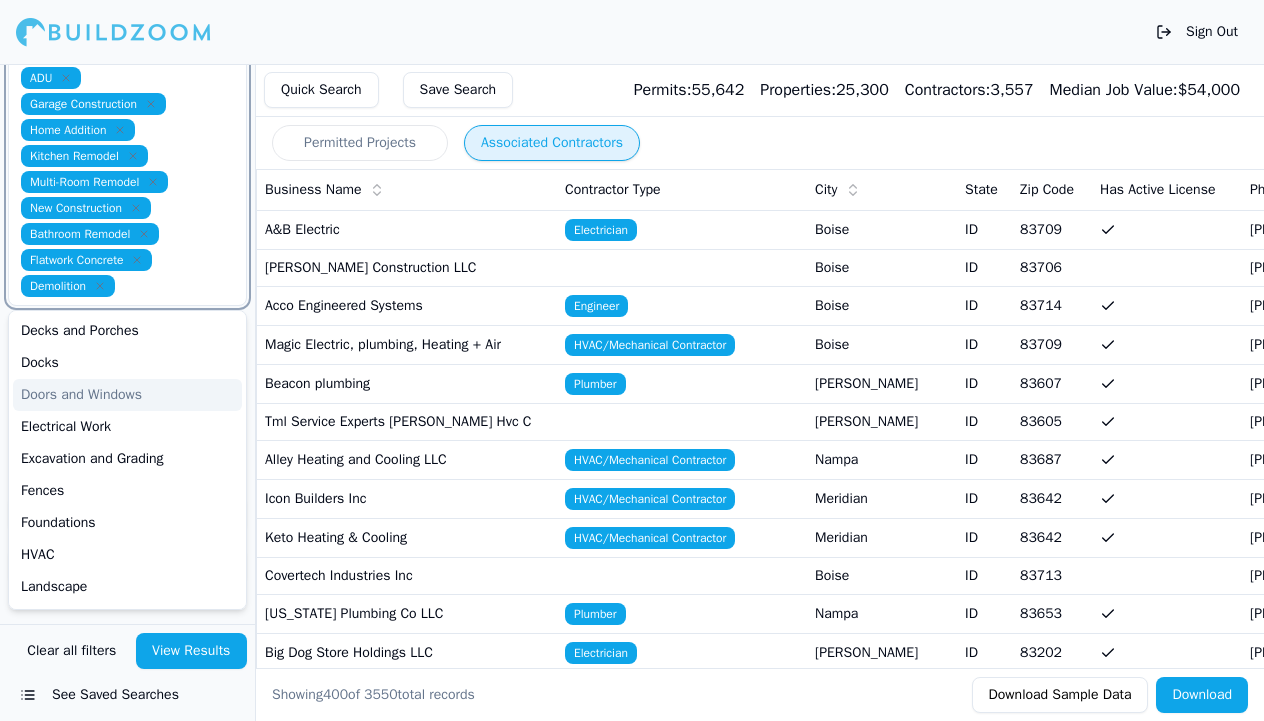 click on "Doors and Windows" at bounding box center [127, 395] 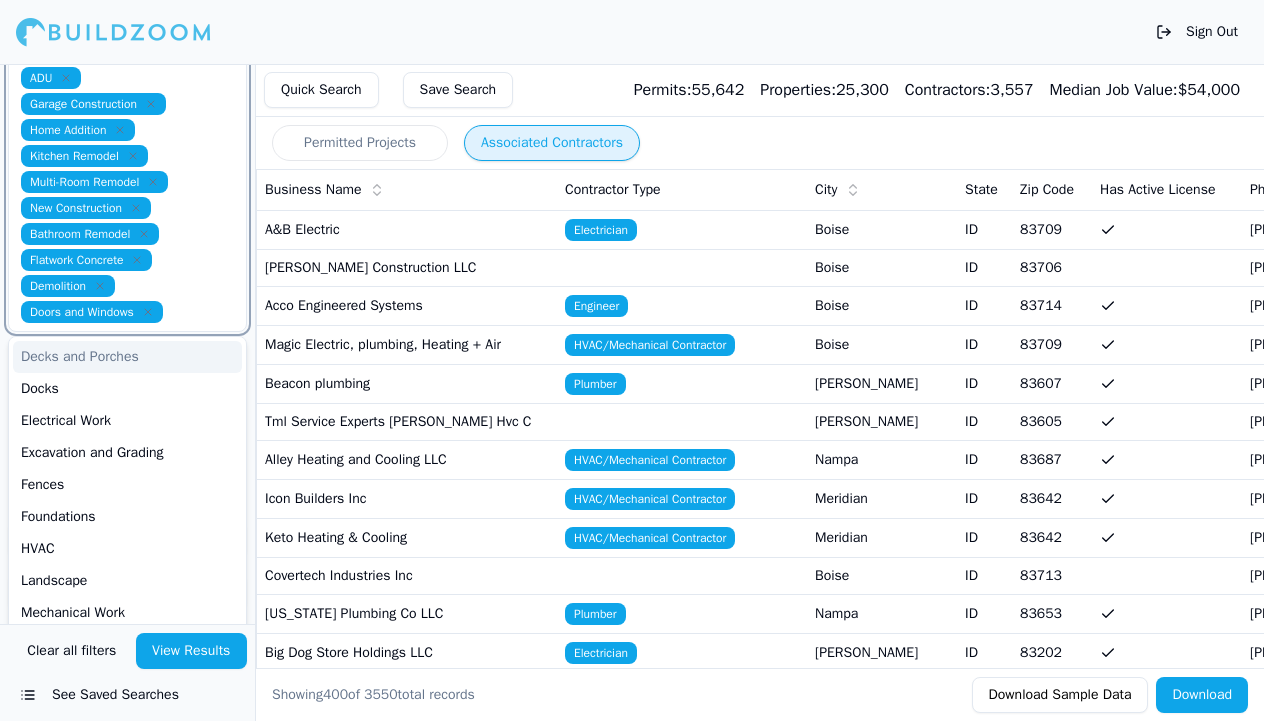 click 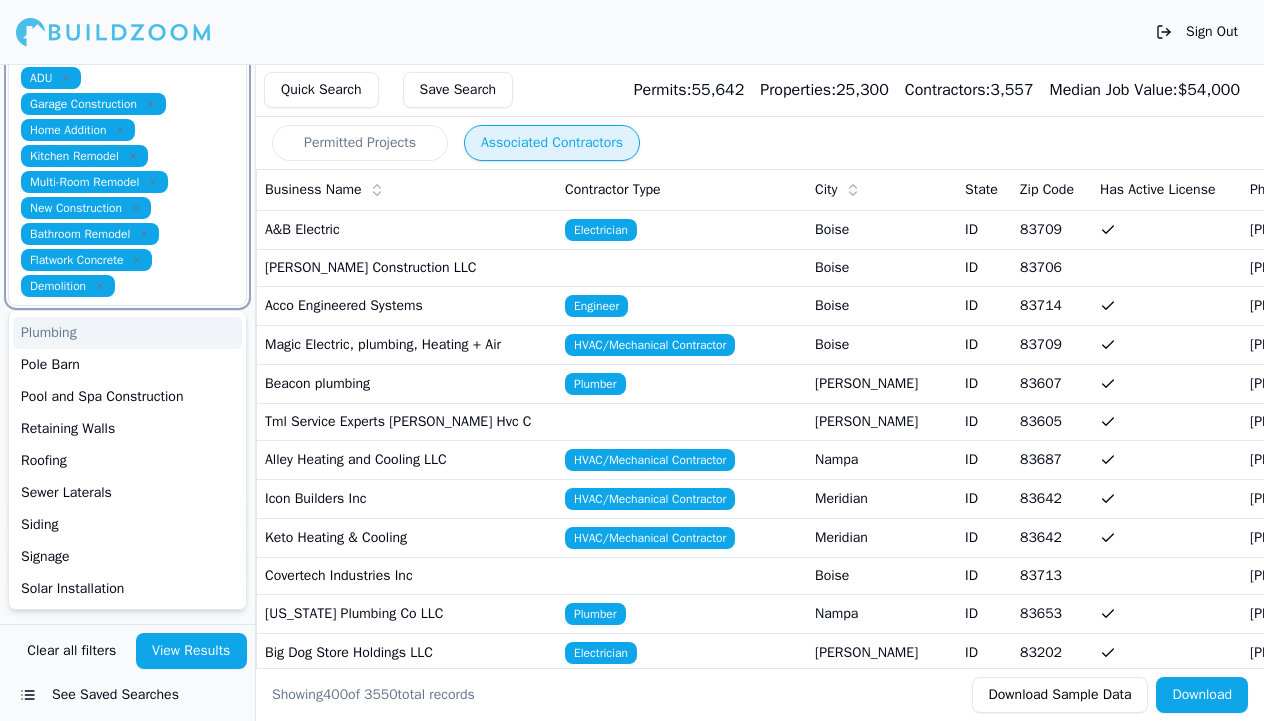 scroll, scrollTop: 433, scrollLeft: 0, axis: vertical 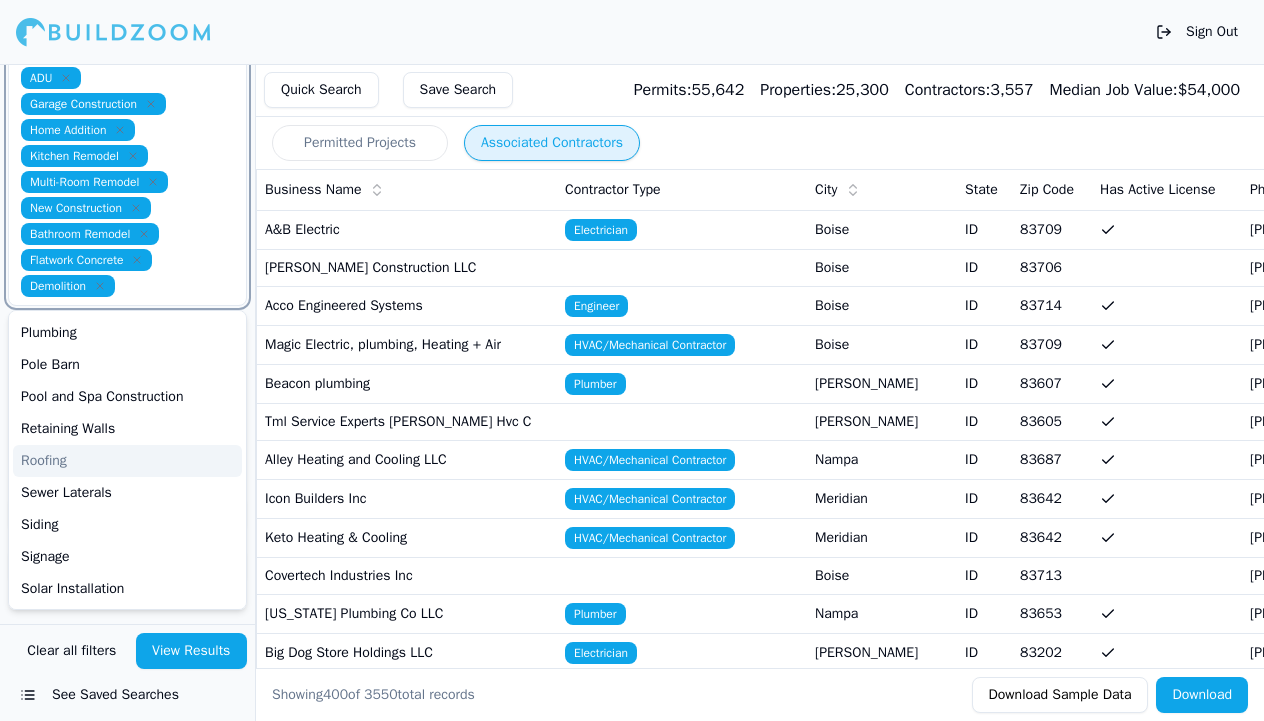 click on "Roofing" at bounding box center [127, 461] 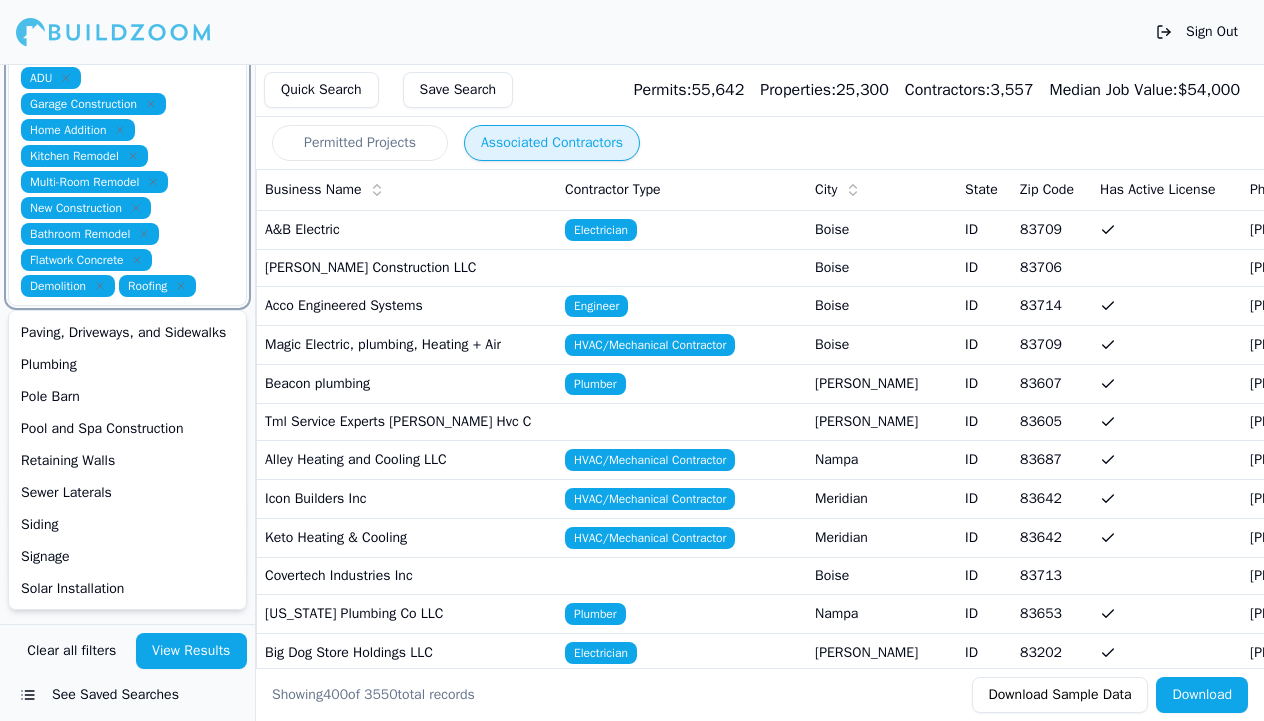 scroll, scrollTop: 402, scrollLeft: 0, axis: vertical 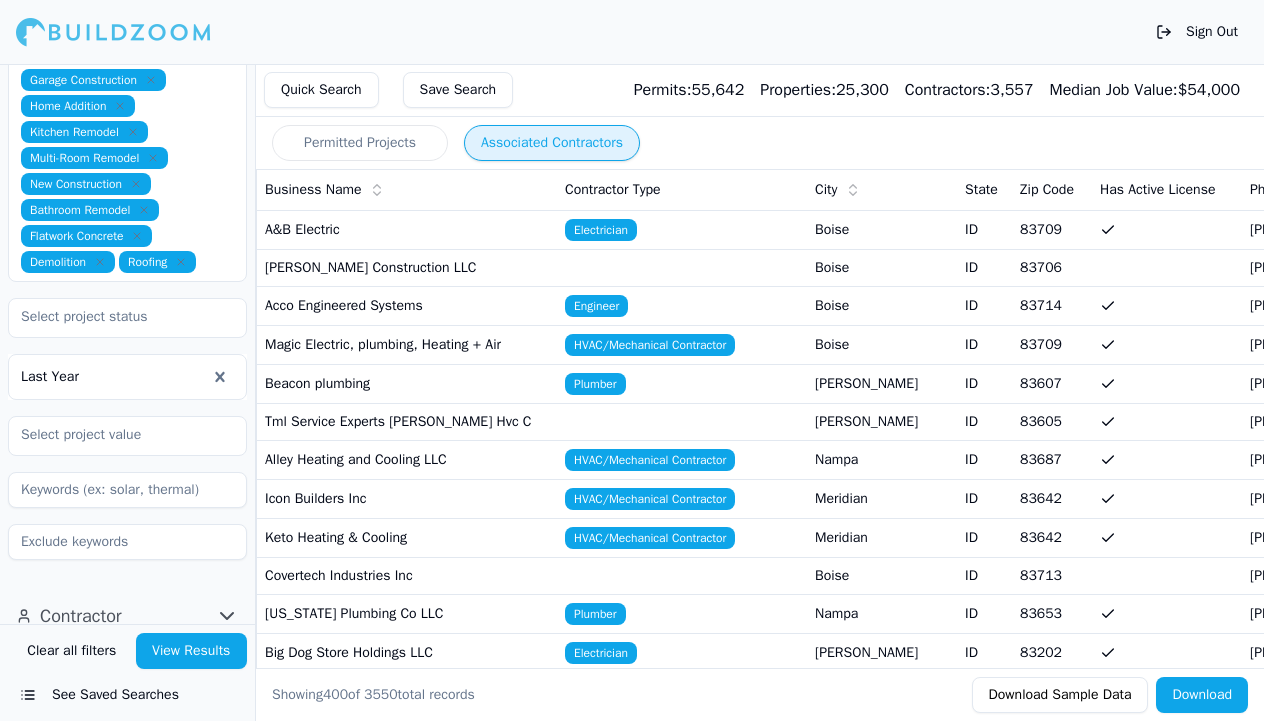 click on "View Results" at bounding box center (192, 651) 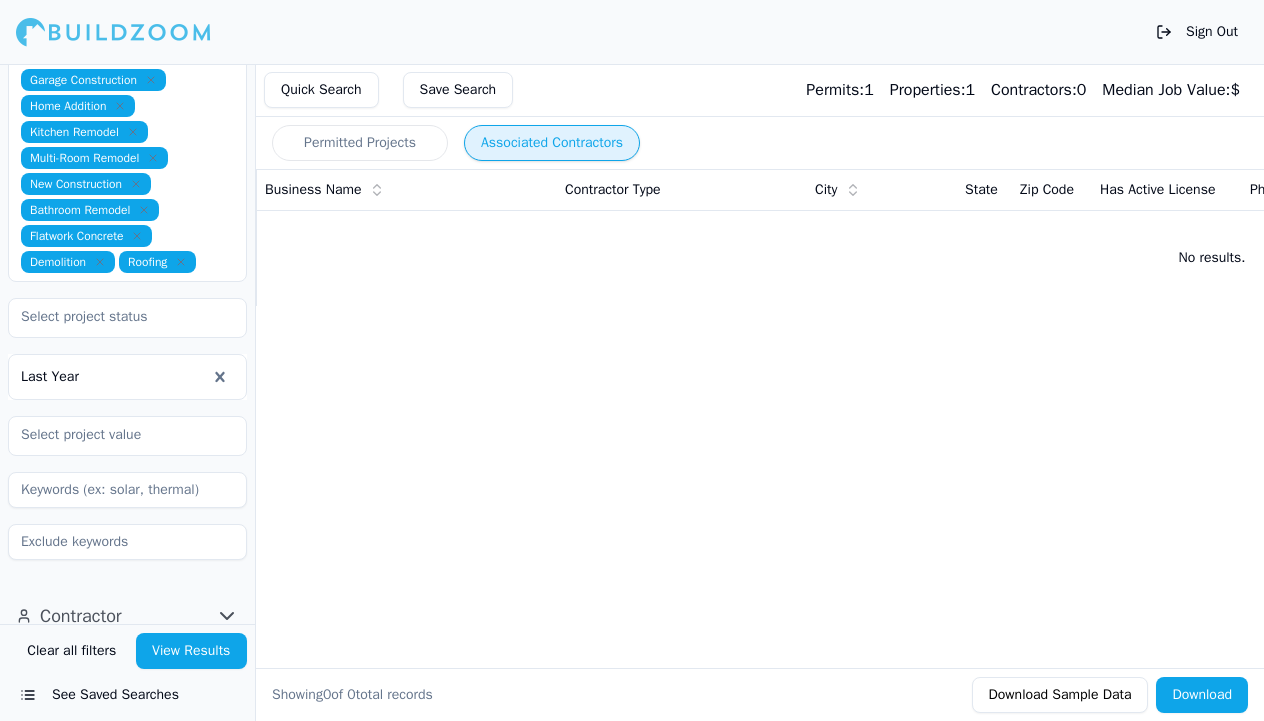 scroll, scrollTop: 0, scrollLeft: 0, axis: both 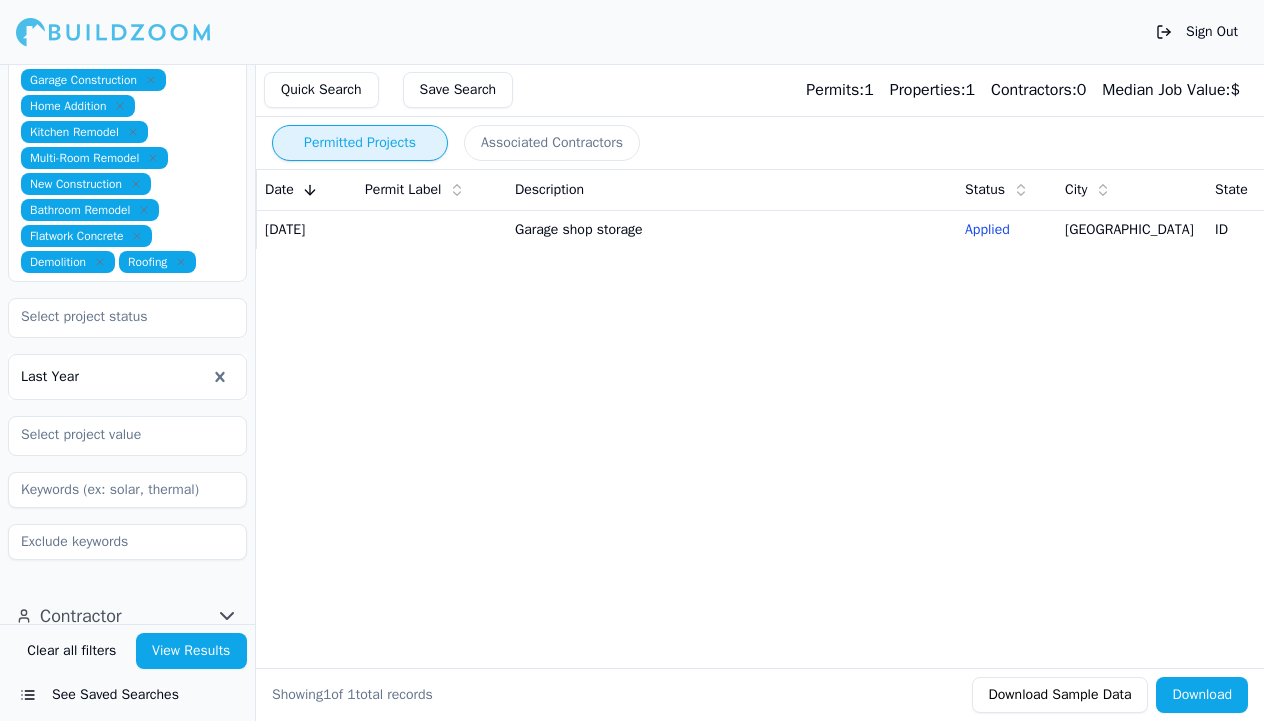 click on "Permitted Projects Associated Contractors Date Permit Label Description Status City State Zip code Project Tags Aug 5, 2024 Garage shop  storage Applied Rexburg ID 83440 Commercial Renovation Showing  1  of   1  total records Download Sample Data Download" at bounding box center [768, 392] 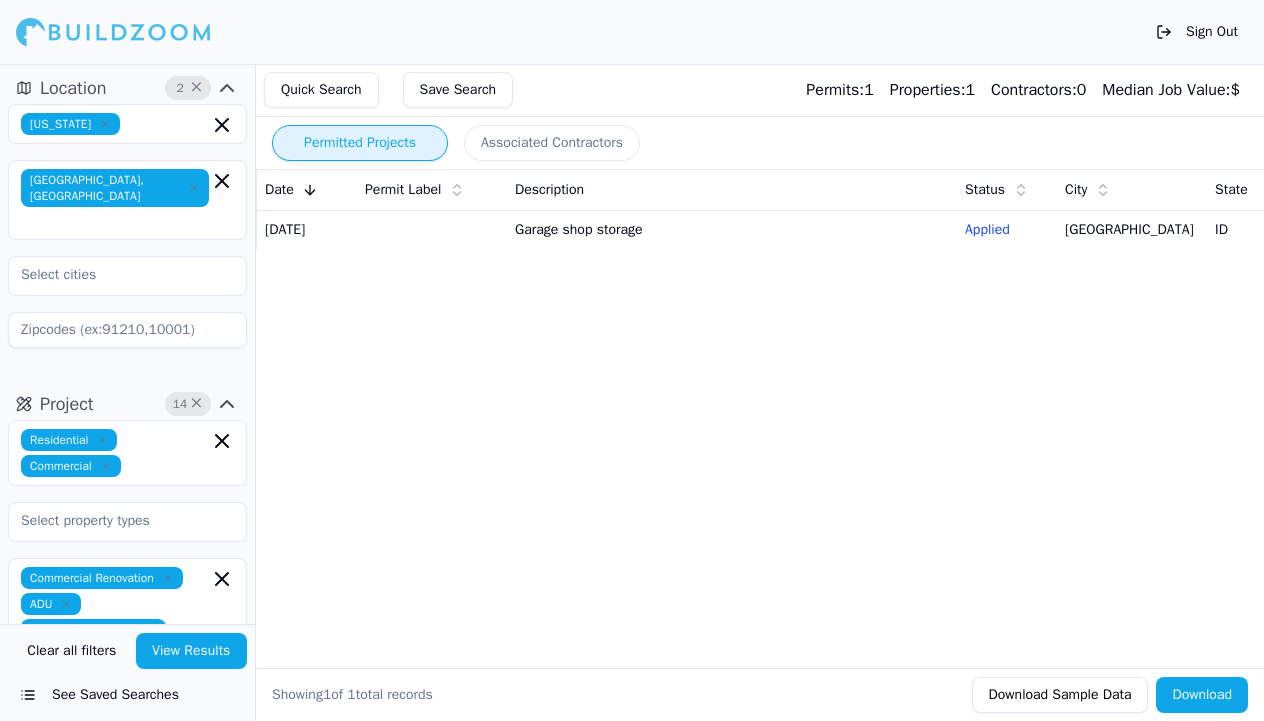 click 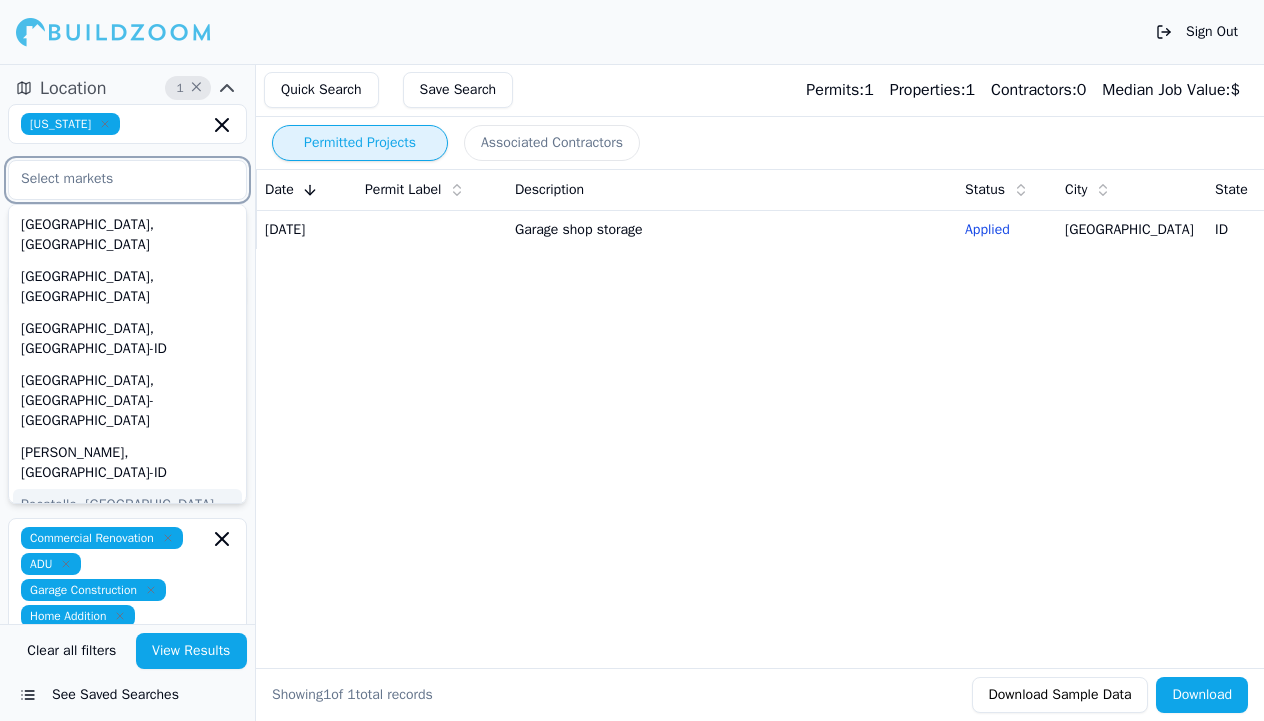click on "Pocatello, [GEOGRAPHIC_DATA]" at bounding box center (127, 505) 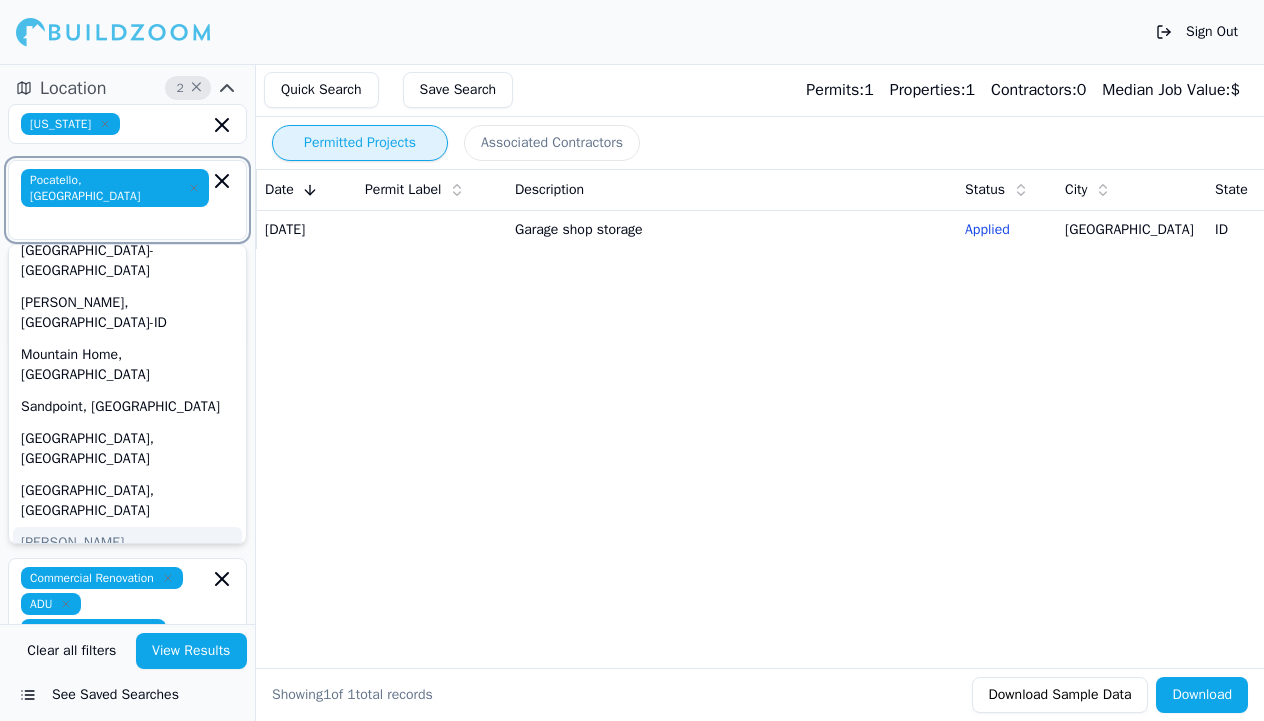 click on "[PERSON_NAME], [GEOGRAPHIC_DATA]" at bounding box center (127, 553) 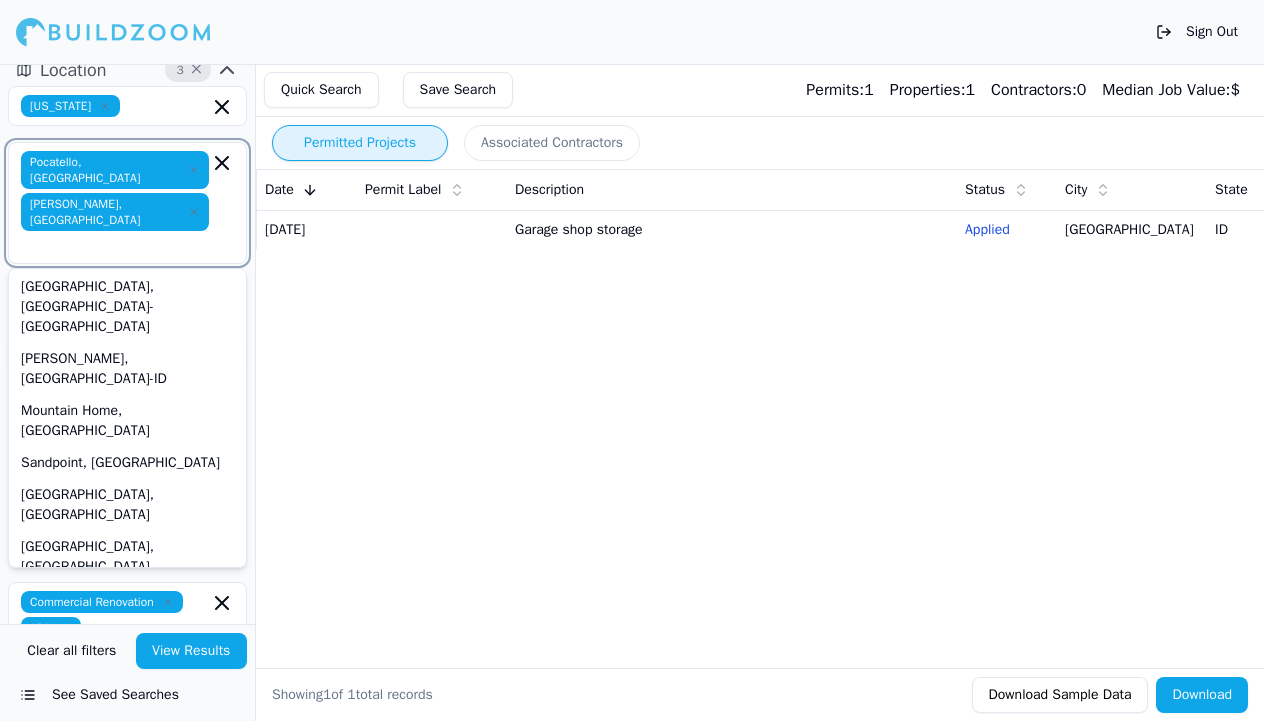 click on "Blackfoot, [GEOGRAPHIC_DATA]" at bounding box center [127, 631] 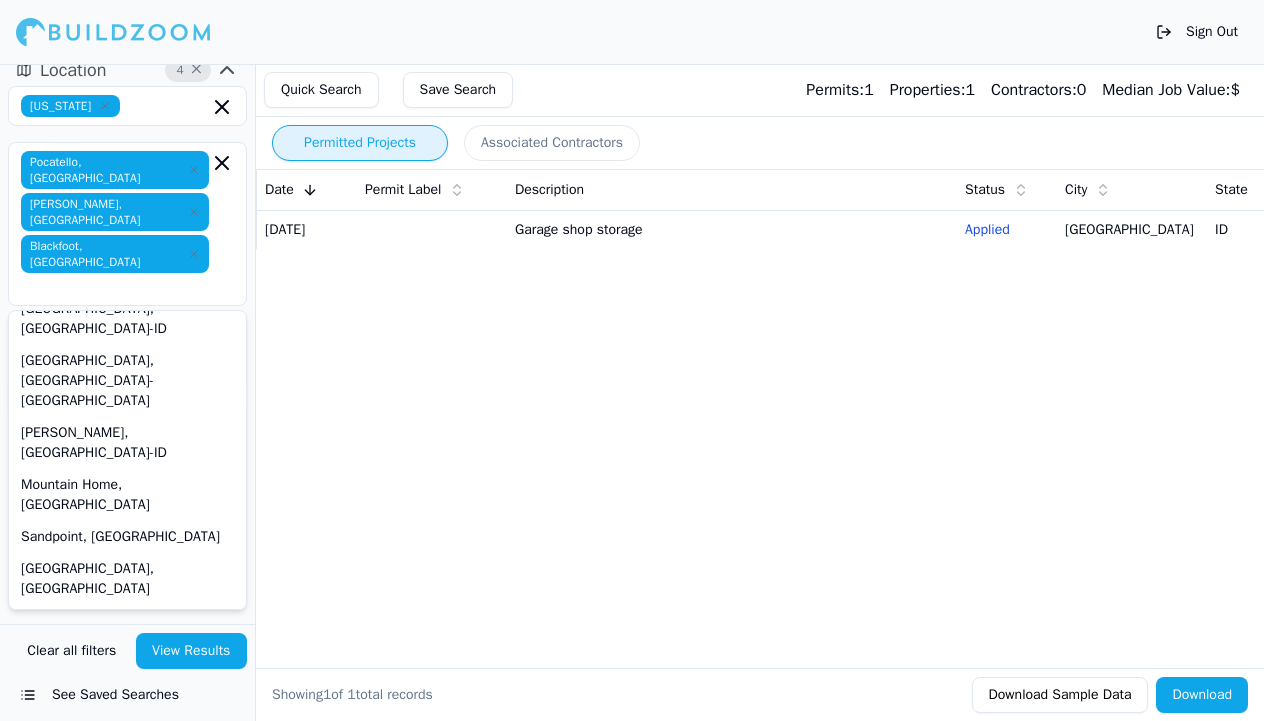 click on "View Results" at bounding box center (192, 651) 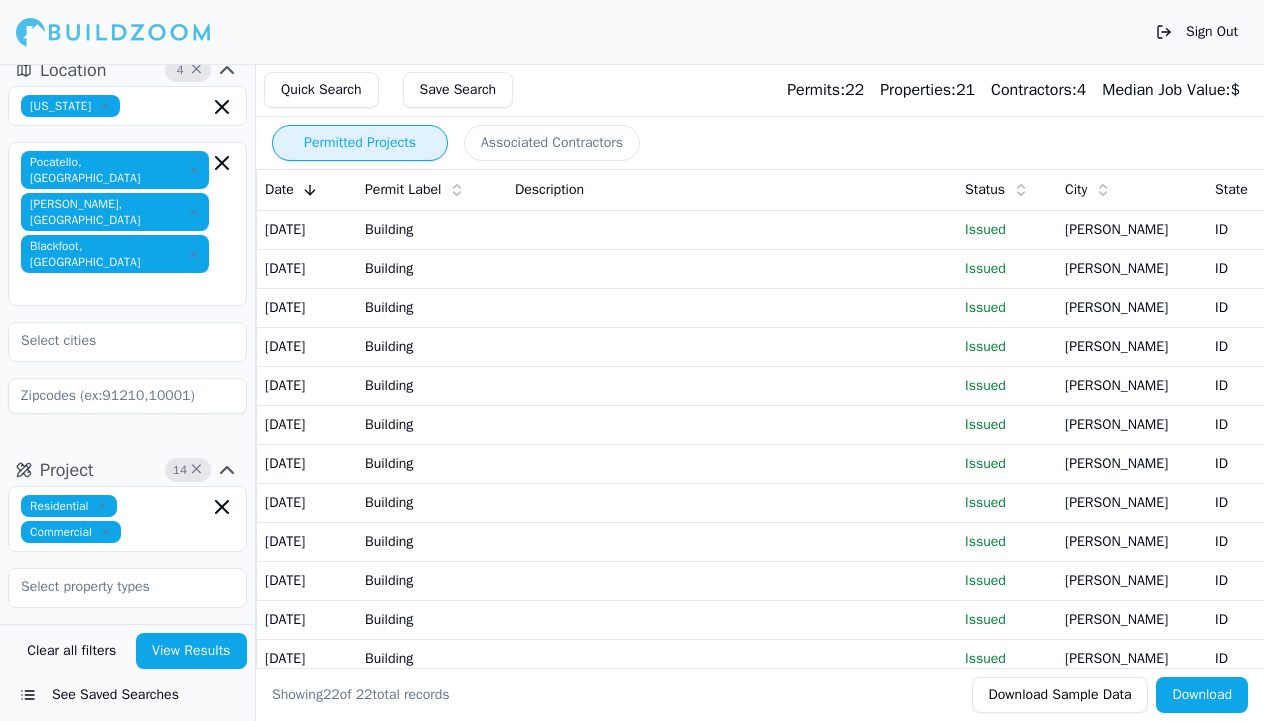 scroll, scrollTop: 0, scrollLeft: 0, axis: both 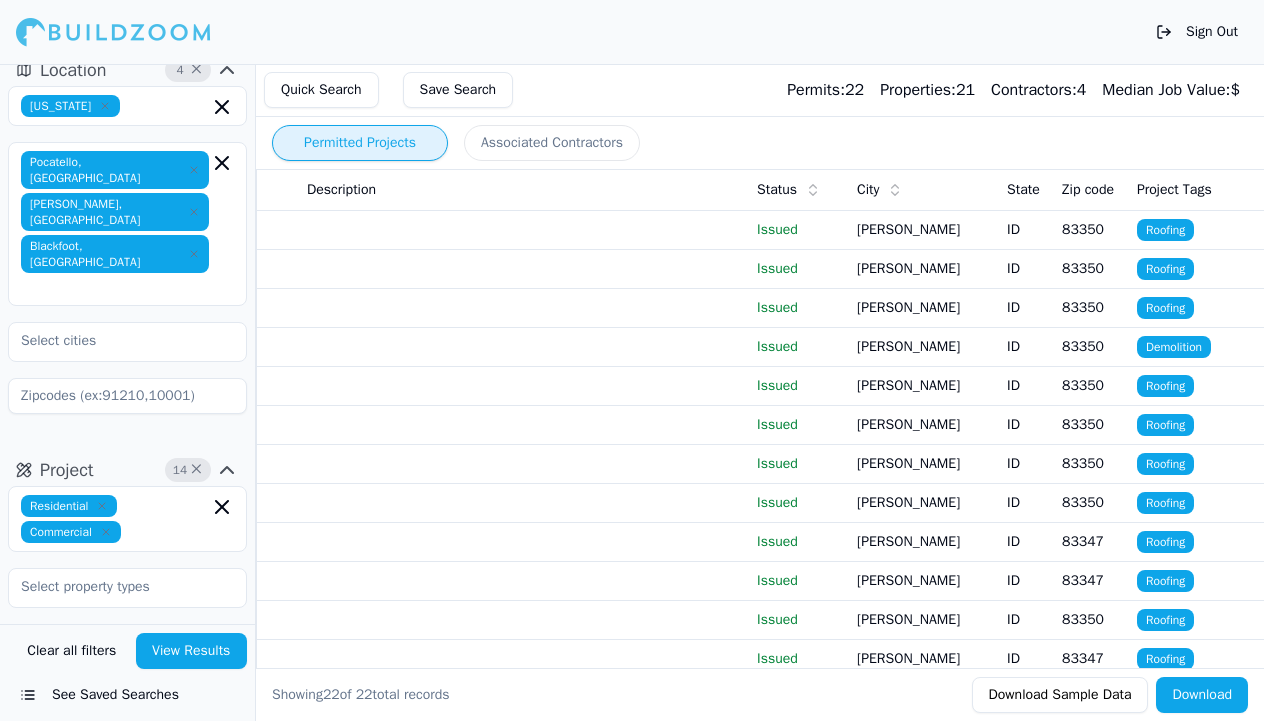 click on "Associated Contractors" at bounding box center (552, 143) 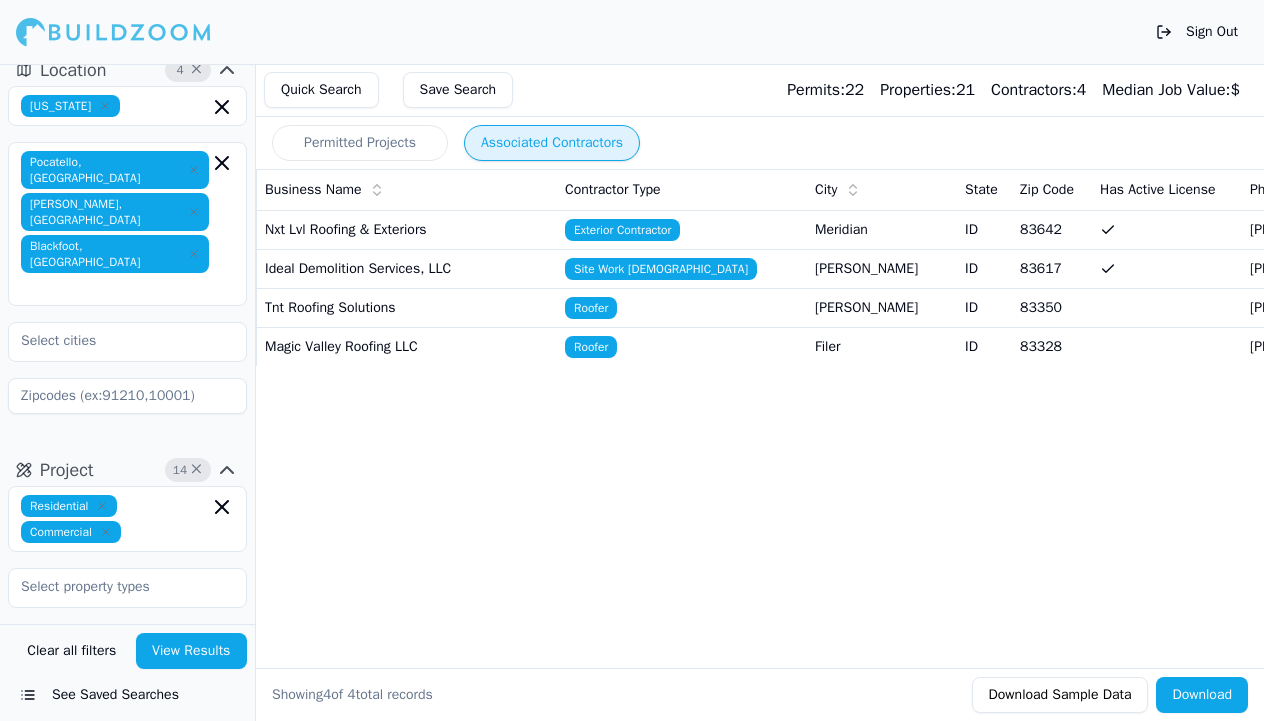 click on "Permitted Projects Associated Contractors Business Name Contractor Type City State Zip Code Has Active License Phone Number Email Most Recent Project Permit Records Median Job Value Permits in Set Nxt Lvl Roofing & Exteriors Exterior Contractor Meridian ID 83642 (208) 801-8038 permits@nxtlvlpros.com Apr 30, 2025 47 1 Ideal Demolition Services, LLC Site Work Contractor Emmett ID 83617 (208) 365-1514 projects@idealdemolitionservices.com Mar 18, 2025 200 1 Tnt Roofing Solutions Roofer Rupert ID 83350 (208) 219-9627 Sep 19, 2024 3 2 Magic Valley Roofing LLC Roofer Filer ID 83328 (208) 421-1727 Jul 16, 2024 8 1 Showing  4  of   4  total records Download Sample Data Download" at bounding box center (768, 392) 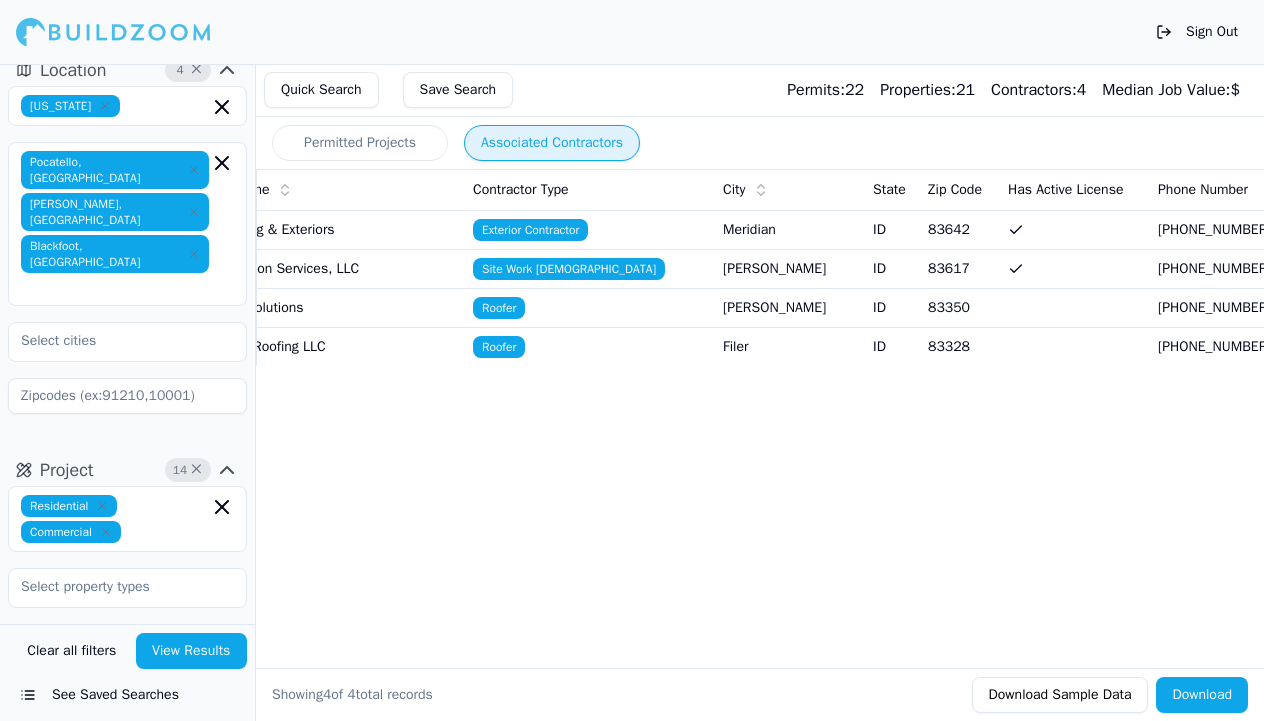 scroll, scrollTop: 0, scrollLeft: 0, axis: both 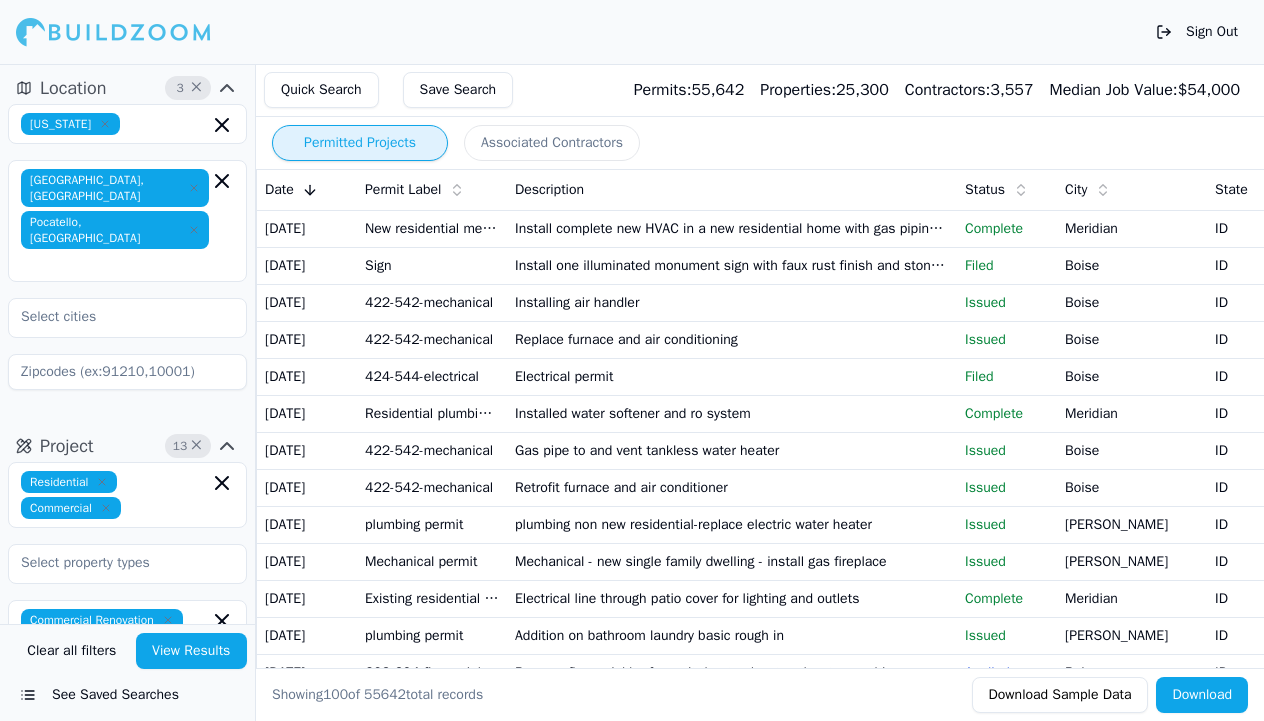 click on "Associated Contractors" at bounding box center [552, 143] 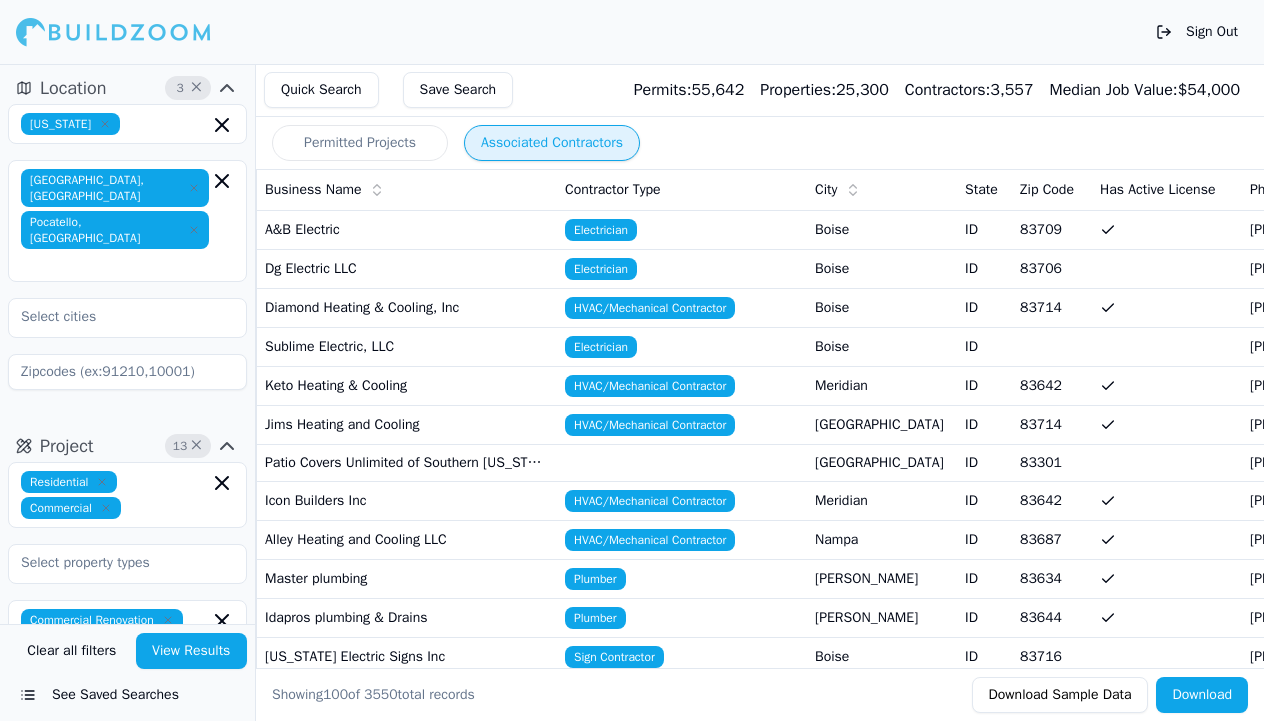 scroll, scrollTop: 0, scrollLeft: 0, axis: both 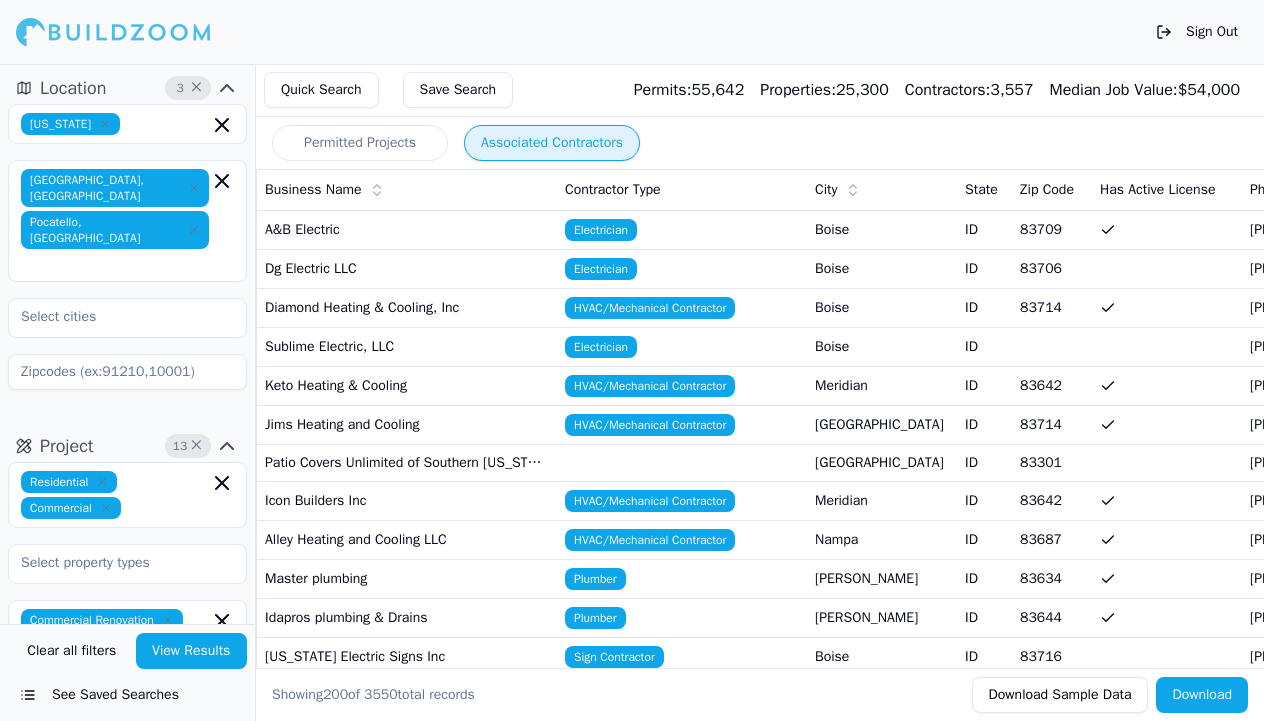 click on "[US_STATE] [GEOGRAPHIC_DATA], ID Pocatello, [GEOGRAPHIC_DATA]" at bounding box center (127, 247) 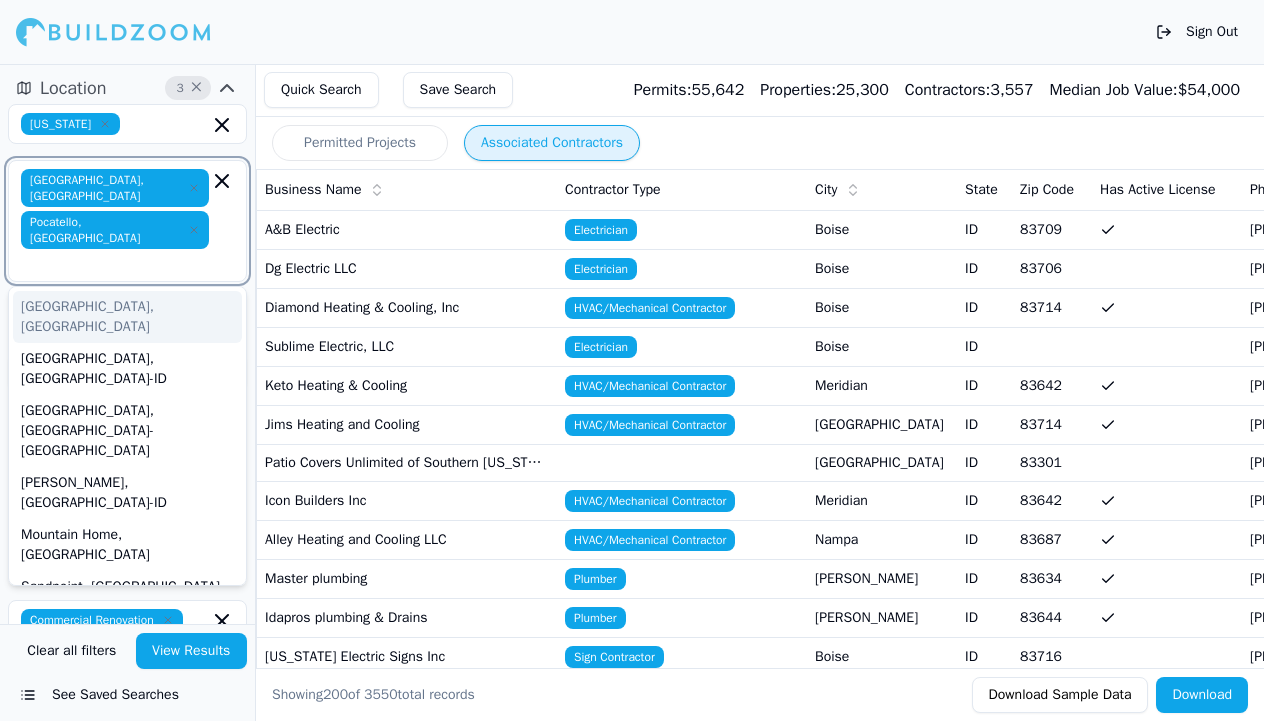 click at bounding box center (117, 263) 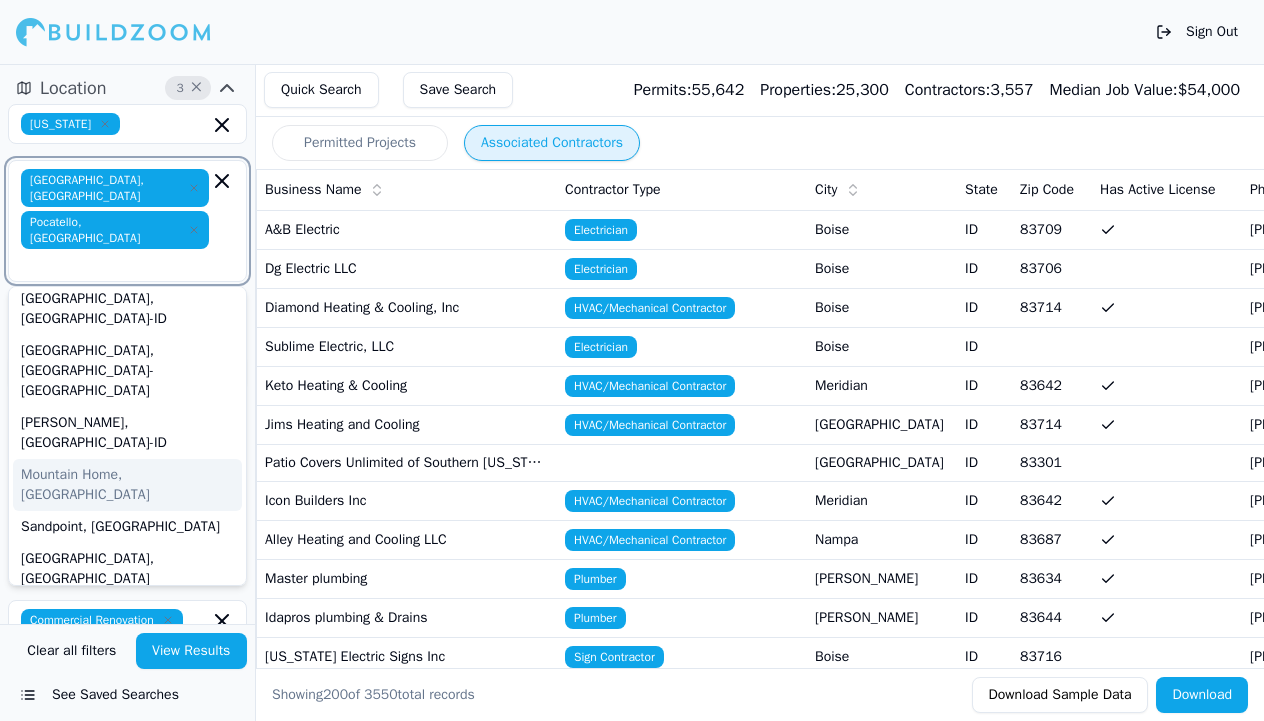 scroll, scrollTop: 62, scrollLeft: 0, axis: vertical 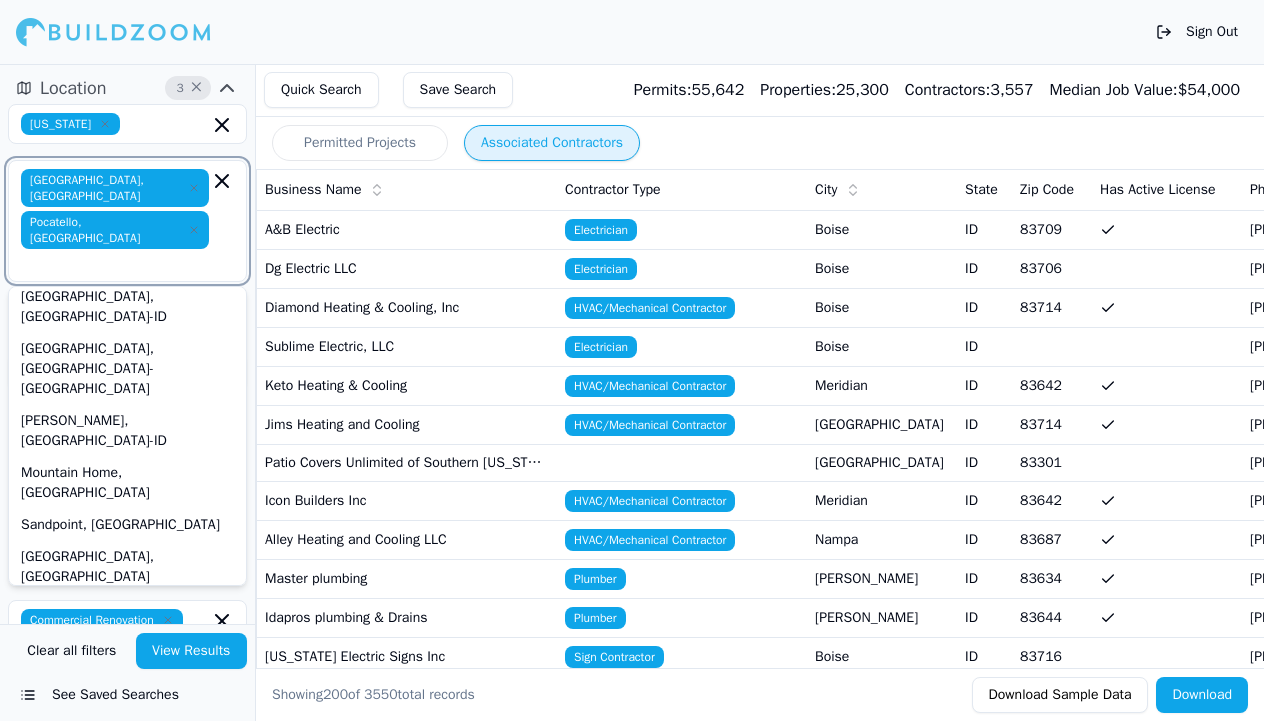 click on "[PERSON_NAME], [GEOGRAPHIC_DATA]" at bounding box center (127, 671) 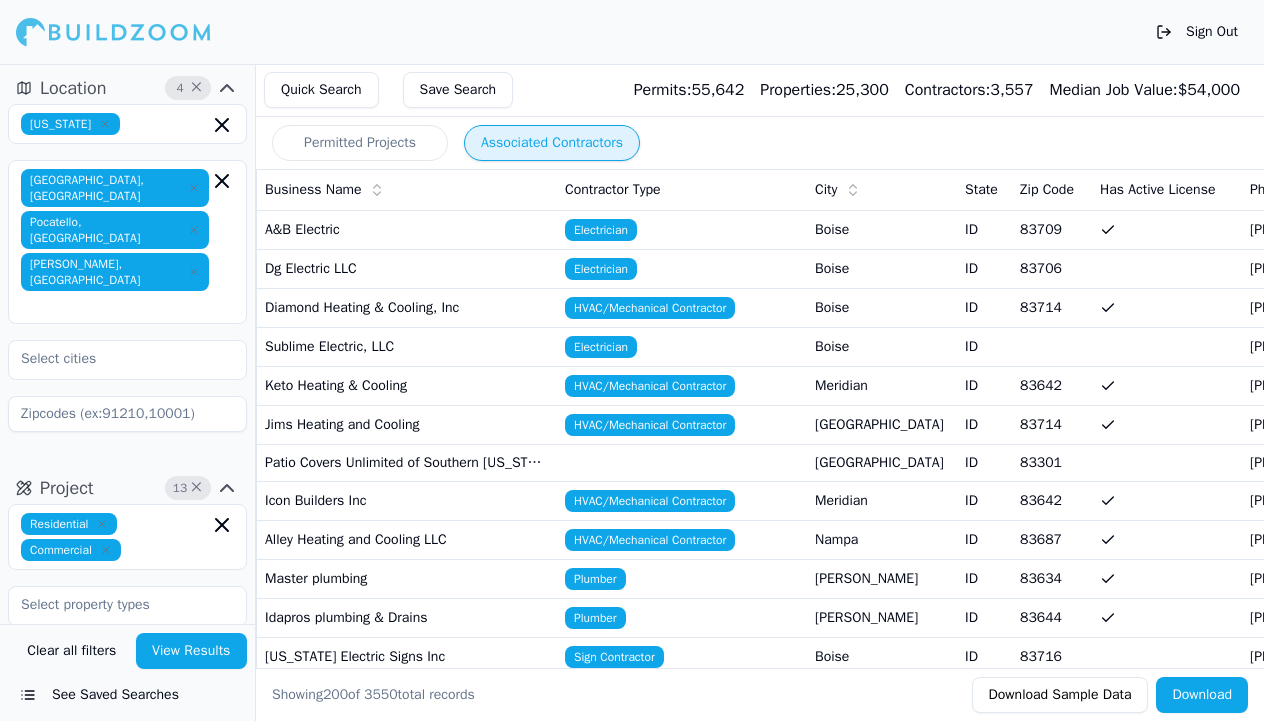 click on "View Results" at bounding box center [192, 651] 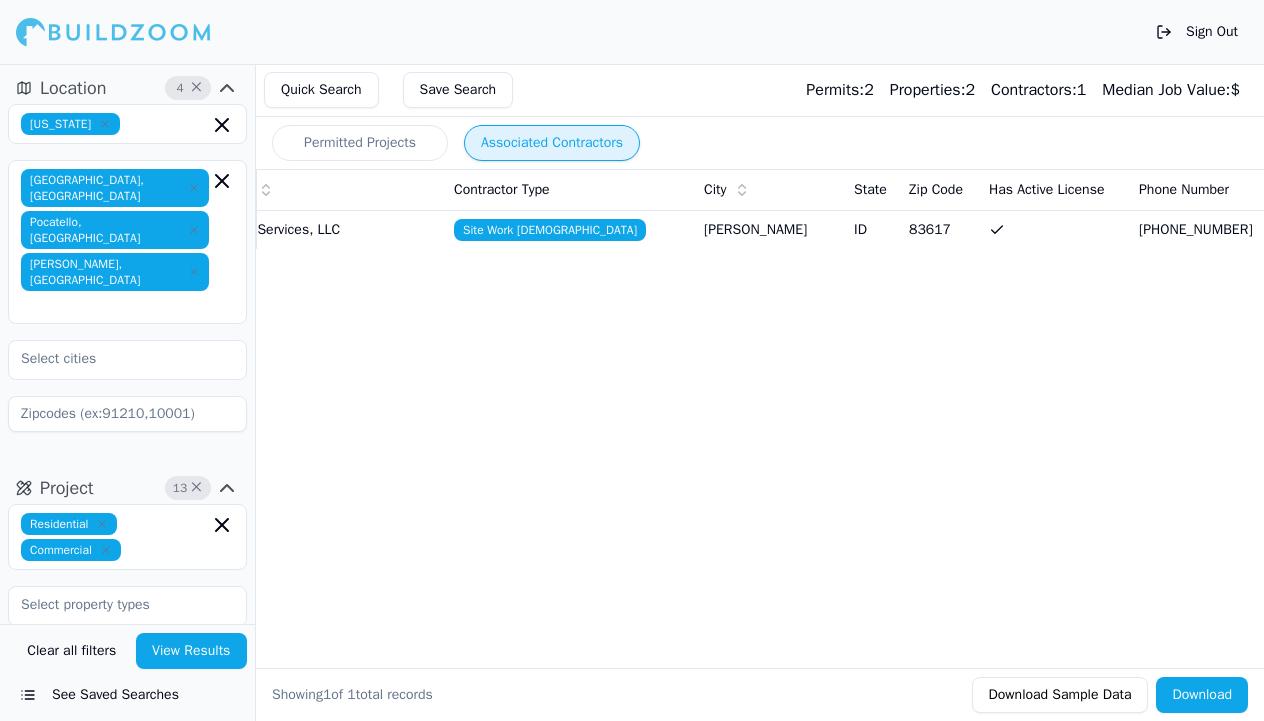 scroll, scrollTop: 0, scrollLeft: 112, axis: horizontal 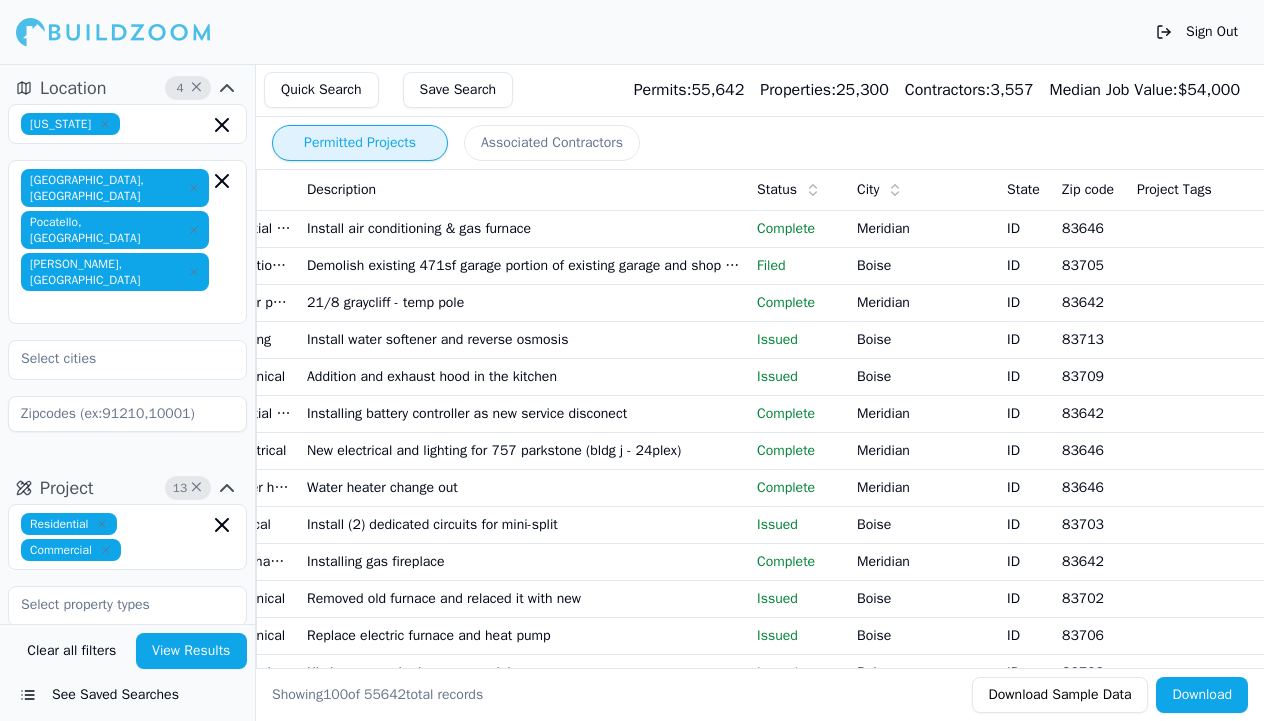 click on "Associated Contractors" at bounding box center [552, 143] 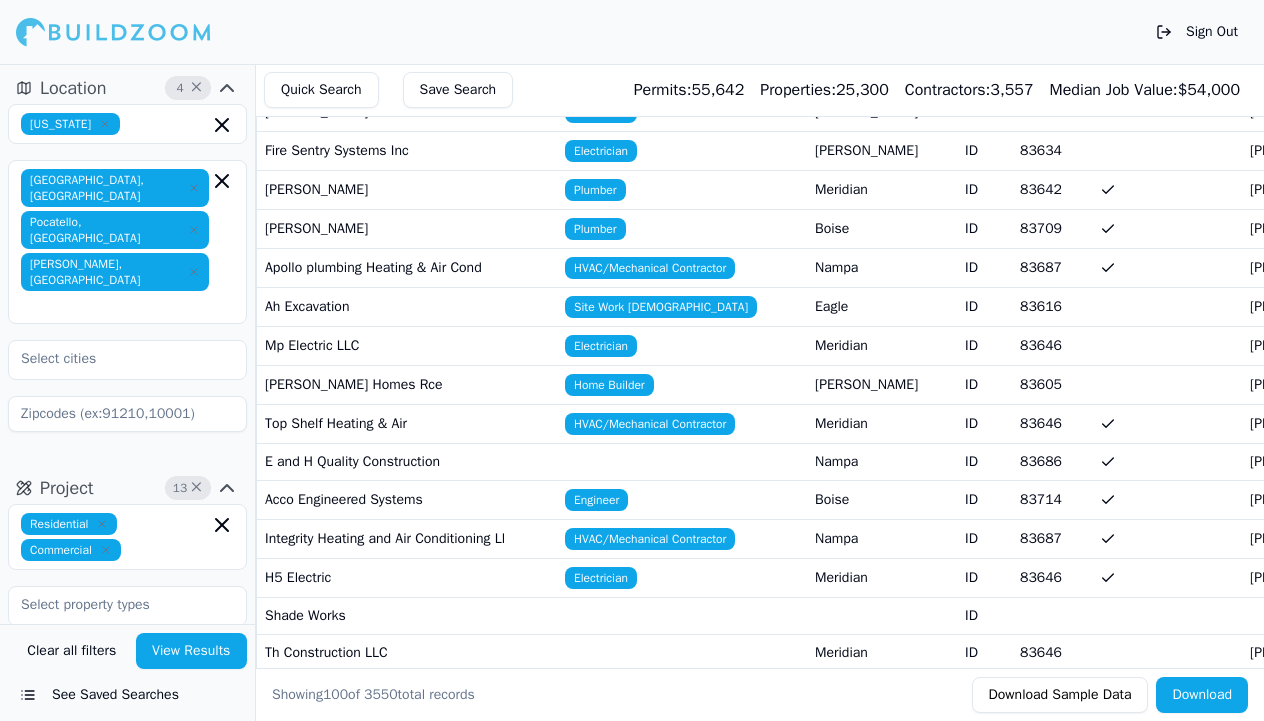 scroll, scrollTop: 1158, scrollLeft: 0, axis: vertical 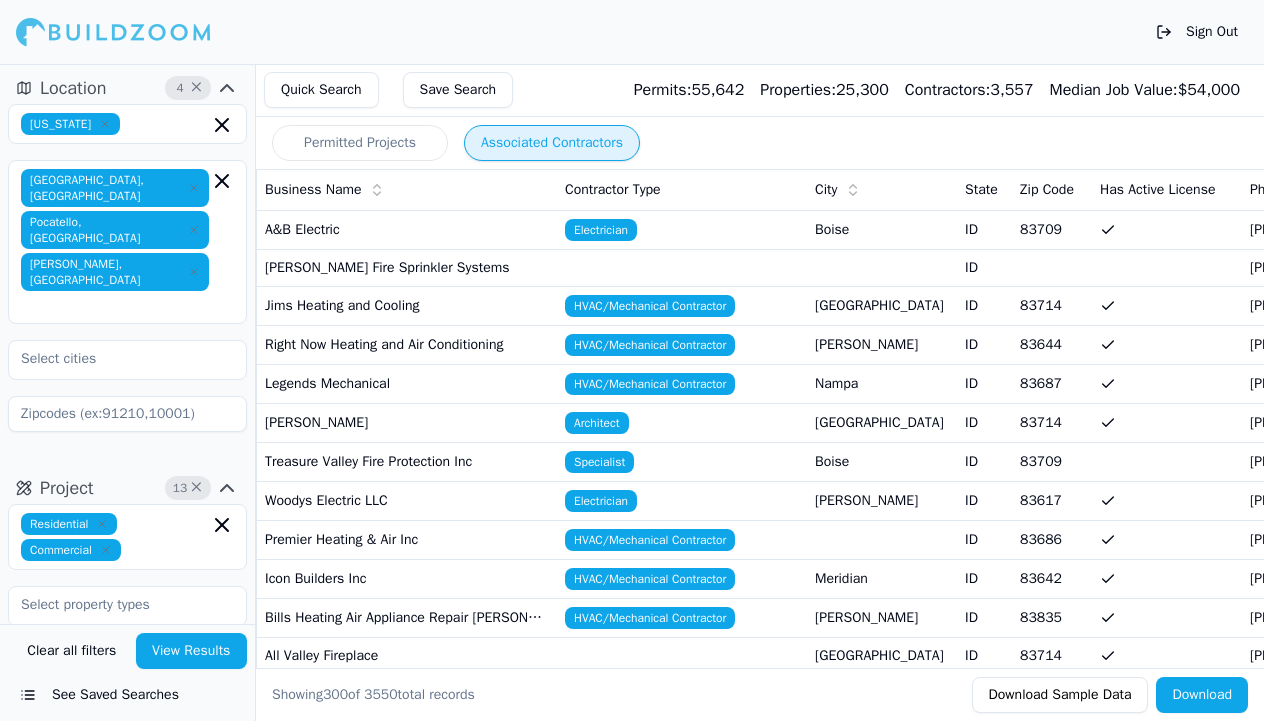 click on "[GEOGRAPHIC_DATA], ID Pocatello, ID [PERSON_NAME], [GEOGRAPHIC_DATA]" at bounding box center [127, 242] 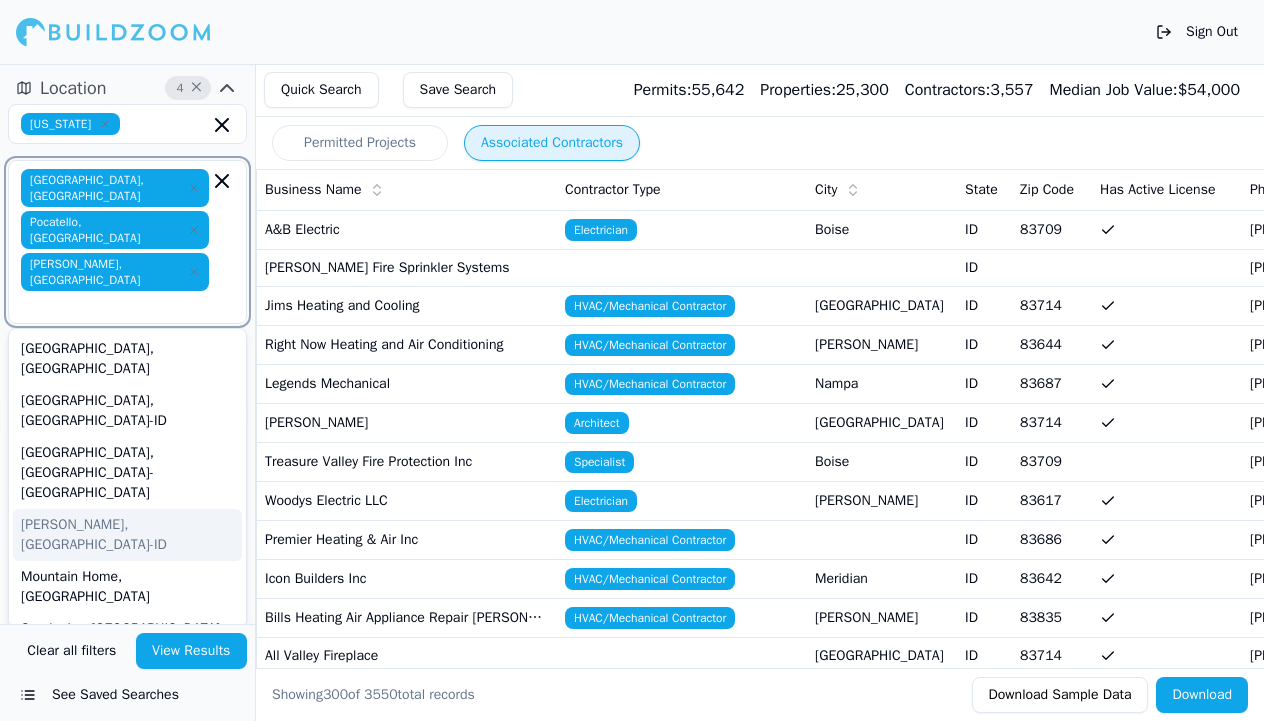 click on "[PERSON_NAME], [GEOGRAPHIC_DATA]-ID" at bounding box center [127, 535] 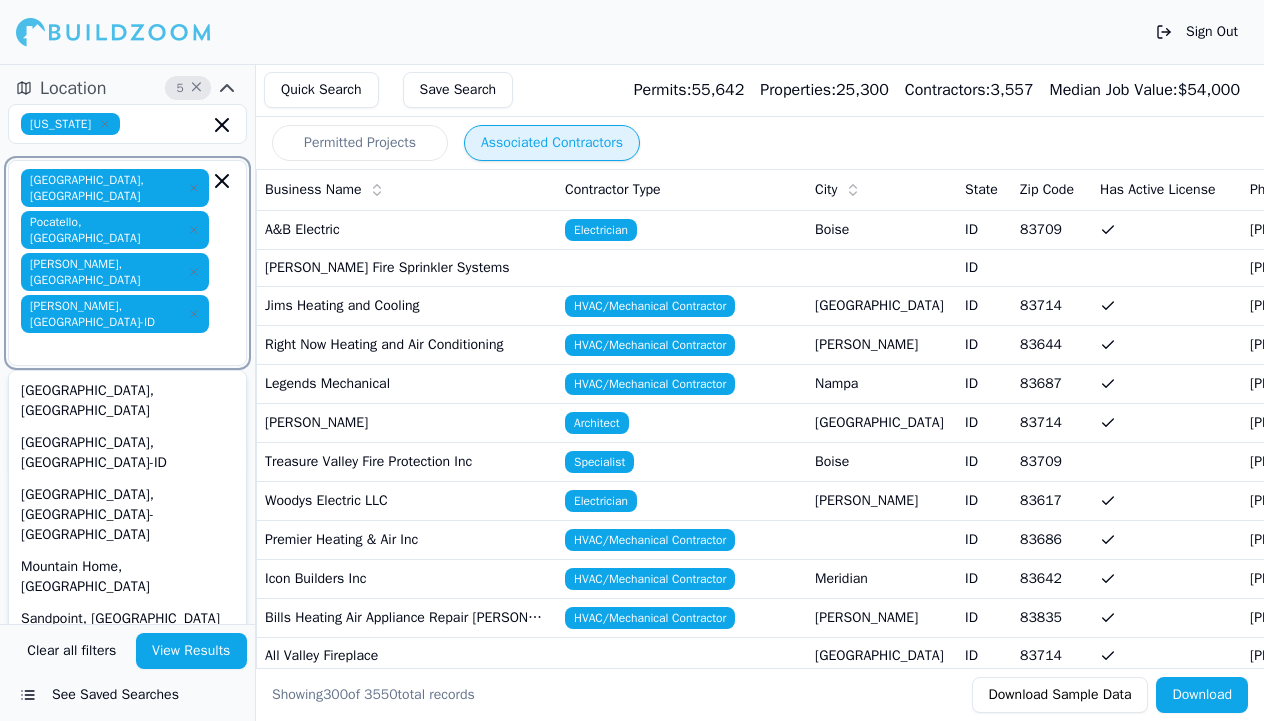 click on "[GEOGRAPHIC_DATA], [GEOGRAPHIC_DATA]" at bounding box center (127, 661) 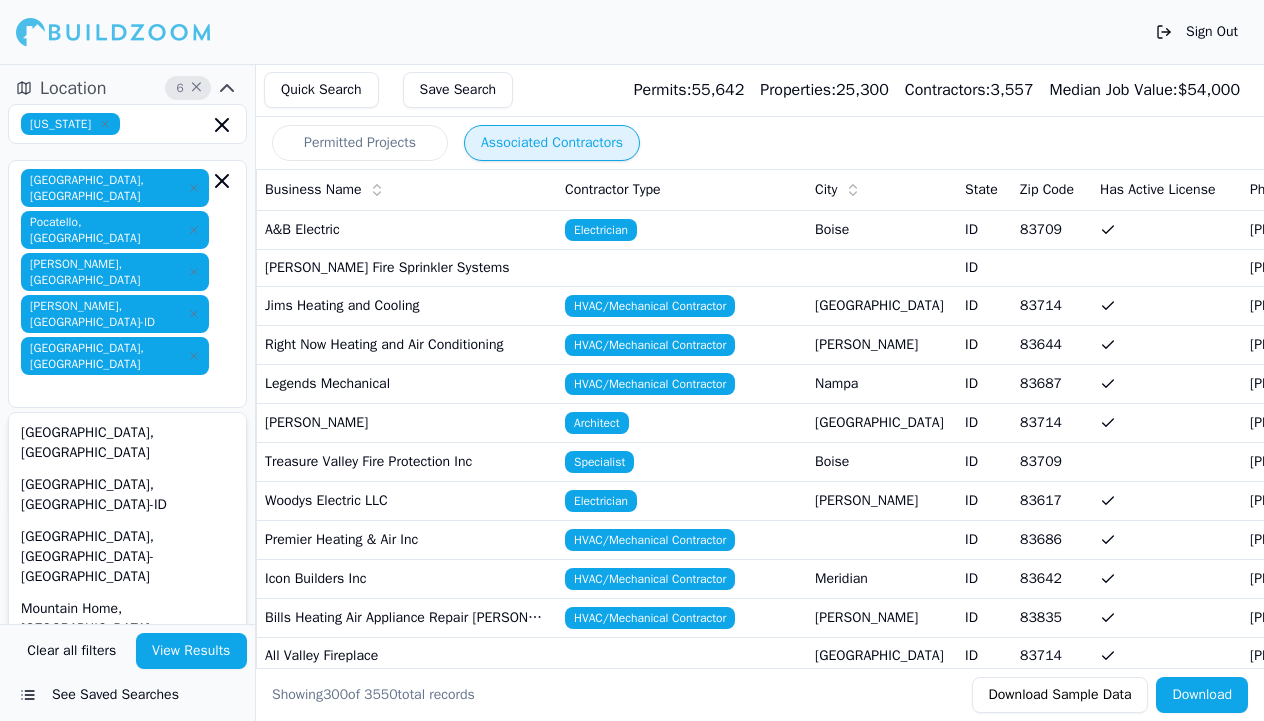 click on "View Results" at bounding box center [192, 651] 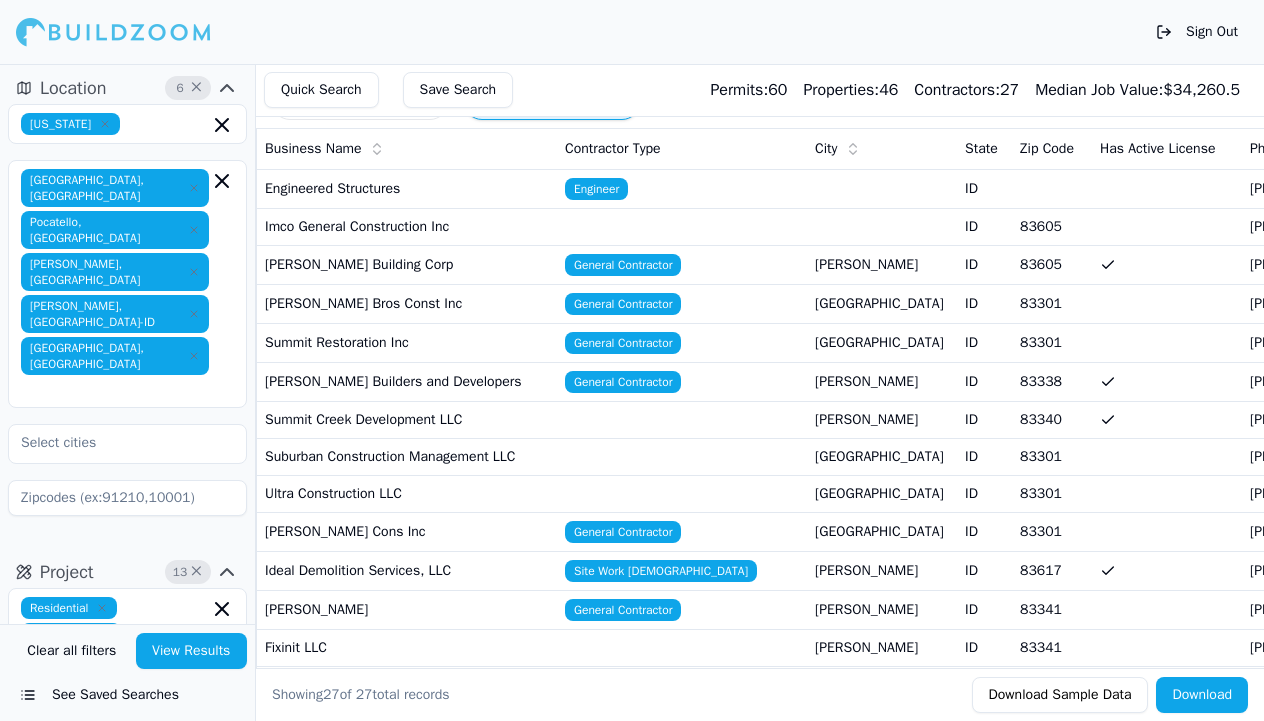 scroll, scrollTop: 39, scrollLeft: 0, axis: vertical 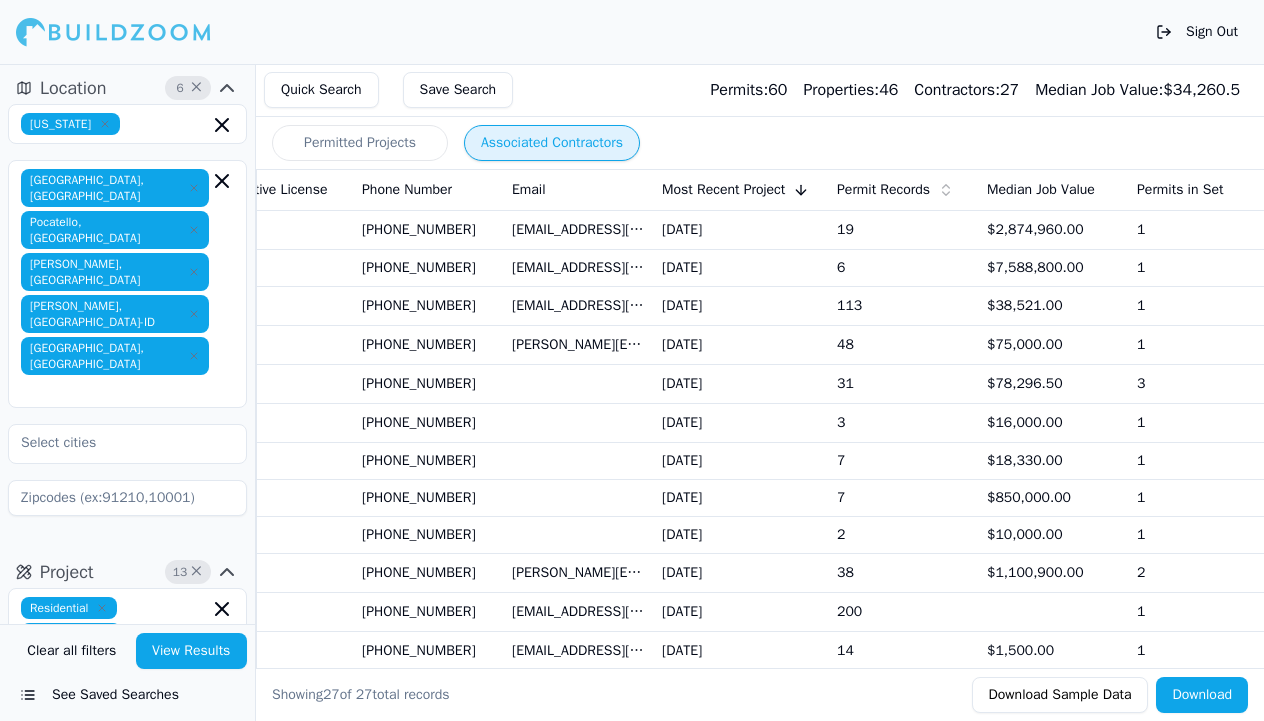 click on "Permitted Projects" at bounding box center [360, 143] 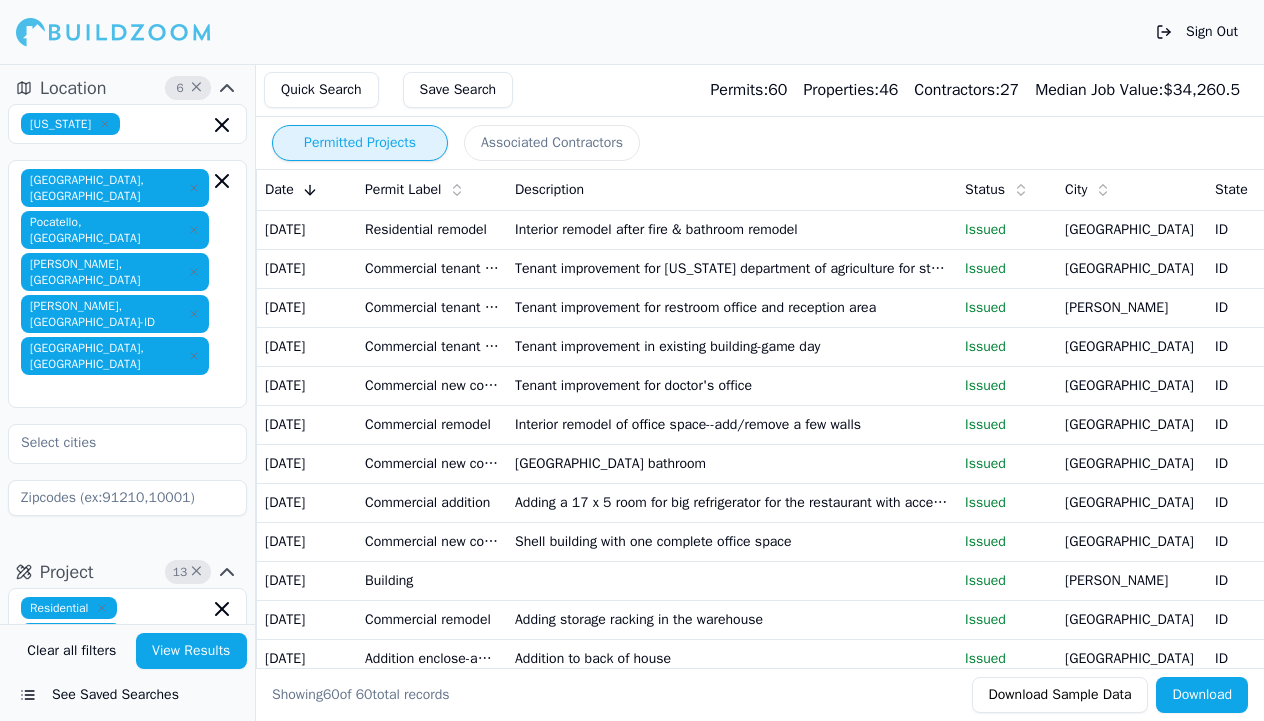click on "Associated Contractors" at bounding box center [552, 143] 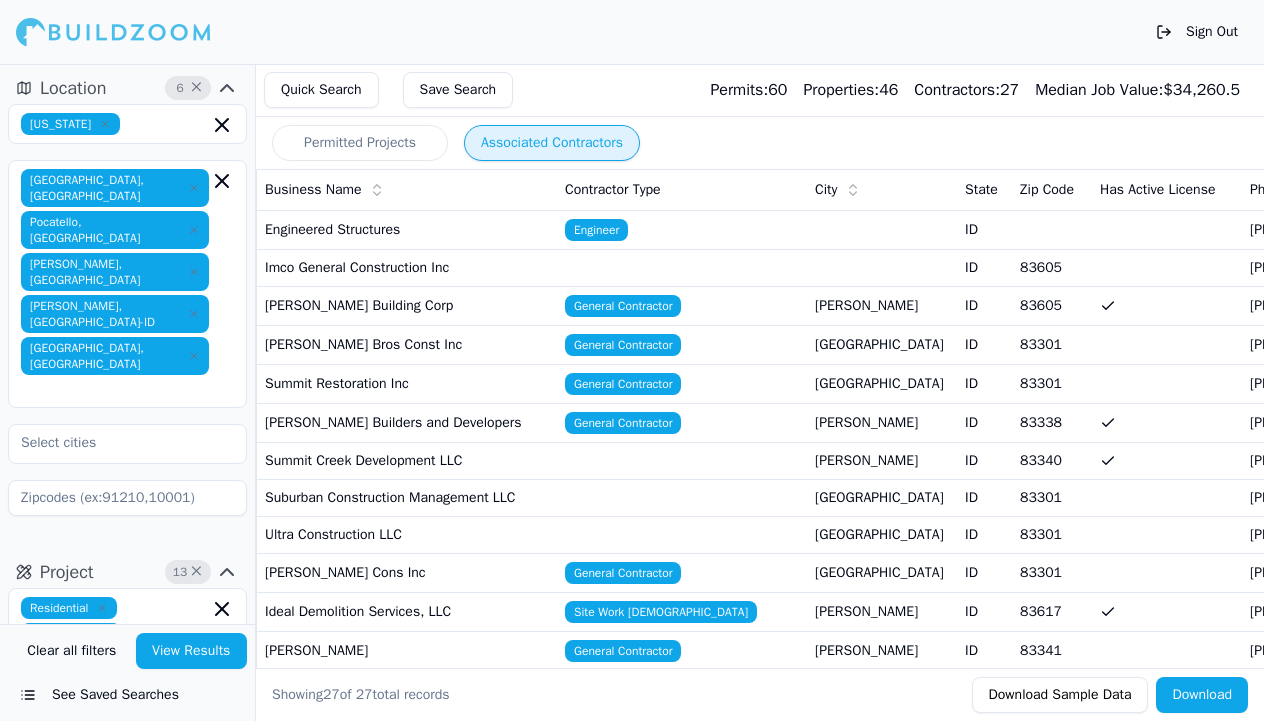 scroll, scrollTop: 0, scrollLeft: 0, axis: both 